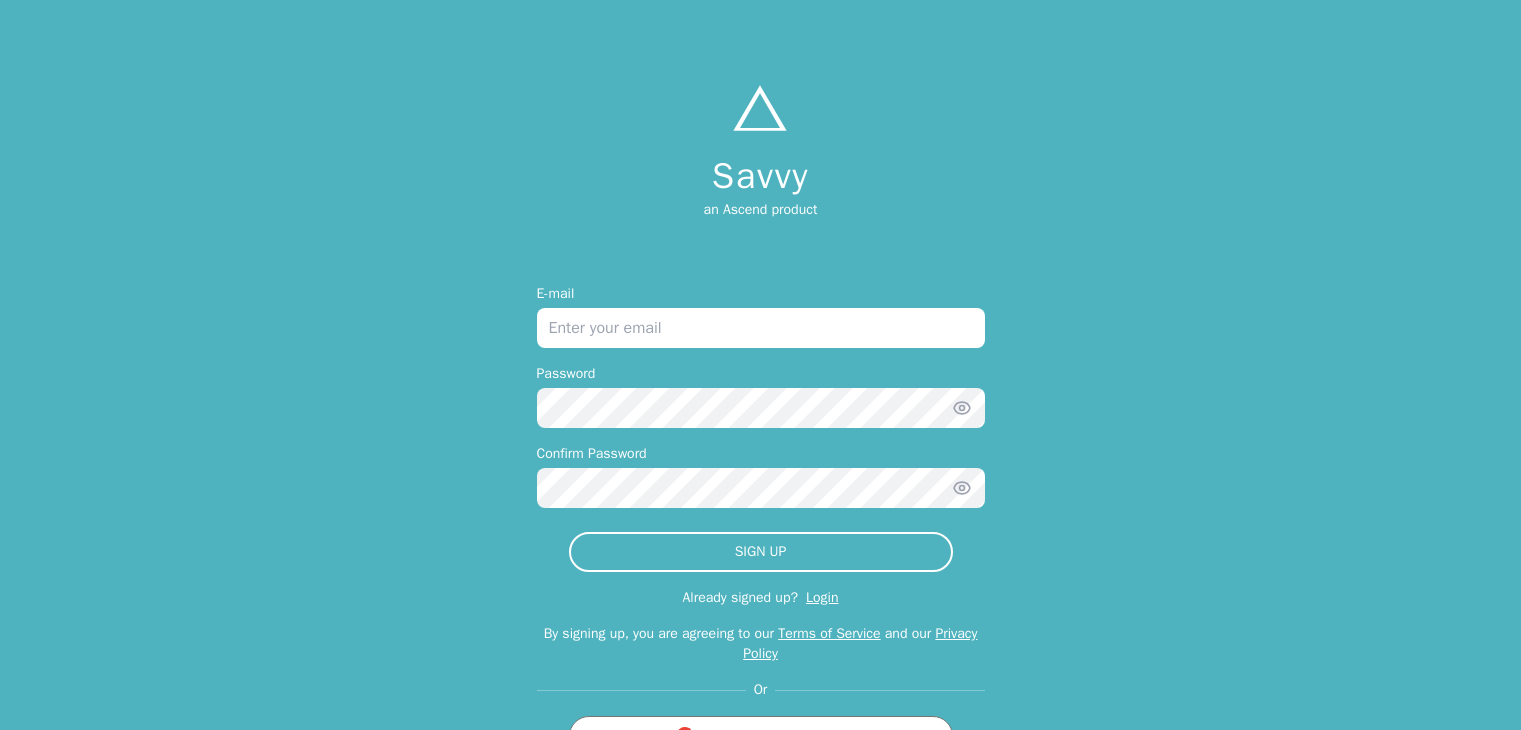 scroll, scrollTop: 0, scrollLeft: 0, axis: both 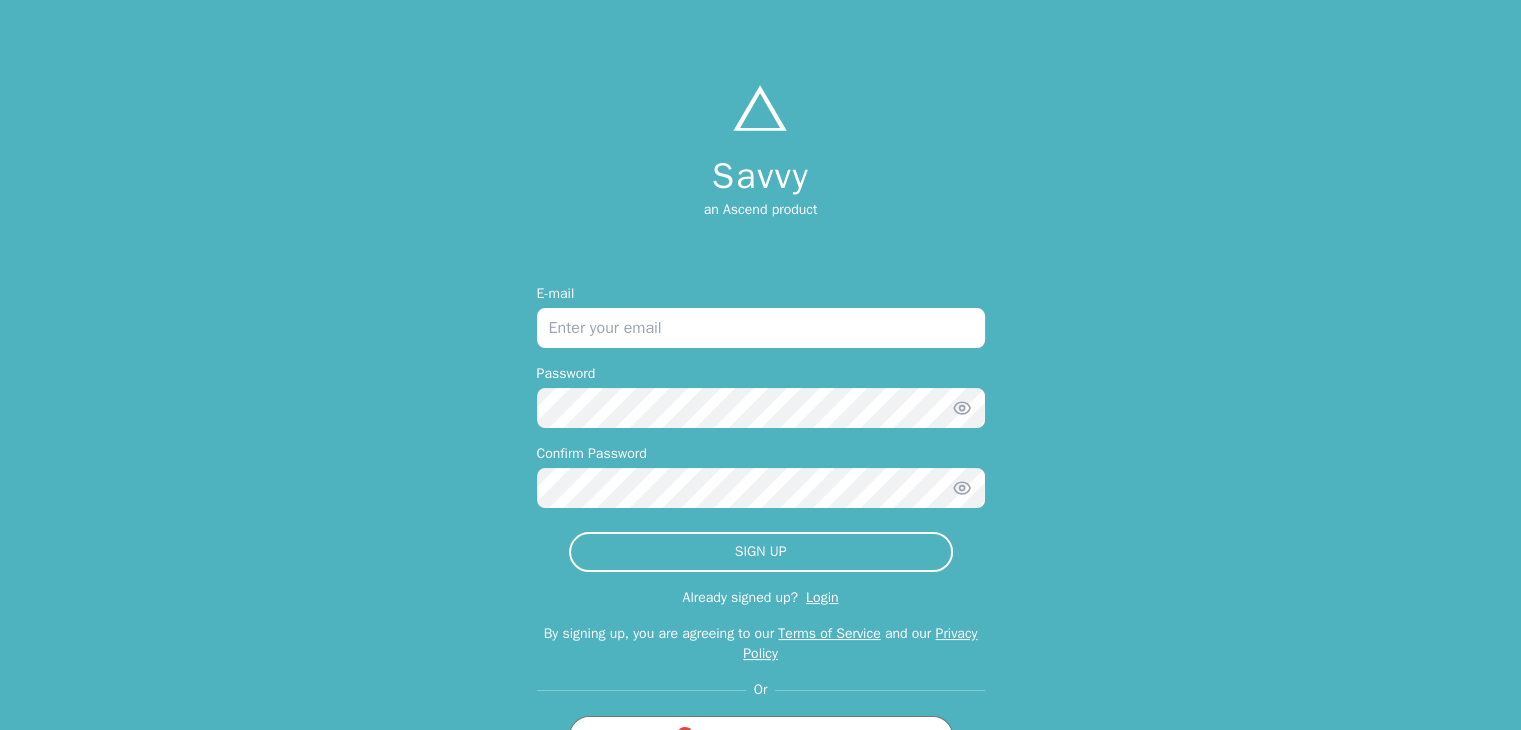 click at bounding box center [761, 328] 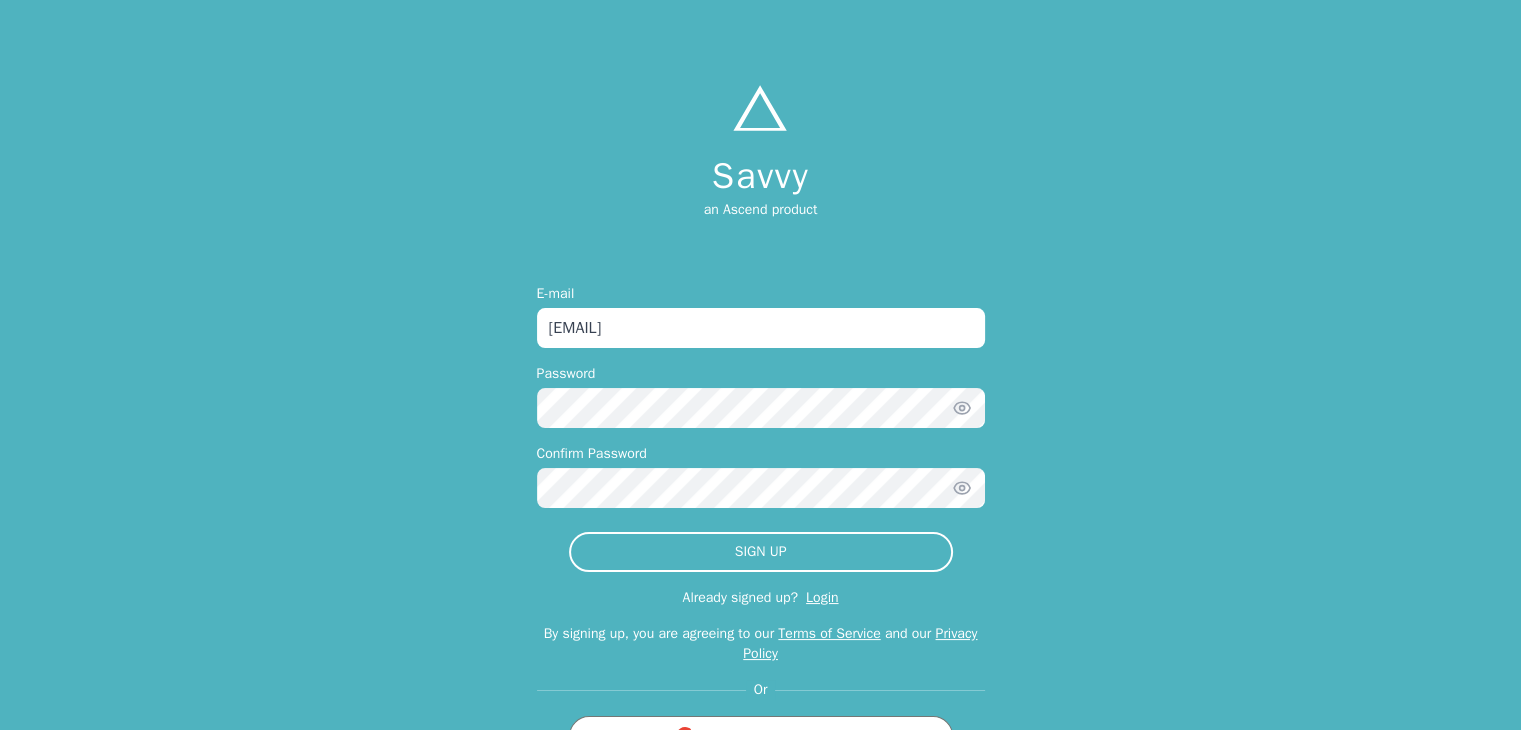 type on "[EMAIL]" 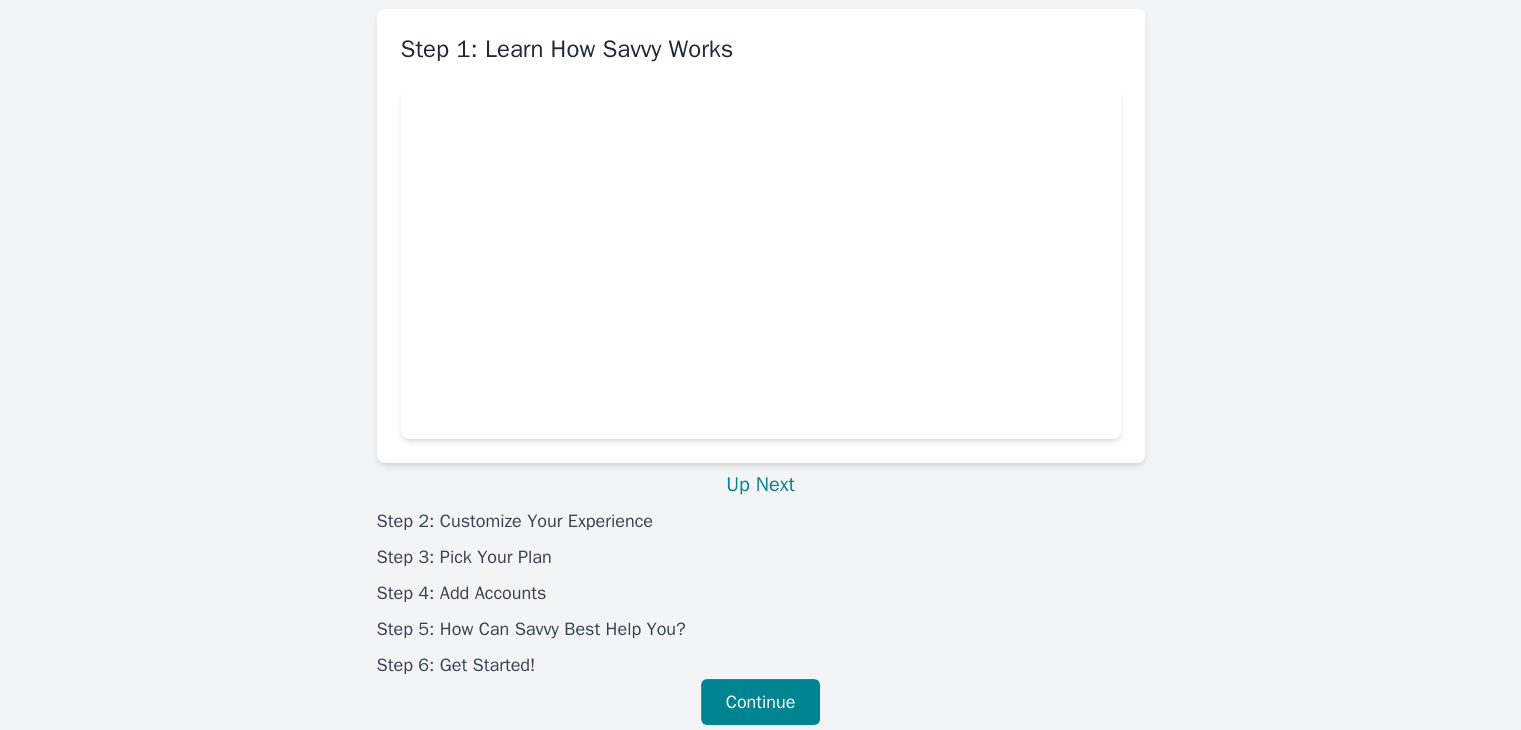 scroll, scrollTop: 84, scrollLeft: 0, axis: vertical 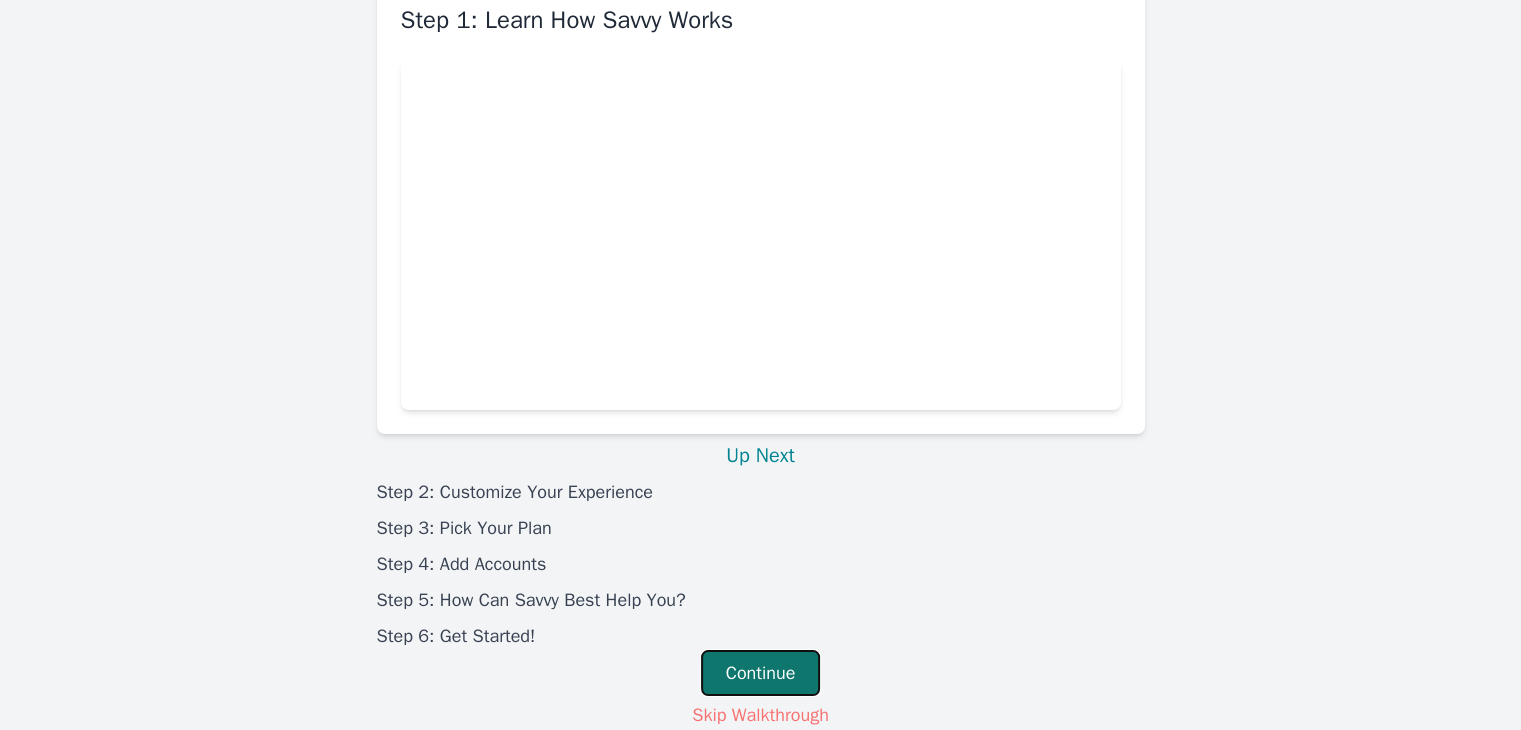 click on "Continue" at bounding box center (761, 673) 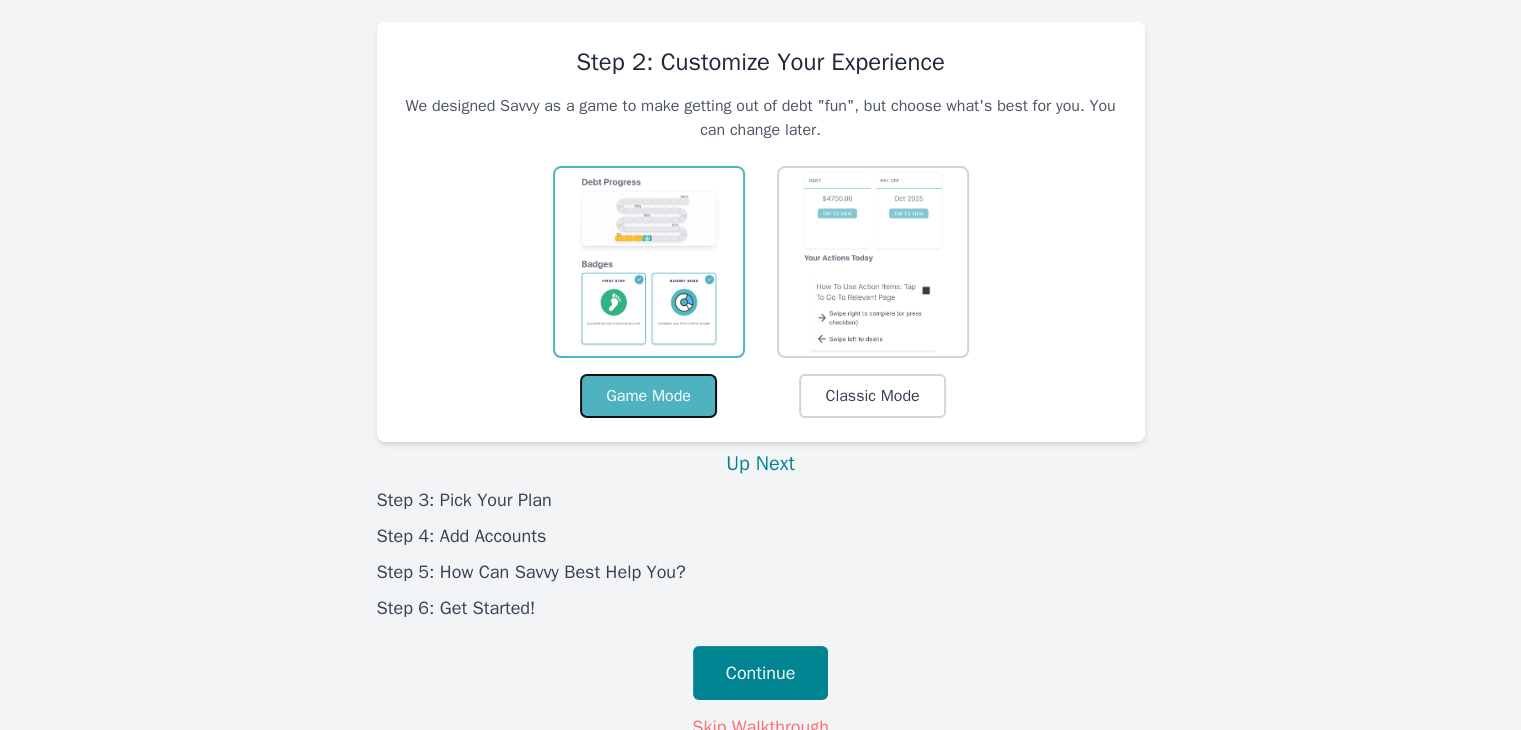 click on "Game Mode" at bounding box center [648, 396] 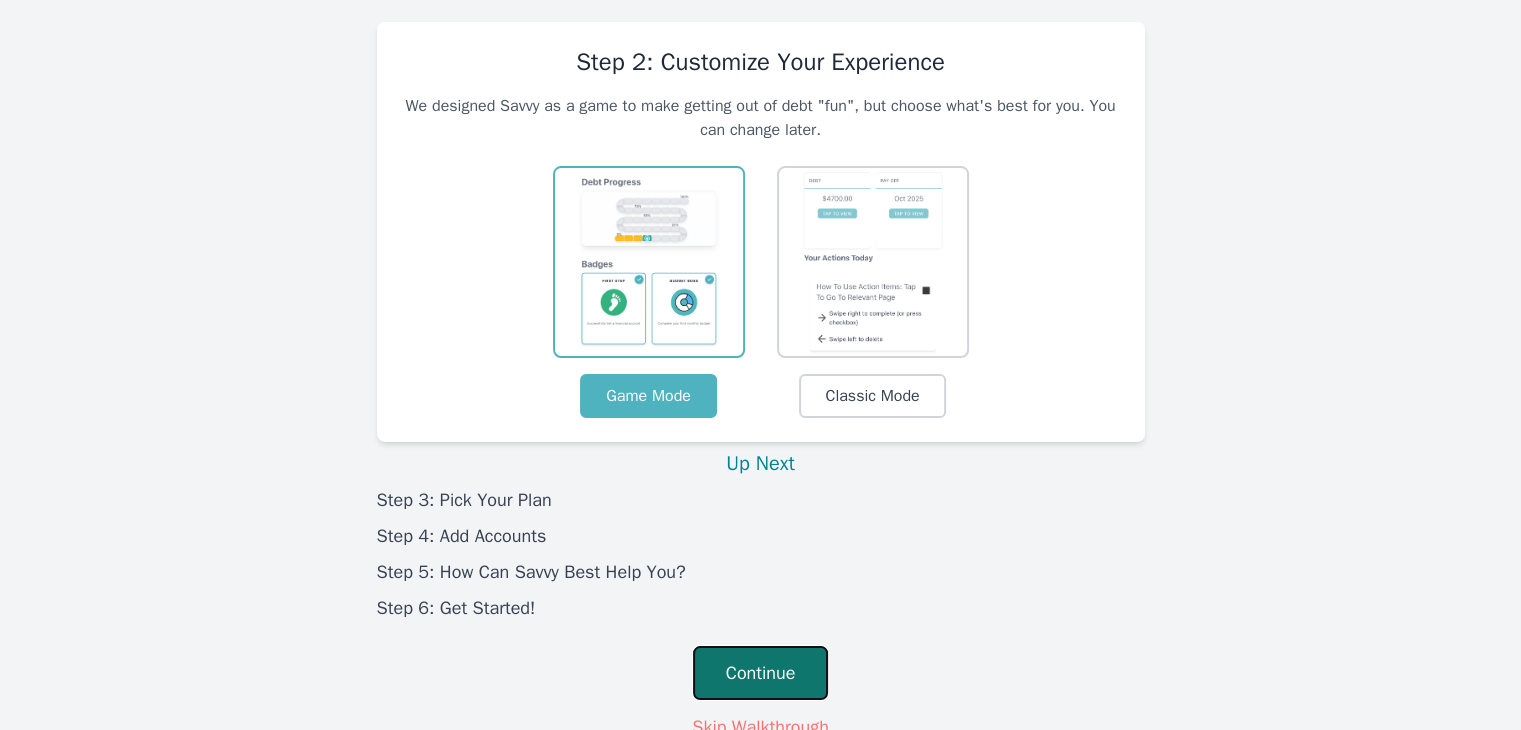click on "Continue" at bounding box center [761, 673] 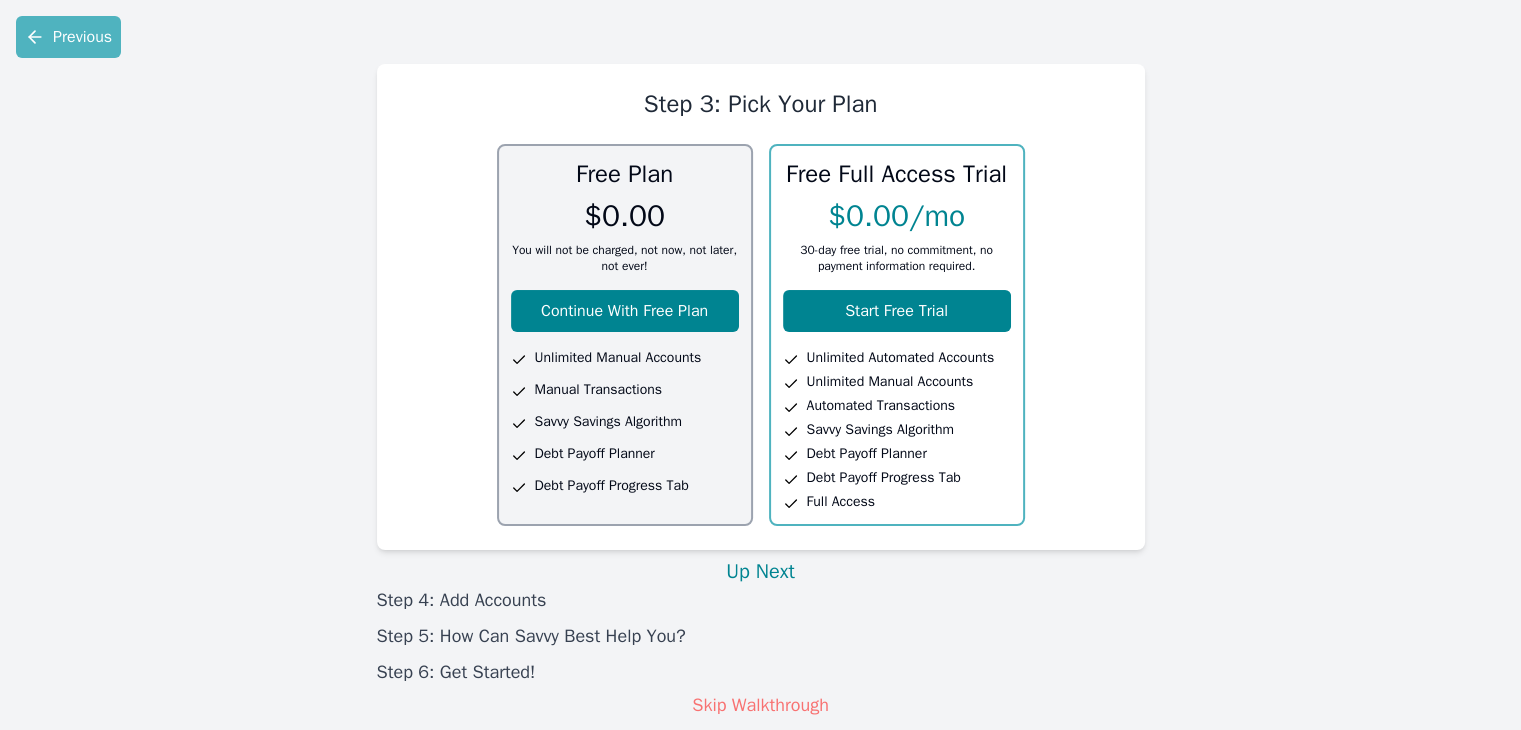 scroll, scrollTop: 20, scrollLeft: 0, axis: vertical 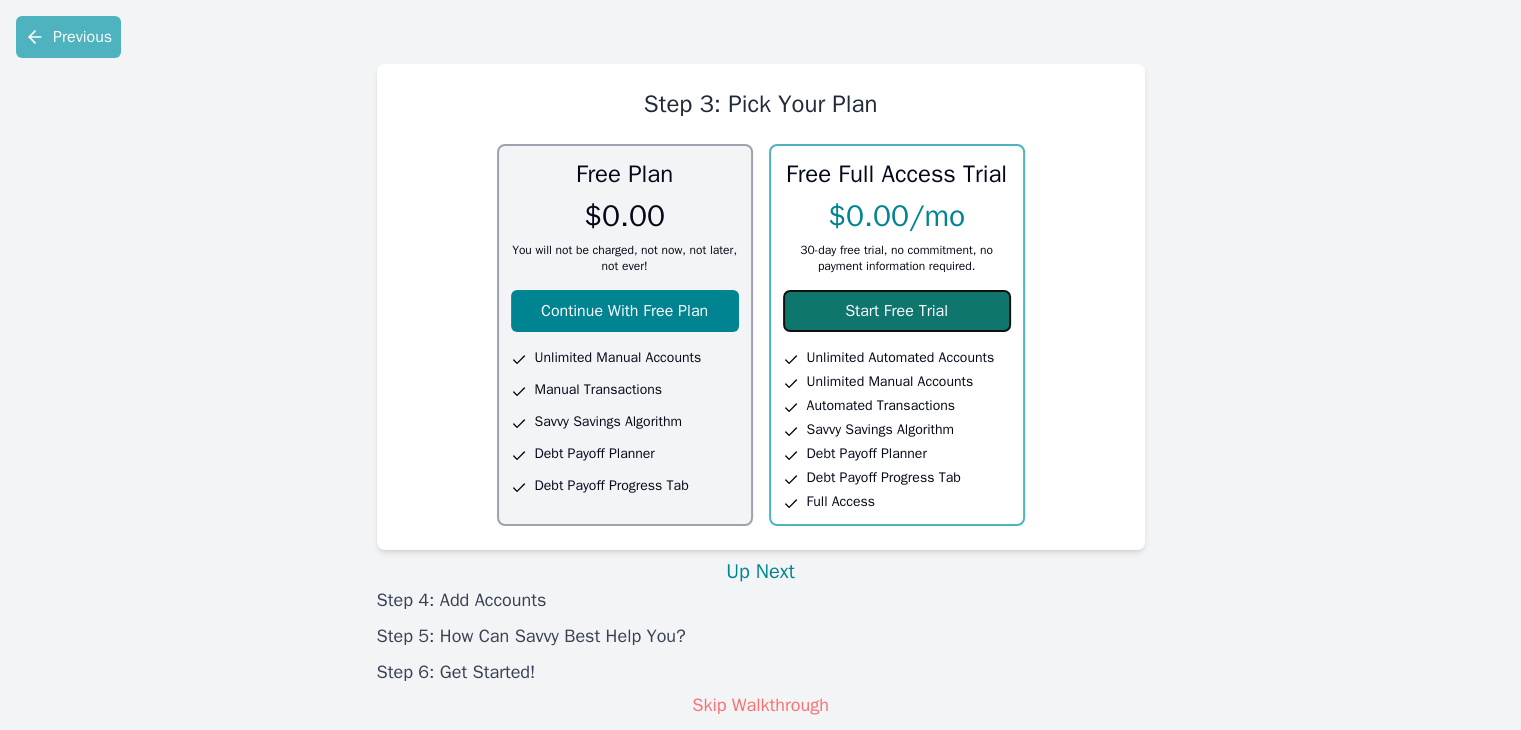 click on "Start Free Trial" at bounding box center (897, 311) 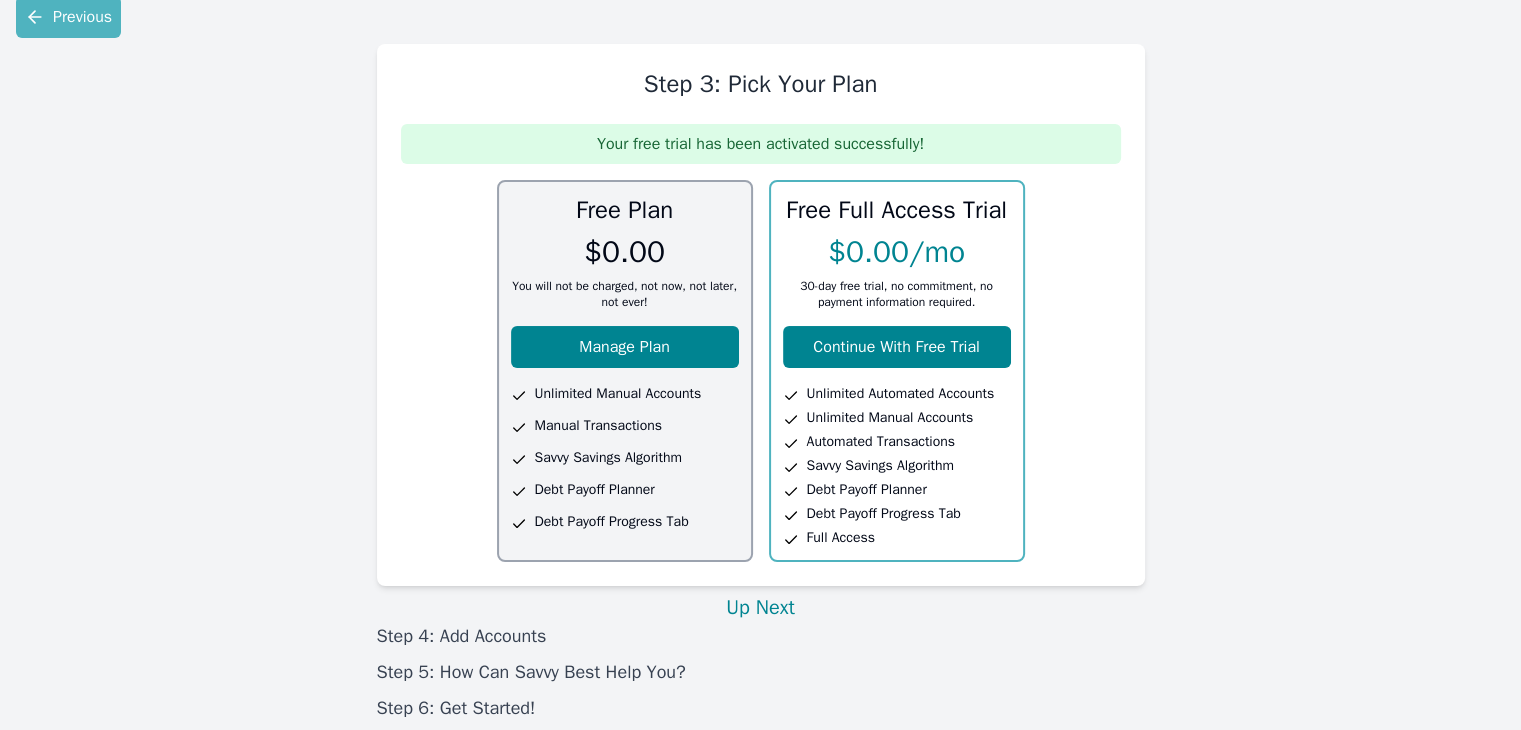 scroll, scrollTop: 76, scrollLeft: 0, axis: vertical 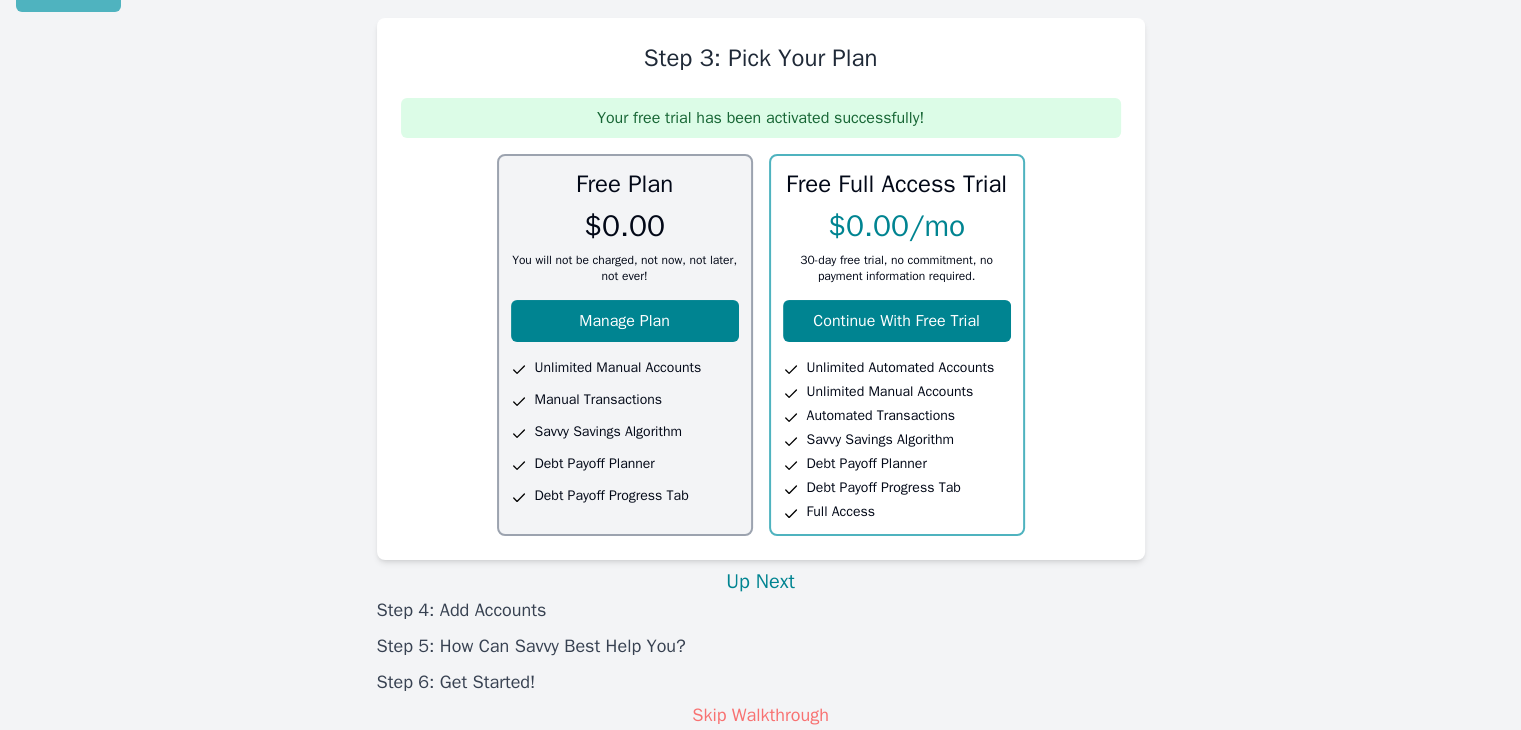 drag, startPoint x: 788, startPoint y: 601, endPoint x: 787, endPoint y: 583, distance: 18.027756 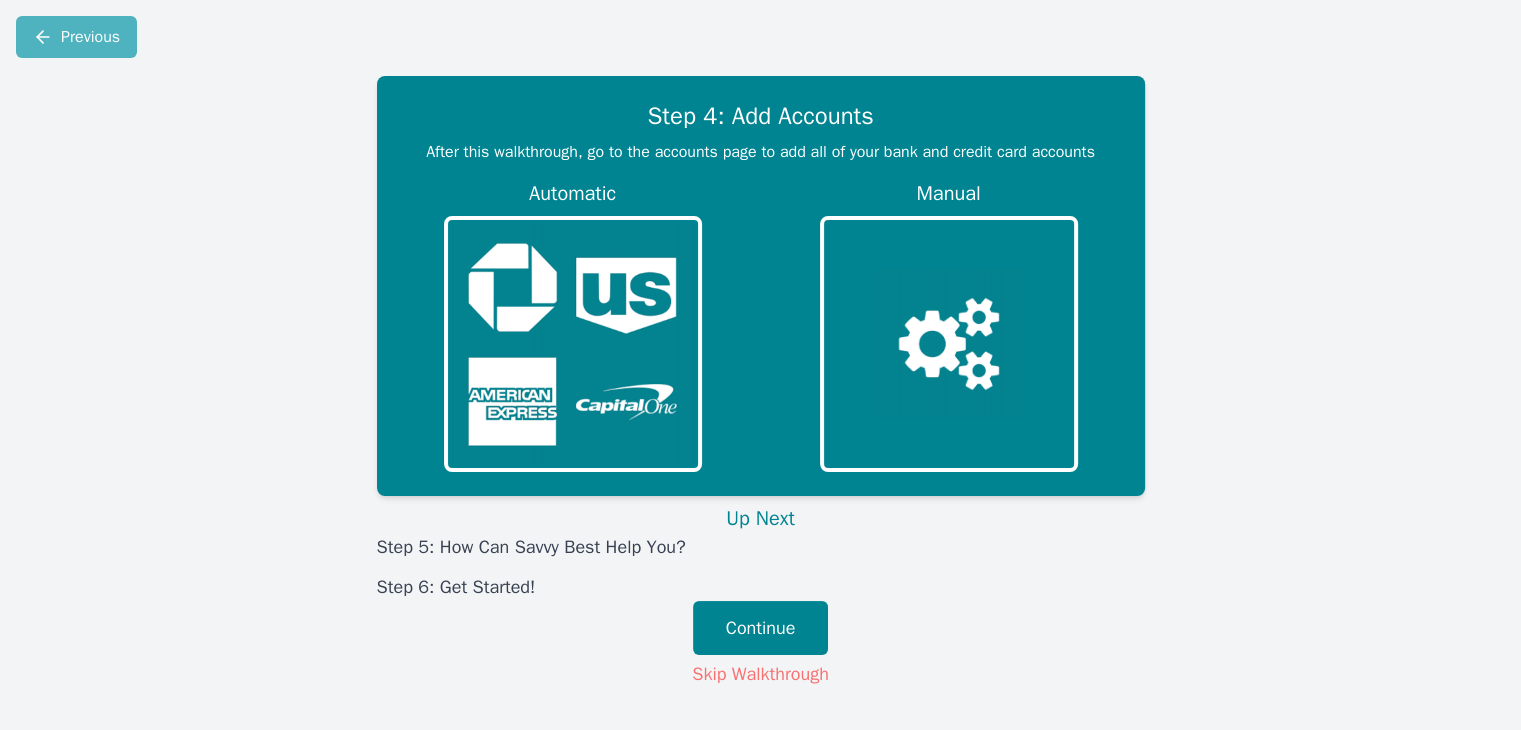 scroll, scrollTop: 0, scrollLeft: 0, axis: both 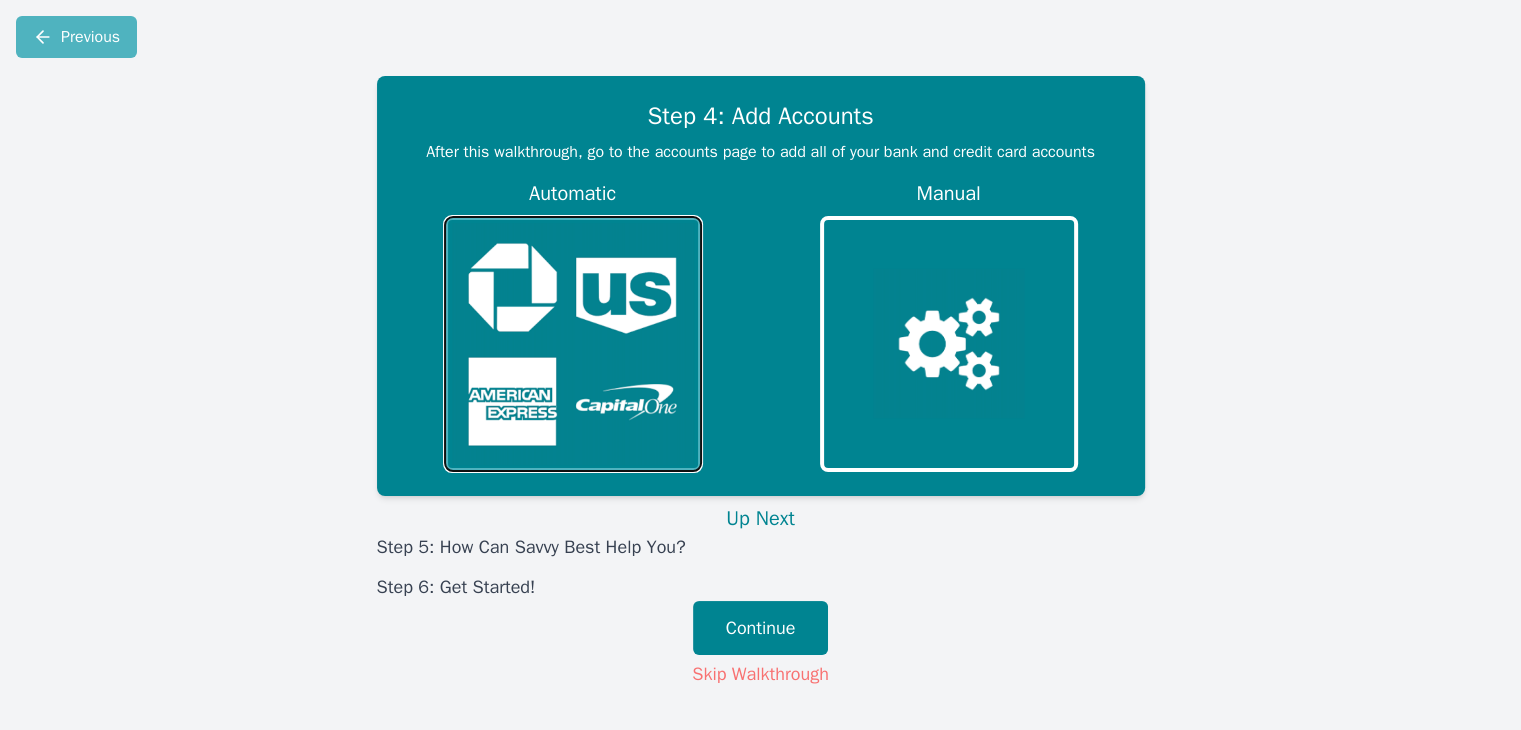 click at bounding box center (573, 344) 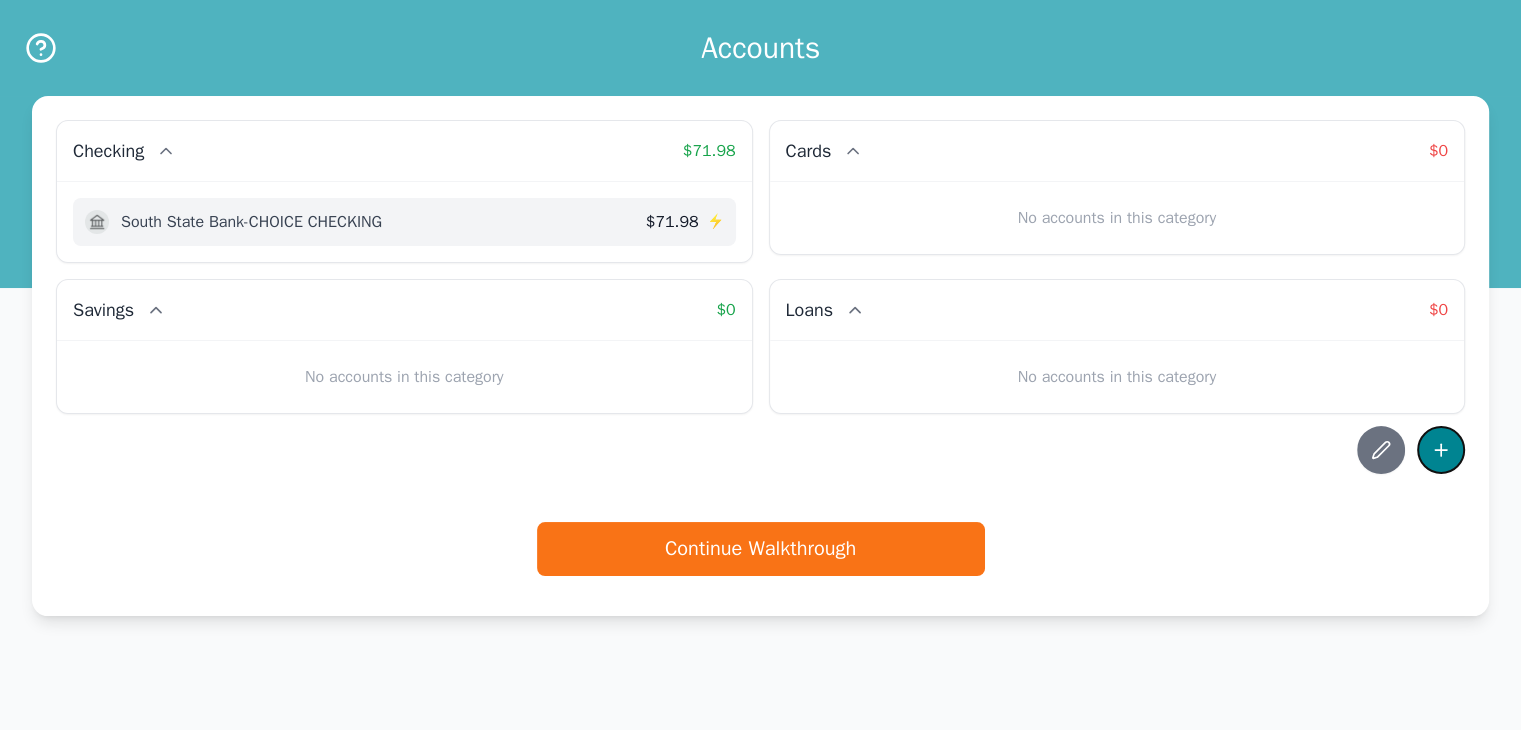 click at bounding box center [1441, 450] 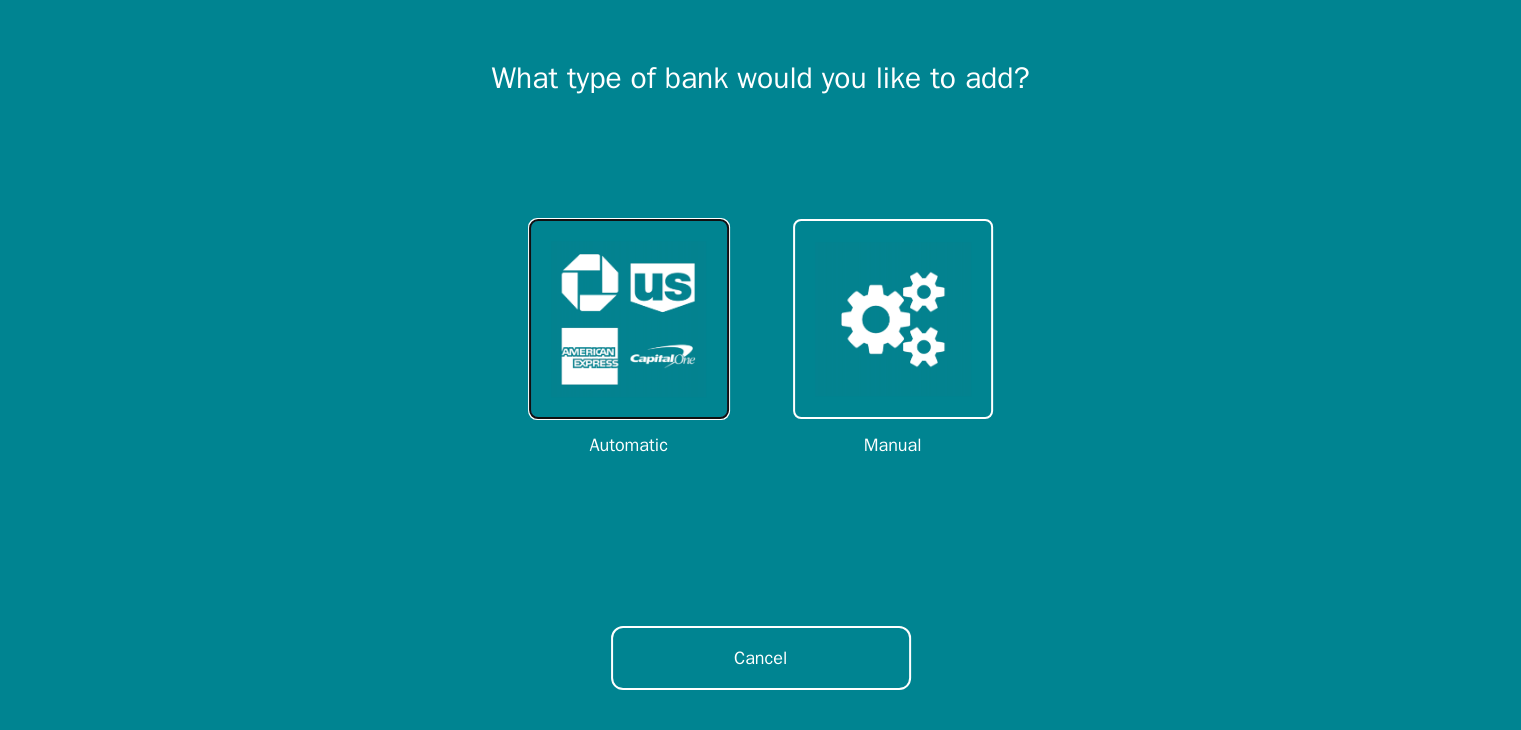 click at bounding box center (629, 319) 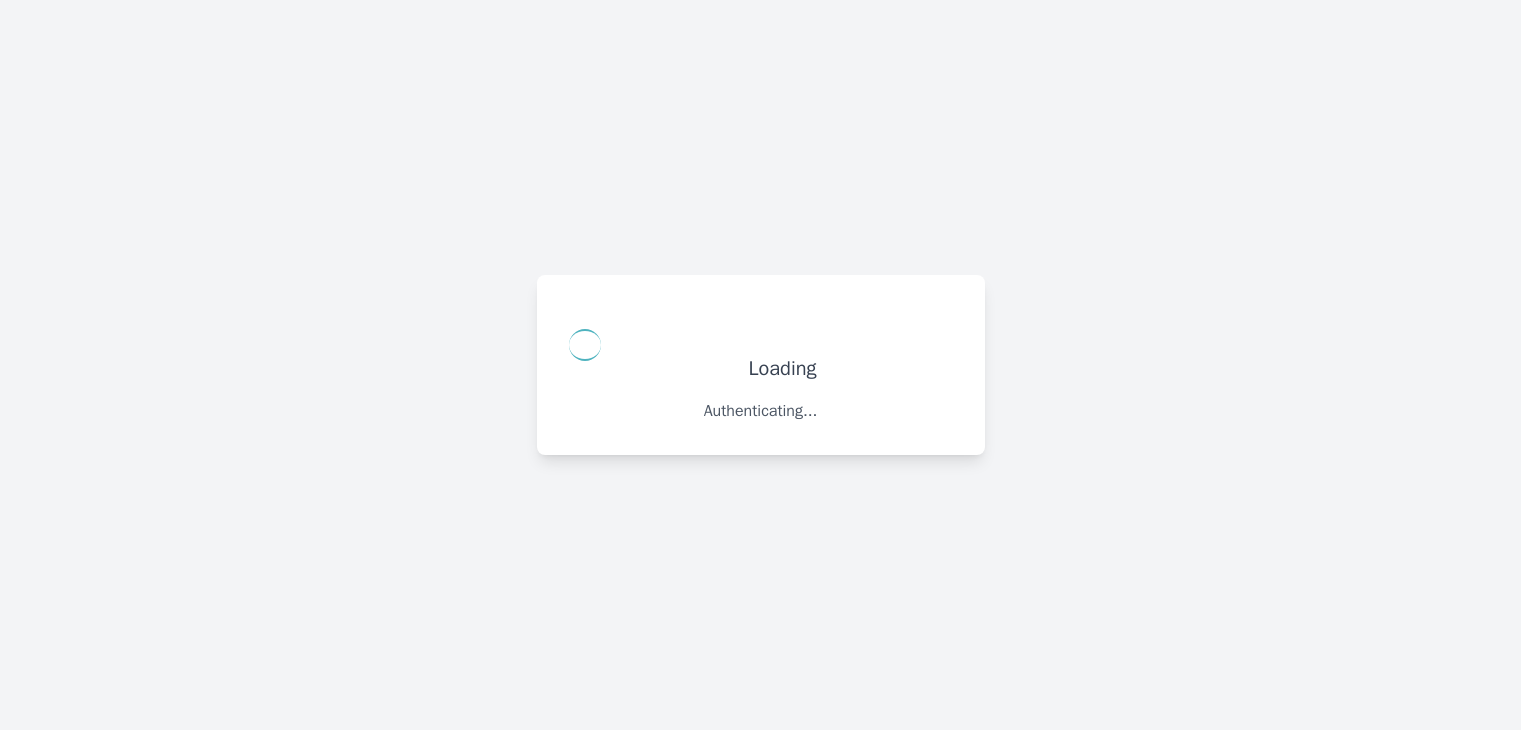 scroll, scrollTop: 0, scrollLeft: 0, axis: both 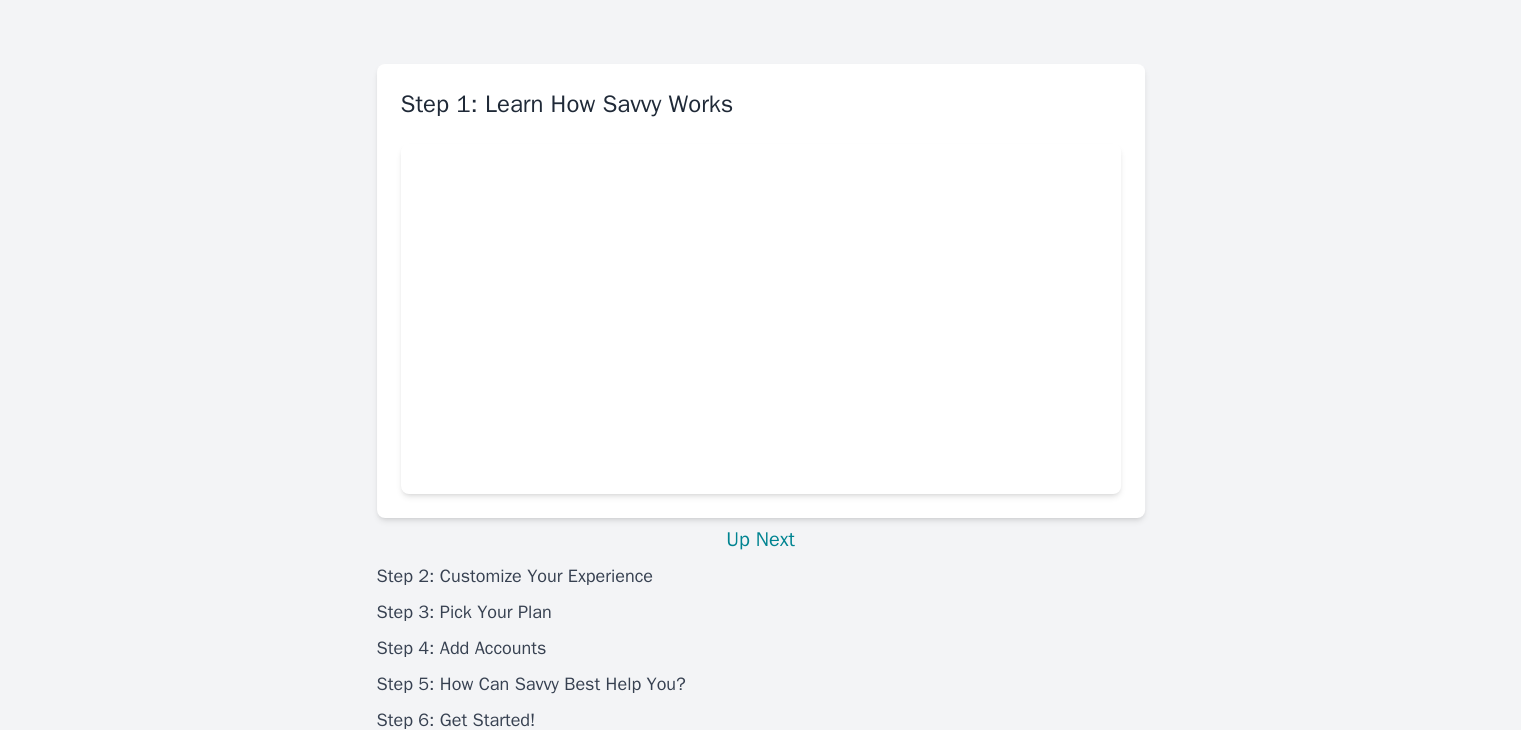 click on "Up Next" at bounding box center (761, 540) 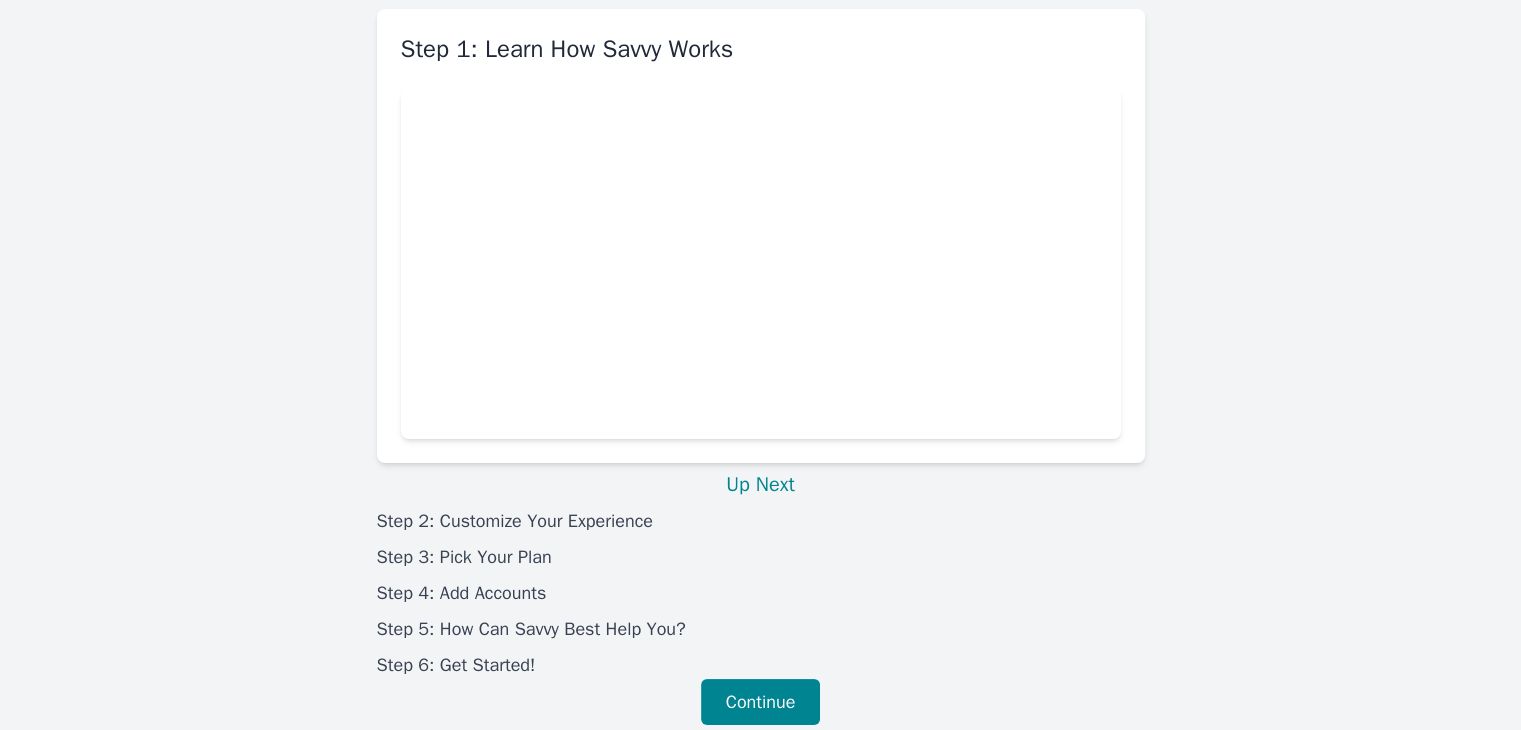 scroll, scrollTop: 84, scrollLeft: 0, axis: vertical 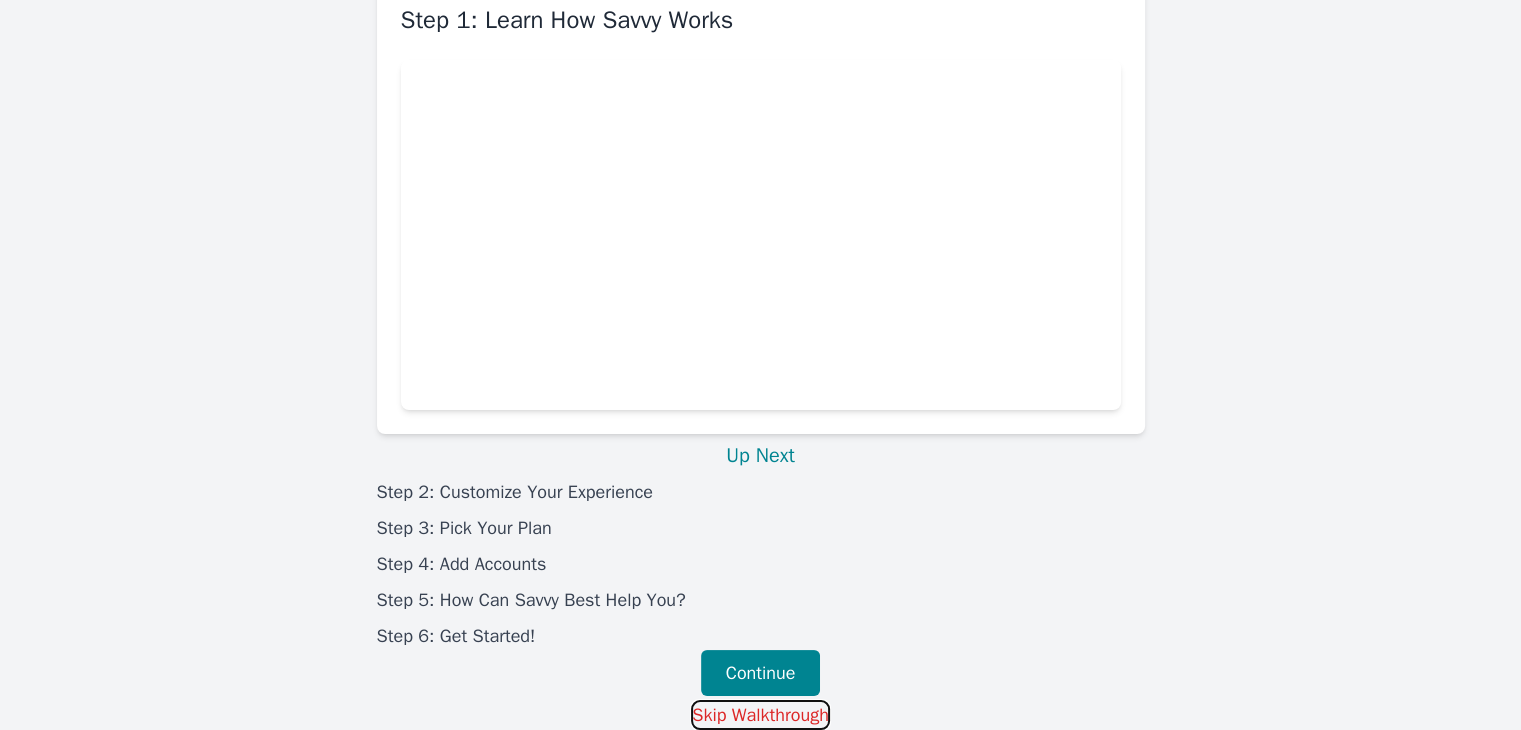 click on "Skip Walkthrough" at bounding box center (760, 715) 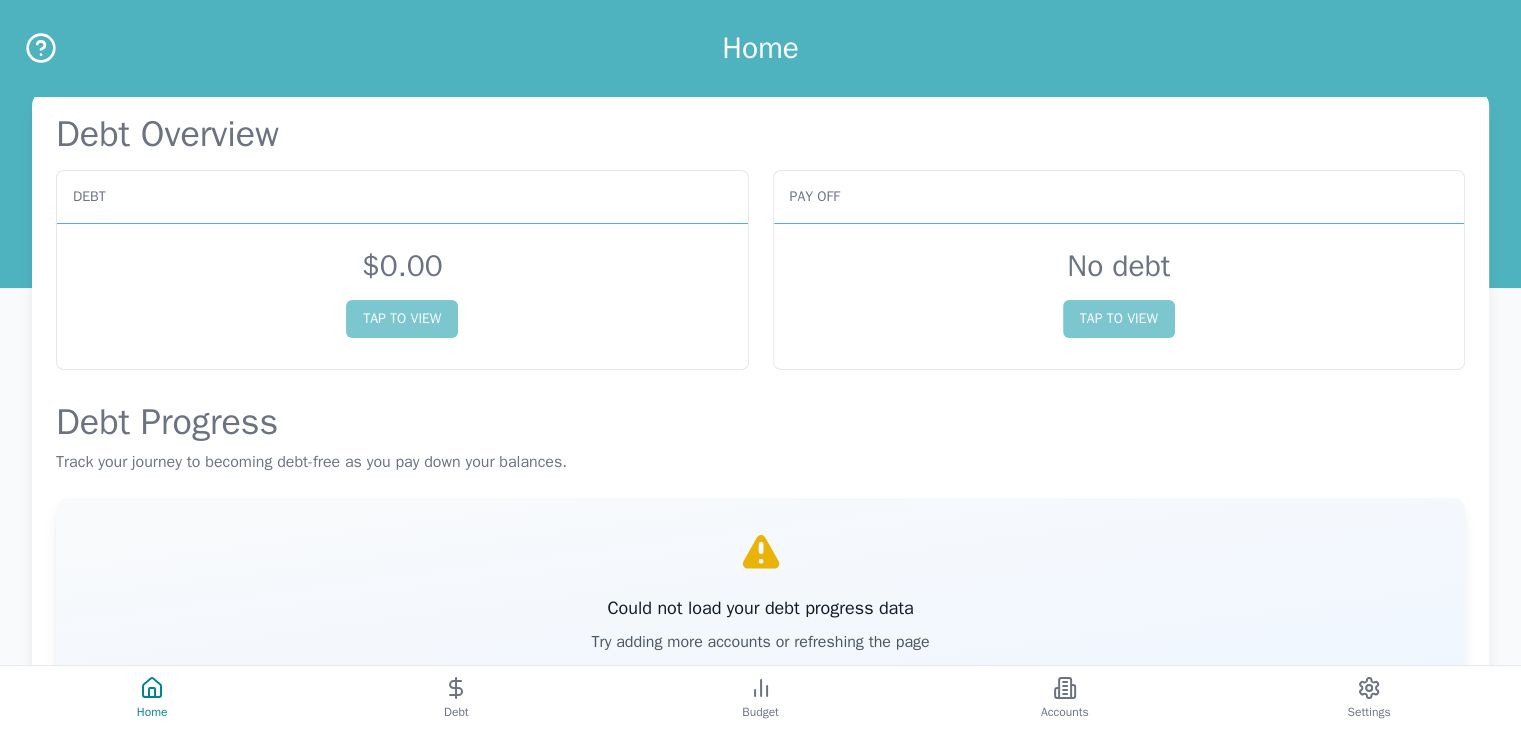 scroll, scrollTop: 0, scrollLeft: 0, axis: both 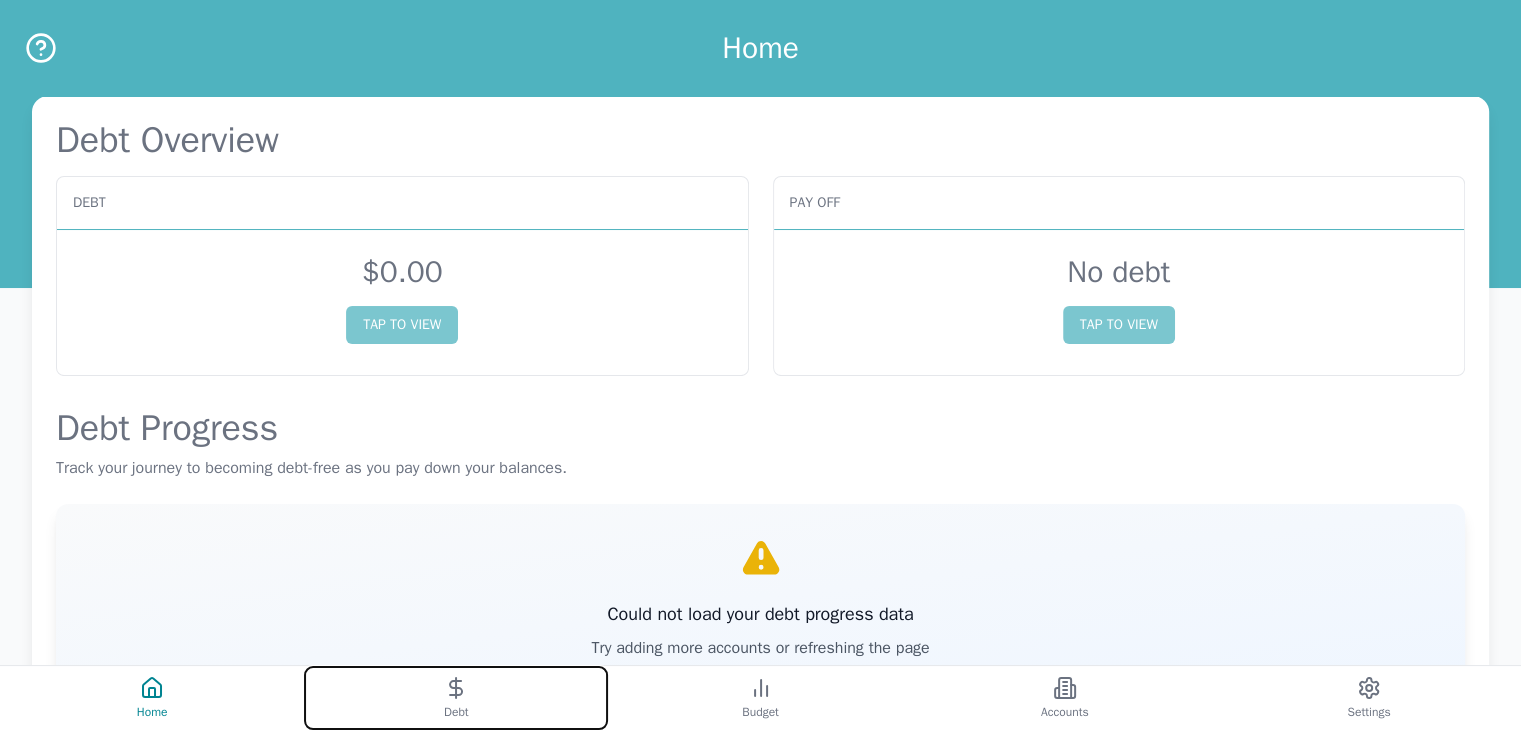 click on "Debt" at bounding box center (456, 698) 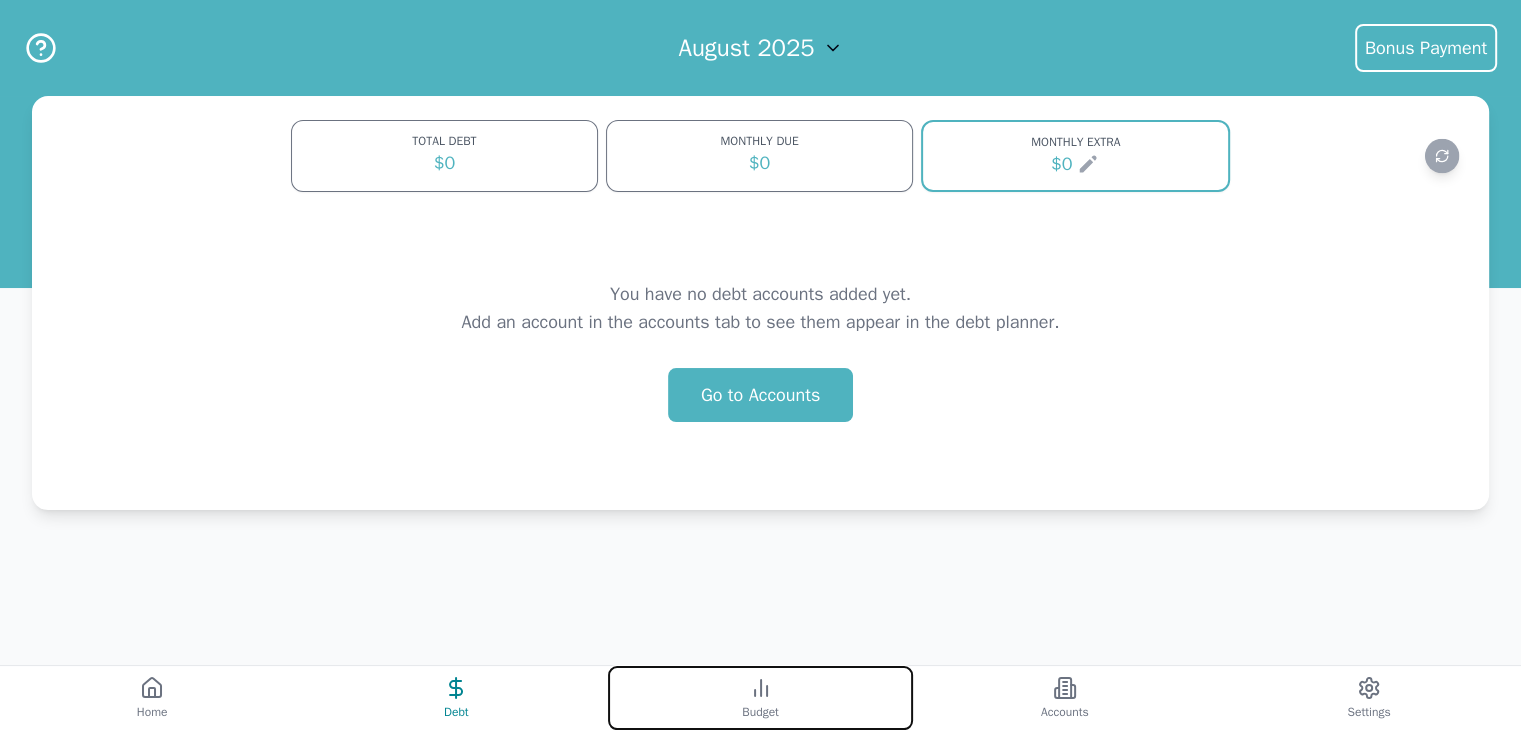 click 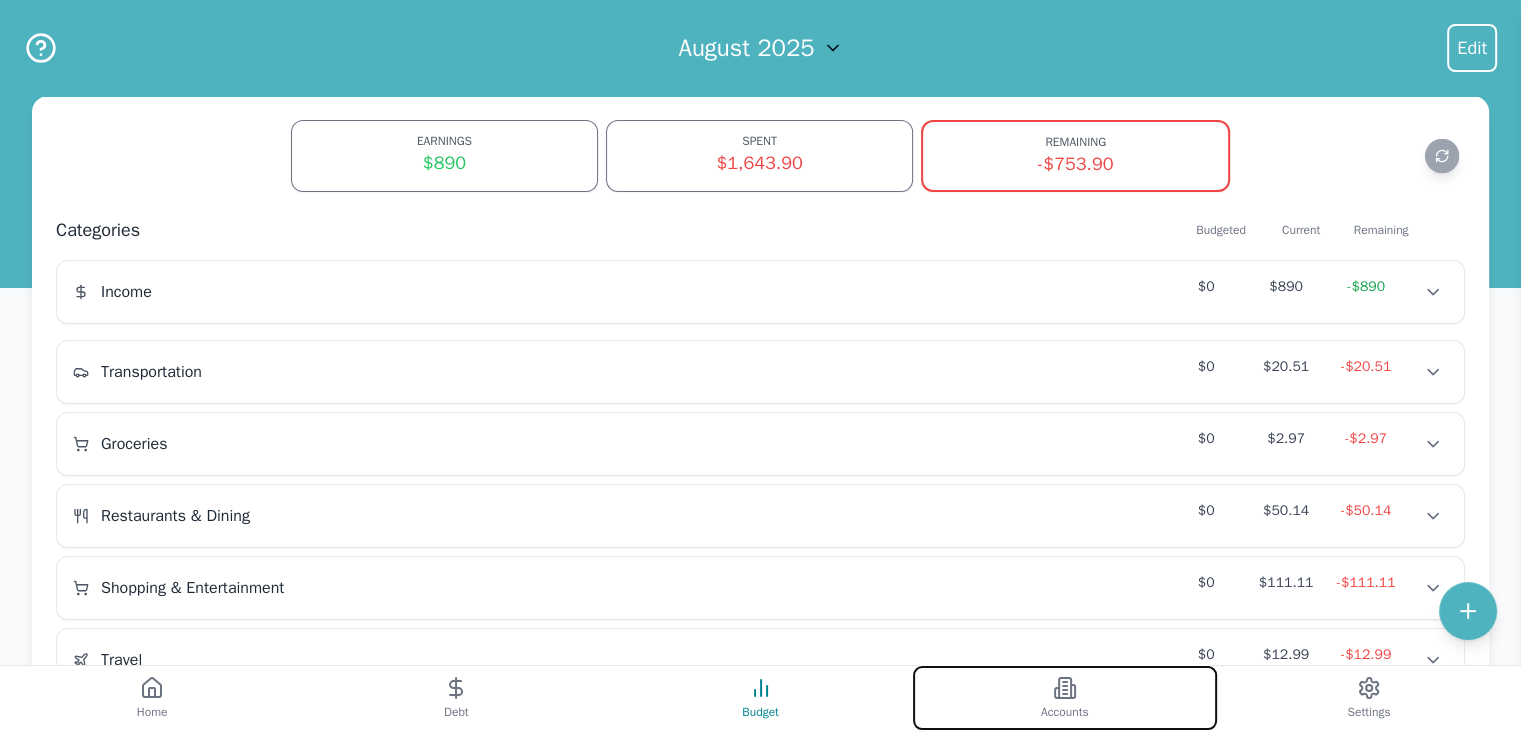 click on "Accounts" at bounding box center [1065, 698] 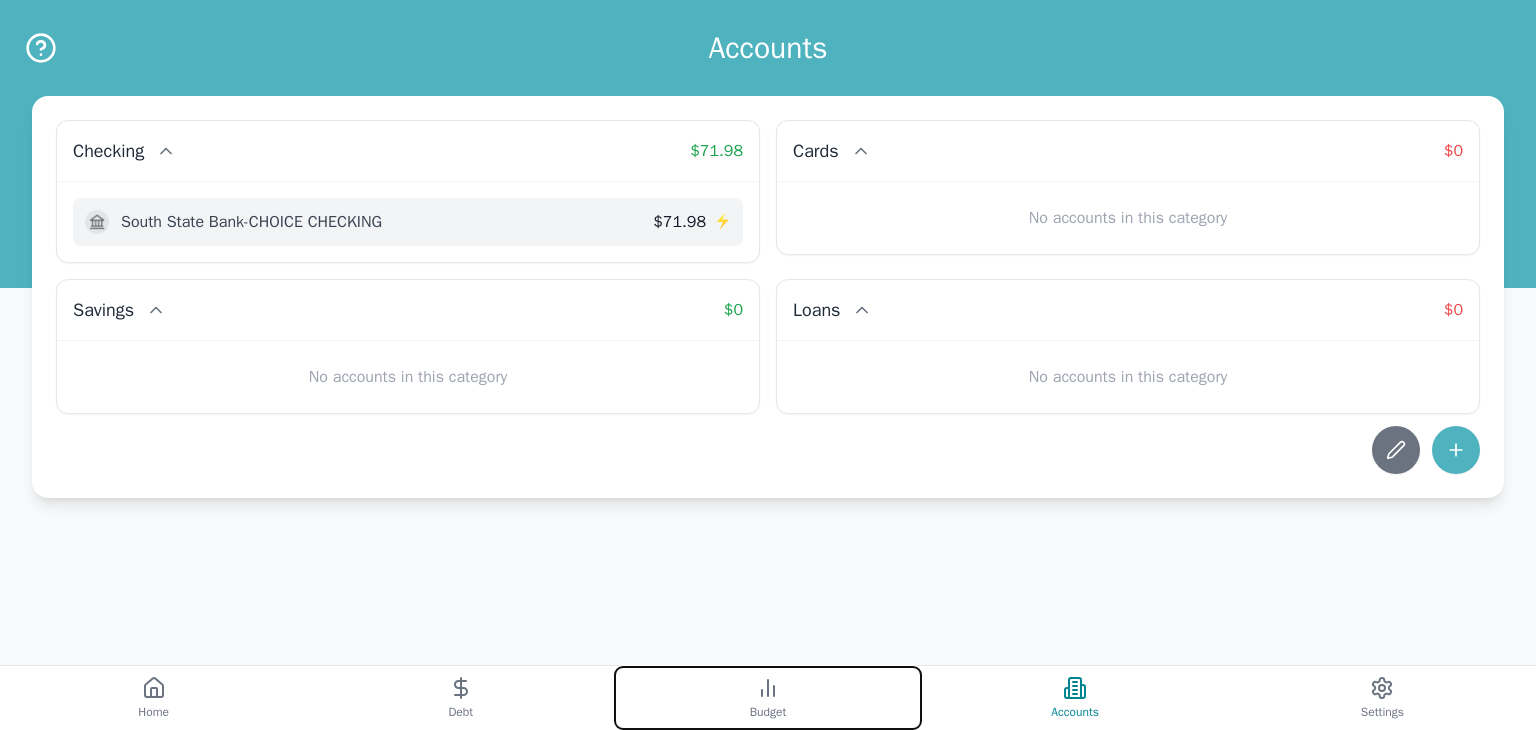 click on "Budget" at bounding box center (767, 698) 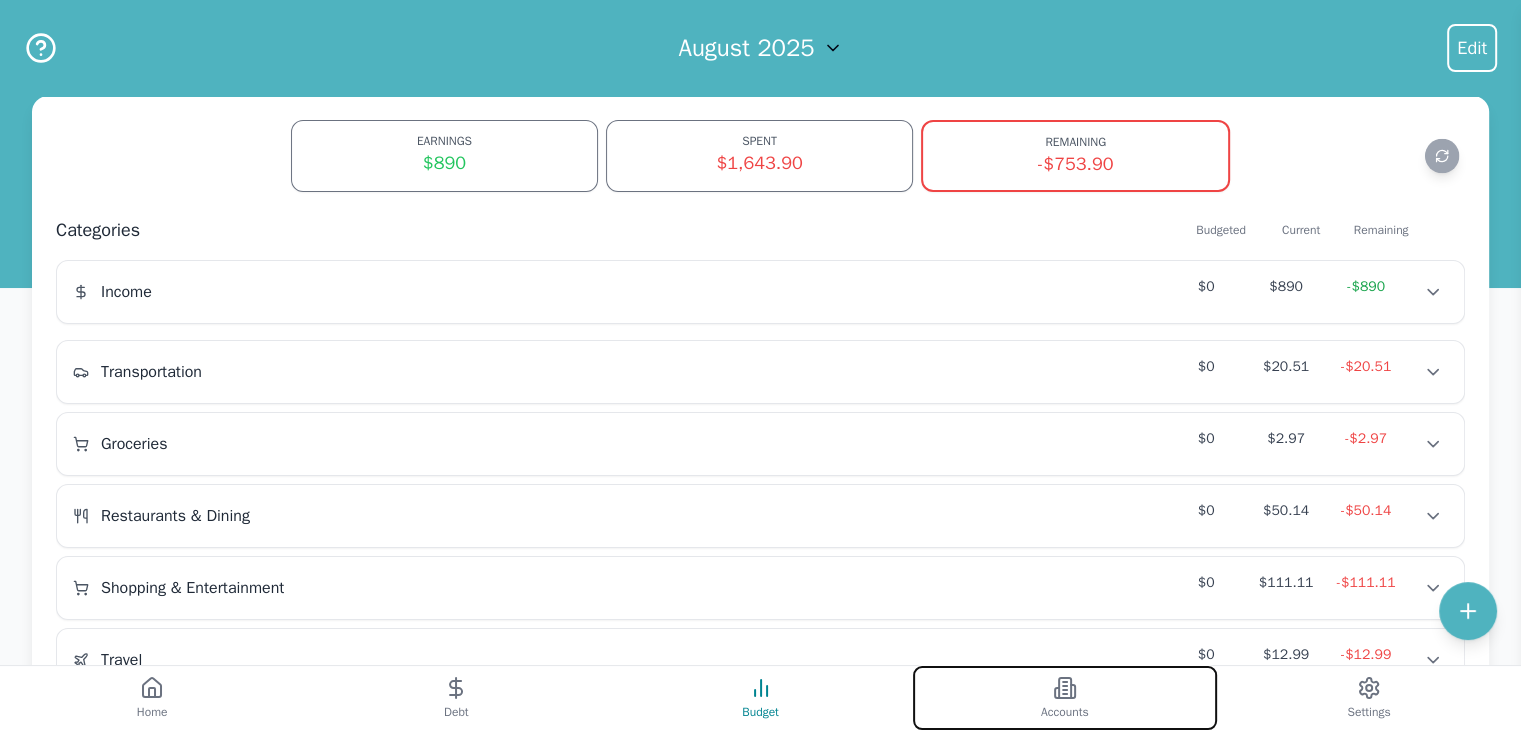 click on "Accounts" at bounding box center [1065, 698] 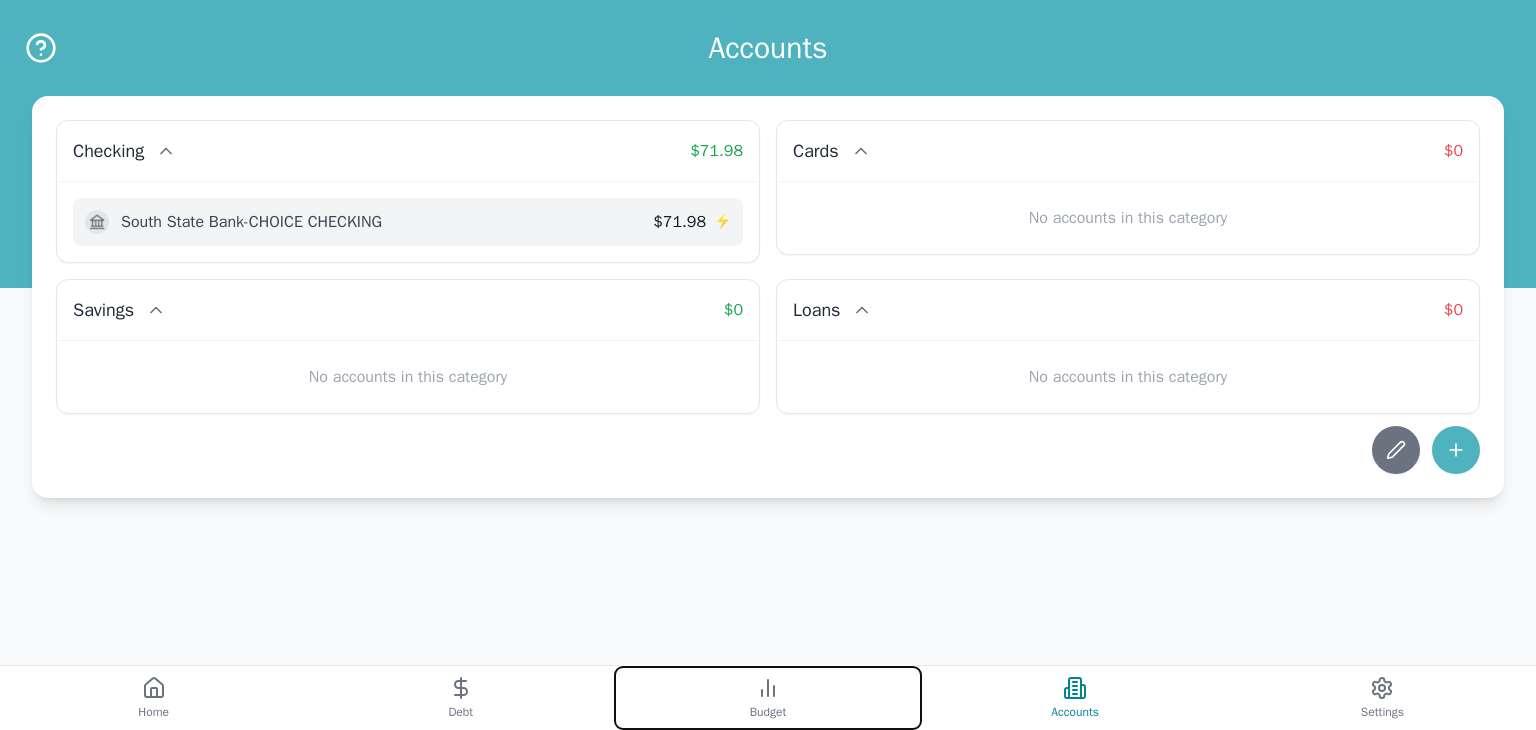 click on "Budget" at bounding box center (767, 698) 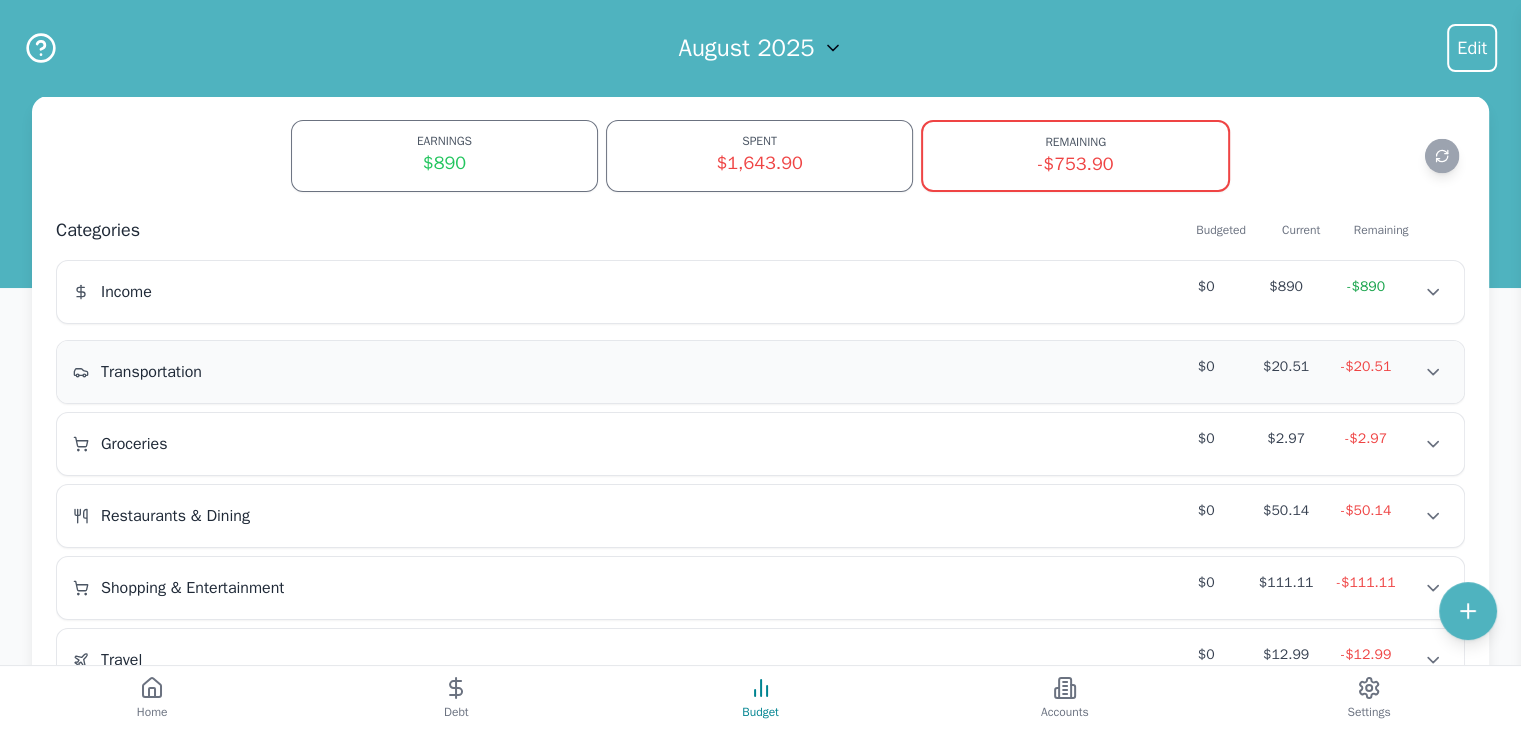 click on "-$20.51" at bounding box center [1366, 367] 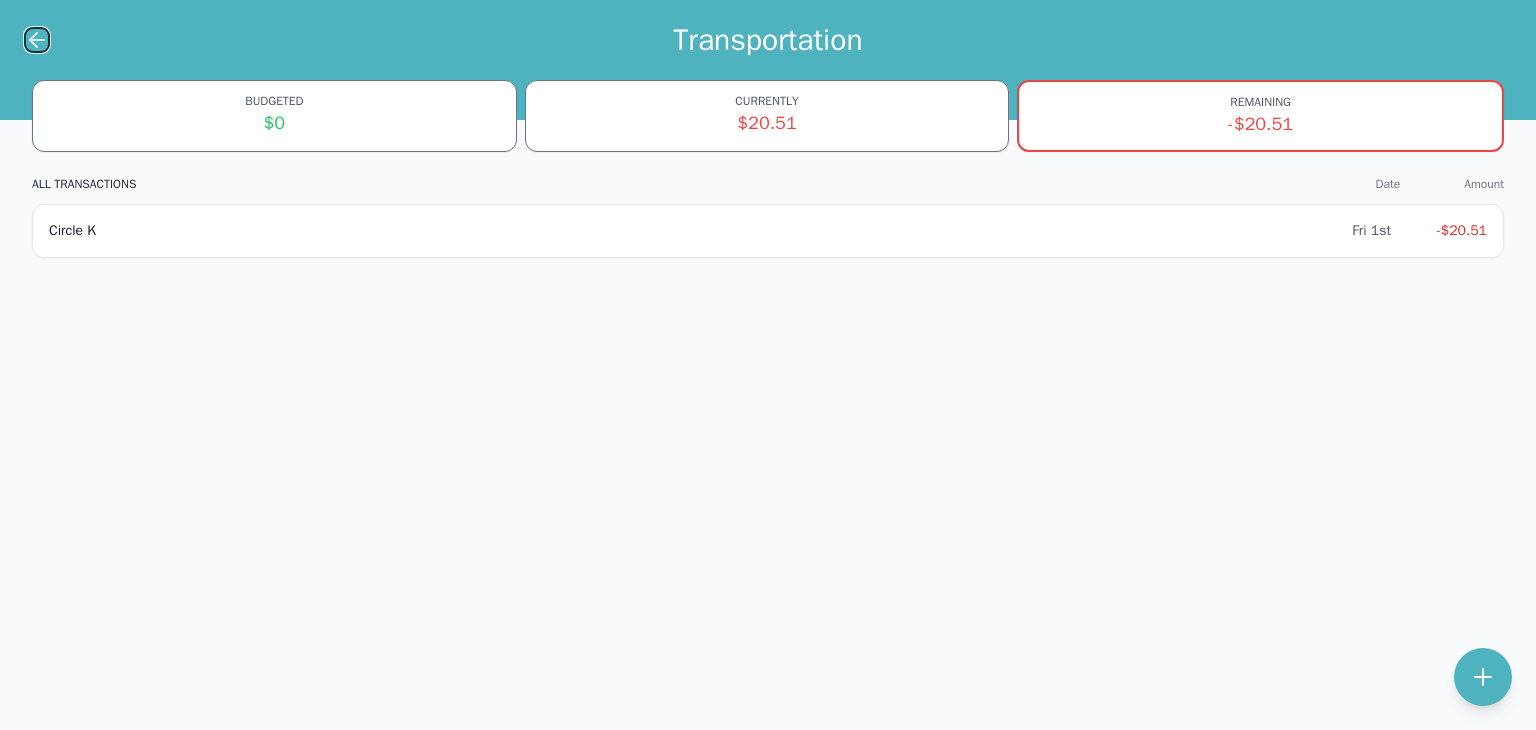 click 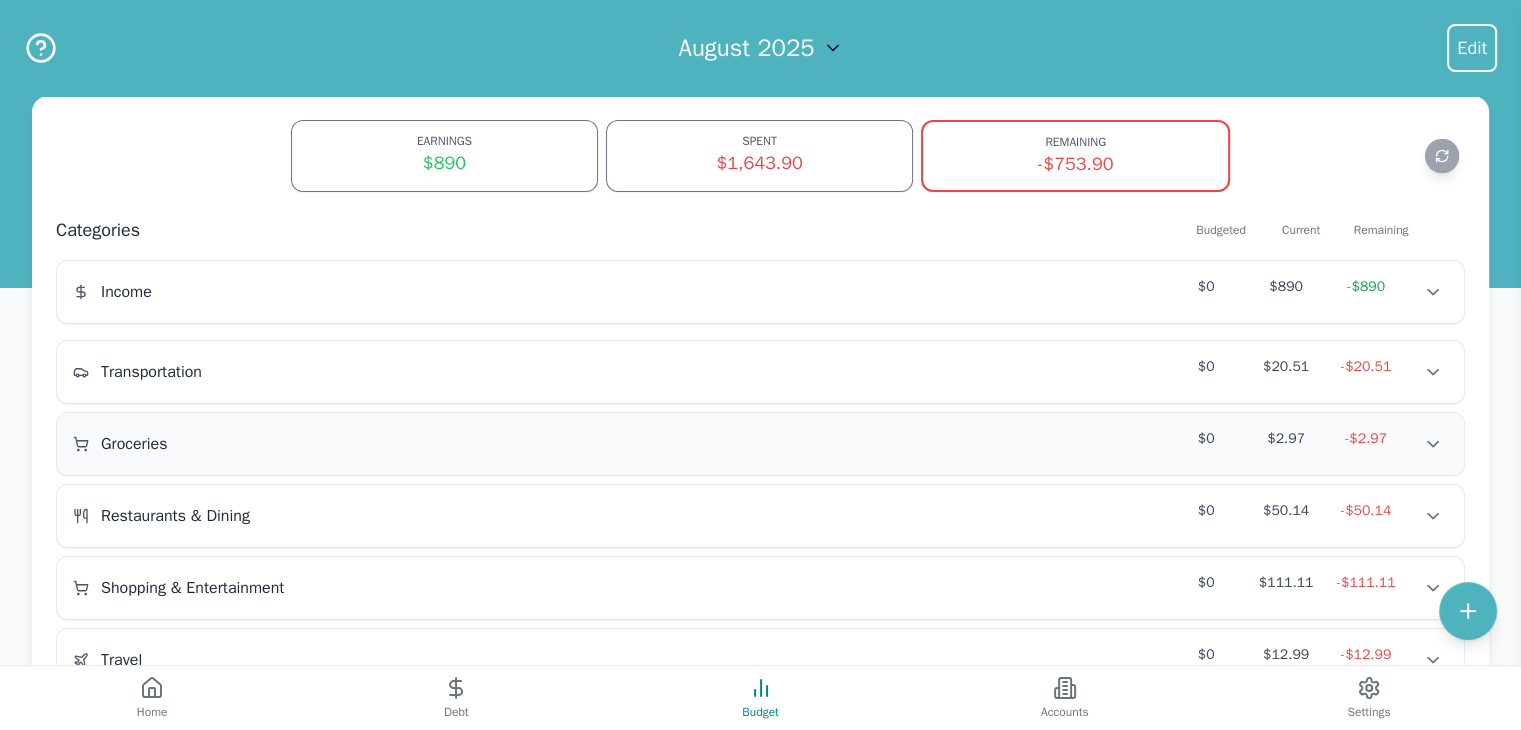 click on "Groceries" at bounding box center [201, 444] 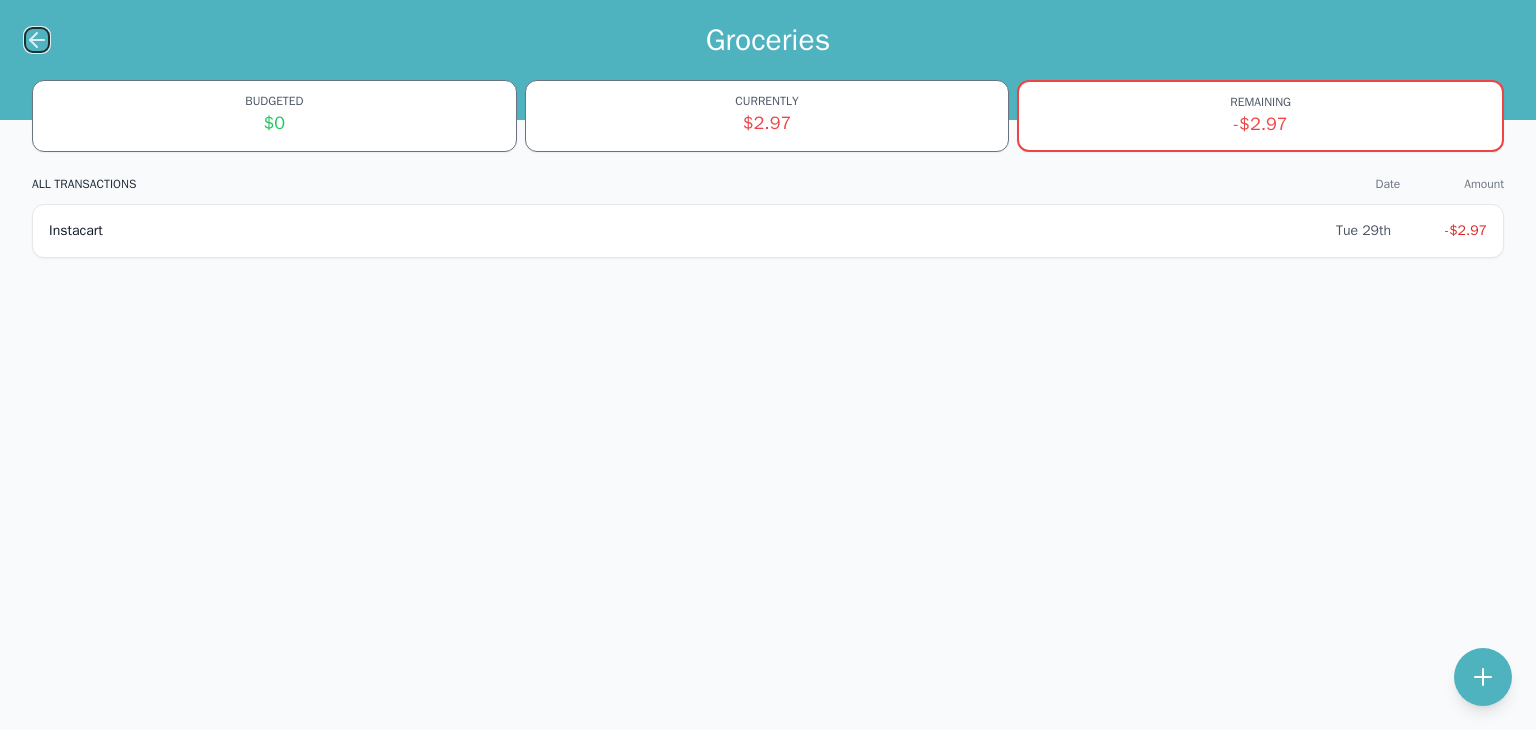 click 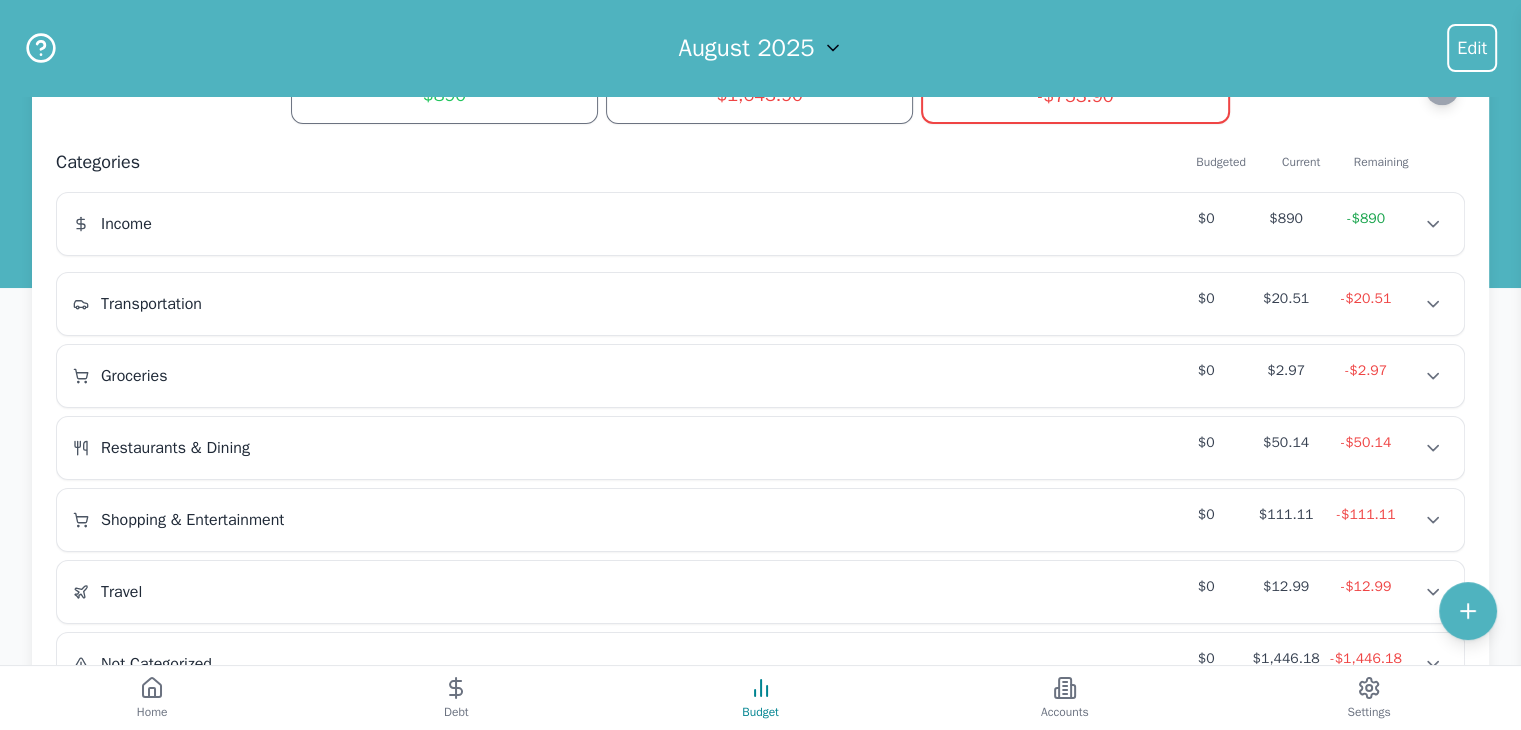 scroll, scrollTop: 156, scrollLeft: 0, axis: vertical 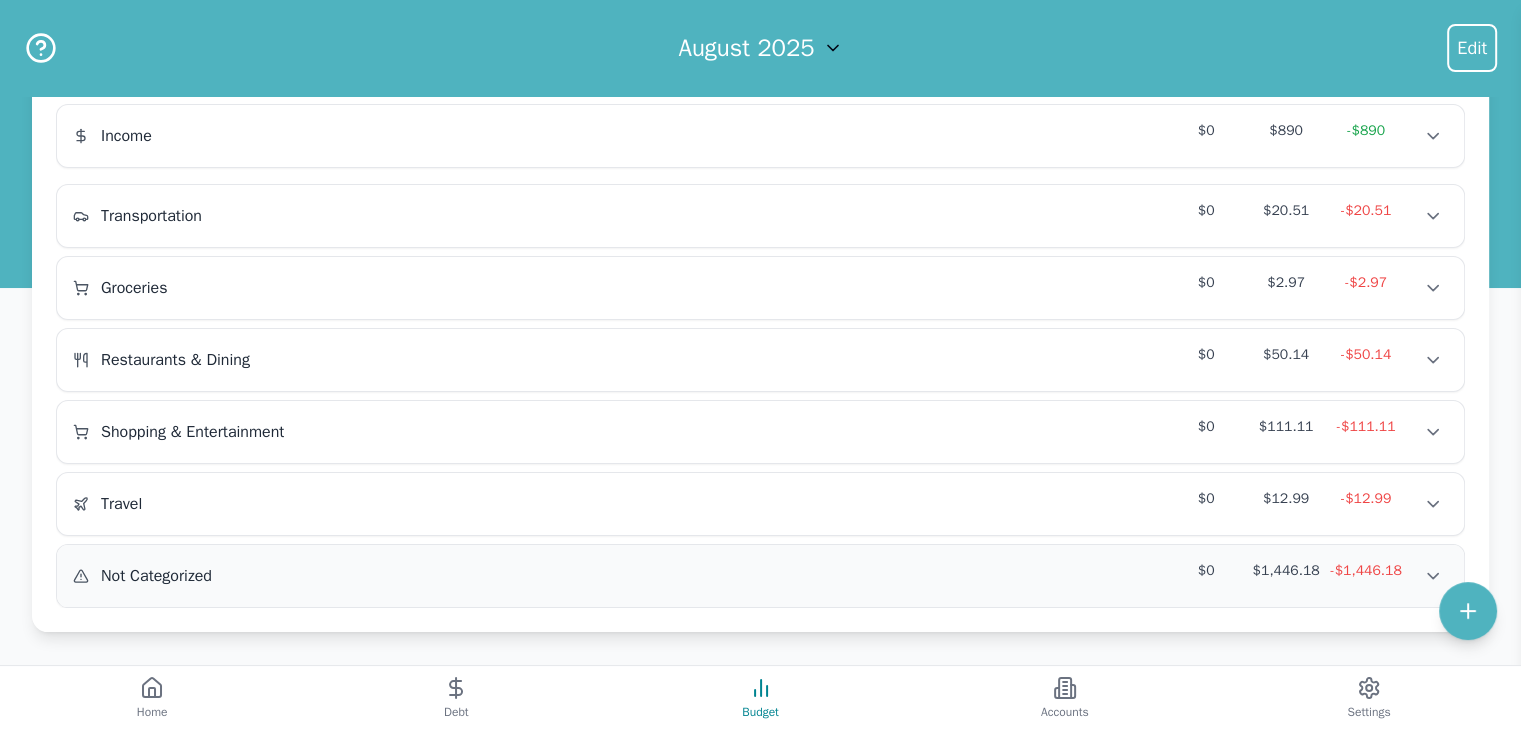 click on "Not Categorized" at bounding box center (156, 576) 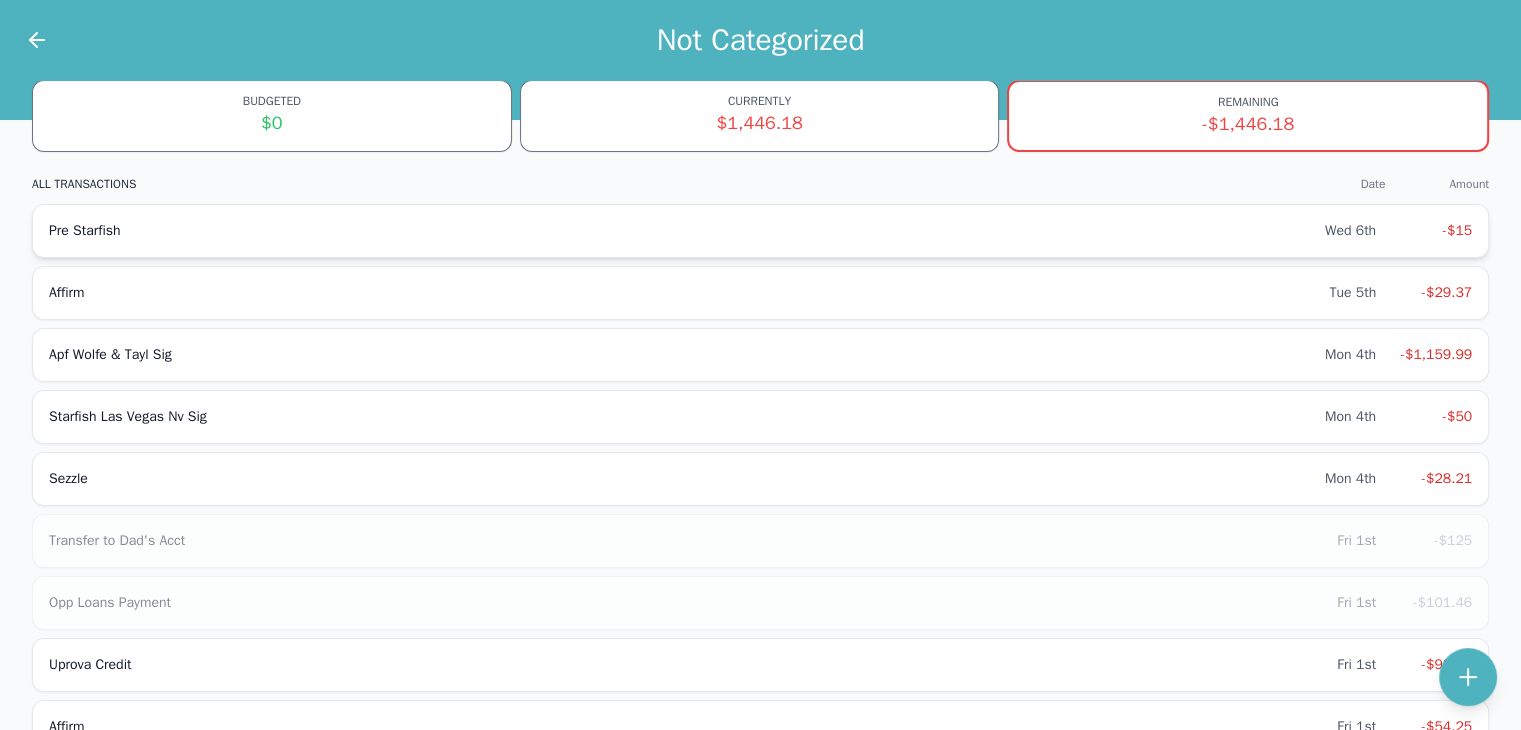 click on "Pre Starfish" at bounding box center (687, 231) 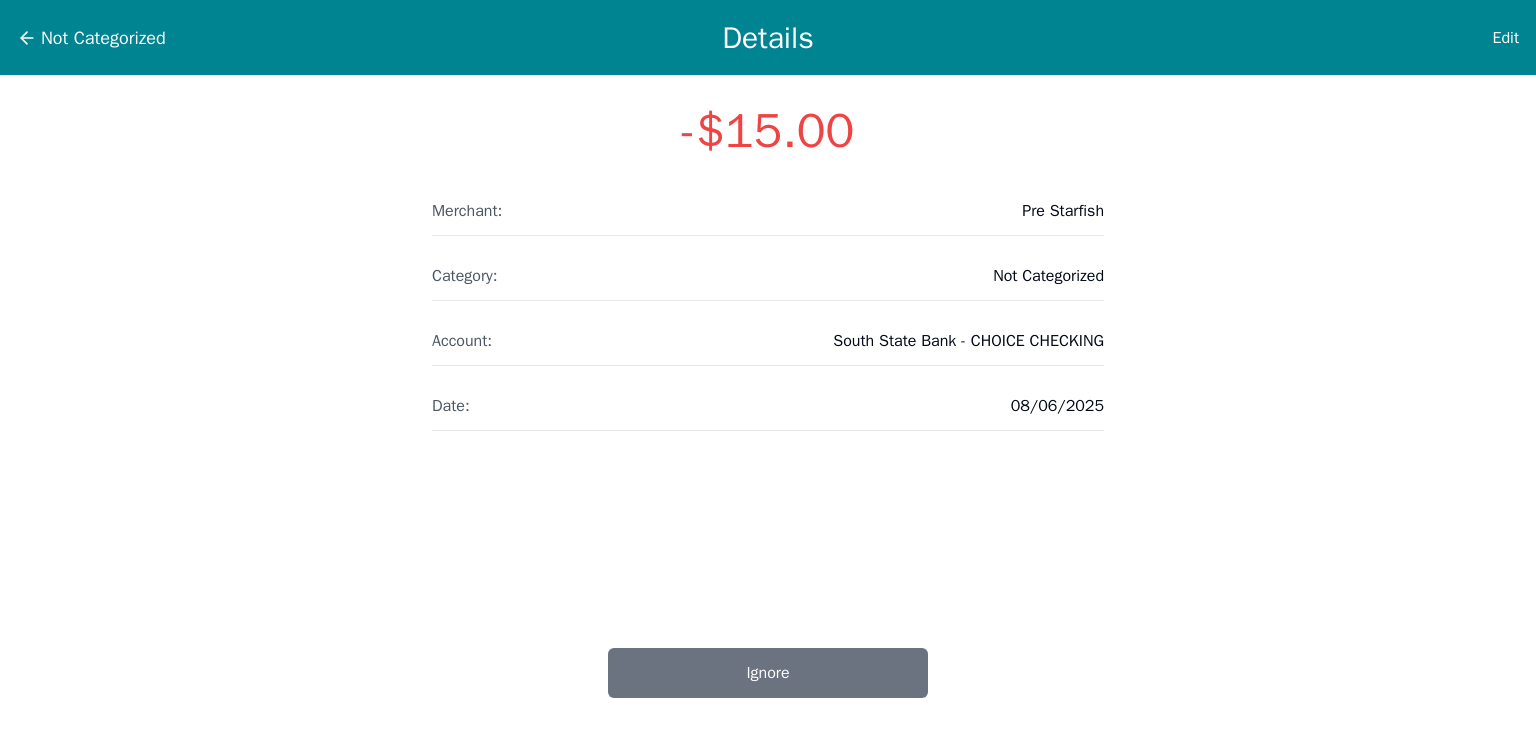 click on "Category: Not Categorized" at bounding box center [768, 276] 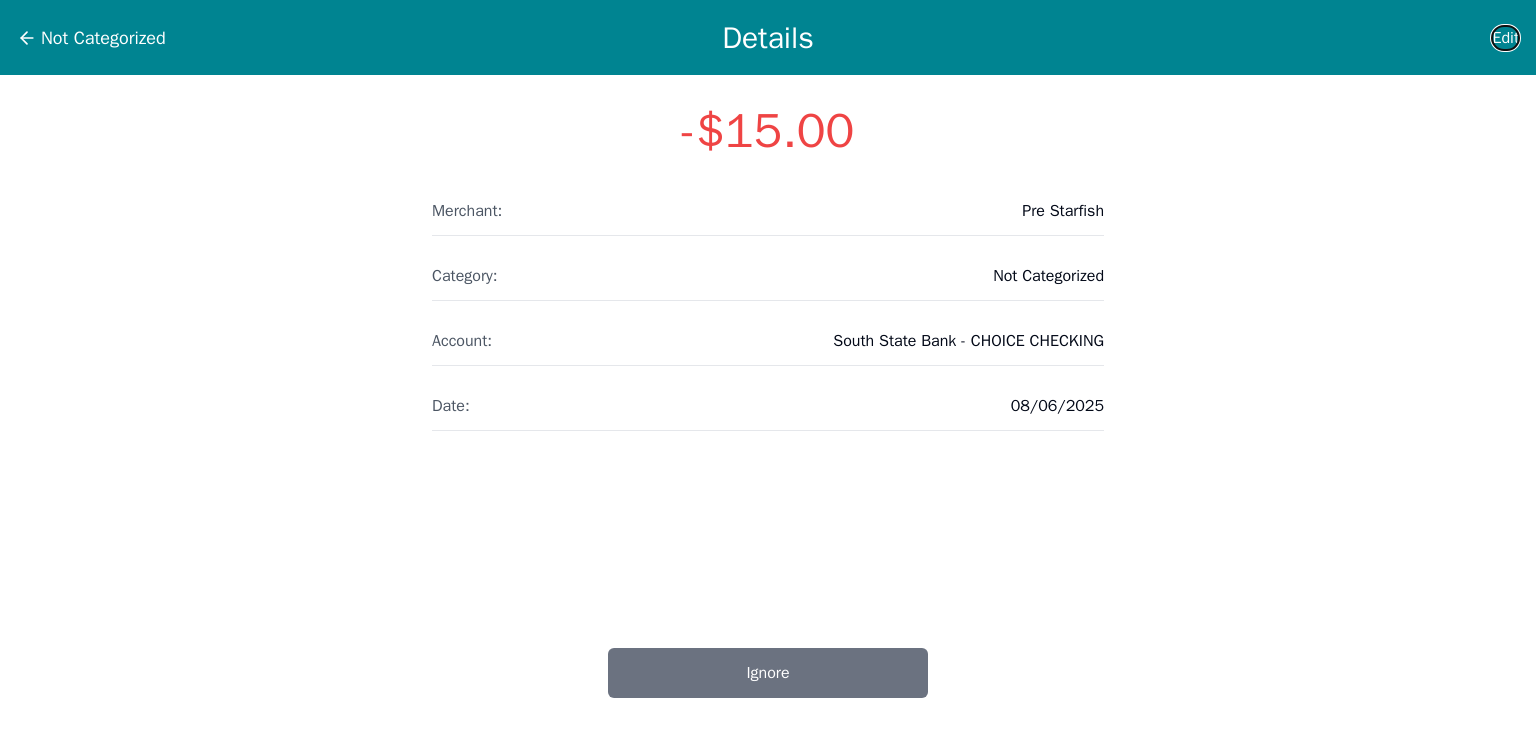 click on "Edit" at bounding box center [1505, 38] 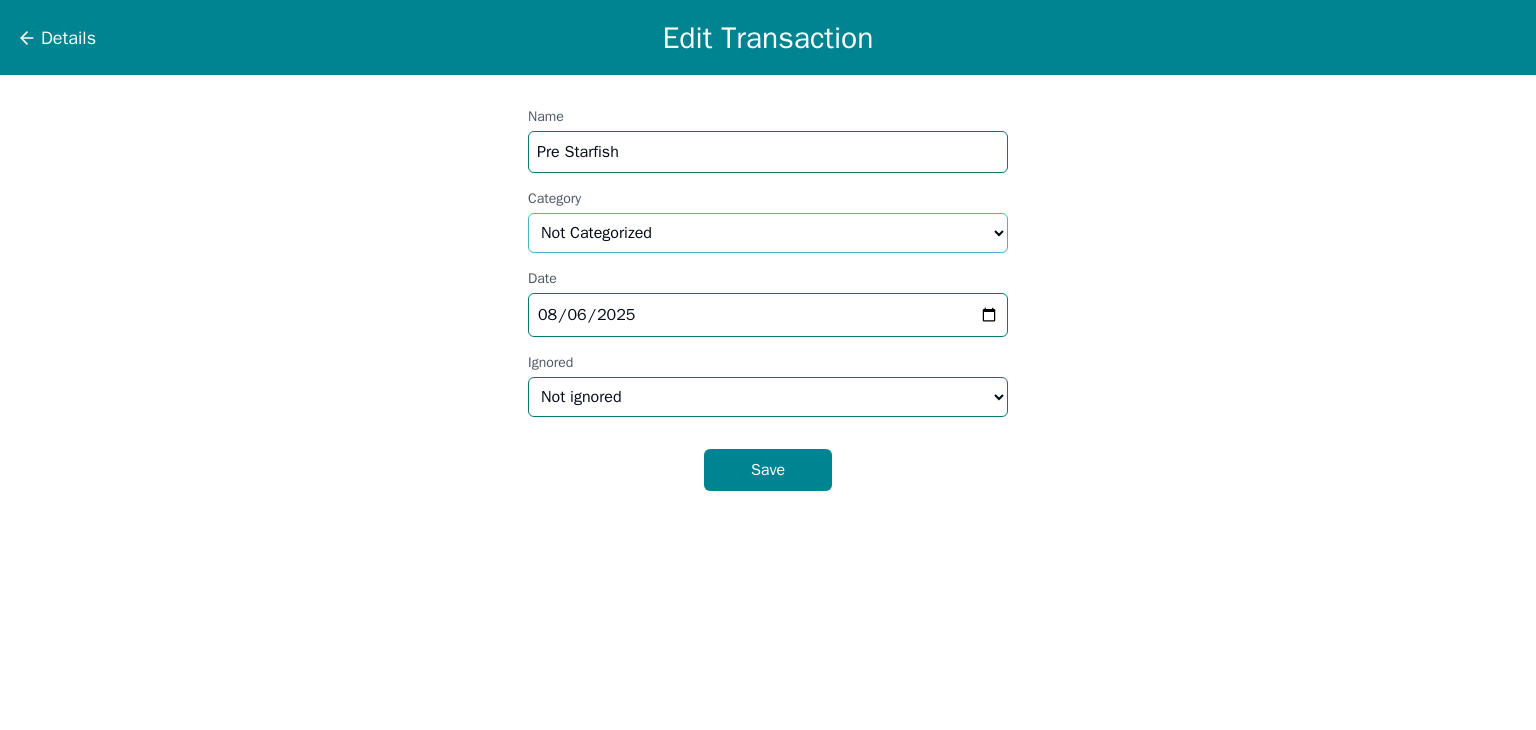 click on "Select a category... Home & Utilities Transportation Personal & Family Care Health Insurance Groceries Restaurants & Dining Shopping & Entertainment Travel Education Debt Payments Finance Charges Gifts & Charity Income Not Categorized" at bounding box center (768, 233) 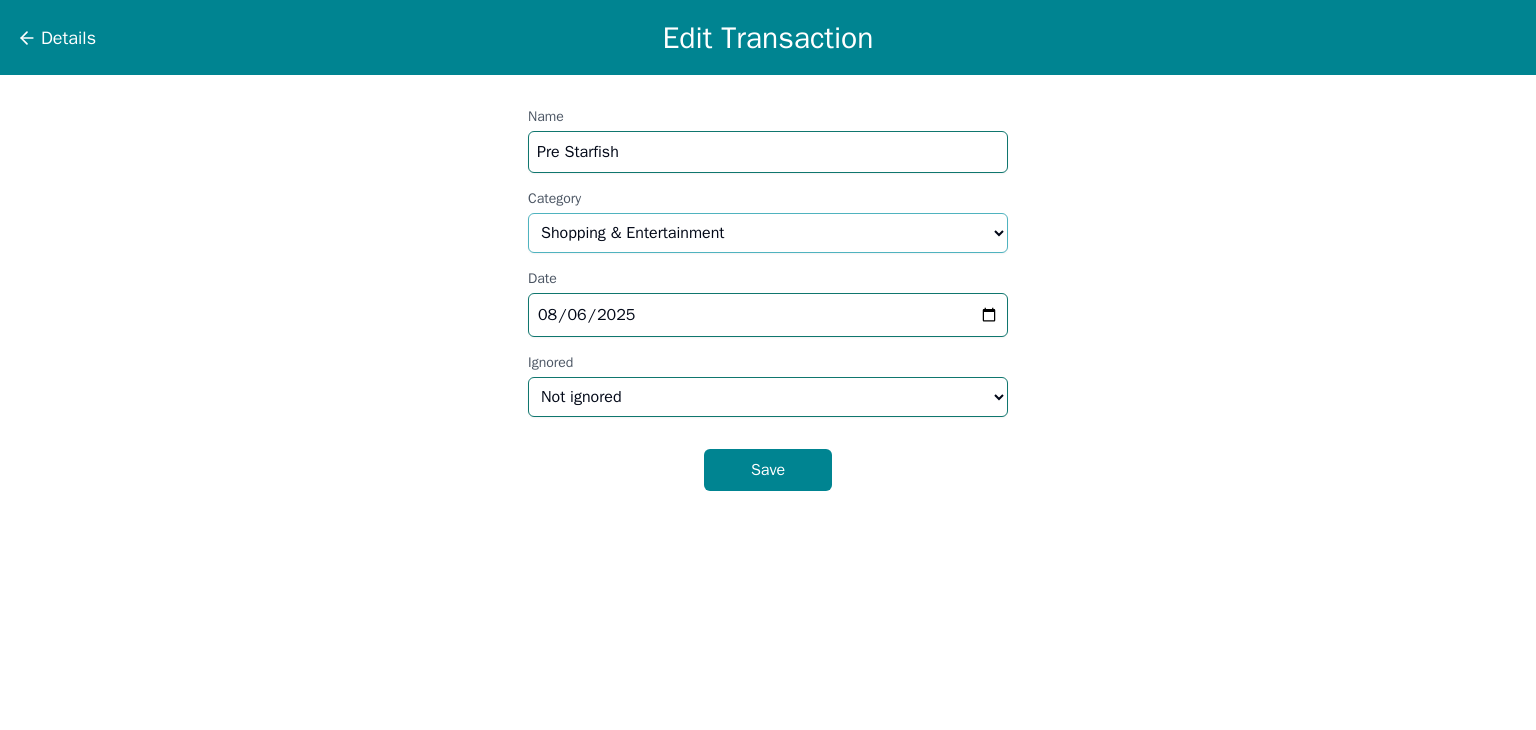 click on "Select a category... Home & Utilities Transportation Personal & Family Care Health Insurance Groceries Restaurants & Dining Shopping & Entertainment Travel Education Debt Payments Finance Charges Gifts & Charity Income Not Categorized" at bounding box center (768, 233) 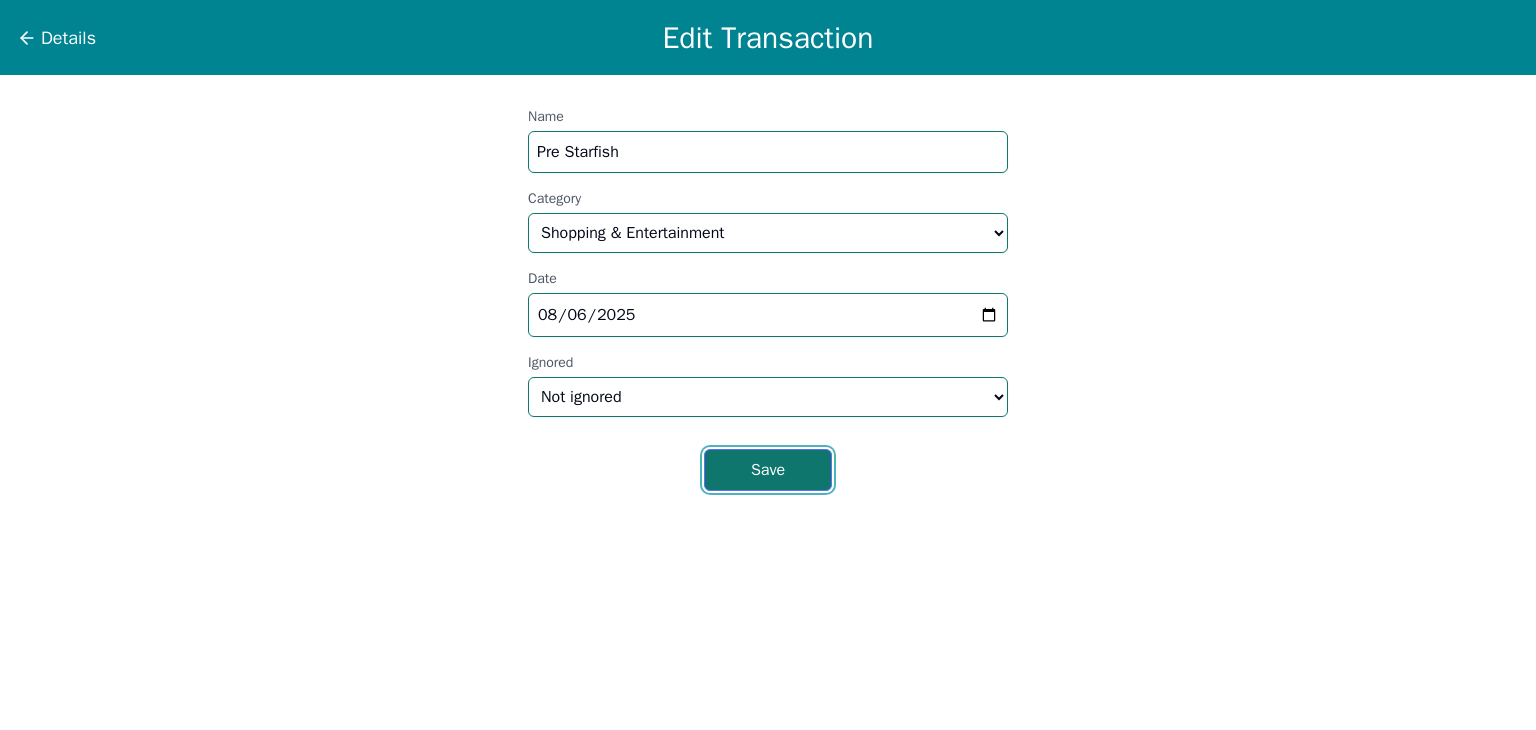 click on "Save" at bounding box center (768, 470) 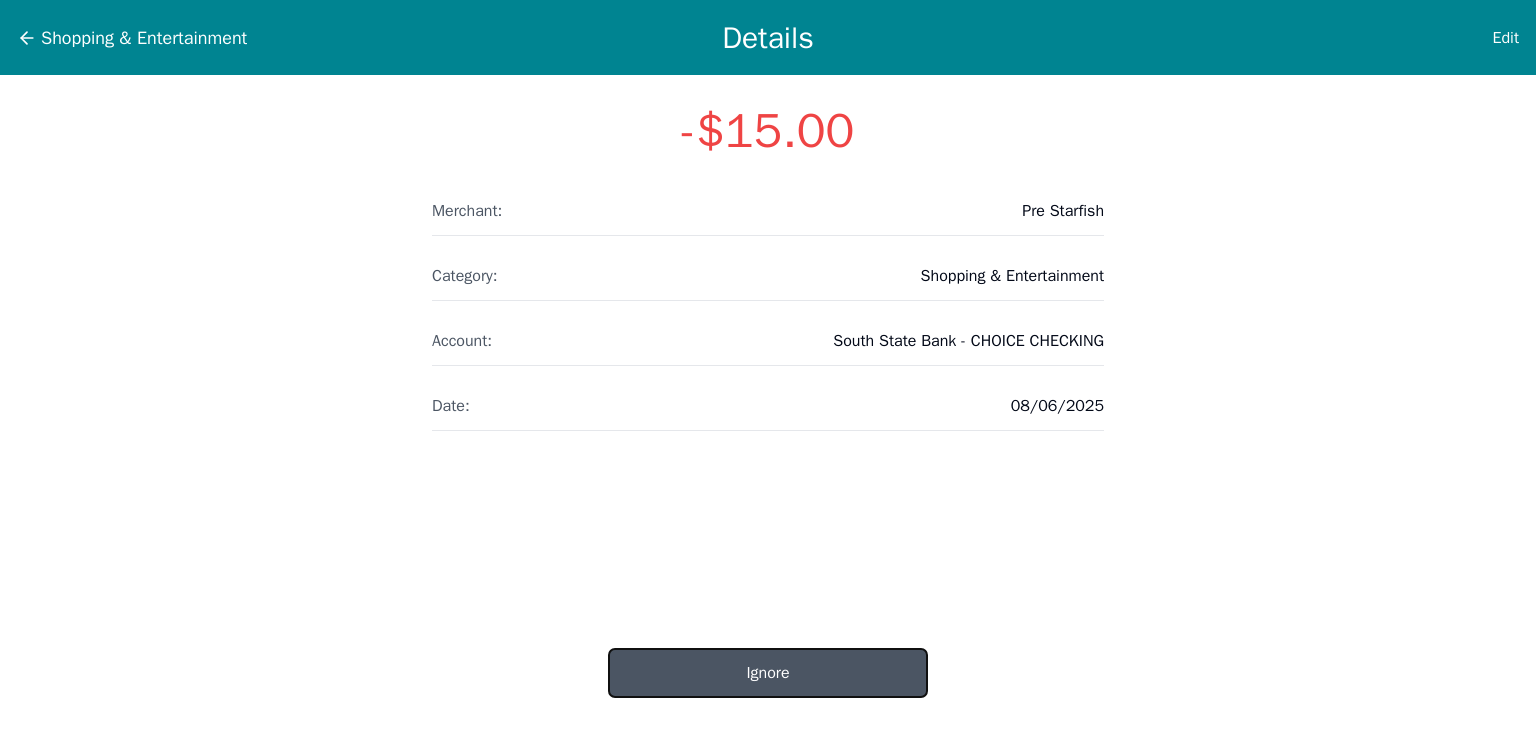 click on "Ignore" at bounding box center [768, 673] 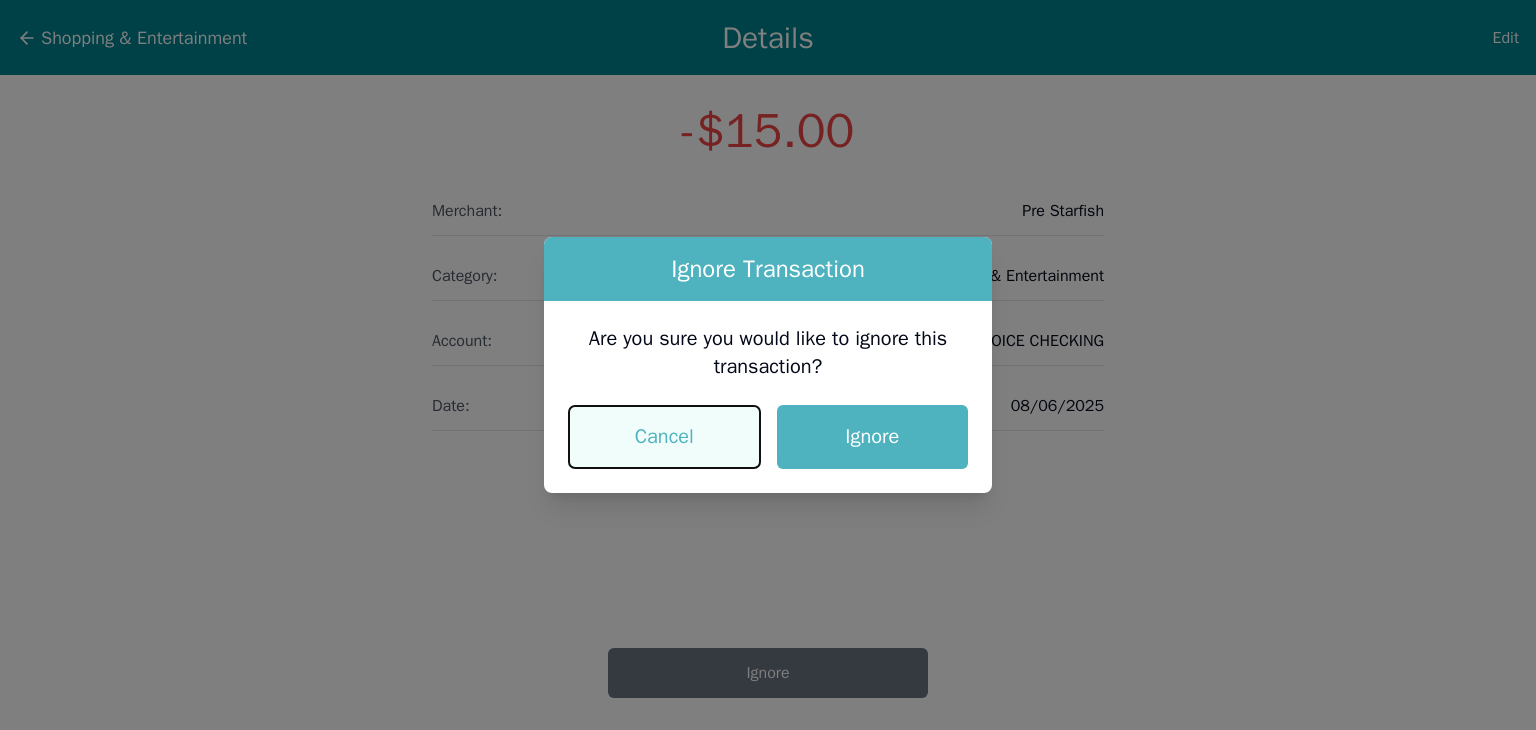 click on "Cancel" at bounding box center (664, 437) 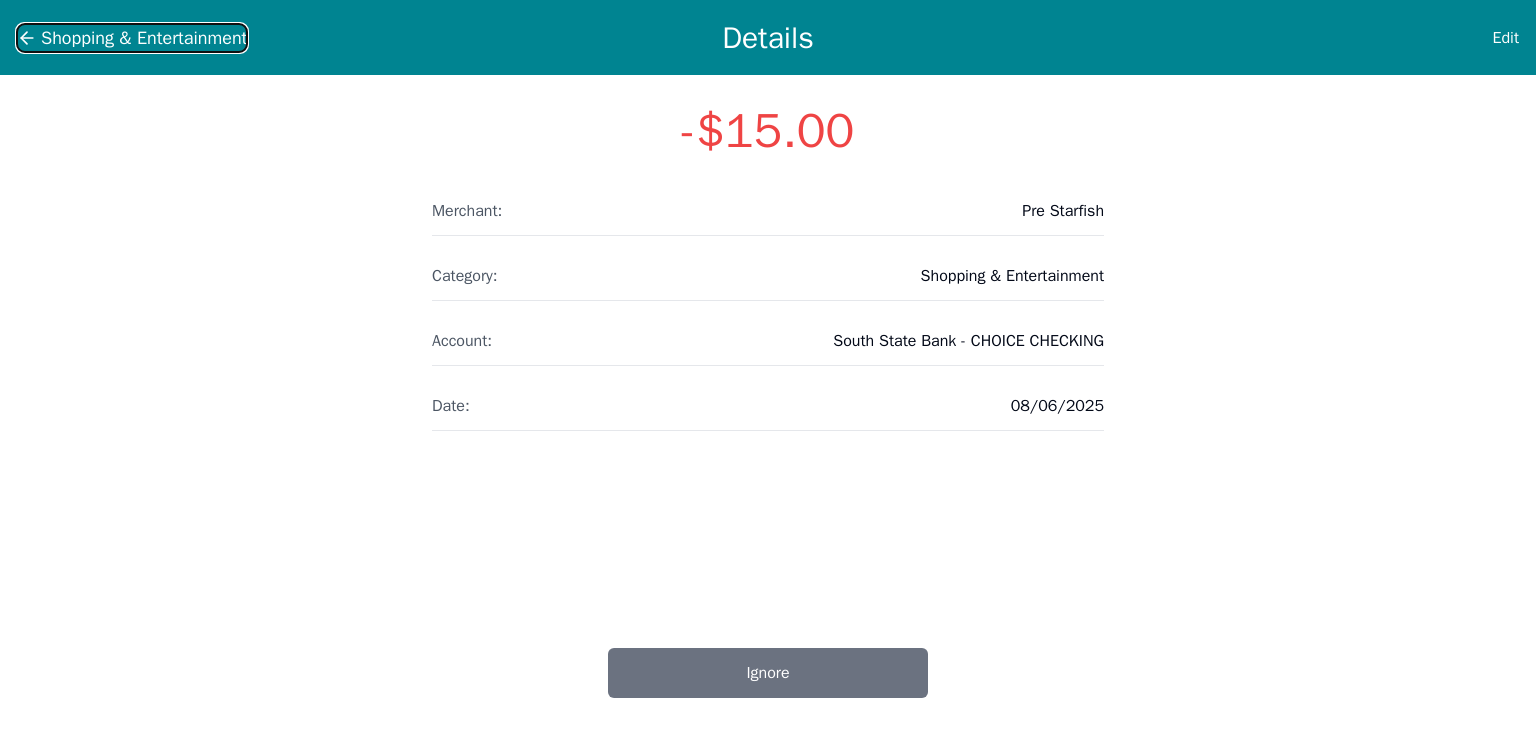 click on "Shopping & Entertainment" at bounding box center (144, 38) 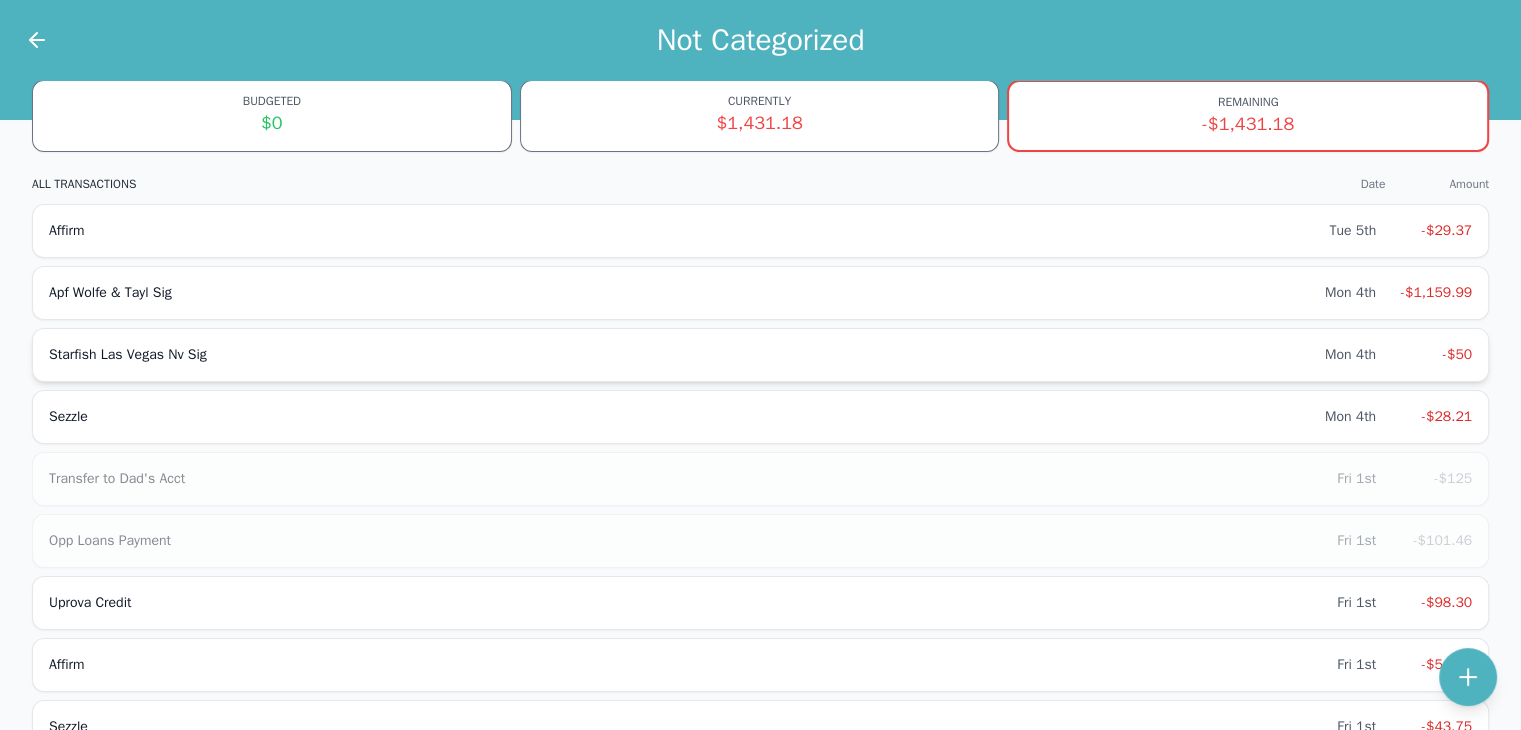 click on "Starfish [CITY], [STATE] Sig Mon 4th -$50" at bounding box center [760, 355] 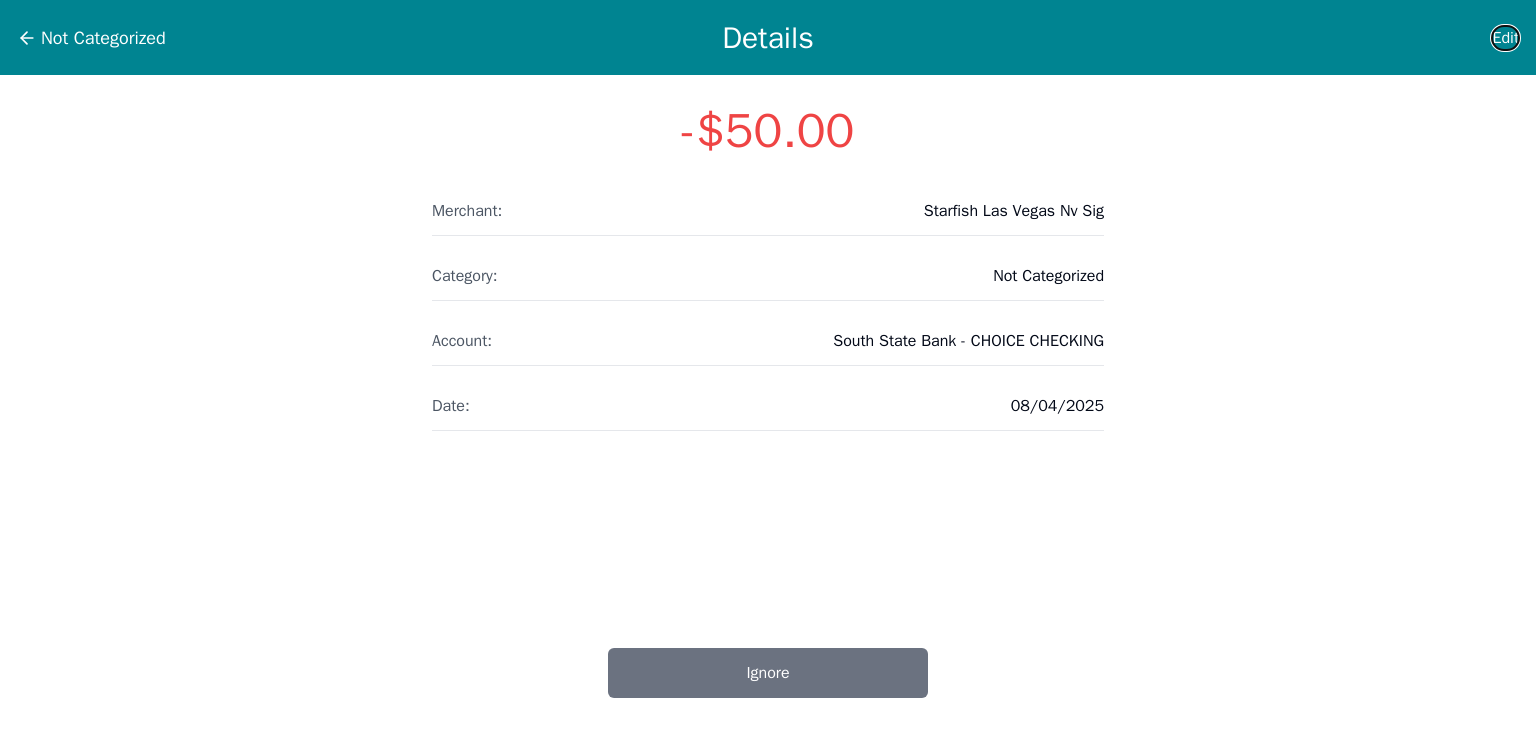 click on "Edit" at bounding box center [1505, 38] 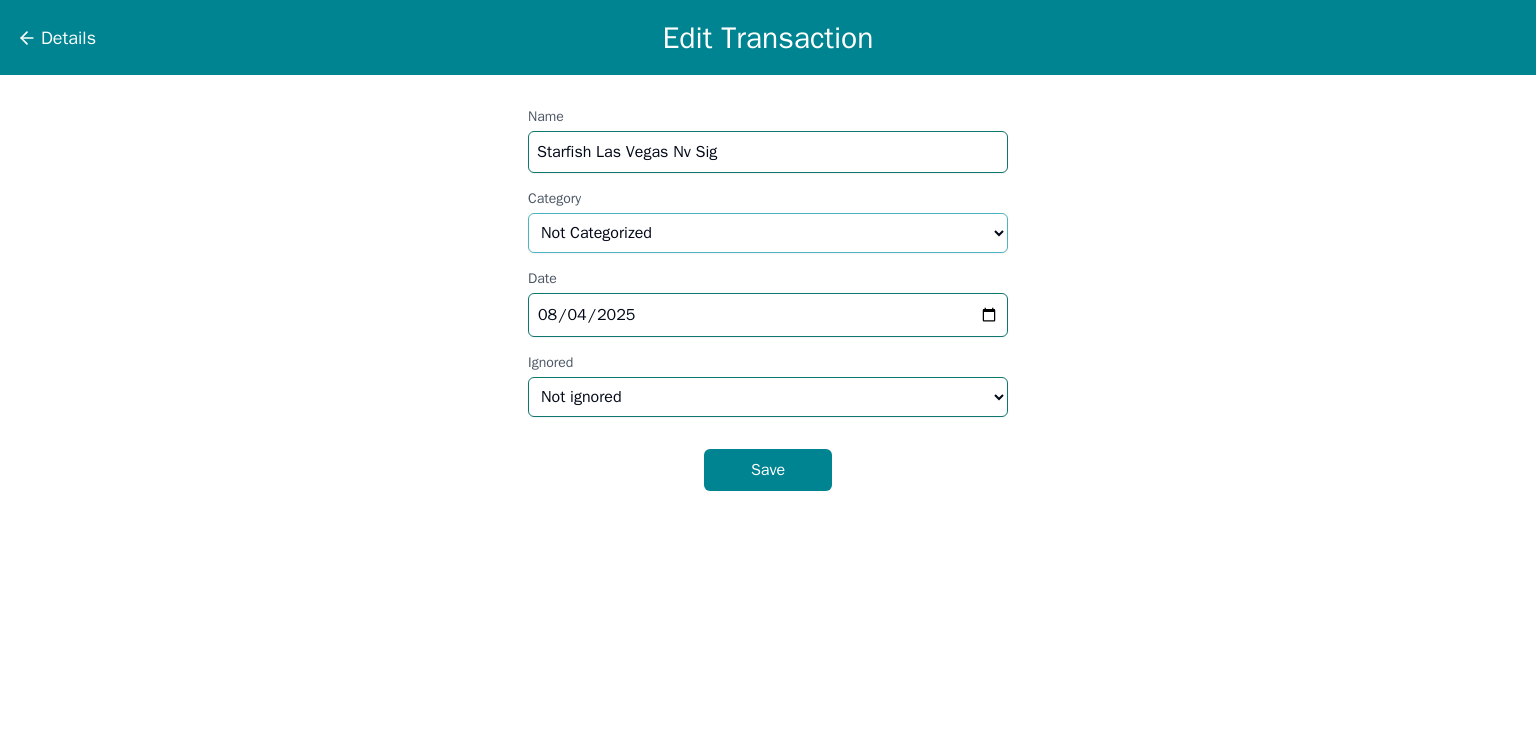 click on "Select a category... Home & Utilities Transportation Personal & Family Care Health Insurance Groceries Restaurants & Dining Shopping & Entertainment Travel Education Debt Payments Finance Charges Gifts & Charity Income Not Categorized" at bounding box center [768, 233] 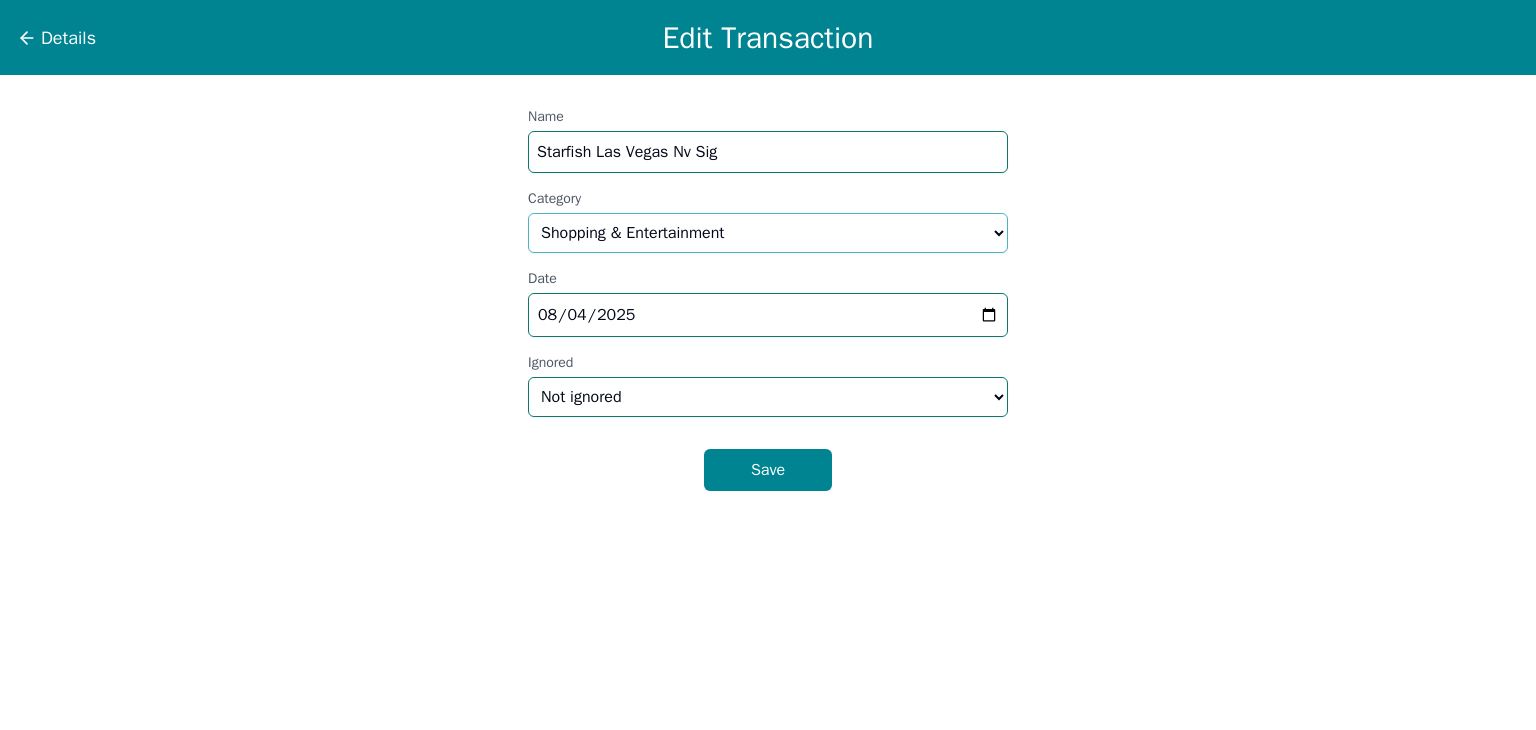 click on "Select a category... Home & Utilities Transportation Personal & Family Care Health Insurance Groceries Restaurants & Dining Shopping & Entertainment Travel Education Debt Payments Finance Charges Gifts & Charity Income Not Categorized" at bounding box center [768, 233] 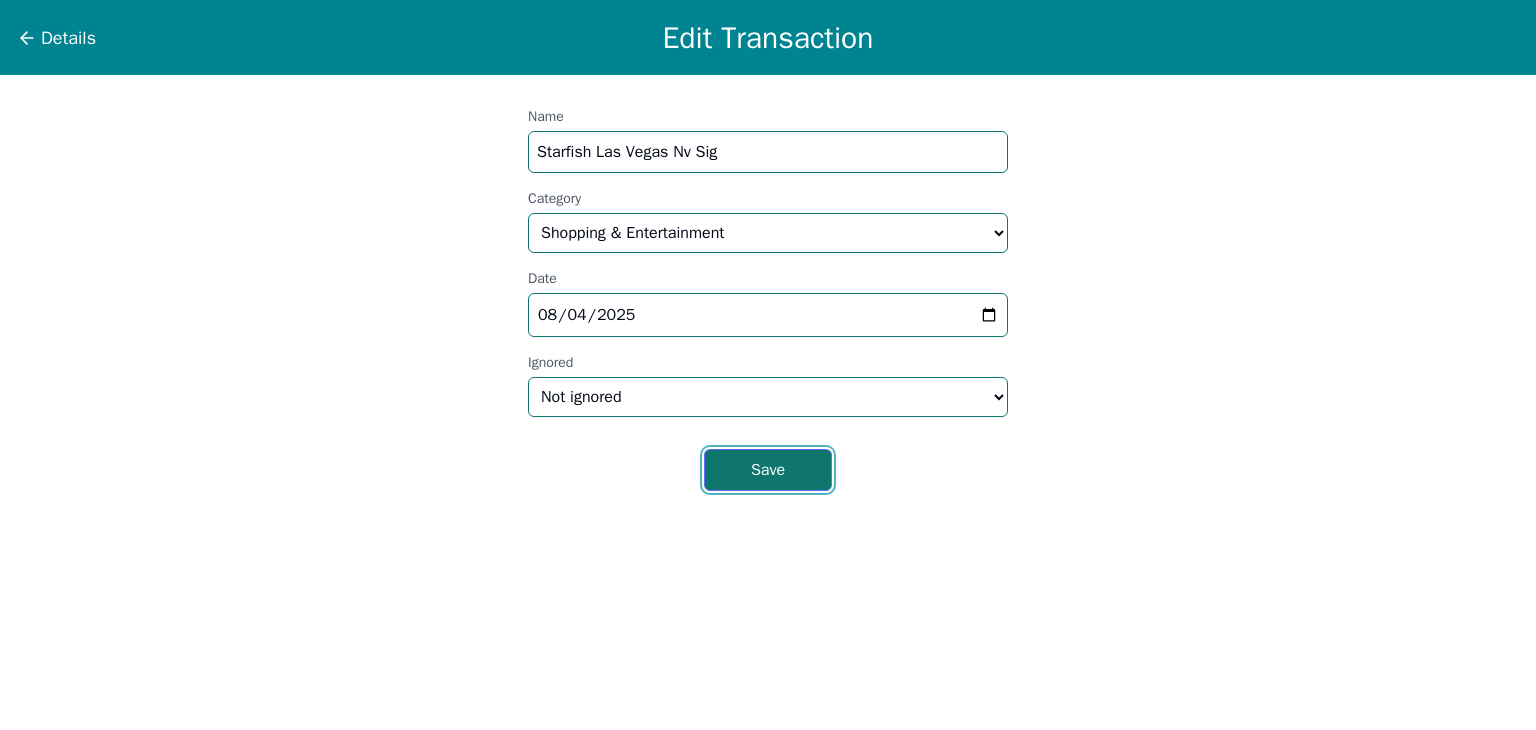click on "Save" at bounding box center [768, 470] 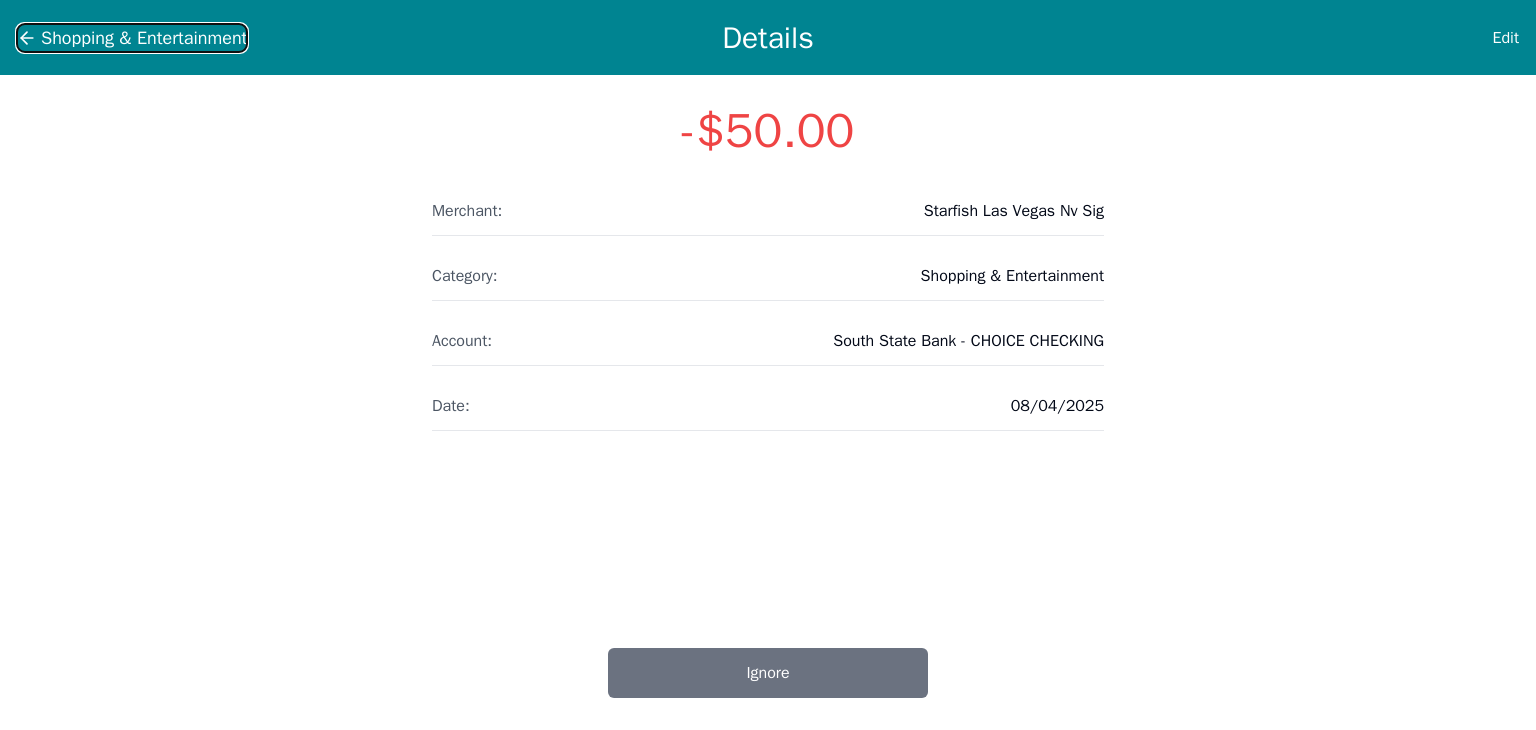 click on "Shopping & Entertainment" at bounding box center [144, 38] 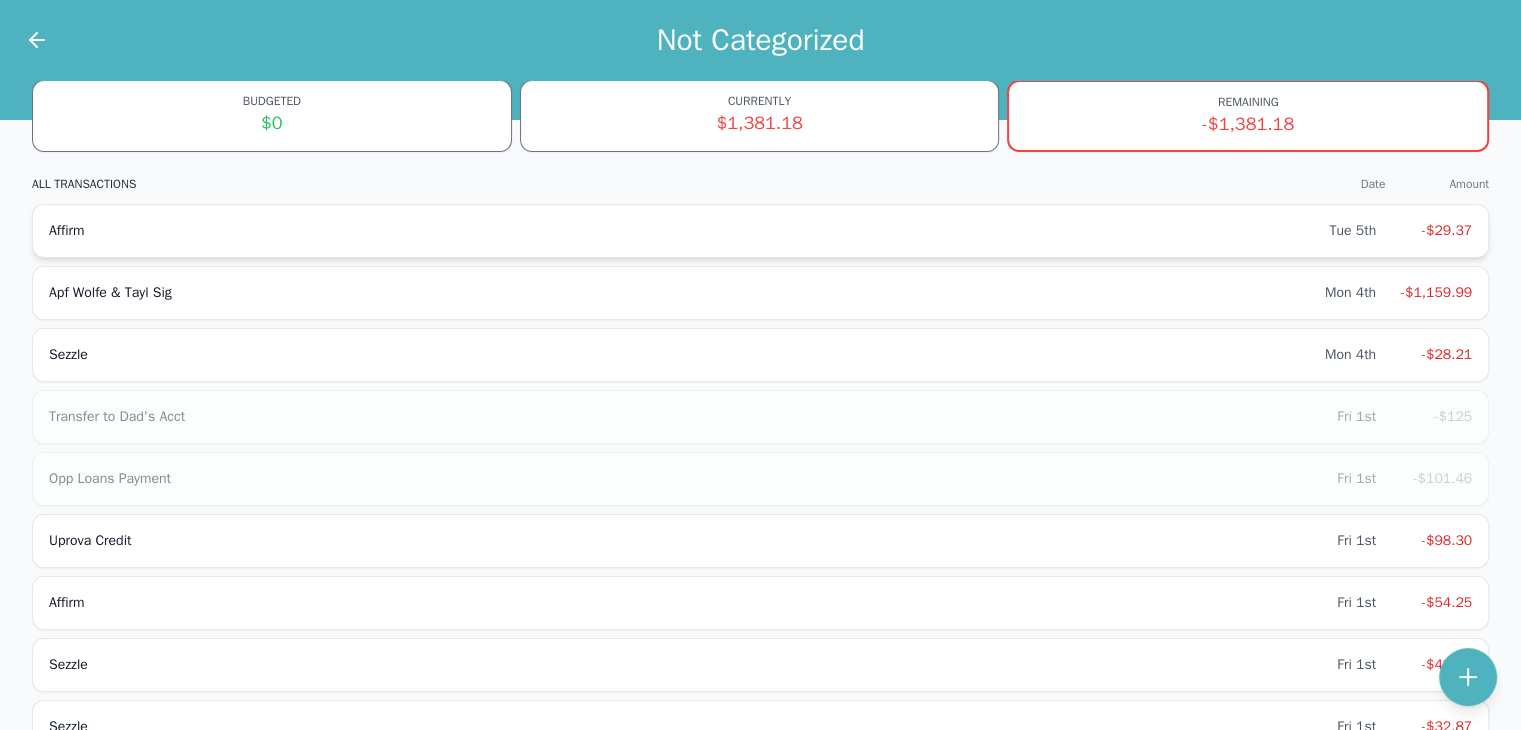 click on "Affirm" at bounding box center (689, 231) 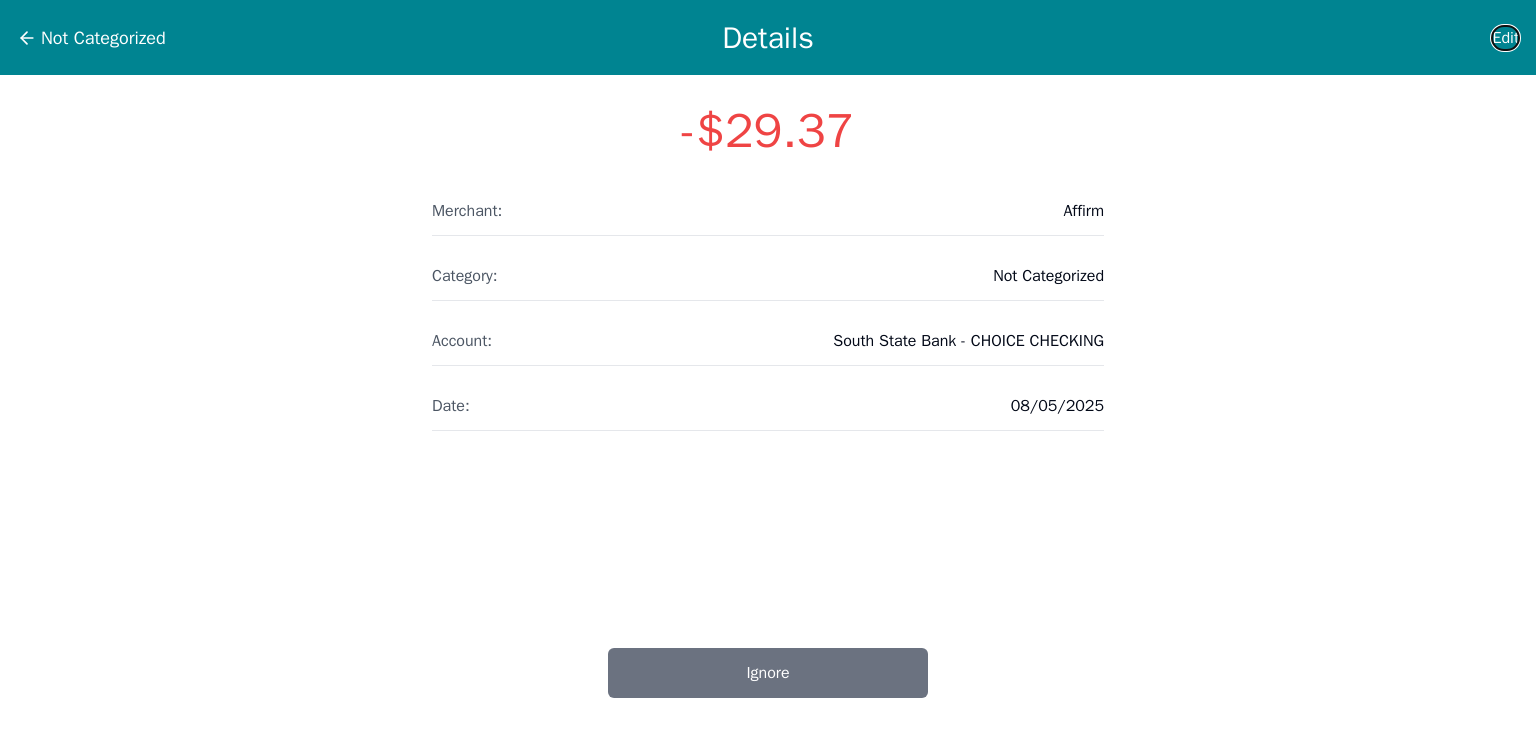 click on "Edit" at bounding box center (1505, 38) 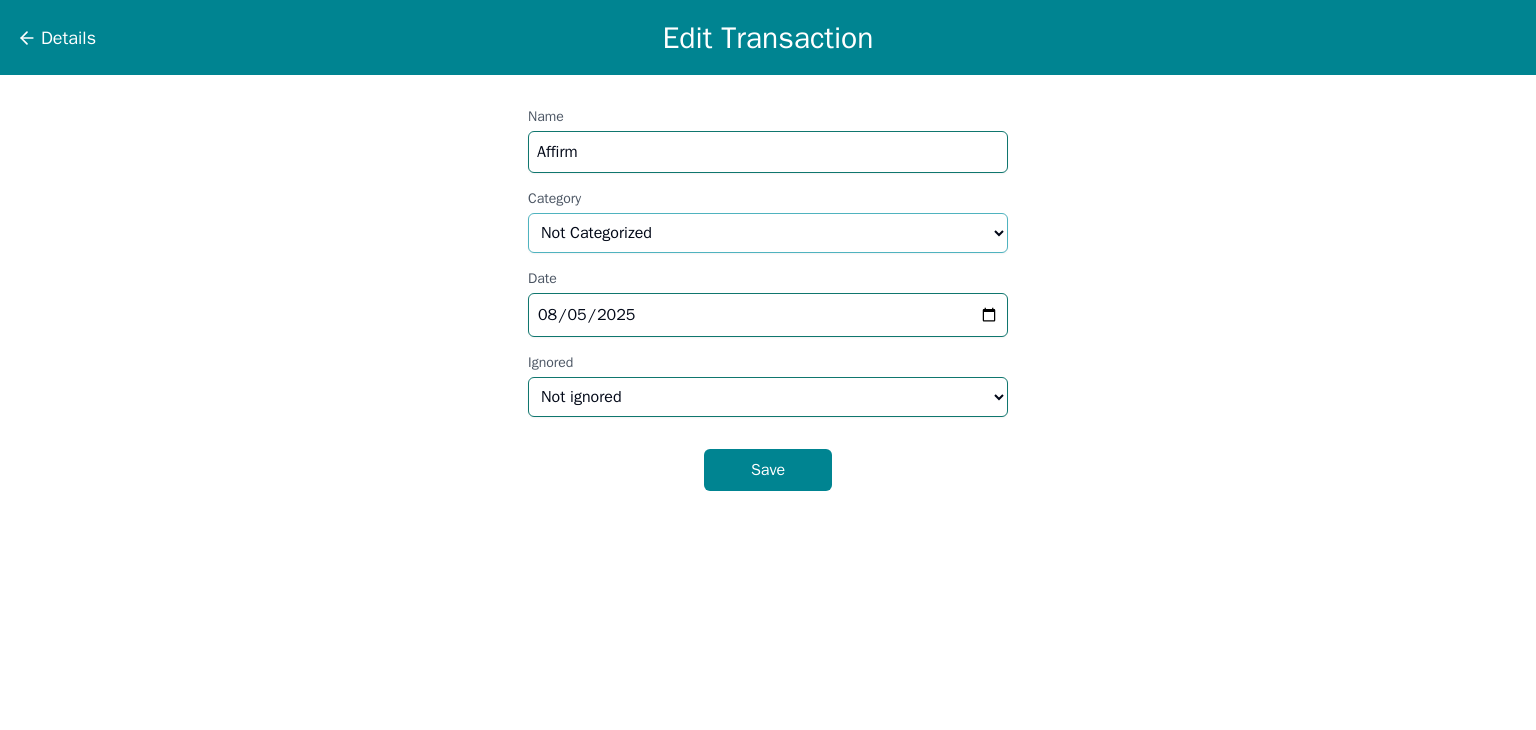click on "Select a category... Home & Utilities Transportation Personal & Family Care Health Insurance Groceries Restaurants & Dining Shopping & Entertainment Travel Education Debt Payments Finance Charges Gifts & Charity Income Not Categorized" at bounding box center (768, 233) 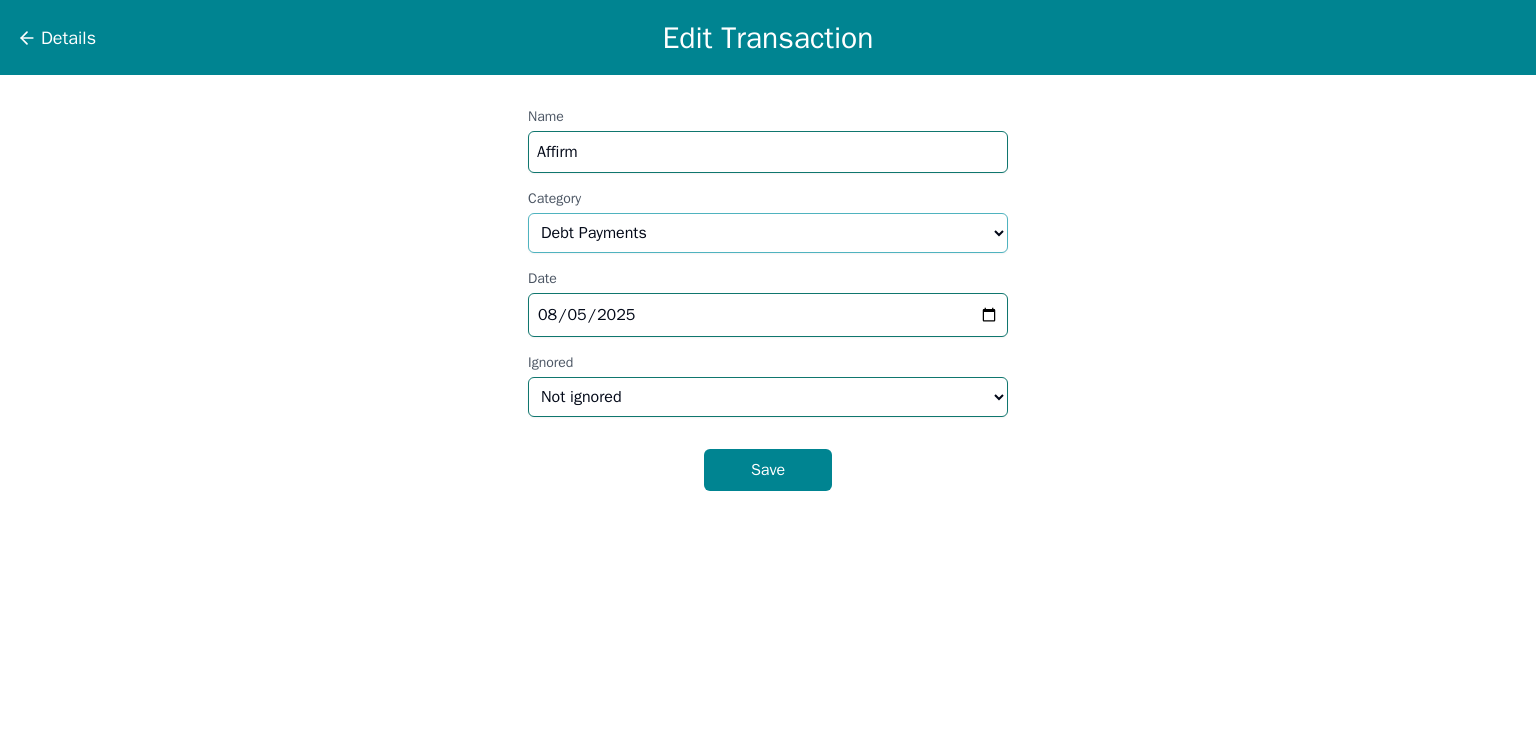 click on "Select a category... Home & Utilities Transportation Personal & Family Care Health Insurance Groceries Restaurants & Dining Shopping & Entertainment Travel Education Debt Payments Finance Charges Gifts & Charity Income Not Categorized" at bounding box center (768, 233) 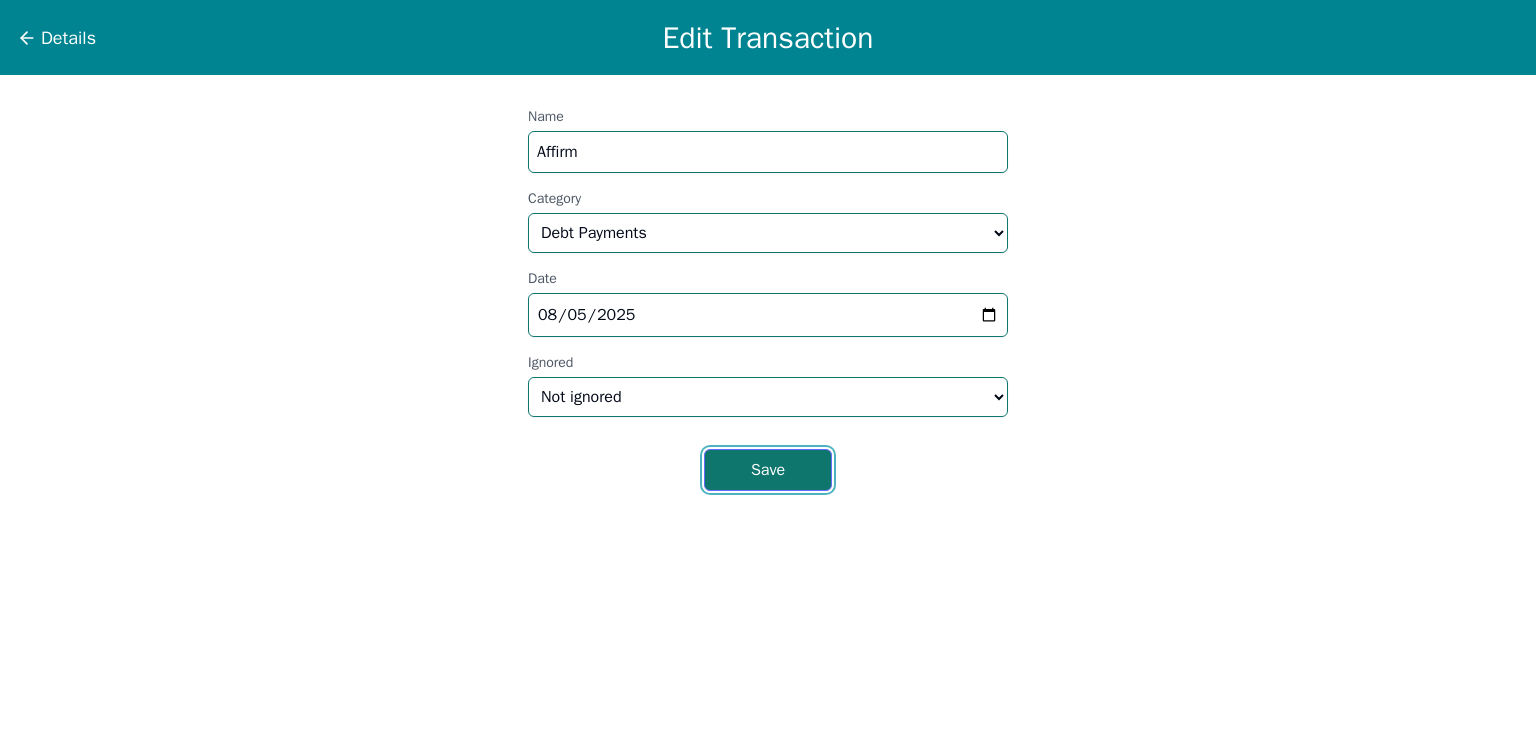 click on "Save" at bounding box center (768, 470) 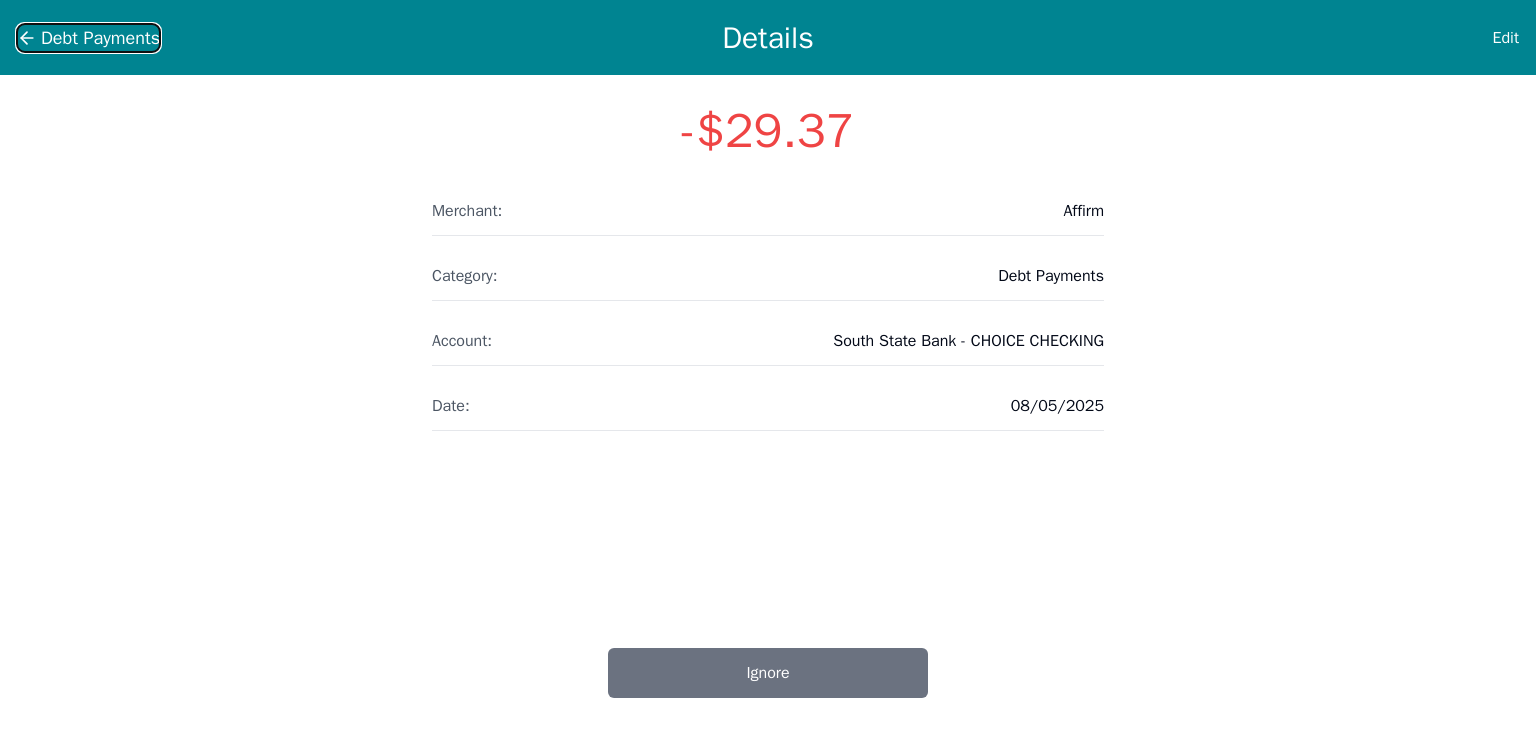 click 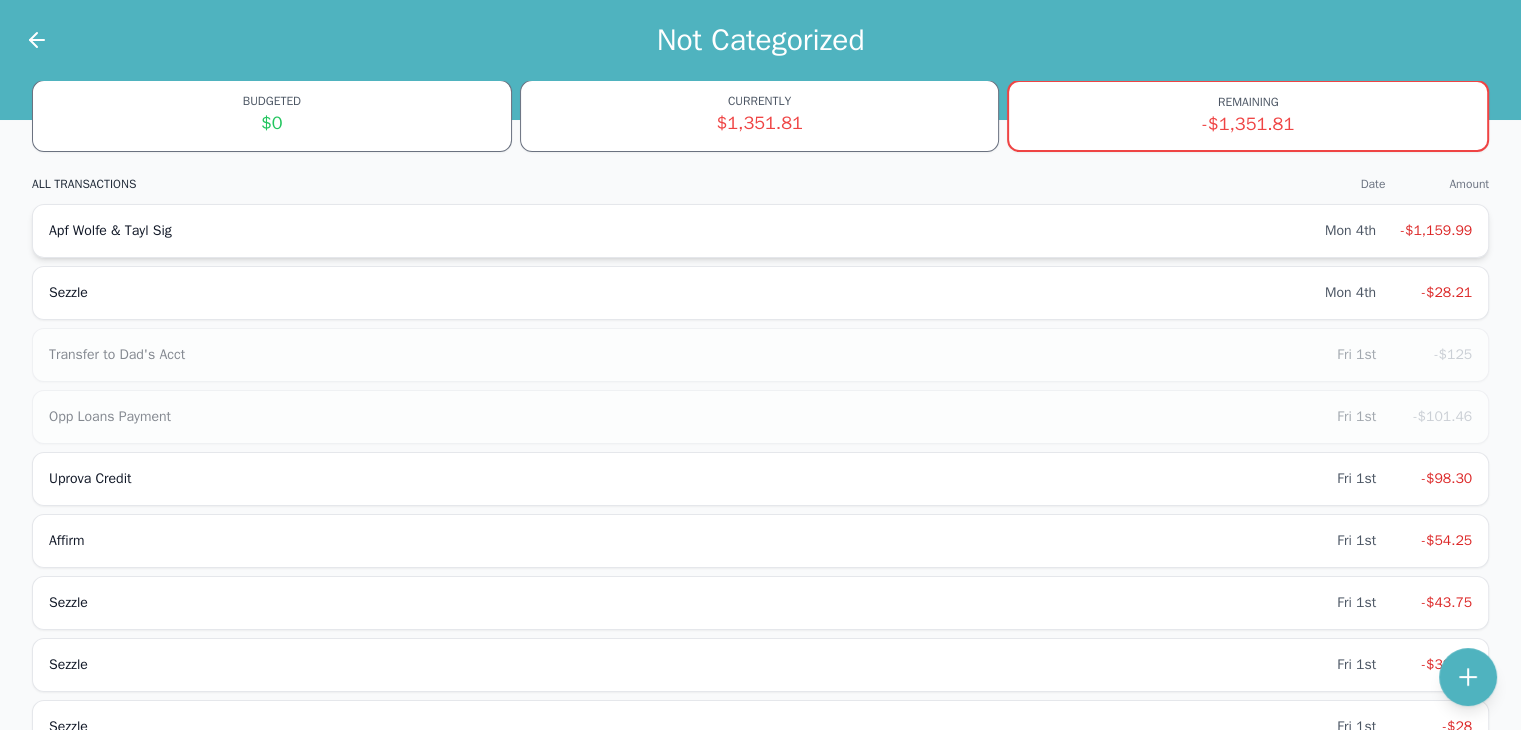 click on "Apf Wolfe & Tayl Sig Mon 4th -$1,159.99" at bounding box center [760, 231] 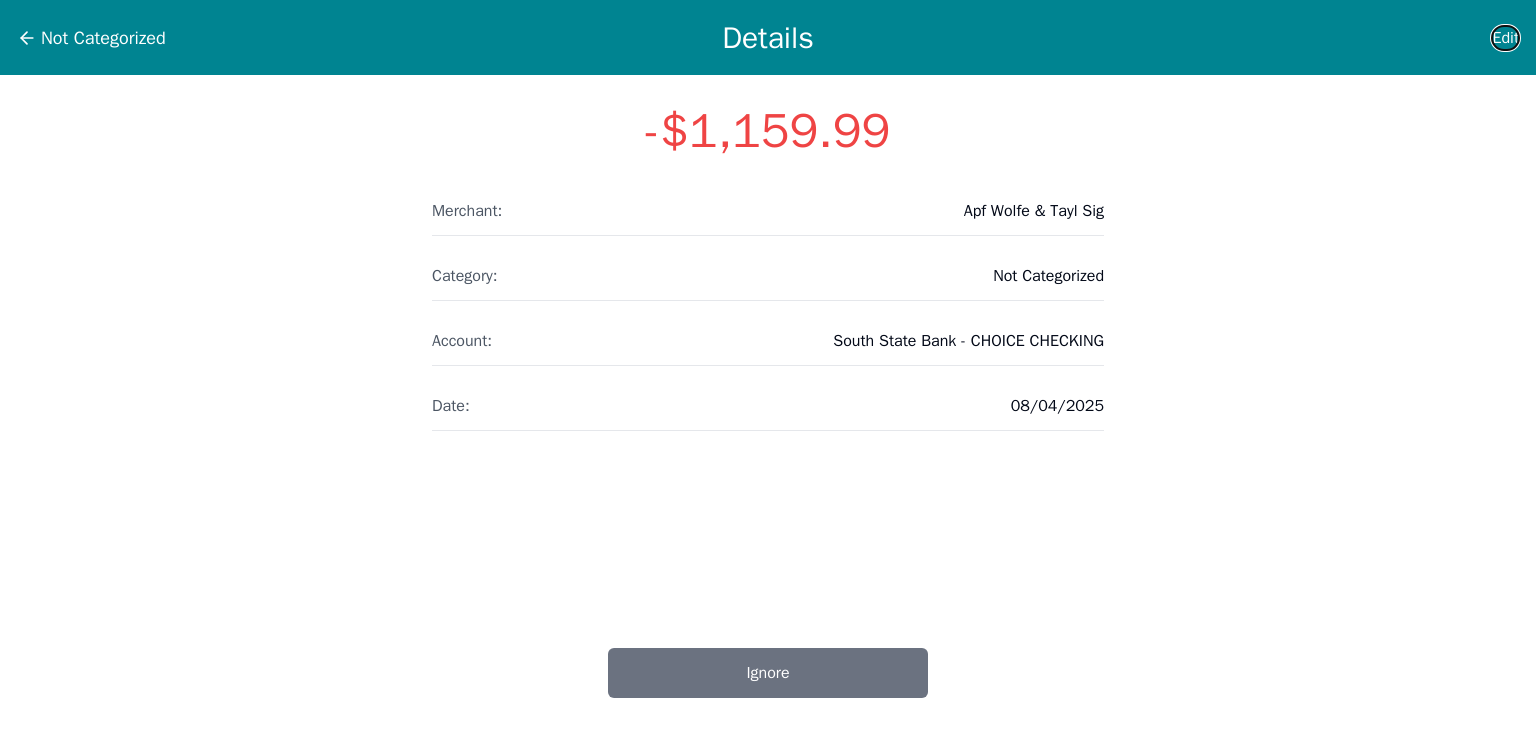 click on "Edit" at bounding box center [1505, 38] 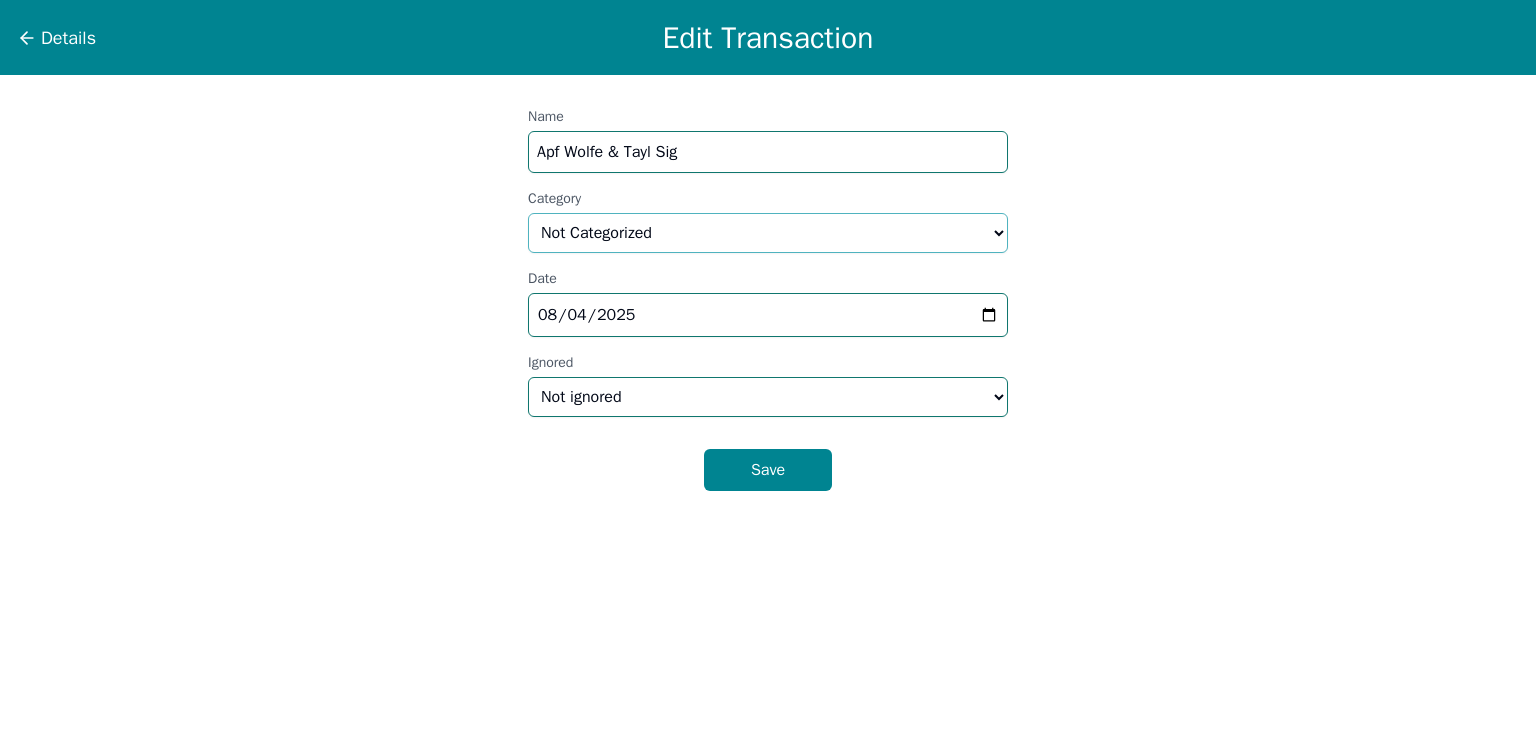 click on "Select a category... Home & Utilities Transportation Personal & Family Care Health Insurance Groceries Restaurants & Dining Shopping & Entertainment Travel Education Debt Payments Finance Charges Gifts & Charity Income Not Categorized" at bounding box center [768, 233] 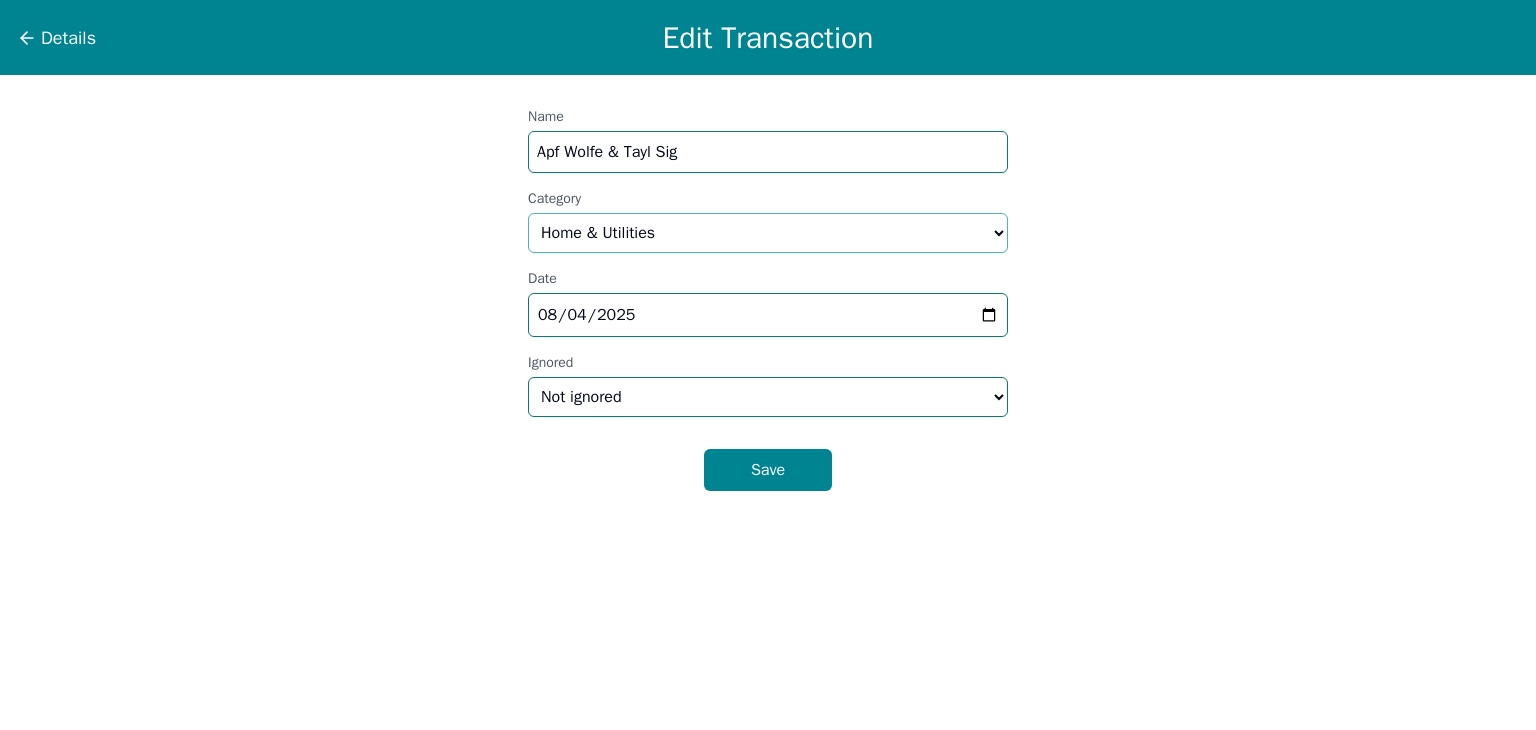 click on "Select a category... Home & Utilities Transportation Personal & Family Care Health Insurance Groceries Restaurants & Dining Shopping & Entertainment Travel Education Debt Payments Finance Charges Gifts & Charity Income Not Categorized" at bounding box center (768, 233) 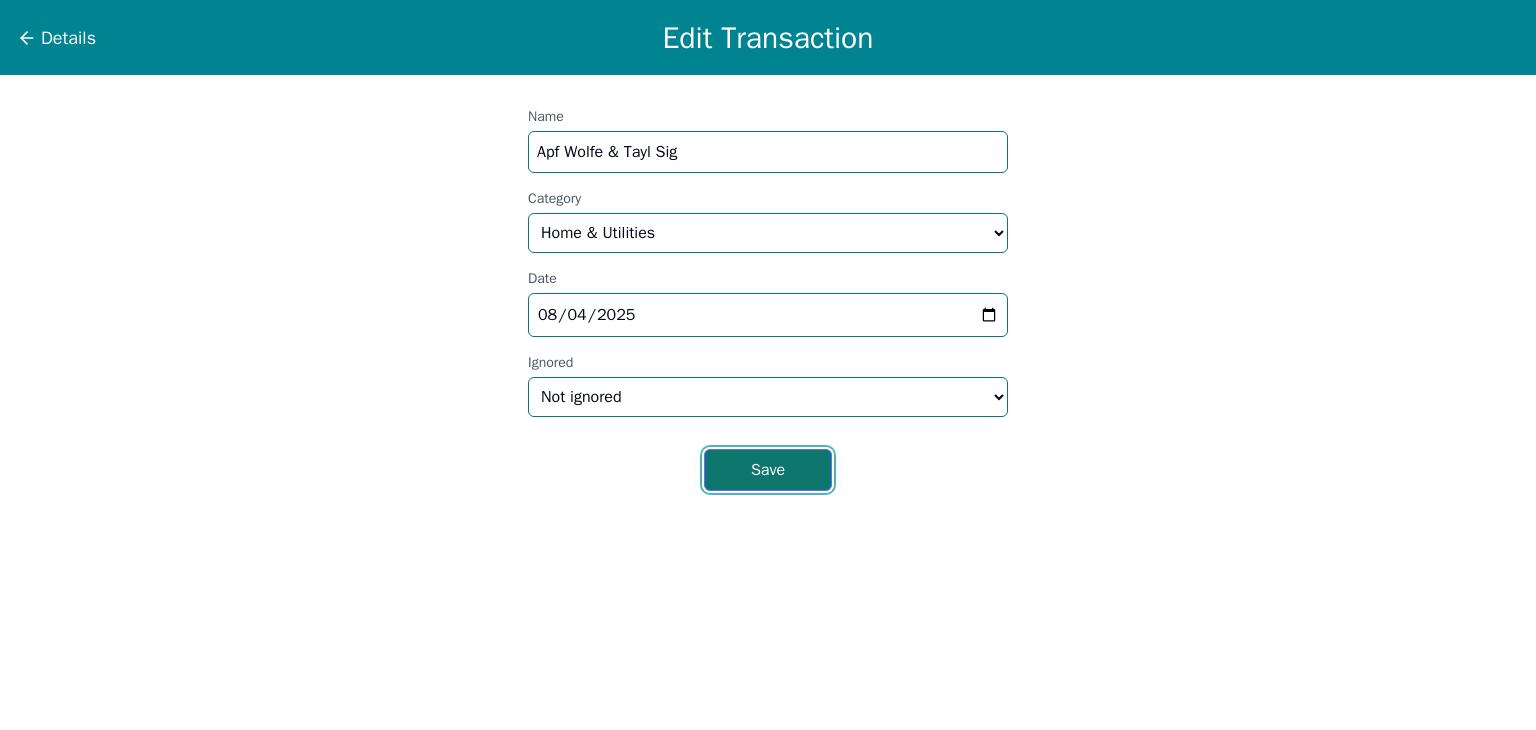 click on "Save" at bounding box center (768, 470) 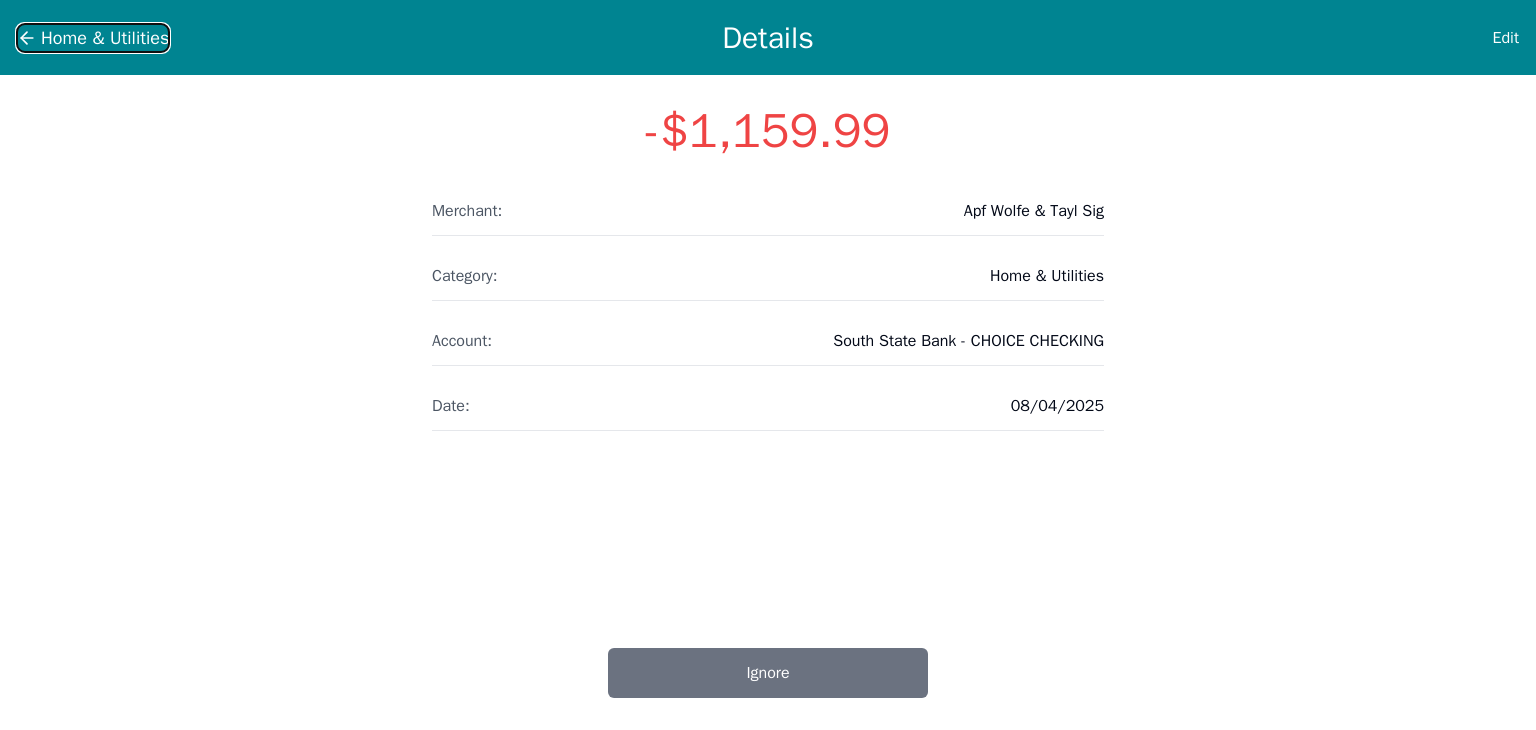 click on "Home & Utilities" at bounding box center [93, 38] 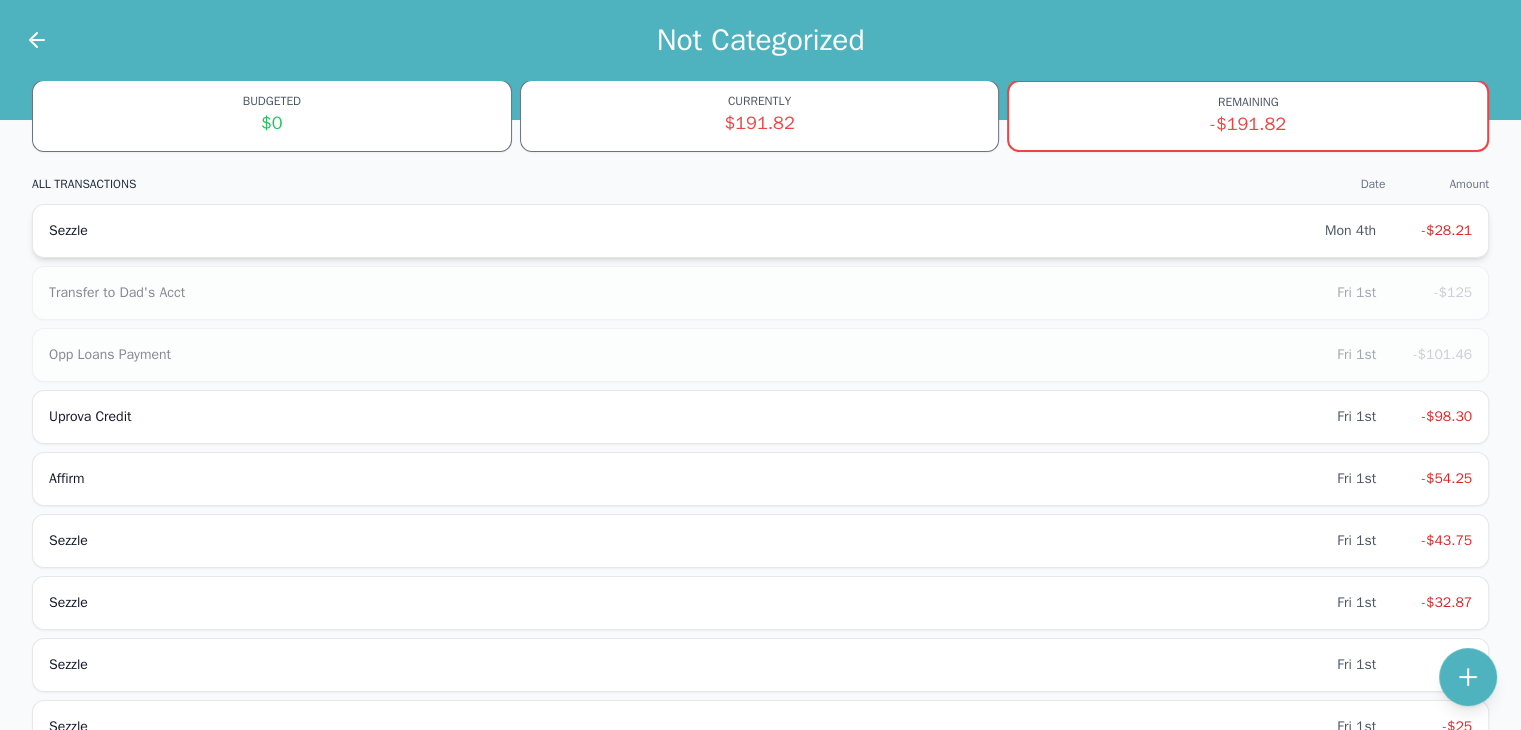 click on "Sezzle Mon 4th -$28.21" at bounding box center [760, 231] 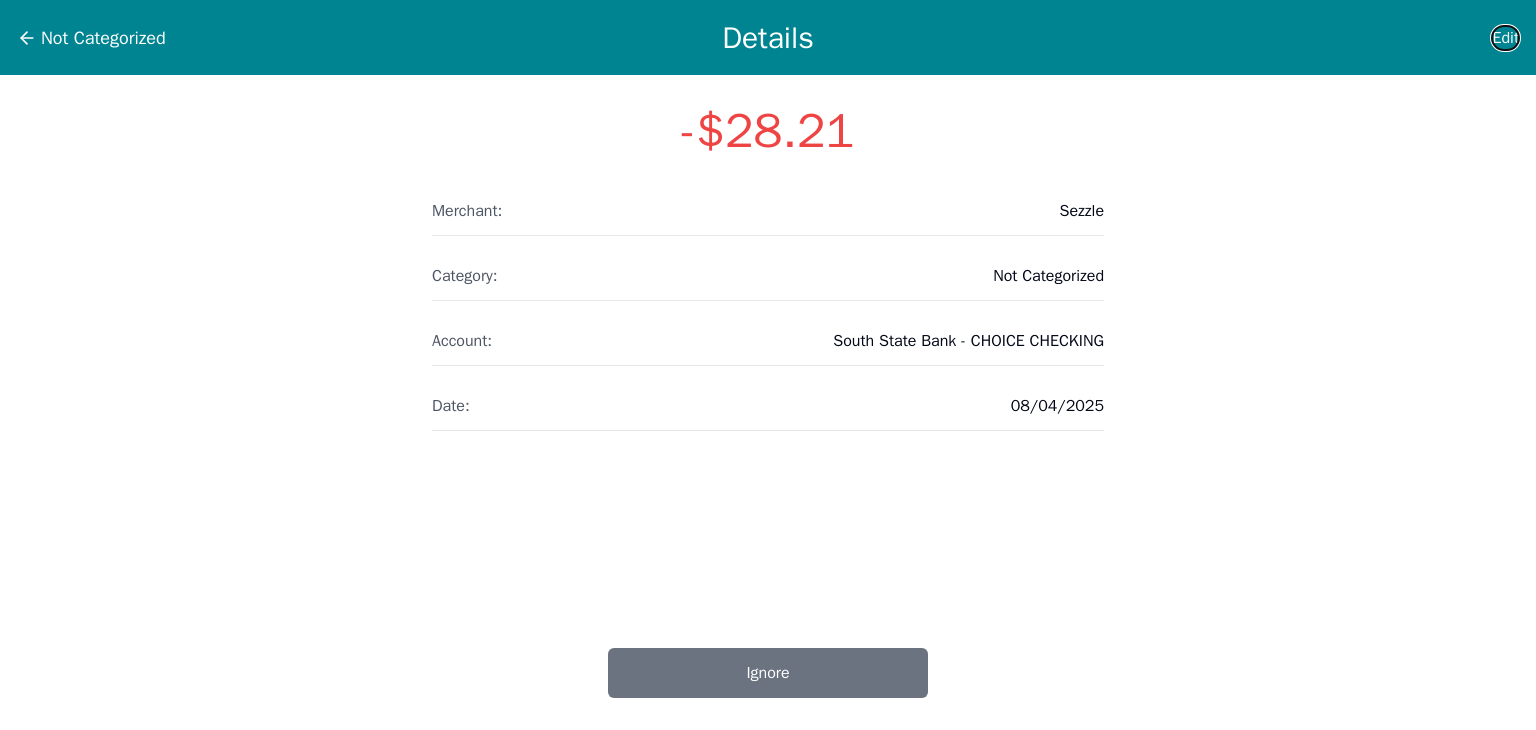 click on "Edit" at bounding box center [1505, 38] 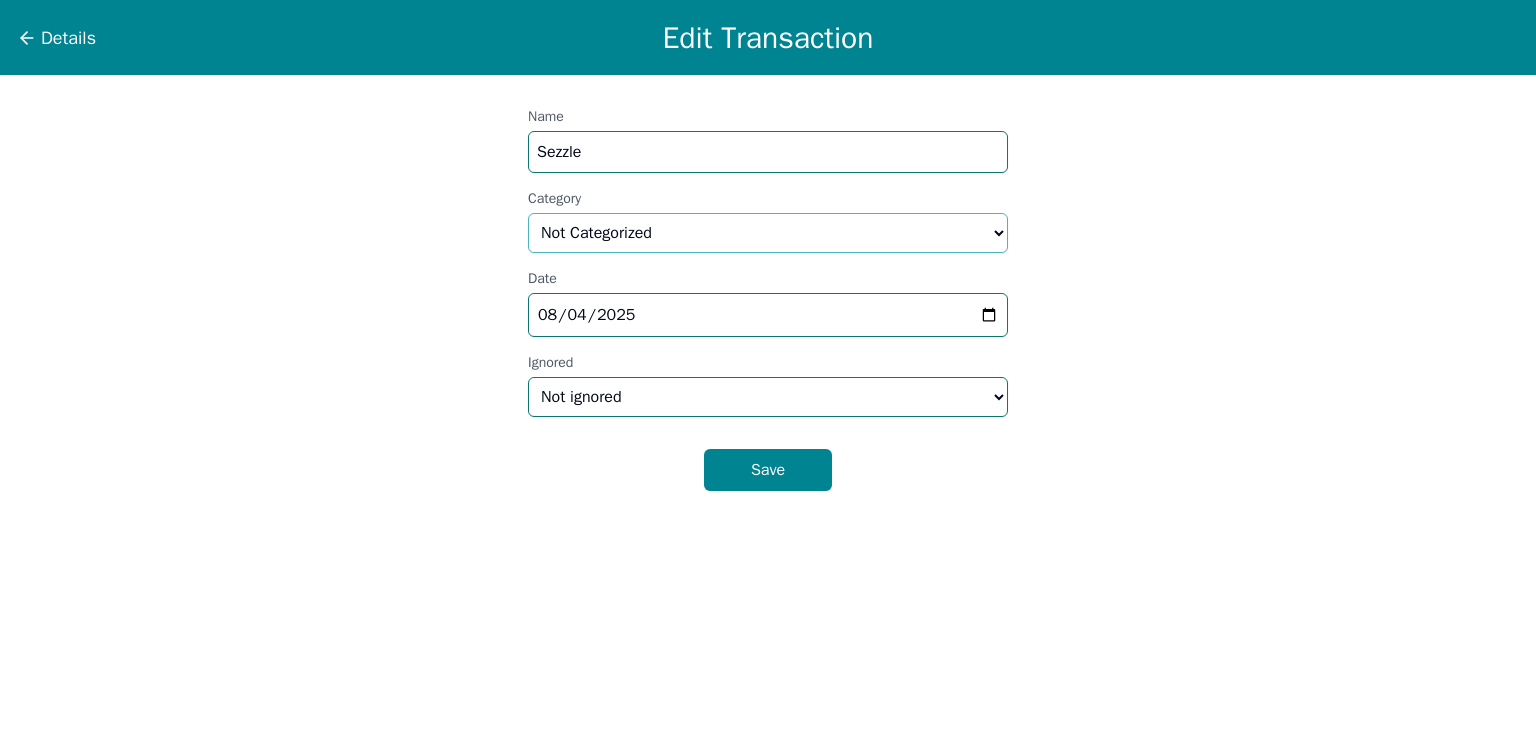 click on "Select a category... Home & Utilities Transportation Personal & Family Care Health Insurance Groceries Restaurants & Dining Shopping & Entertainment Travel Education Debt Payments Finance Charges Gifts & Charity Income Not Categorized" at bounding box center (768, 233) 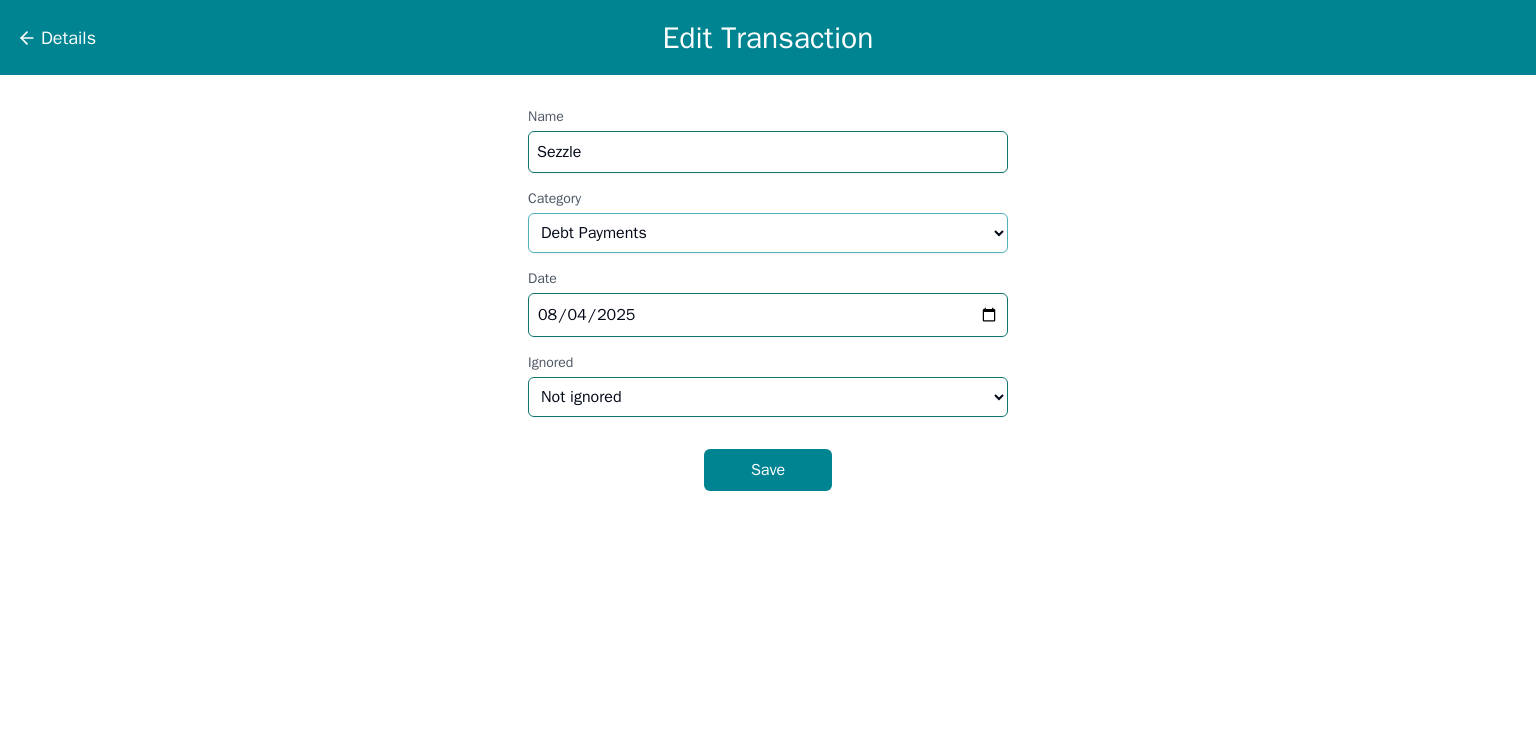 click on "Select a category... Home & Utilities Transportation Personal & Family Care Health Insurance Groceries Restaurants & Dining Shopping & Entertainment Travel Education Debt Payments Finance Charges Gifts & Charity Income Not Categorized" at bounding box center [768, 233] 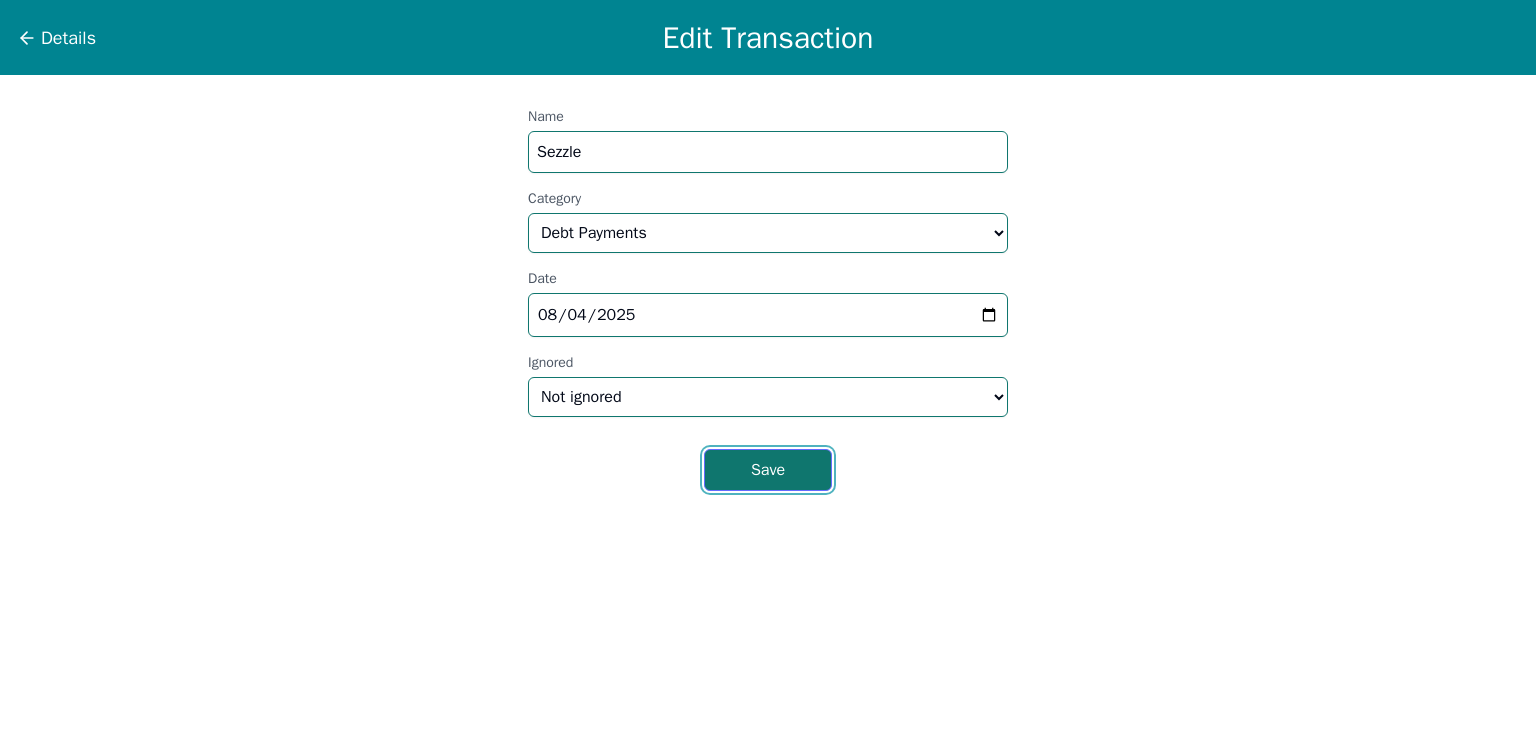 click on "Save" at bounding box center (768, 470) 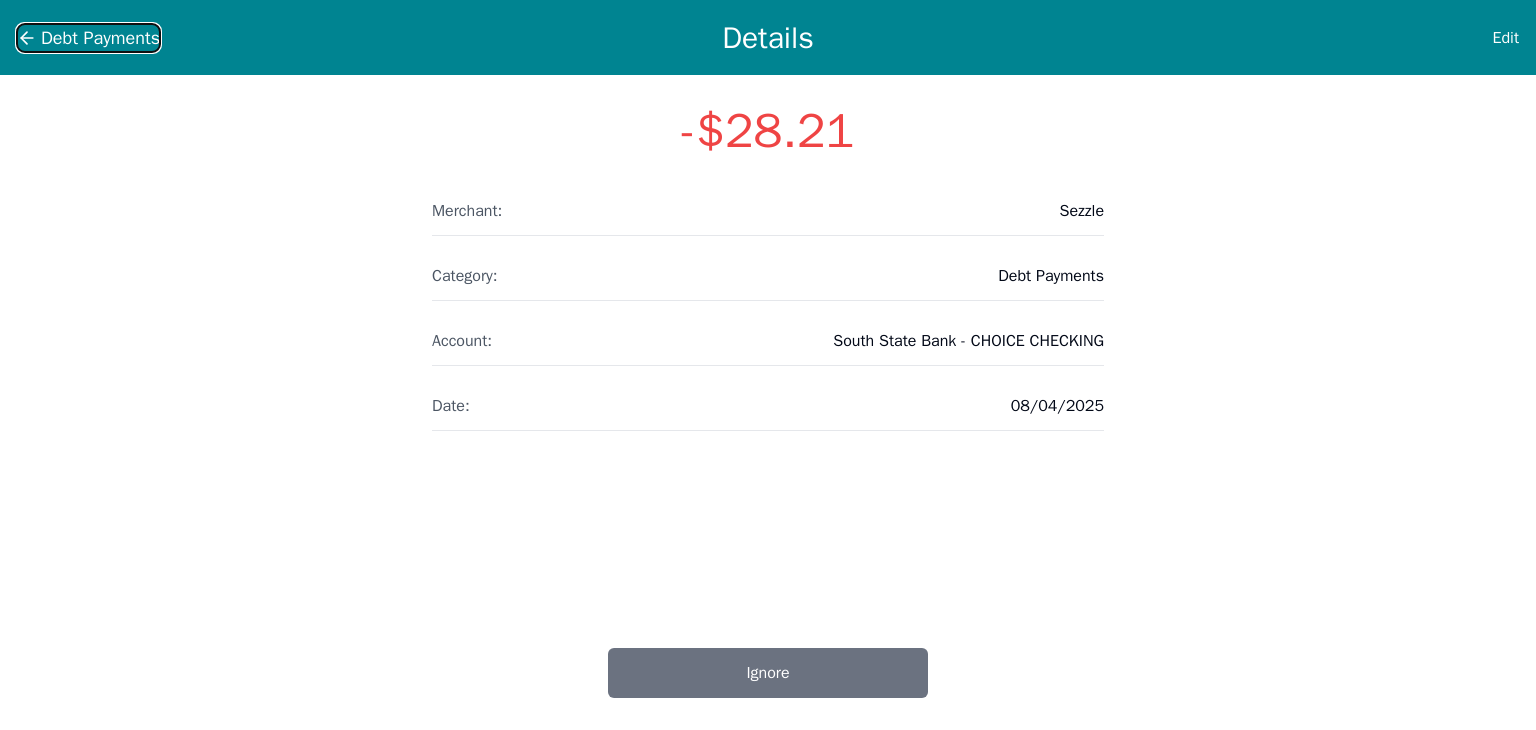 click 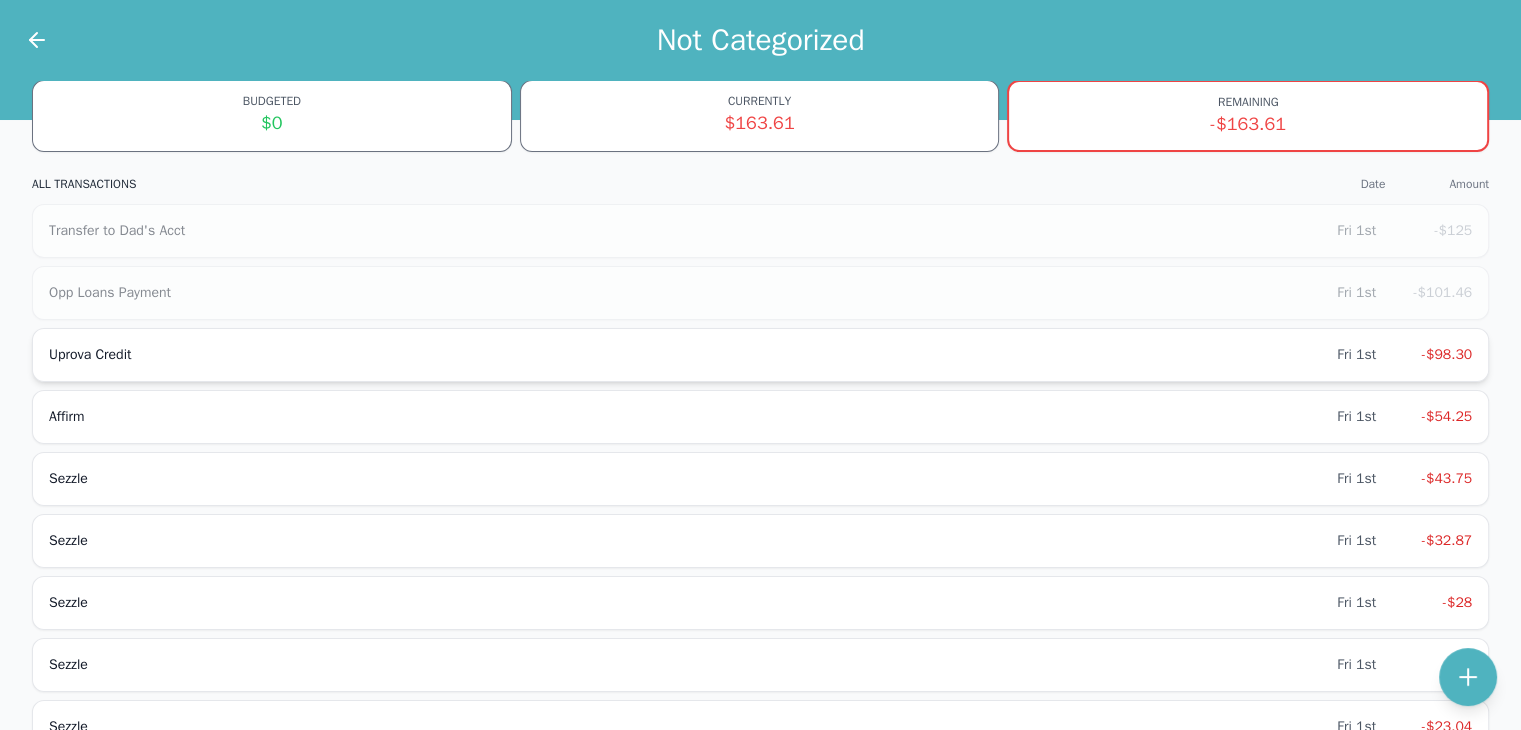 click on "Uprova Credit" at bounding box center (693, 355) 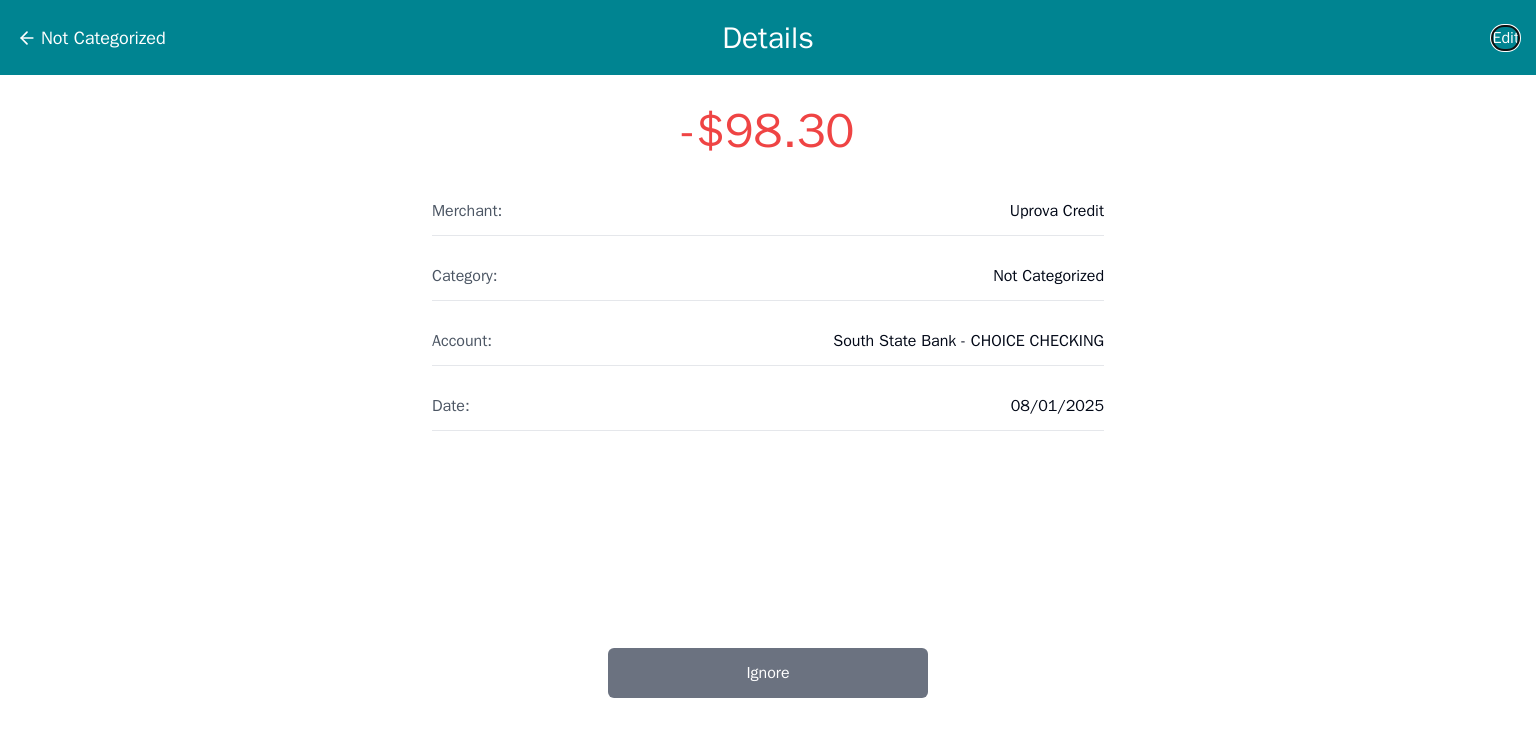 click on "Edit" at bounding box center (1505, 38) 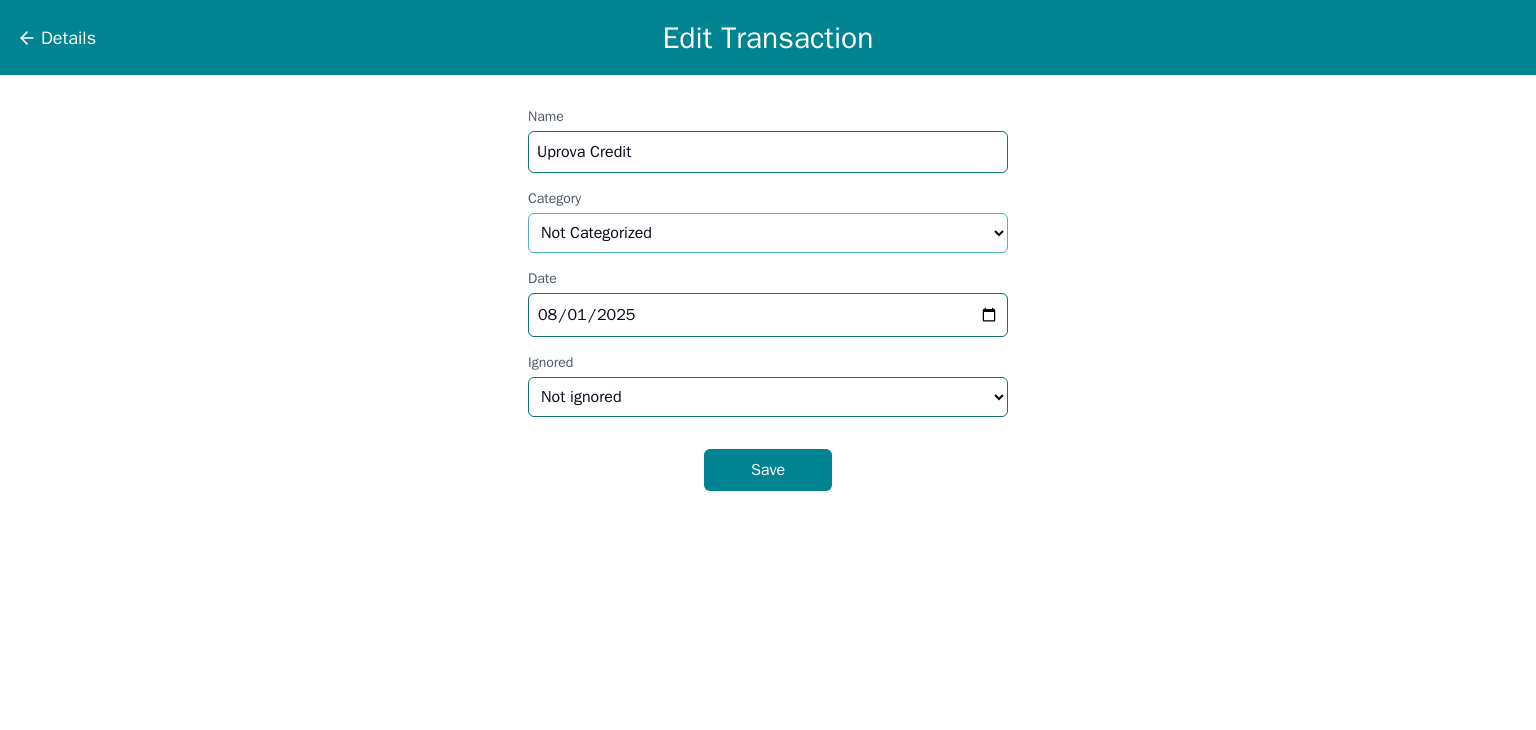 click on "Select a category... Home & Utilities Transportation Personal & Family Care Health Insurance Groceries Restaurants & Dining Shopping & Entertainment Travel Education Debt Payments Finance Charges Gifts & Charity Income Not Categorized" at bounding box center (768, 233) 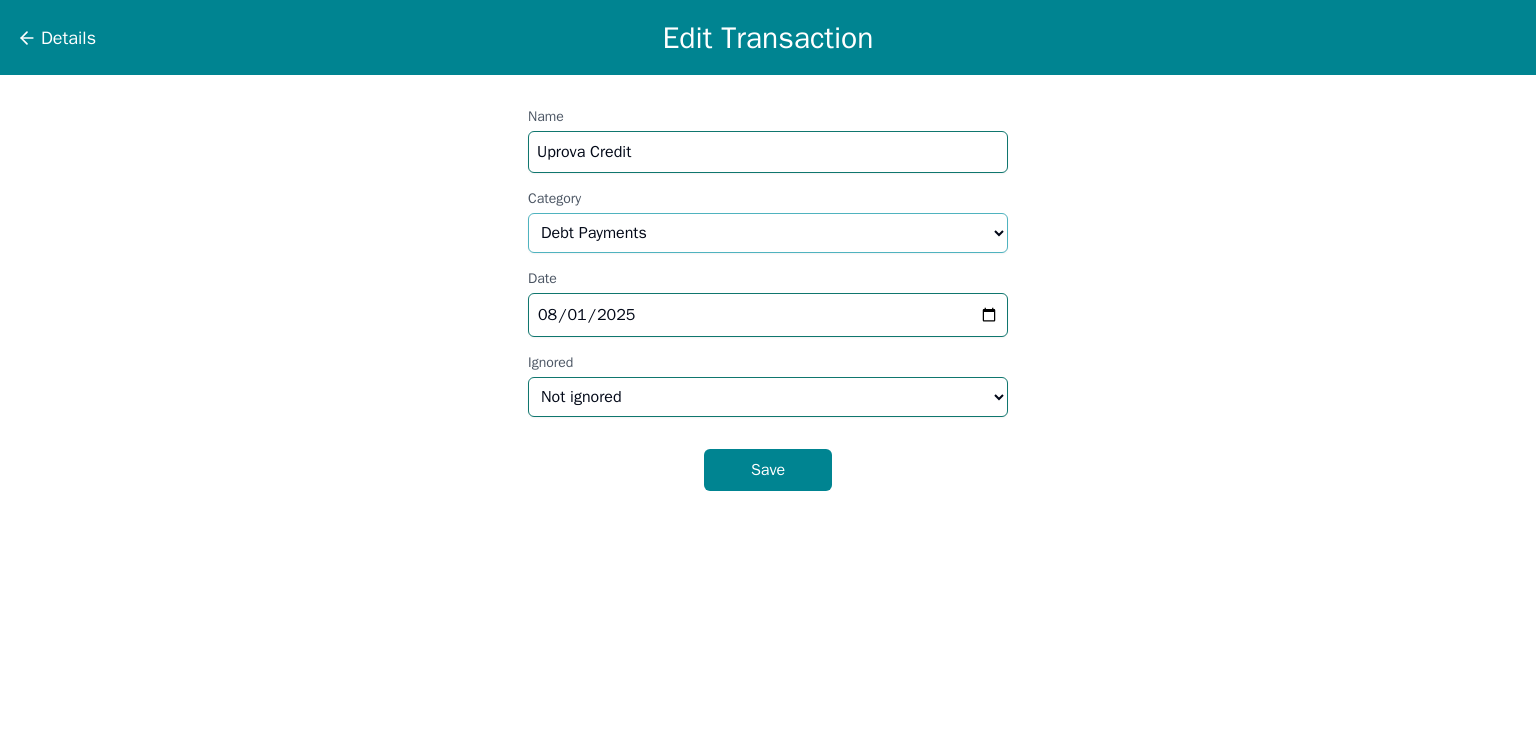 click on "Select a category... Home & Utilities Transportation Personal & Family Care Health Insurance Groceries Restaurants & Dining Shopping & Entertainment Travel Education Debt Payments Finance Charges Gifts & Charity Income Not Categorized" at bounding box center (768, 233) 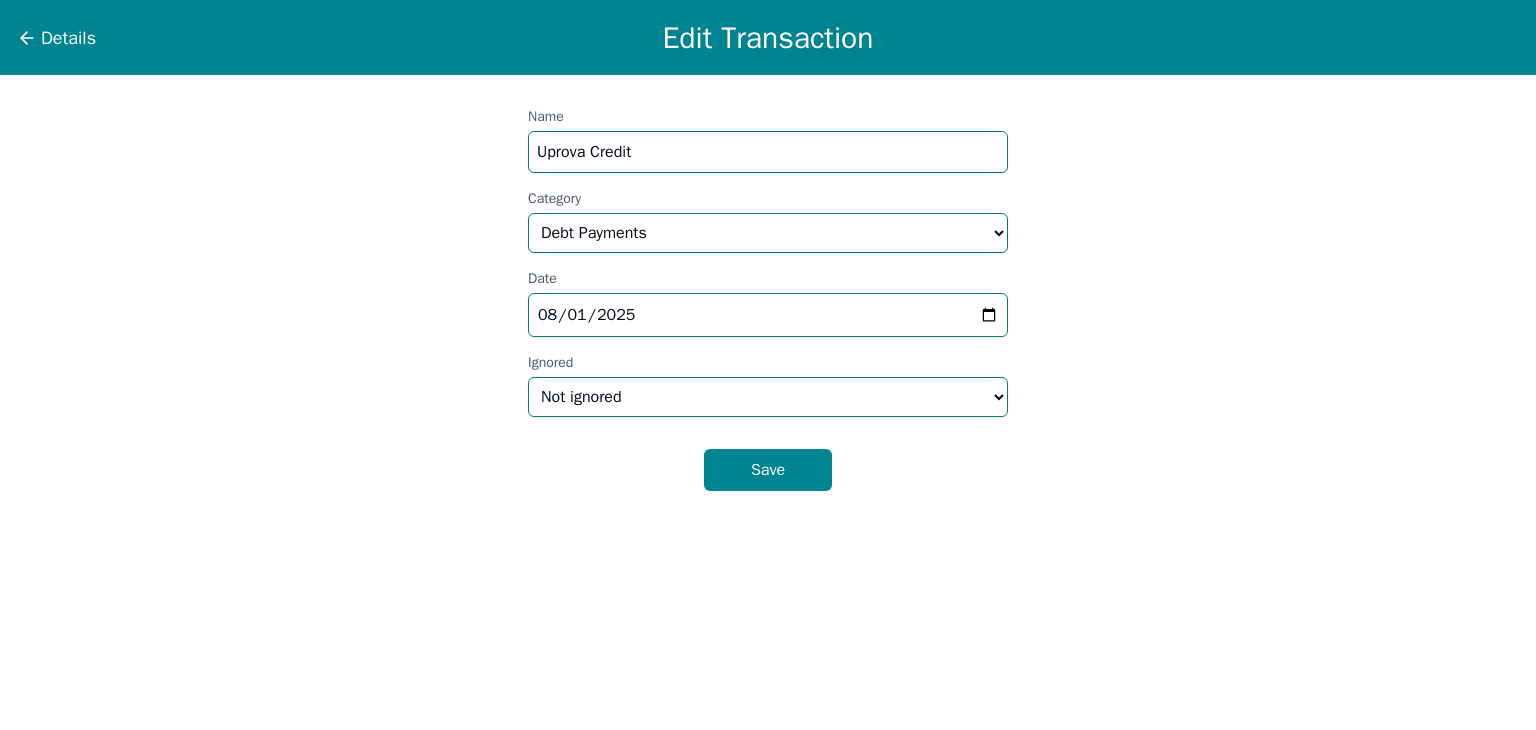 click on "Details Edit Transaction Name Uprova Credit Category Select a category... Home & Utilities Transportation Personal & Family Care Health Insurance Groceries Restaurants & Dining Shopping & Entertainment Travel Education Debt Payments Finance Charges Gifts & Charity Income Not Categorized Date 2025-08-01 Ignored Not ignored Ignored Save" at bounding box center [768, 365] 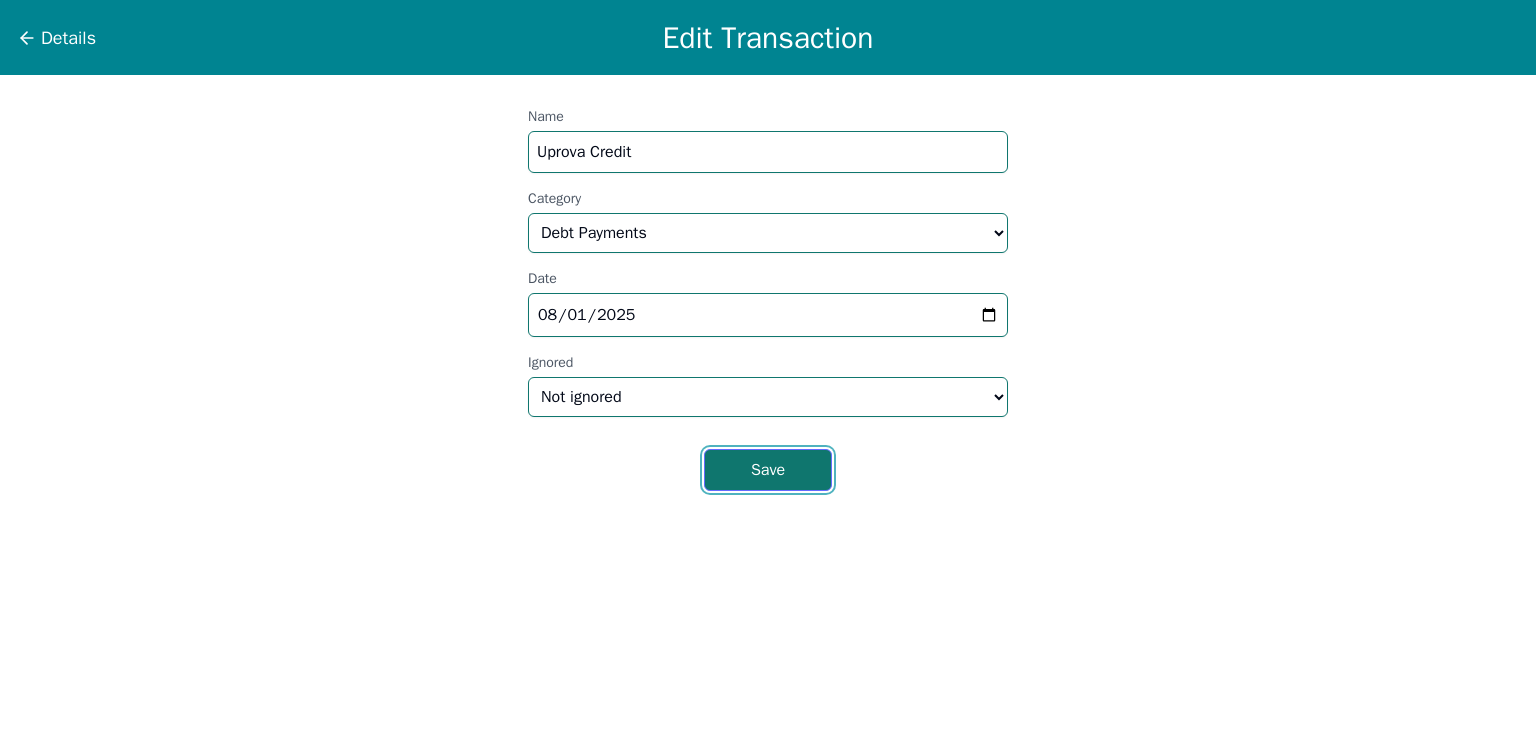 click on "Save" at bounding box center (768, 470) 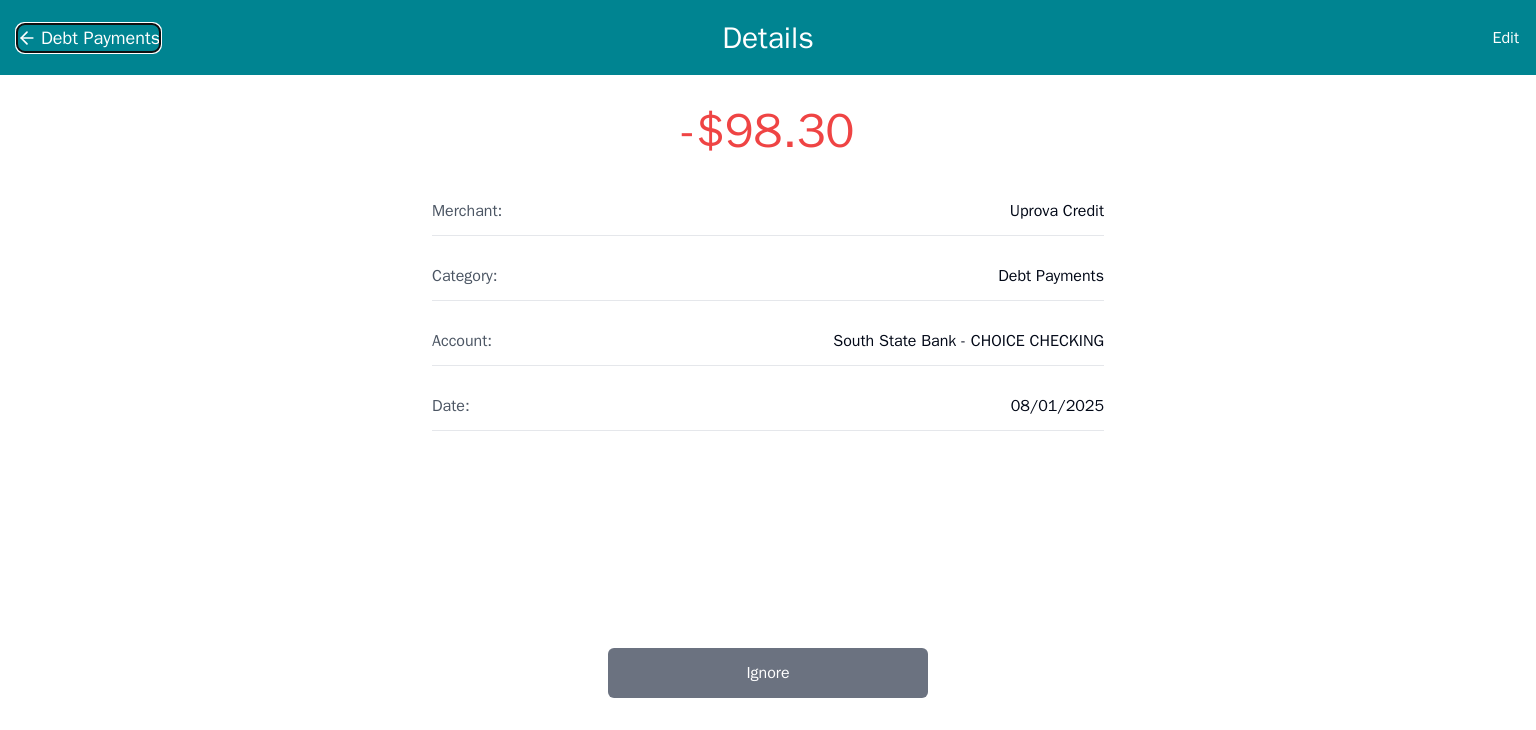 click 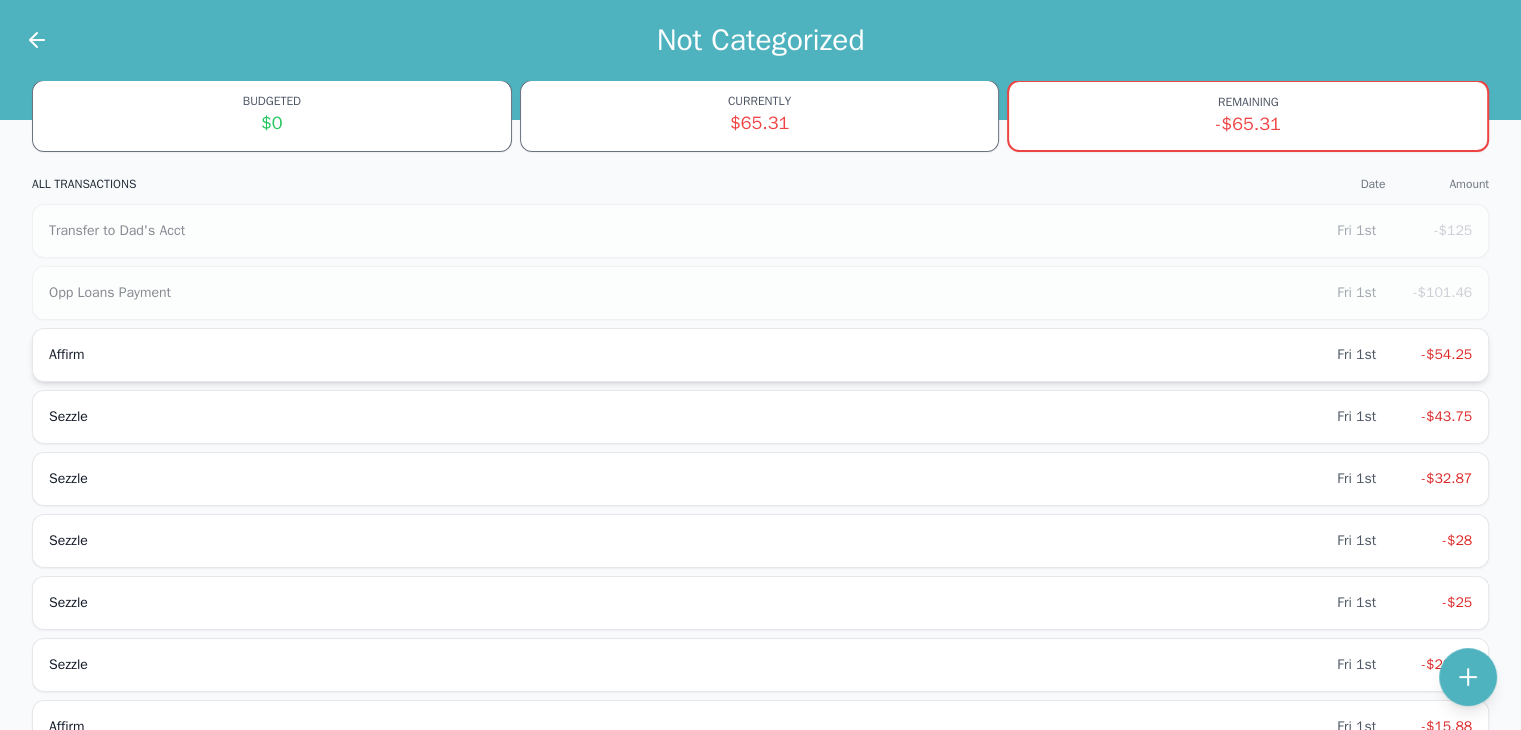 click on "Affirm" at bounding box center [693, 355] 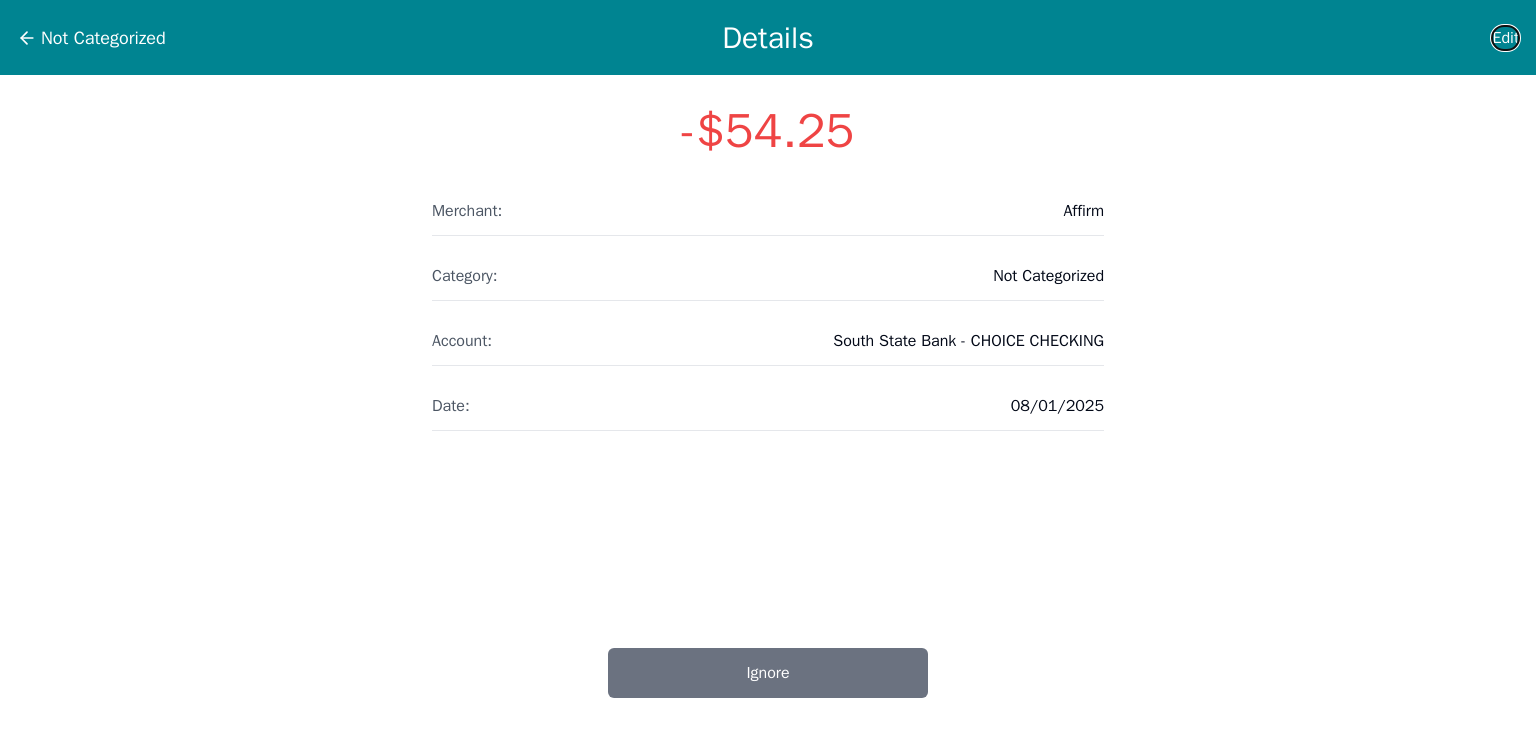 click on "Edit" at bounding box center [1505, 38] 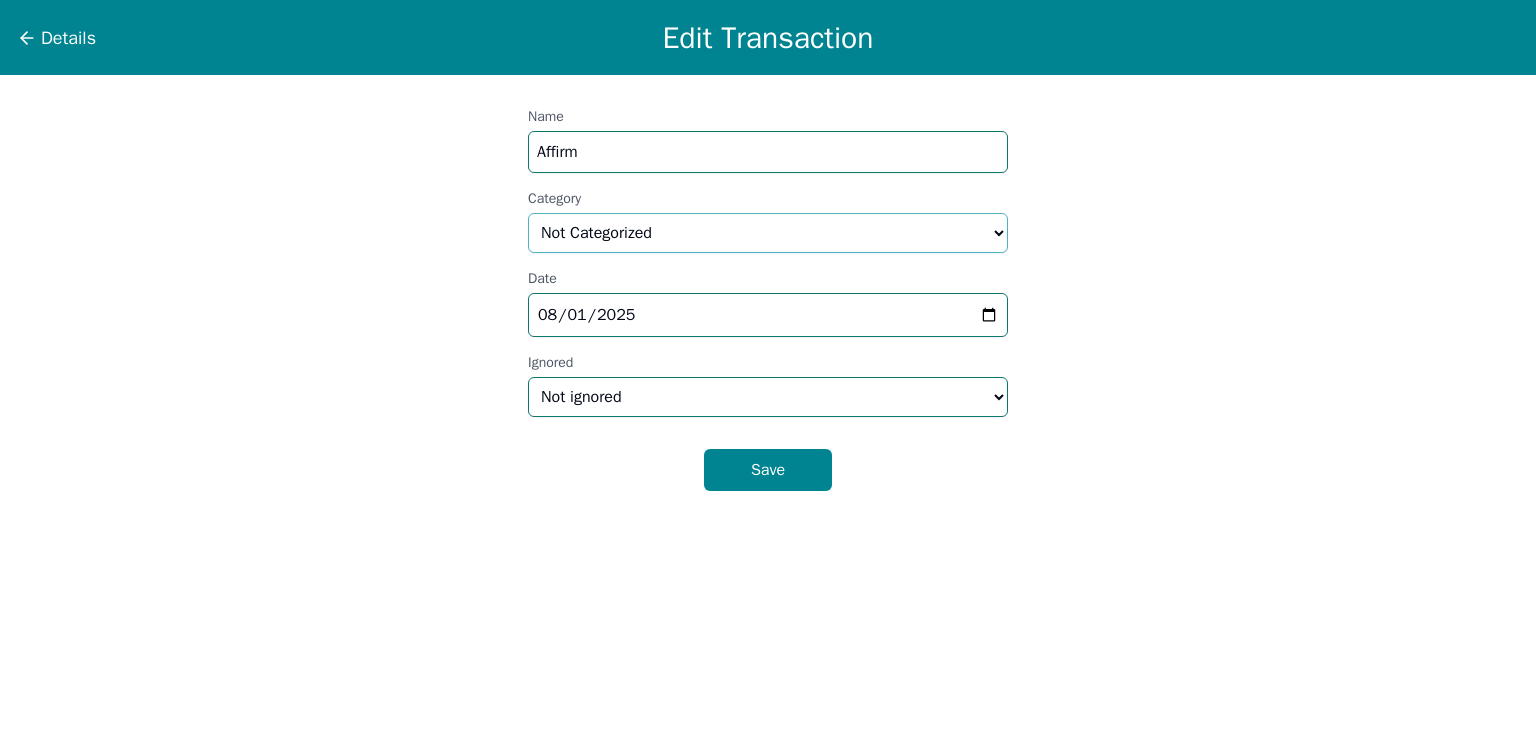 click on "Select a category... Home & Utilities Transportation Personal & Family Care Health Insurance Groceries Restaurants & Dining Shopping & Entertainment Travel Education Debt Payments Finance Charges Gifts & Charity Income Not Categorized" at bounding box center [768, 233] 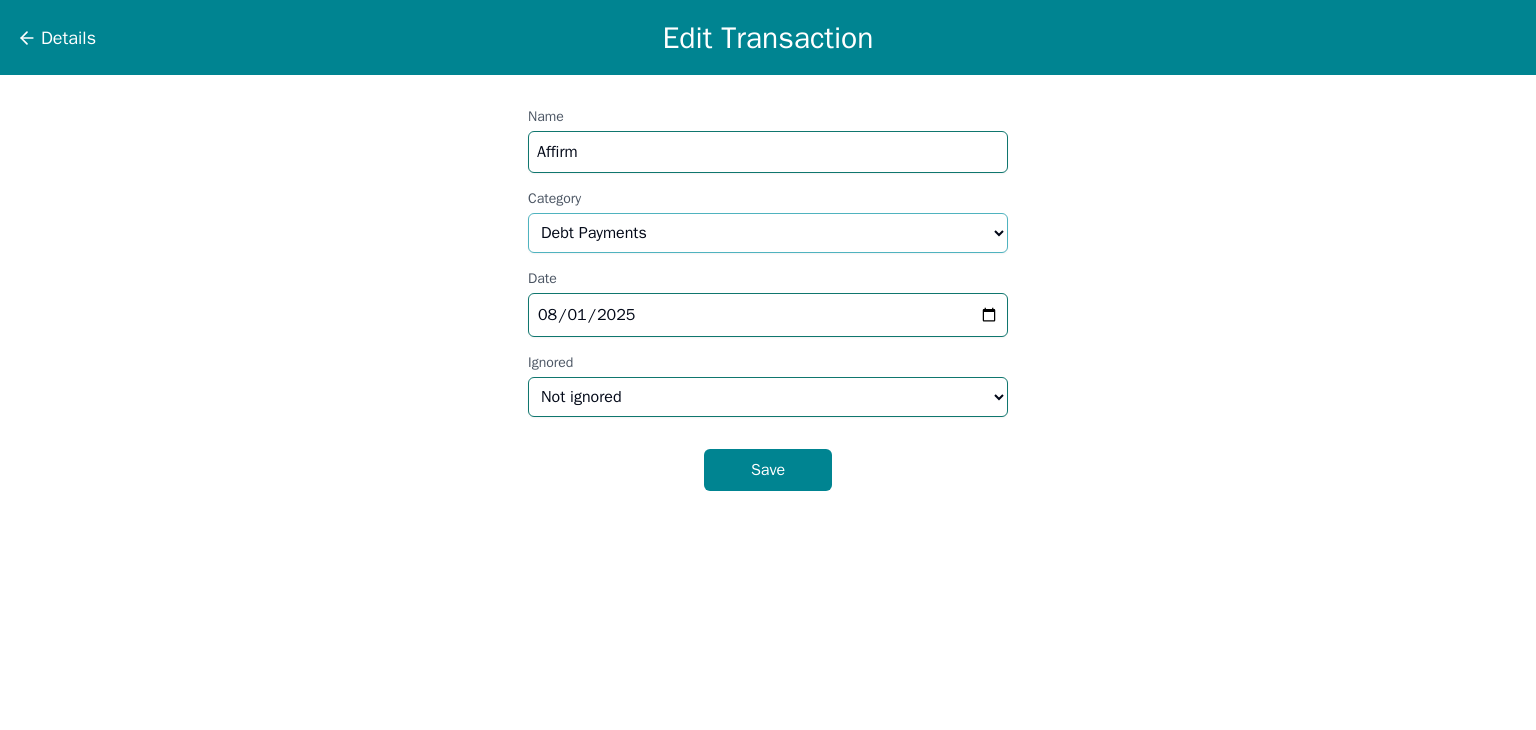 click on "Select a category... Home & Utilities Transportation Personal & Family Care Health Insurance Groceries Restaurants & Dining Shopping & Entertainment Travel Education Debt Payments Finance Charges Gifts & Charity Income Not Categorized" at bounding box center (768, 233) 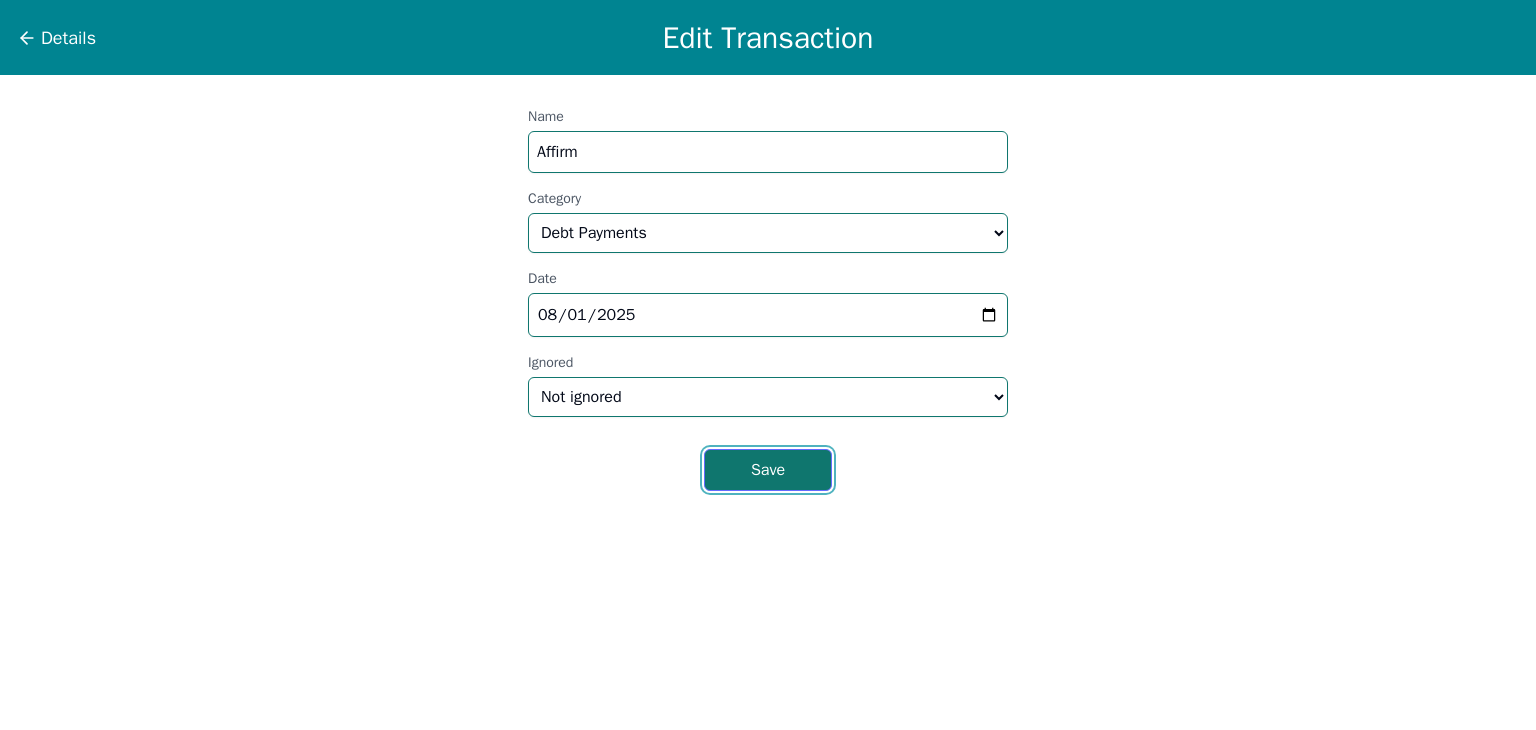click on "Save" at bounding box center (768, 470) 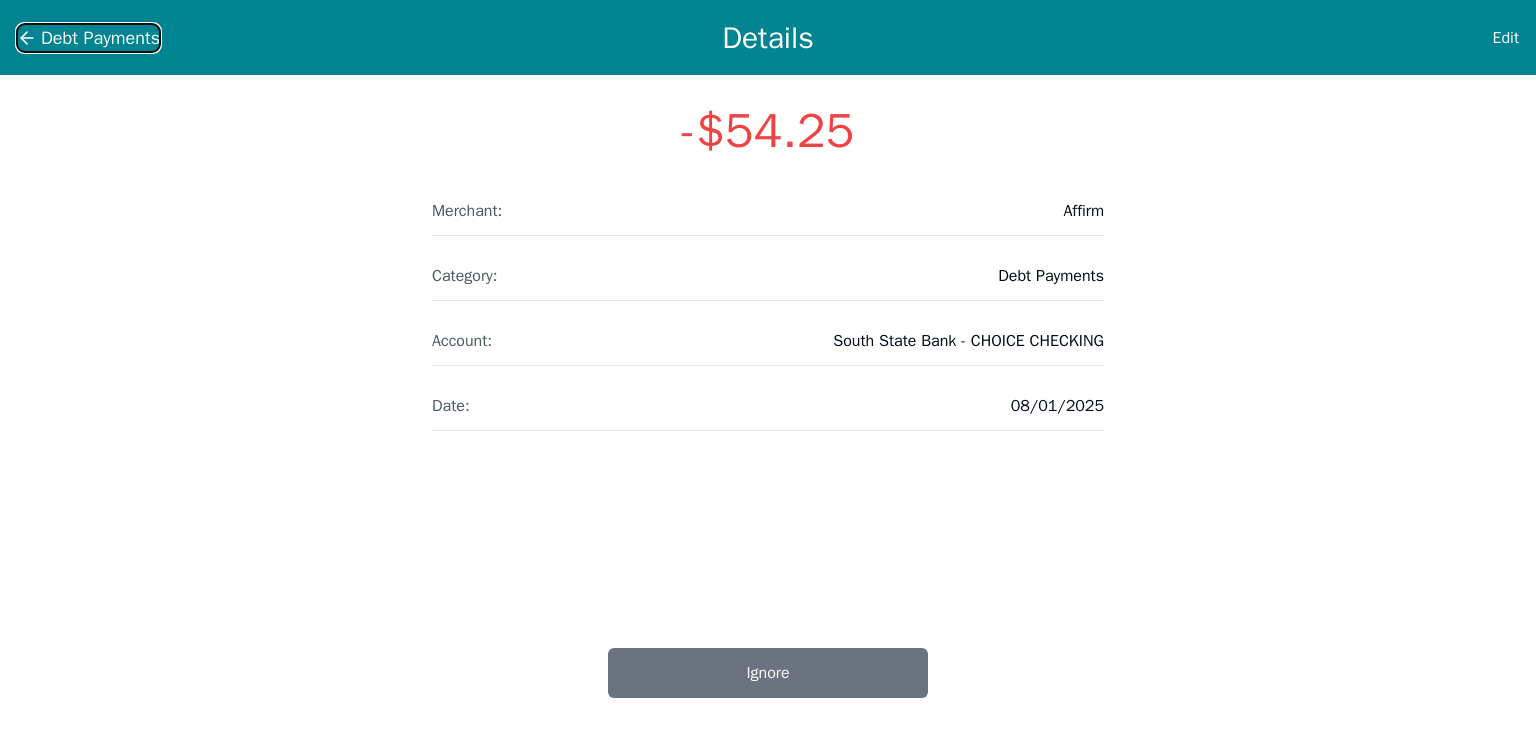 click on "Debt Payments" at bounding box center [100, 38] 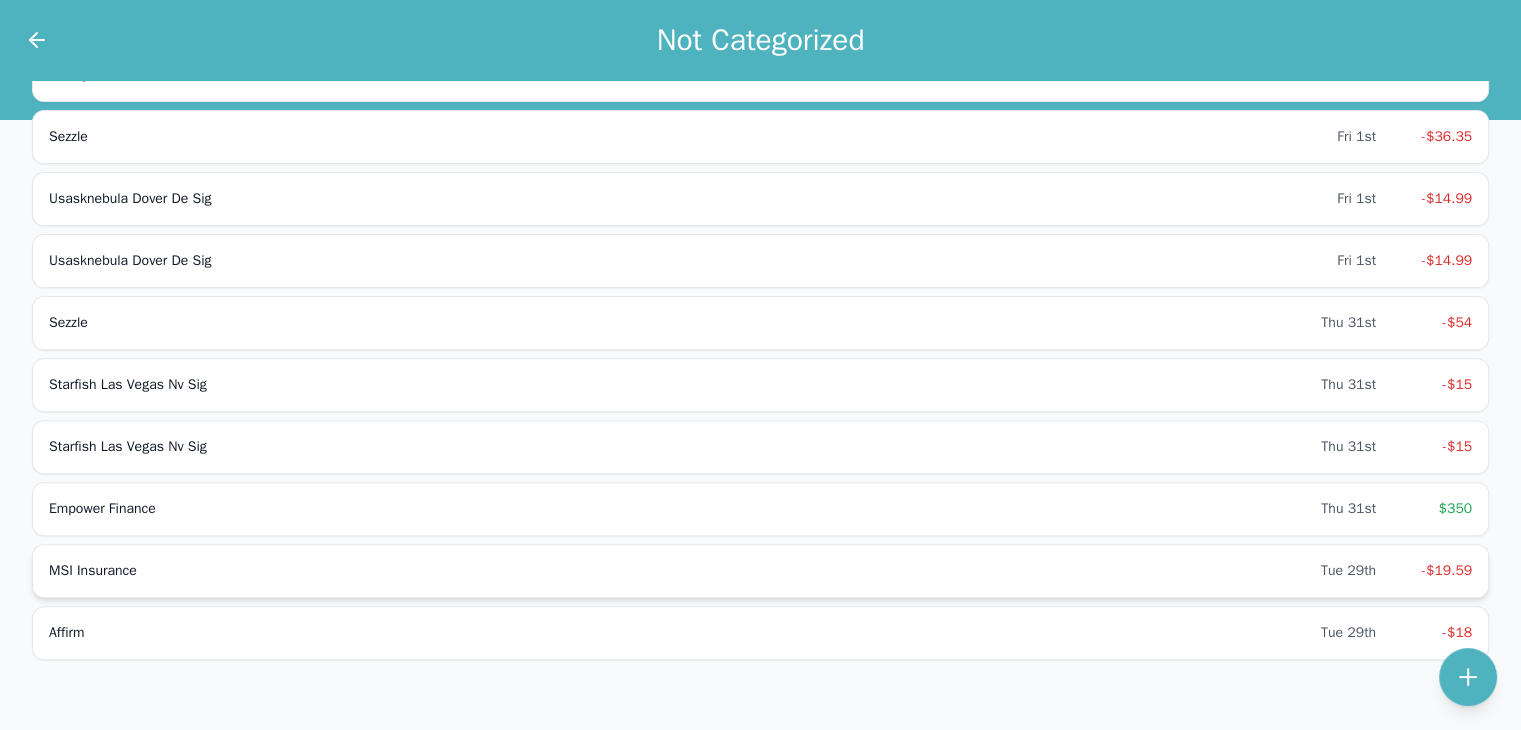 scroll, scrollTop: 678, scrollLeft: 0, axis: vertical 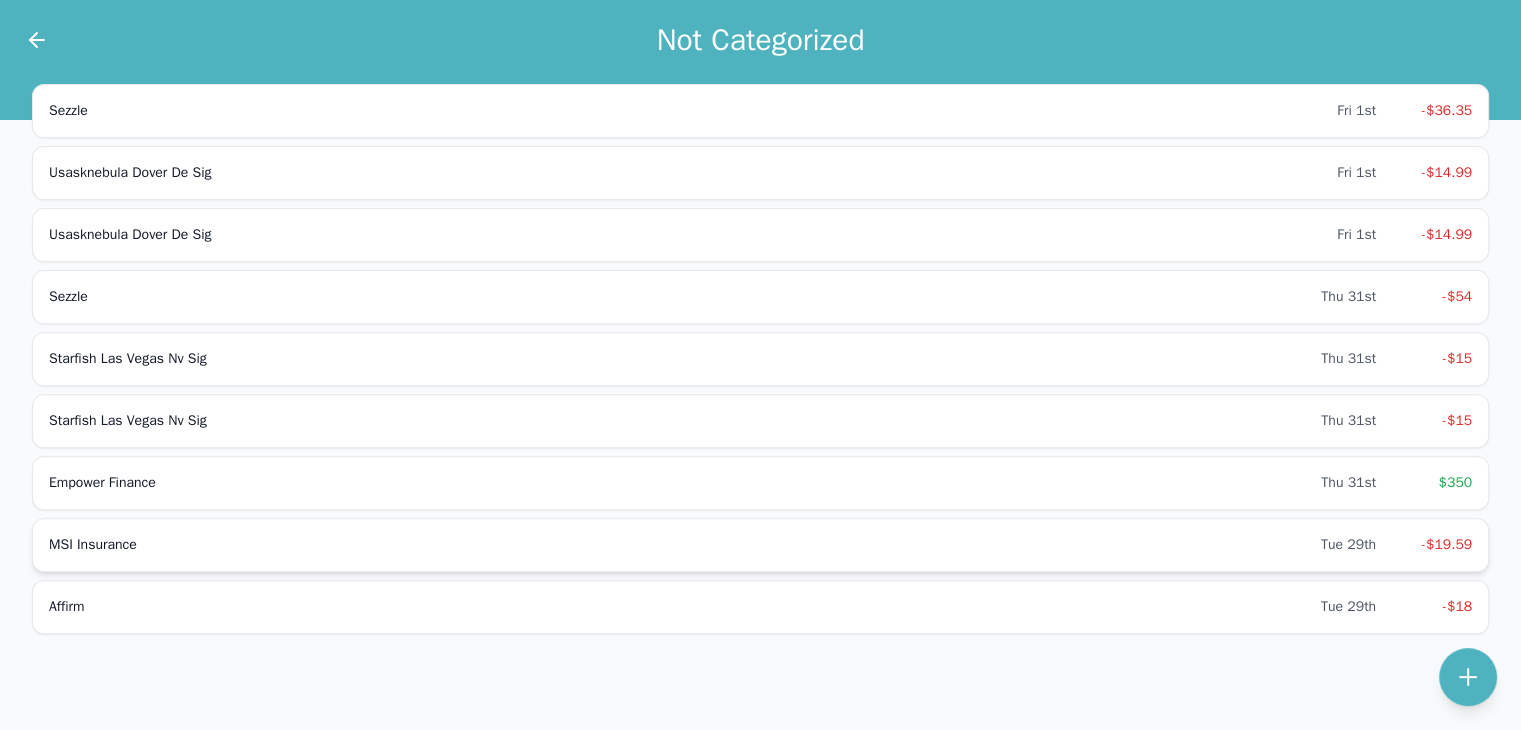 click on "MSI Insurance Tue 29th -$19.59" at bounding box center [760, 545] 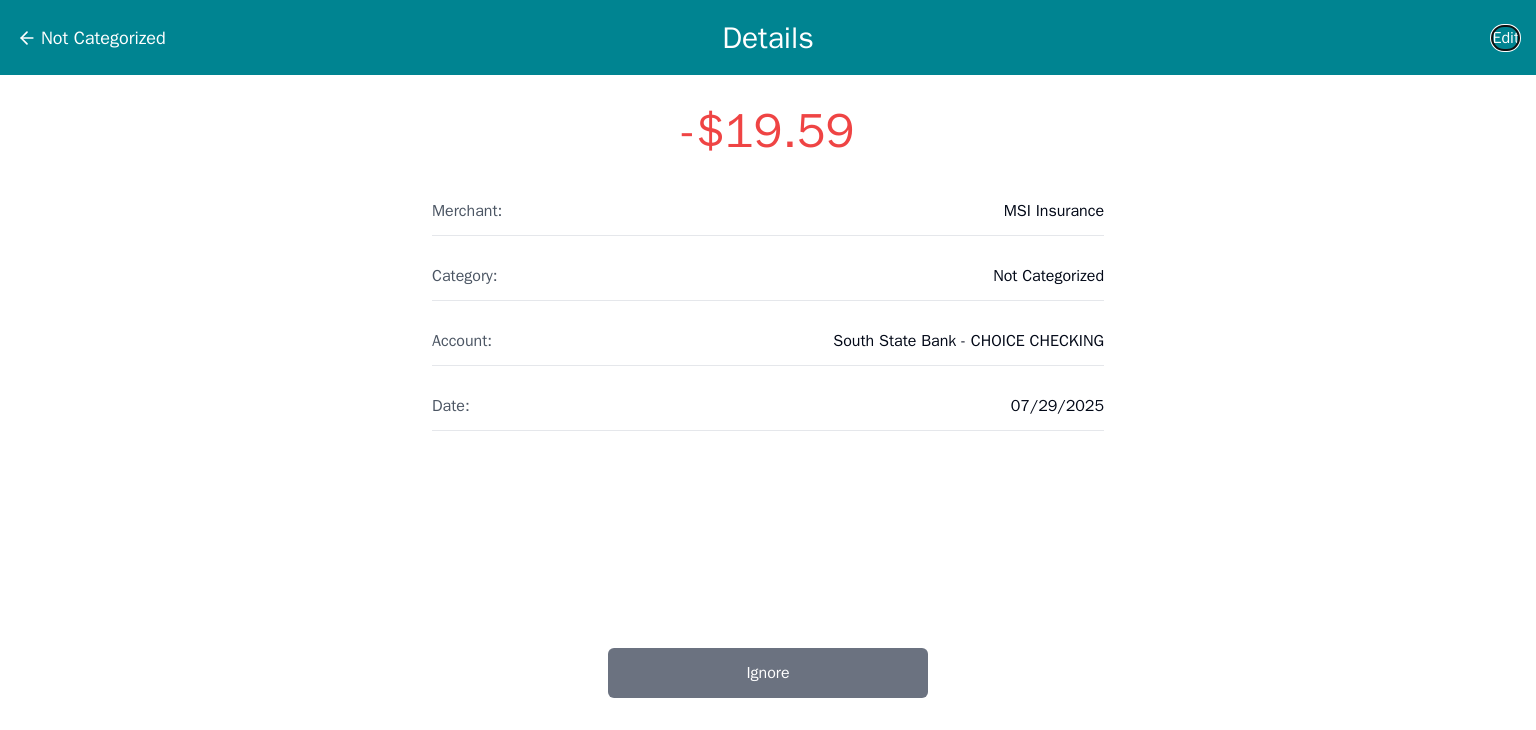 click on "Edit" at bounding box center (1505, 38) 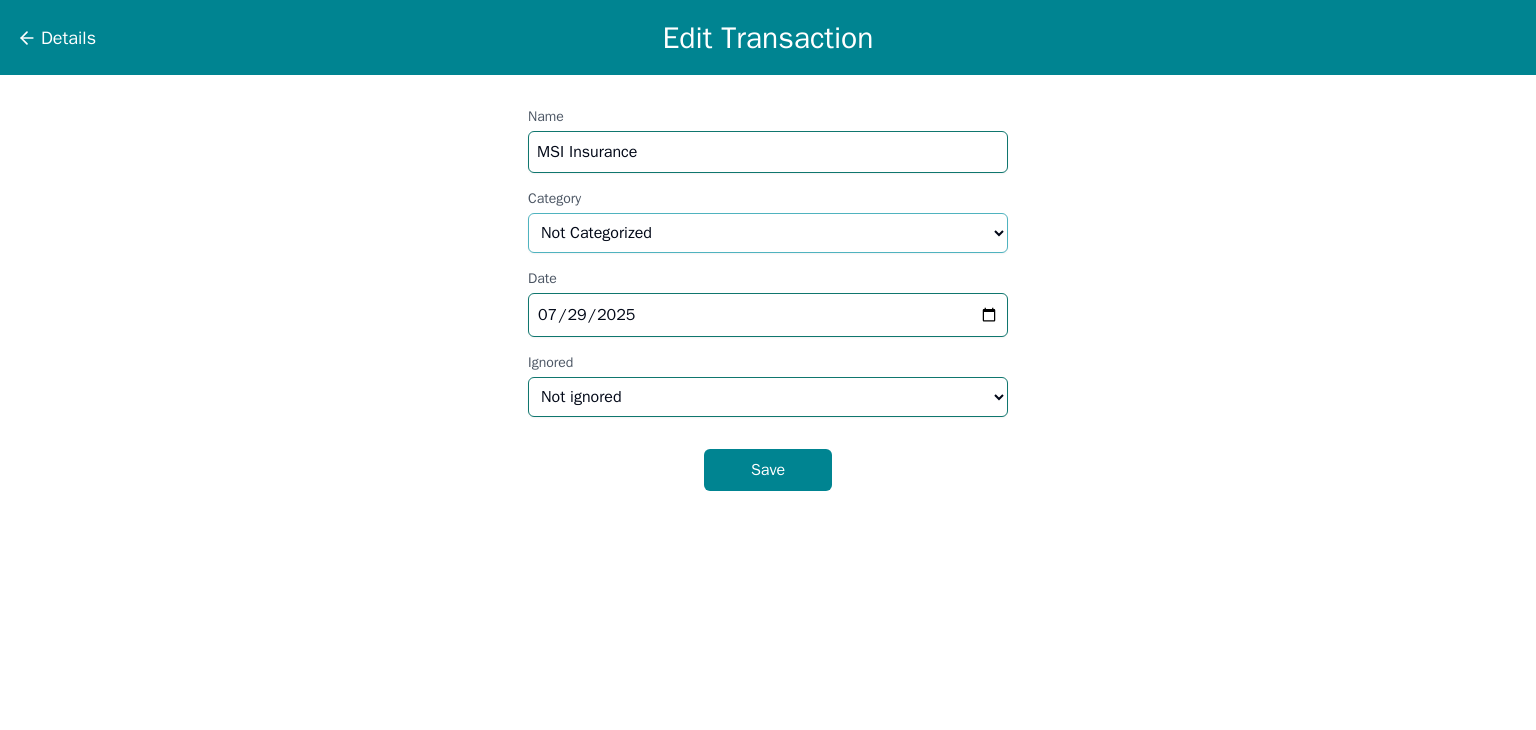 click on "Select a category... Home & Utilities Transportation Personal & Family Care Health Insurance Groceries Restaurants & Dining Shopping & Entertainment Travel Education Debt Payments Finance Charges Gifts & Charity Income Not Categorized" at bounding box center [768, 233] 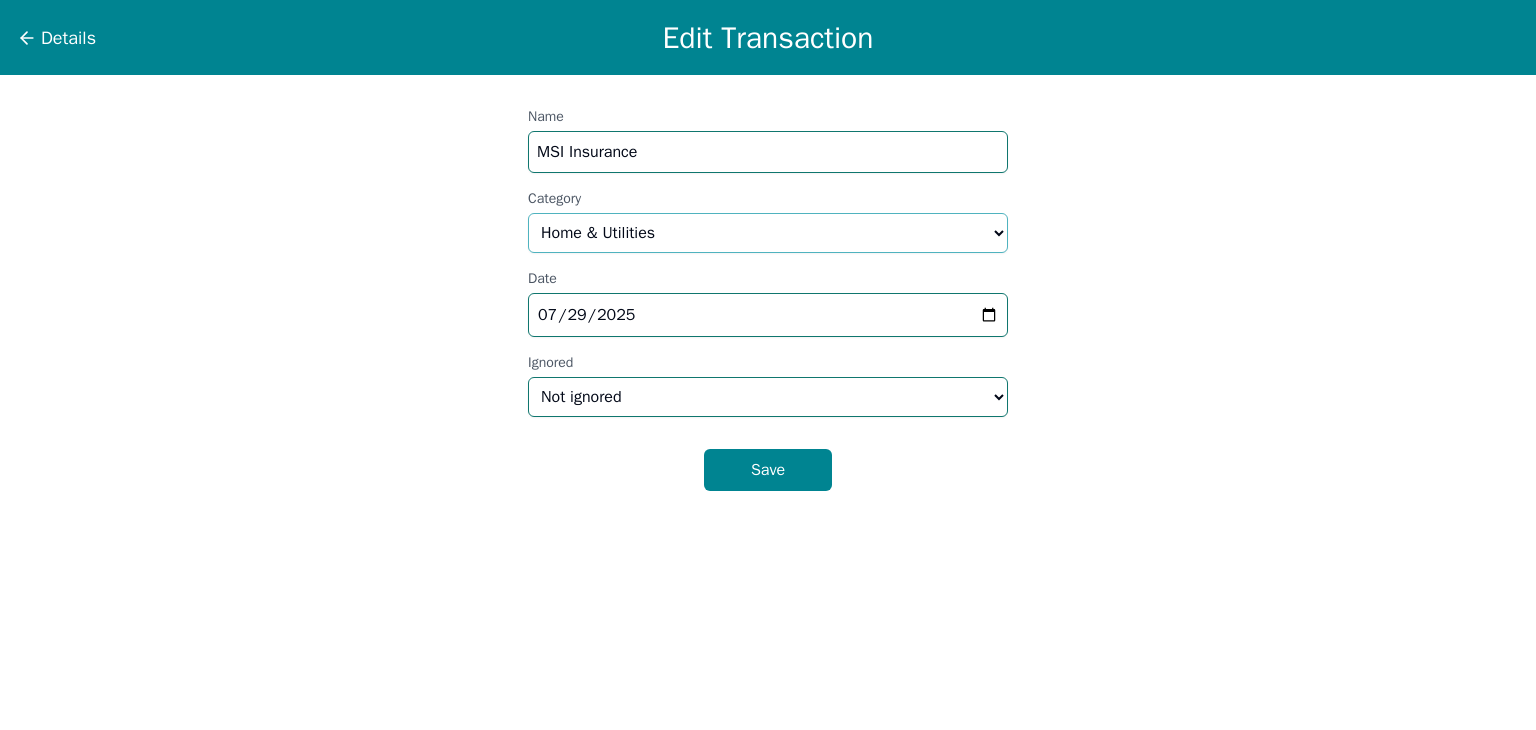 click on "Select a category... Home & Utilities Transportation Personal & Family Care Health Insurance Groceries Restaurants & Dining Shopping & Entertainment Travel Education Debt Payments Finance Charges Gifts & Charity Income Not Categorized" at bounding box center [768, 233] 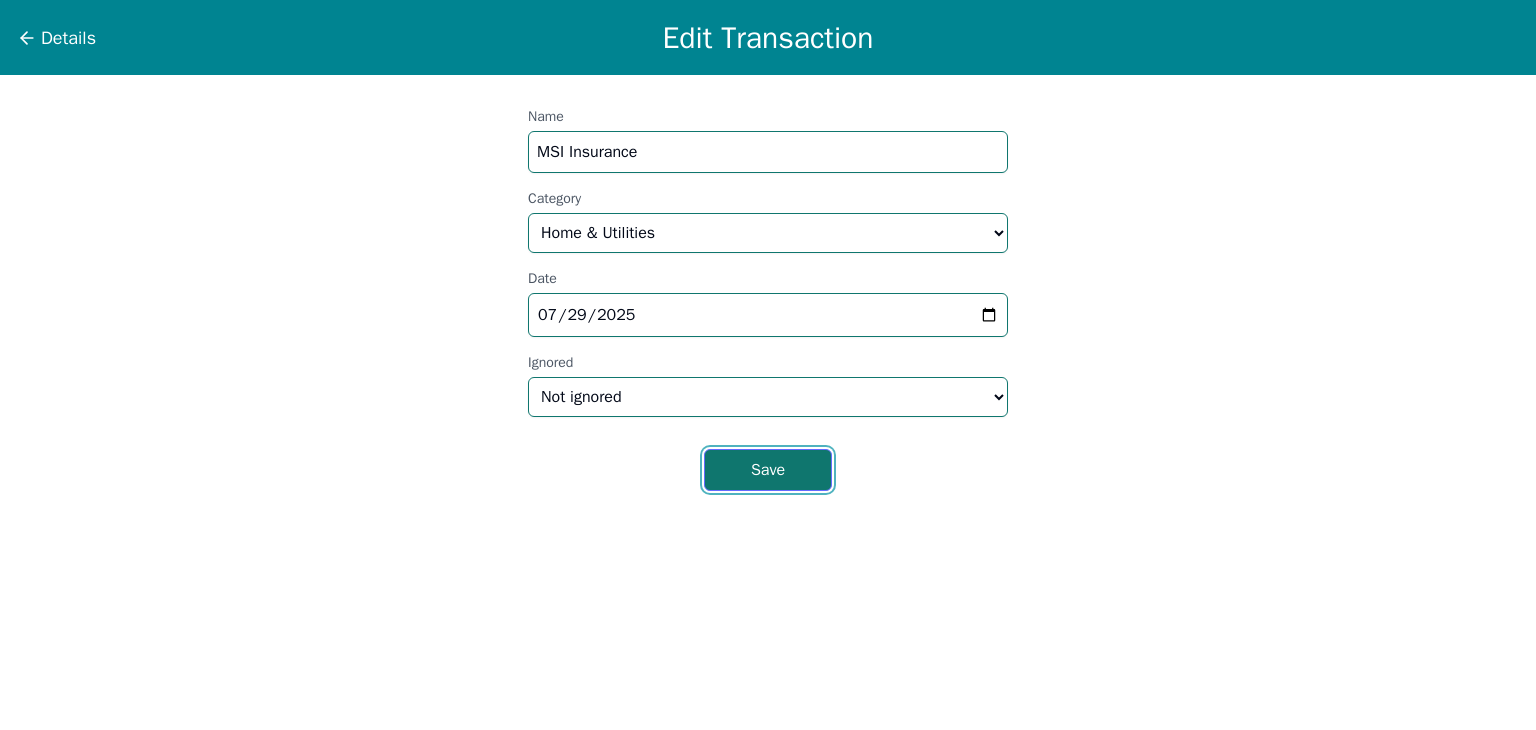click on "Save" at bounding box center (768, 470) 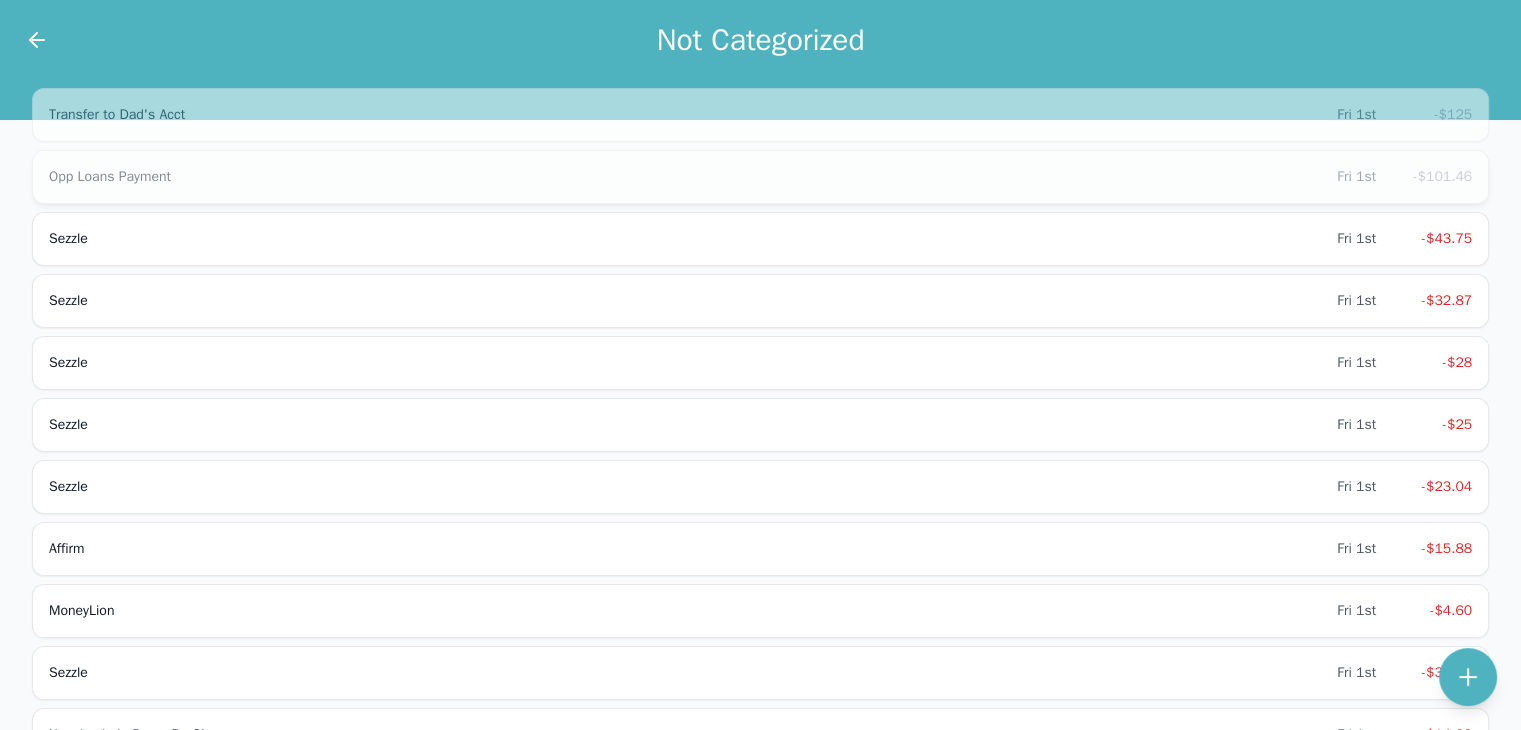 scroll, scrollTop: 0, scrollLeft: 0, axis: both 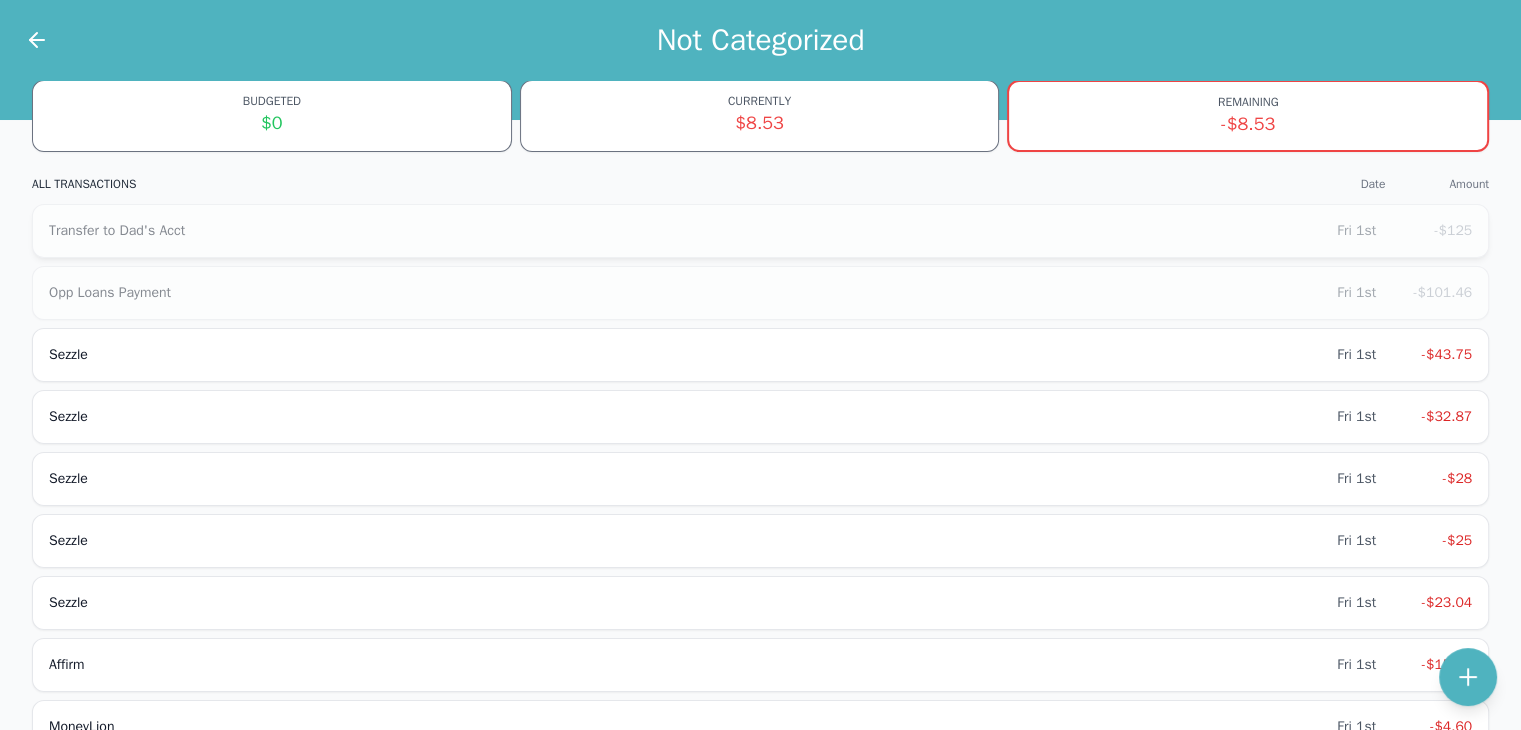 click on "Transfer to [NAME]'s Acct Fri 1st -$125" at bounding box center [760, 231] 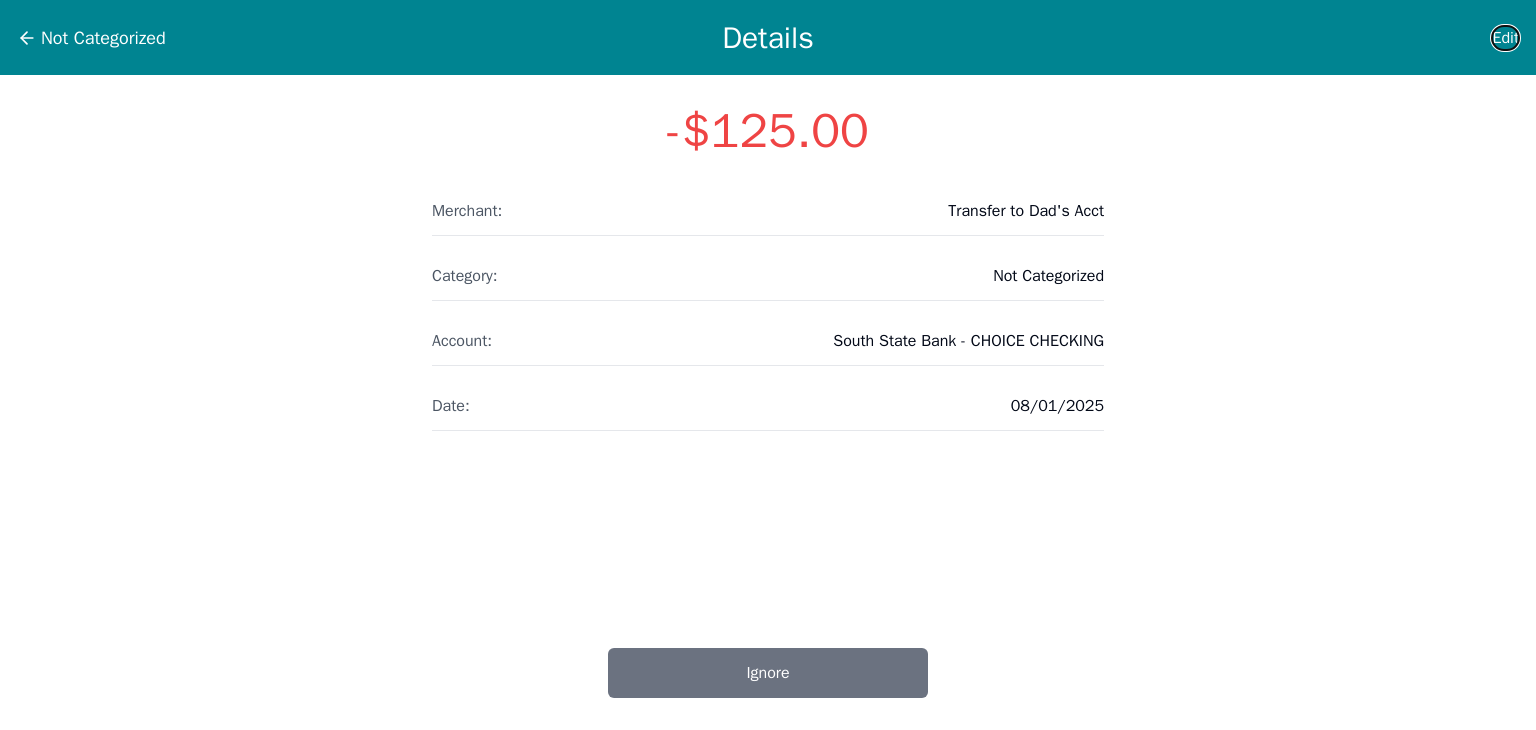 click on "Edit" at bounding box center (1505, 38) 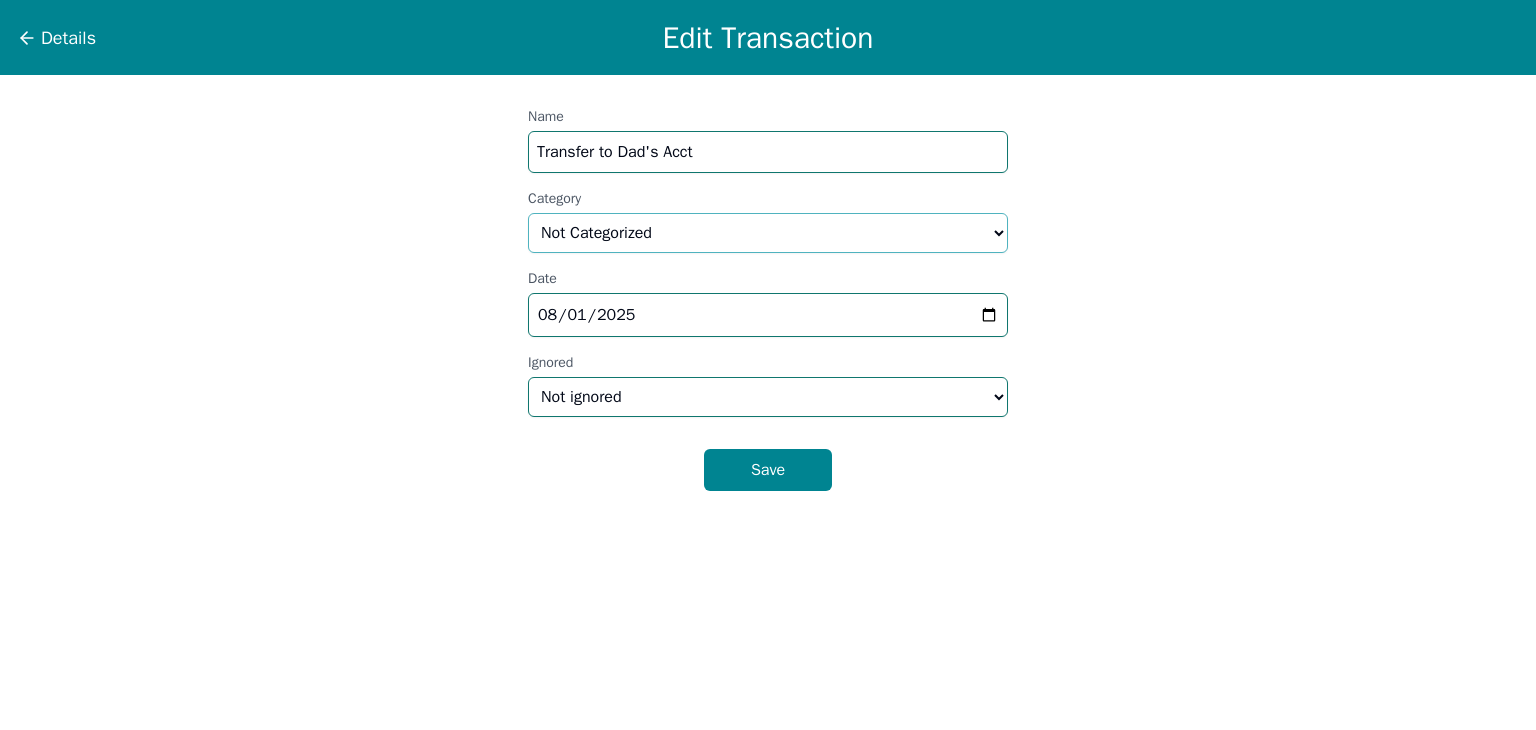 click on "Select a category... Home & Utilities Transportation Personal & Family Care Health Insurance Groceries Restaurants & Dining Shopping & Entertainment Travel Education Debt Payments Finance Charges Gifts & Charity Income Not Categorized" at bounding box center [768, 233] 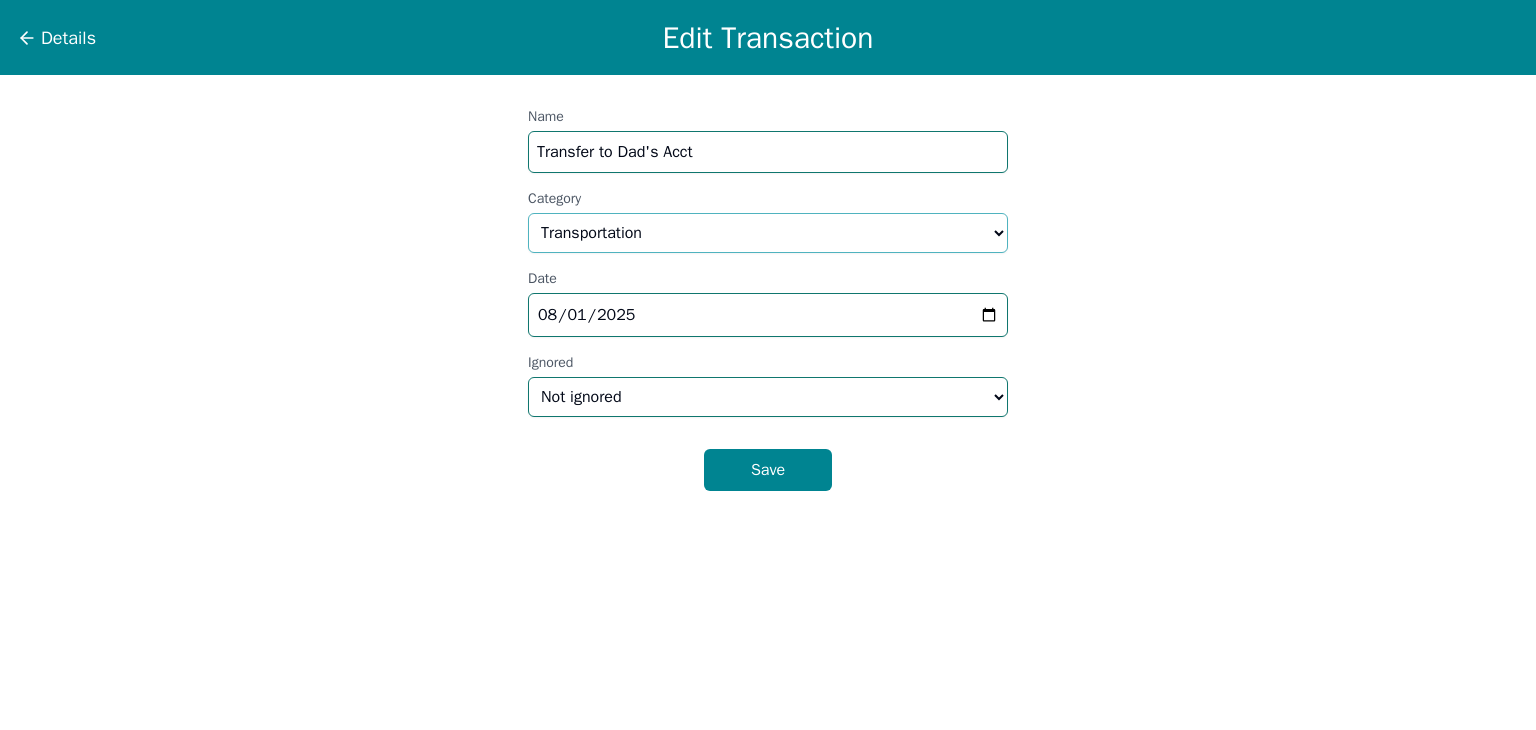 click on "Select a category... Home & Utilities Transportation Personal & Family Care Health Insurance Groceries Restaurants & Dining Shopping & Entertainment Travel Education Debt Payments Finance Charges Gifts & Charity Income Not Categorized" at bounding box center (768, 233) 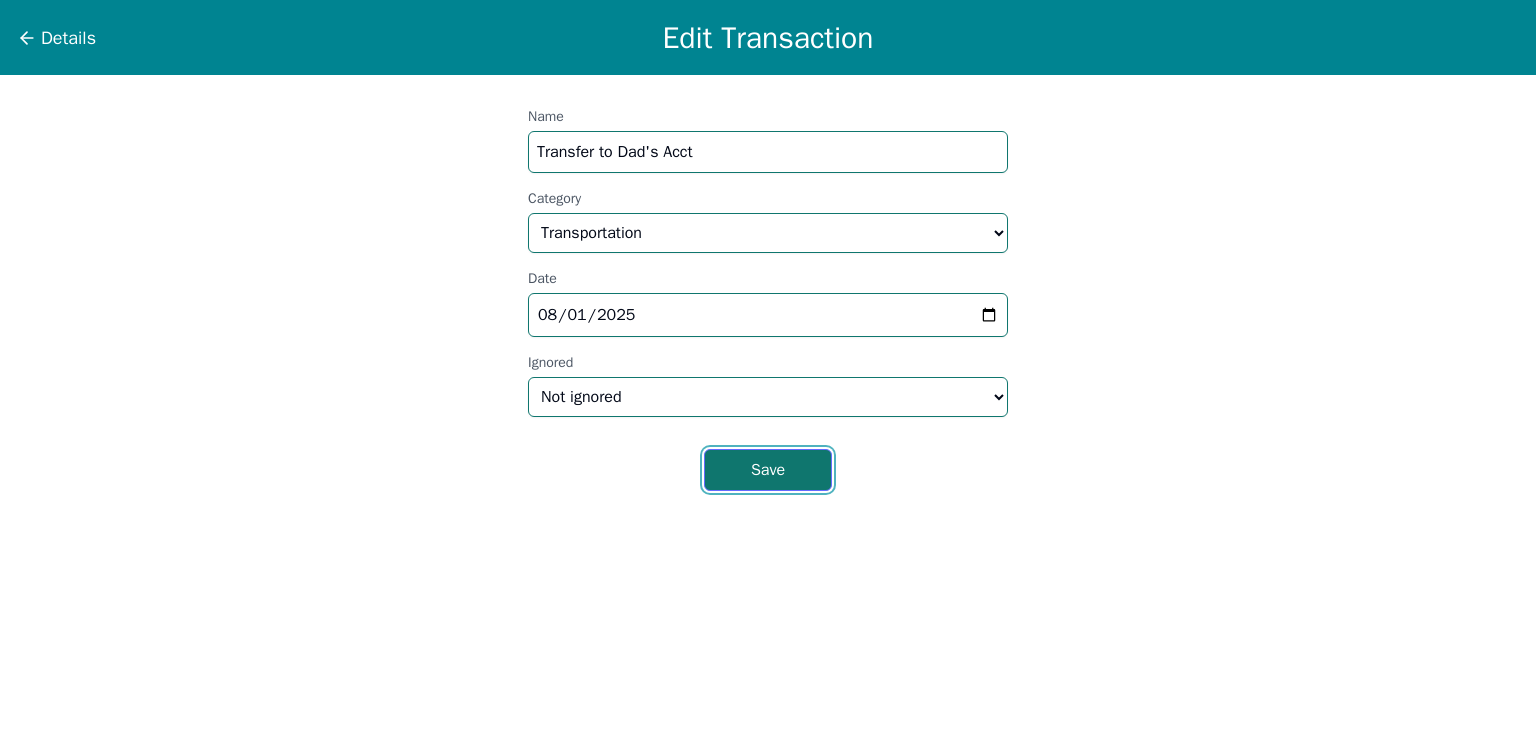 click on "Save" at bounding box center (768, 470) 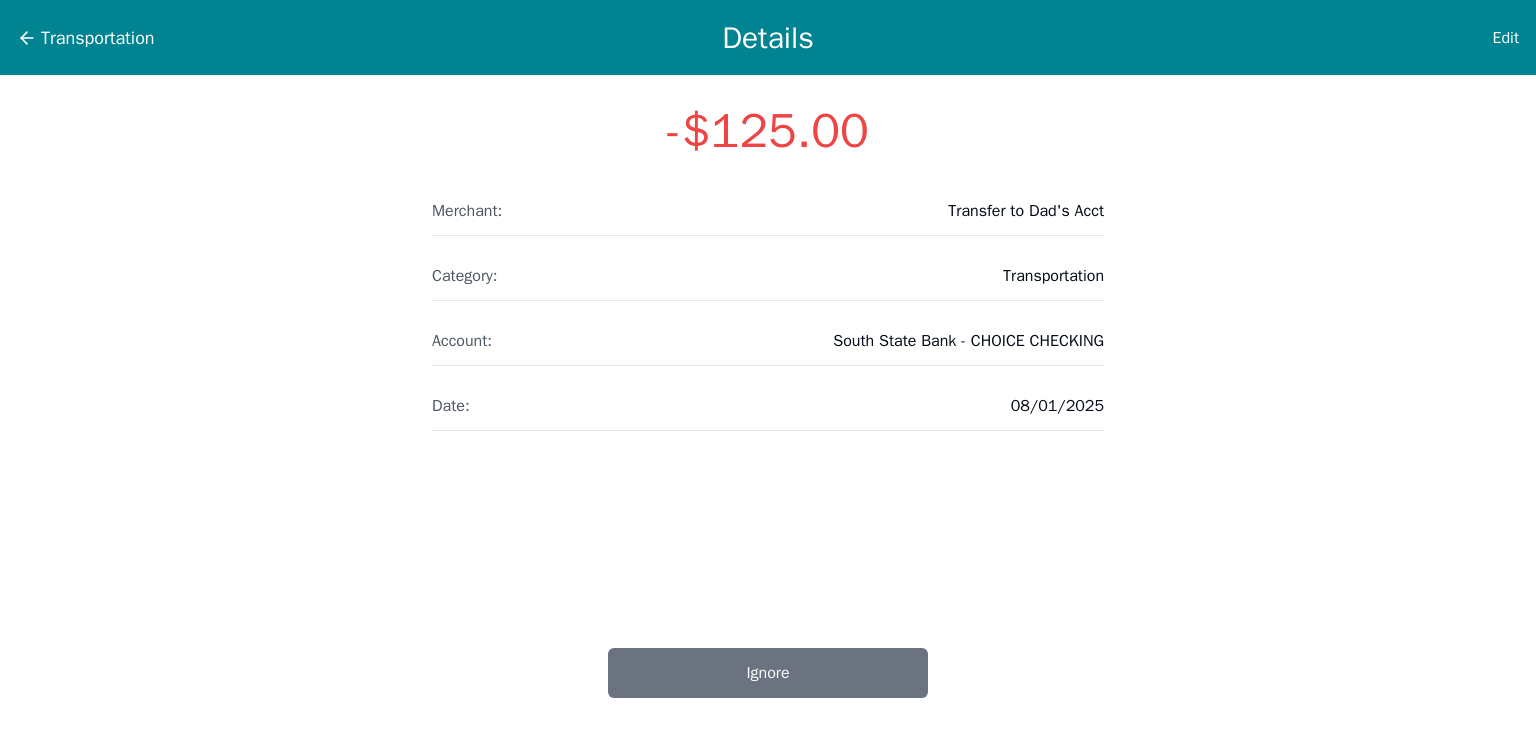 click on "Transportation Details Edit" at bounding box center (768, 37) 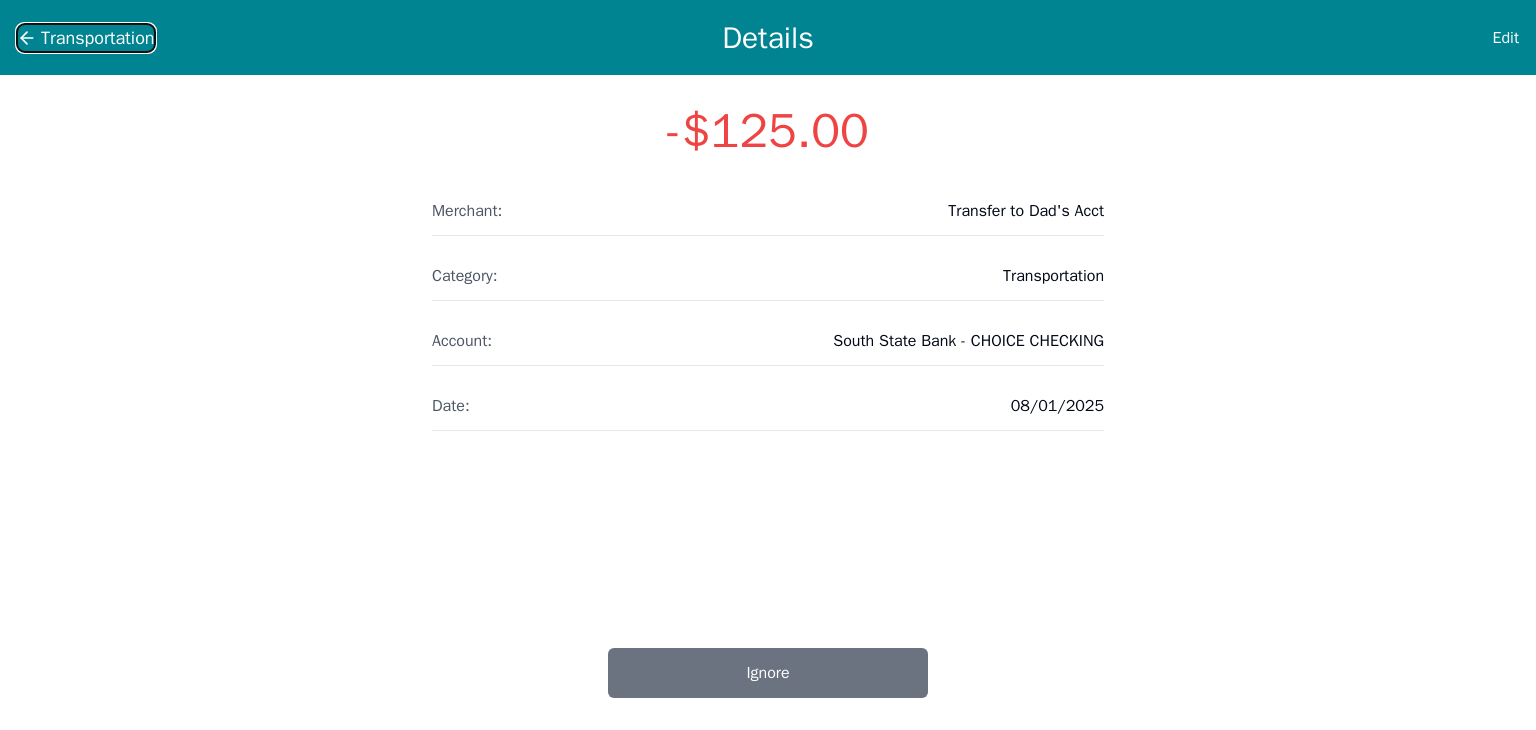 click on "Transportation" at bounding box center (98, 38) 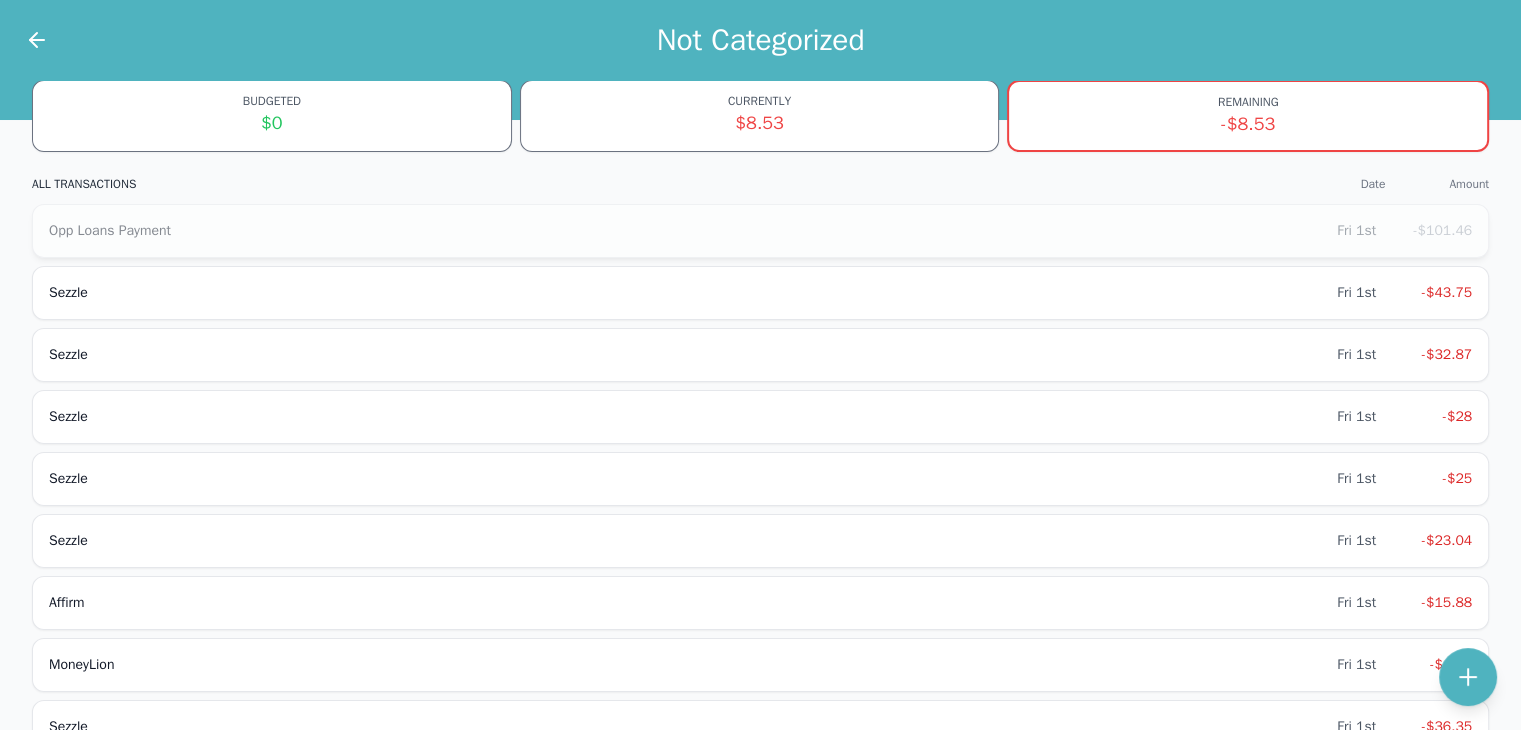 click on "Opp Loans Payment Fri 1st -$101.46" at bounding box center [760, 231] 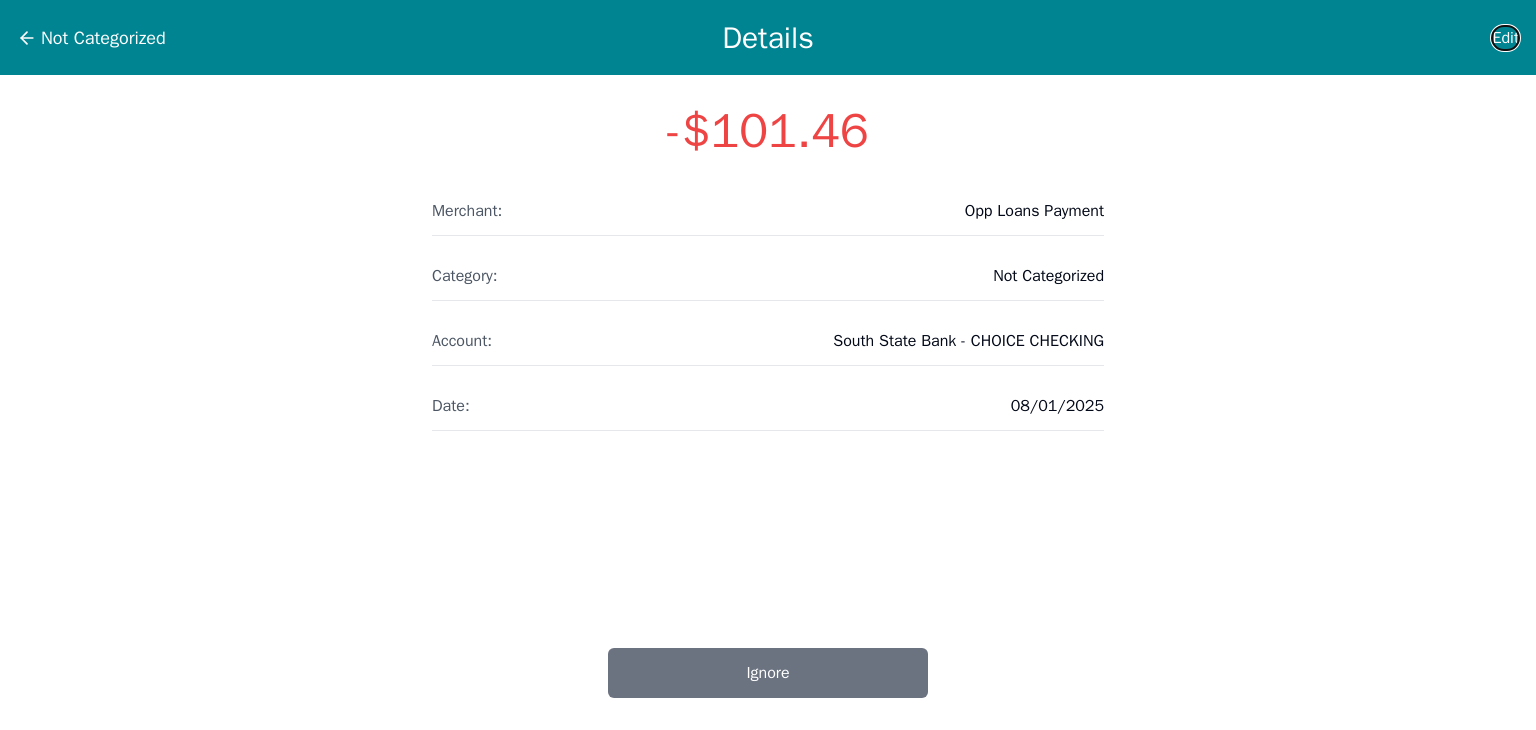 click on "Edit" at bounding box center [1505, 38] 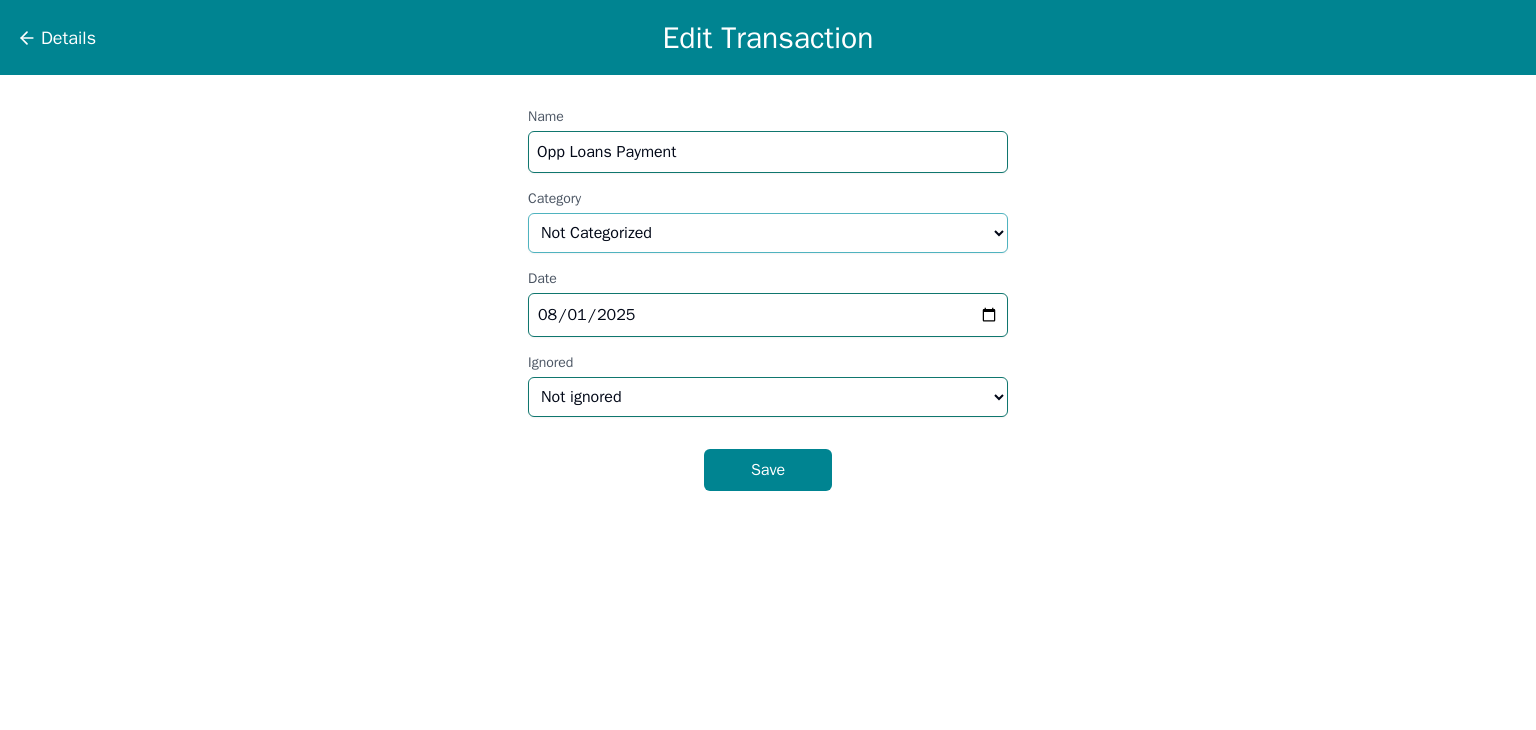 click on "Select a category... Home & Utilities Transportation Personal & Family Care Health Insurance Groceries Restaurants & Dining Shopping & Entertainment Travel Education Debt Payments Finance Charges Gifts & Charity Income Not Categorized" at bounding box center [768, 233] 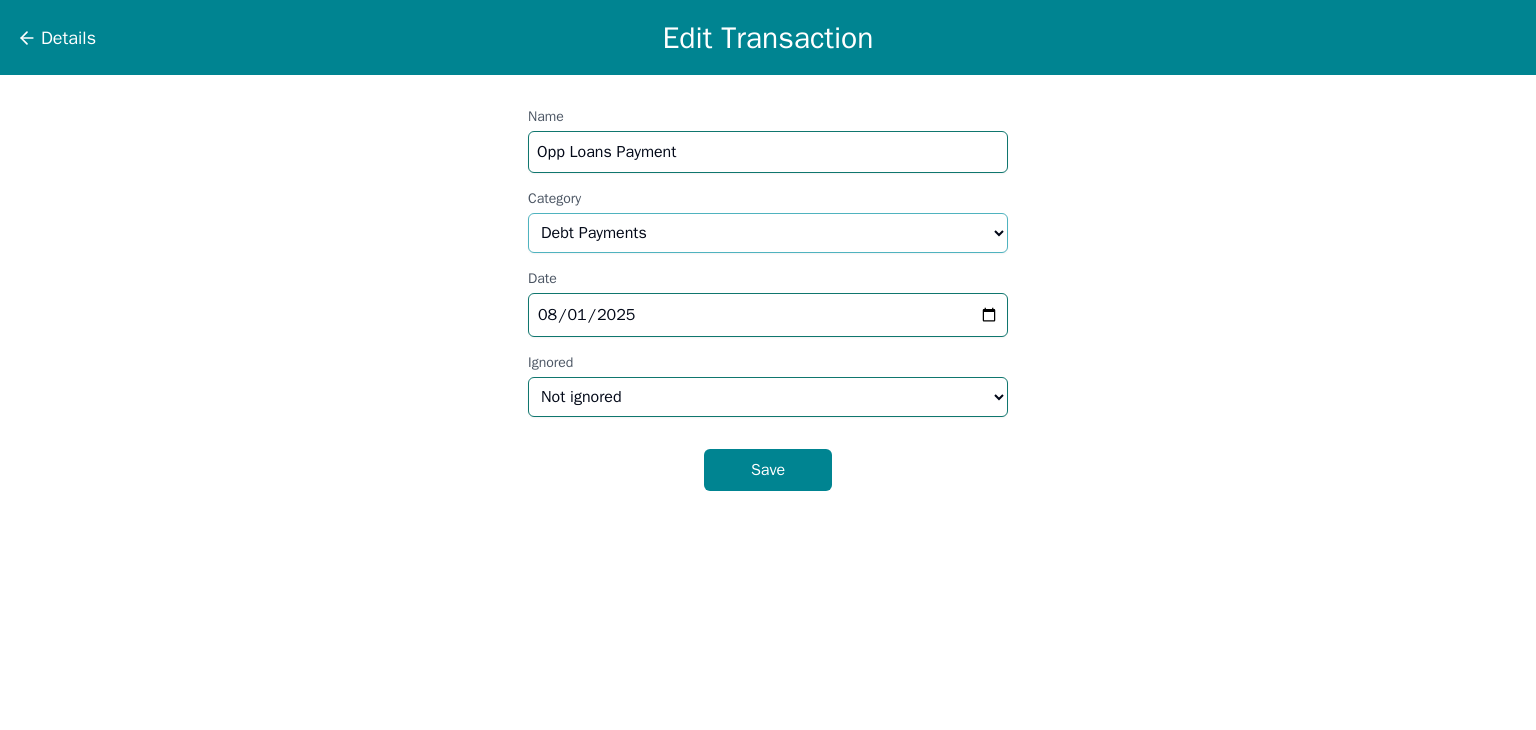 click on "Select a category... Home & Utilities Transportation Personal & Family Care Health Insurance Groceries Restaurants & Dining Shopping & Entertainment Travel Education Debt Payments Finance Charges Gifts & Charity Income Not Categorized" at bounding box center (768, 233) 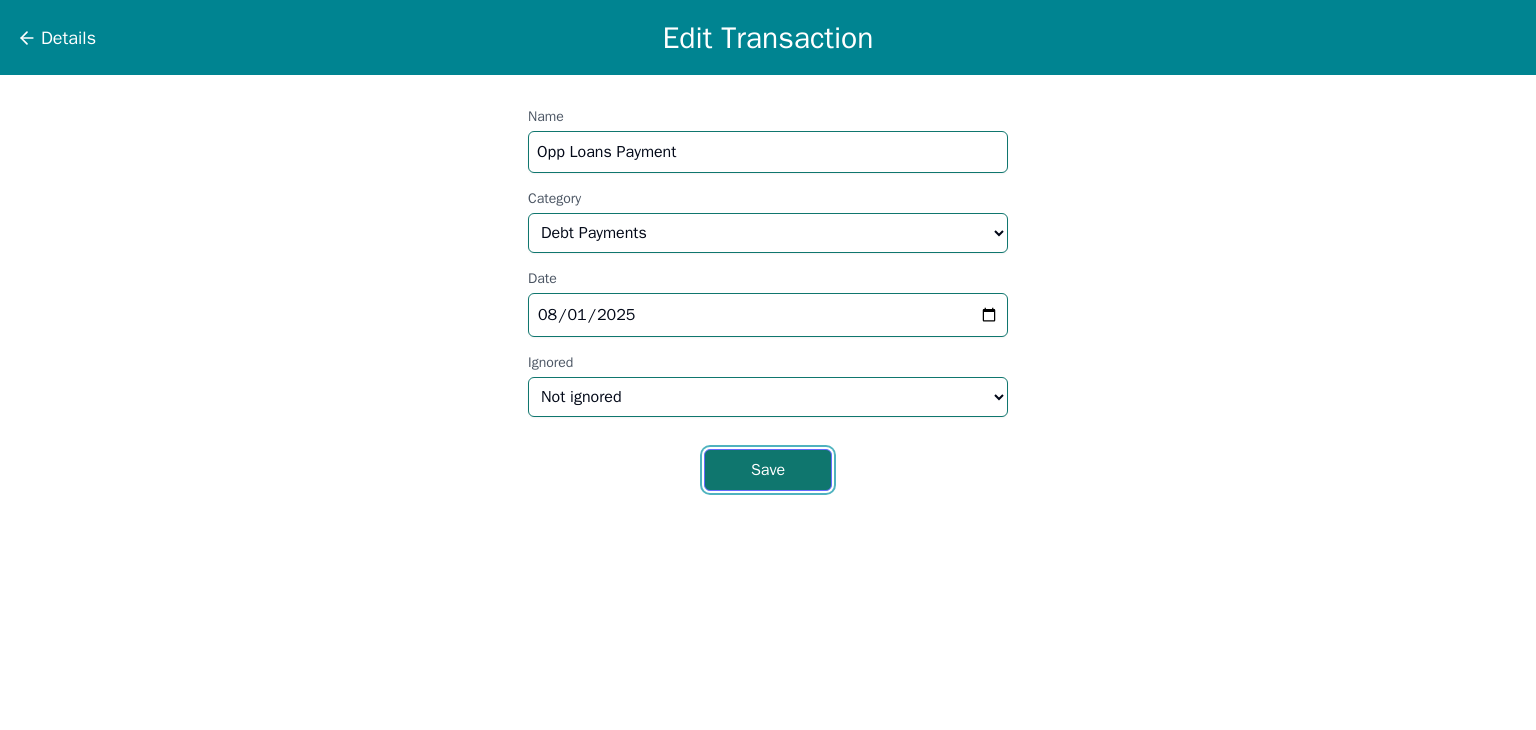 click on "Save" at bounding box center [768, 470] 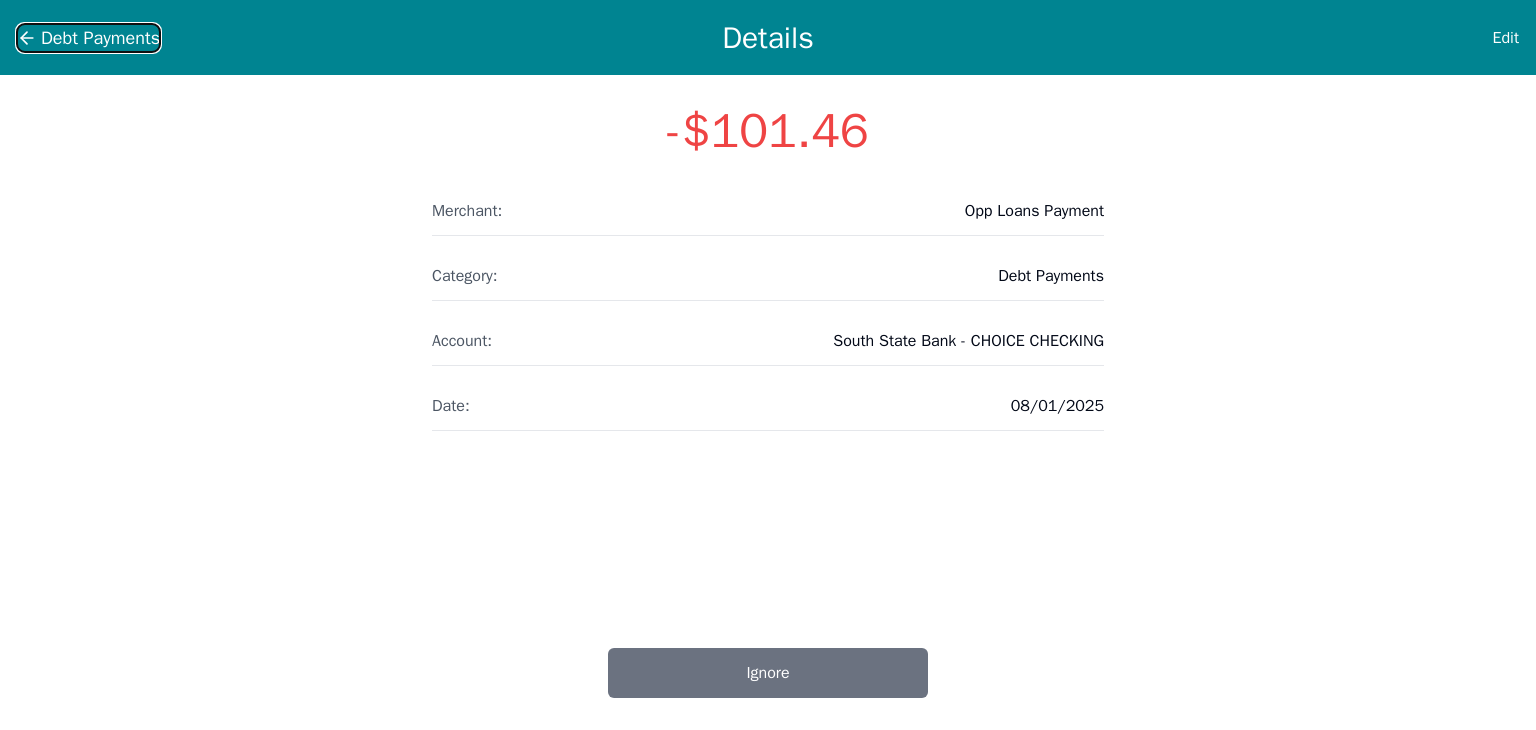 click on "Debt Payments" at bounding box center [100, 38] 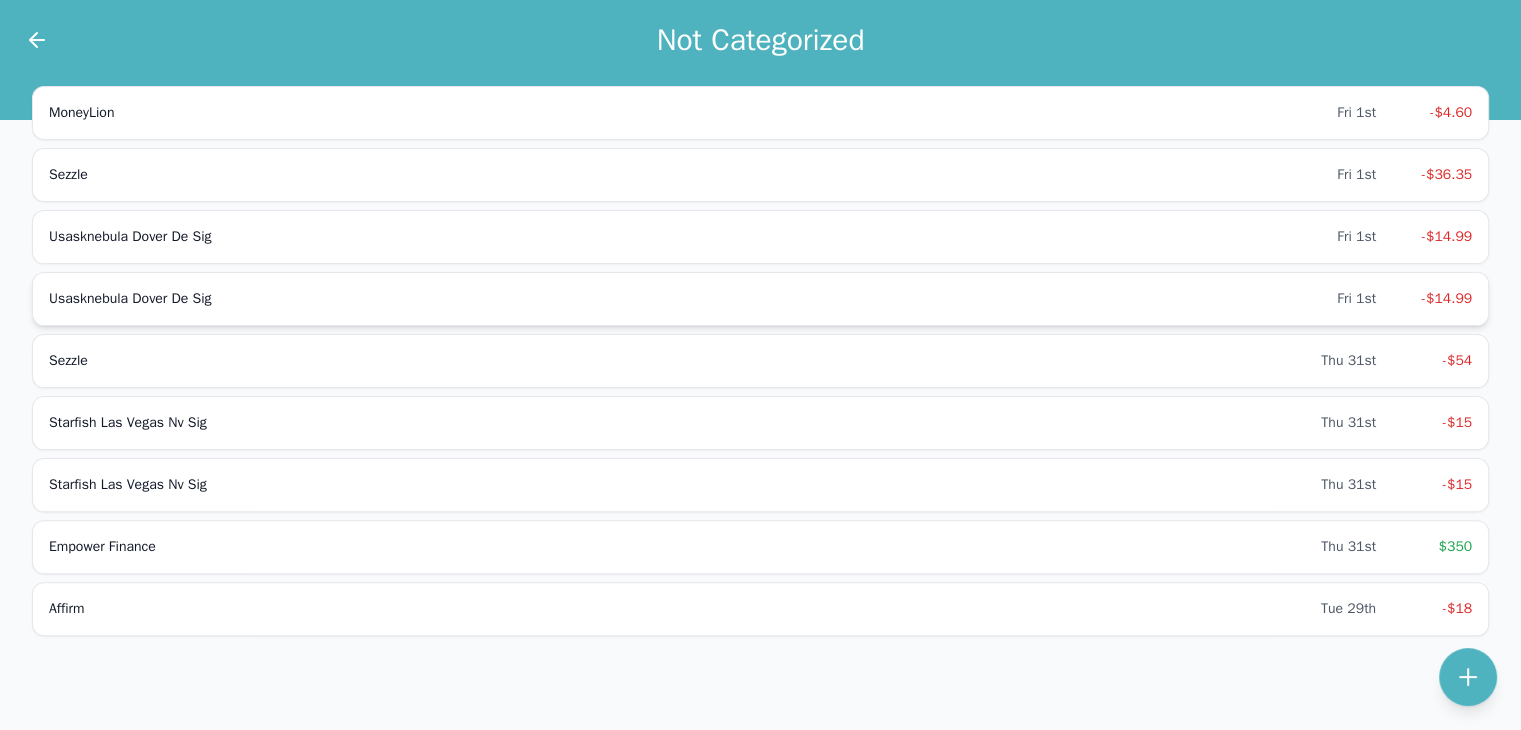 scroll, scrollTop: 493, scrollLeft: 0, axis: vertical 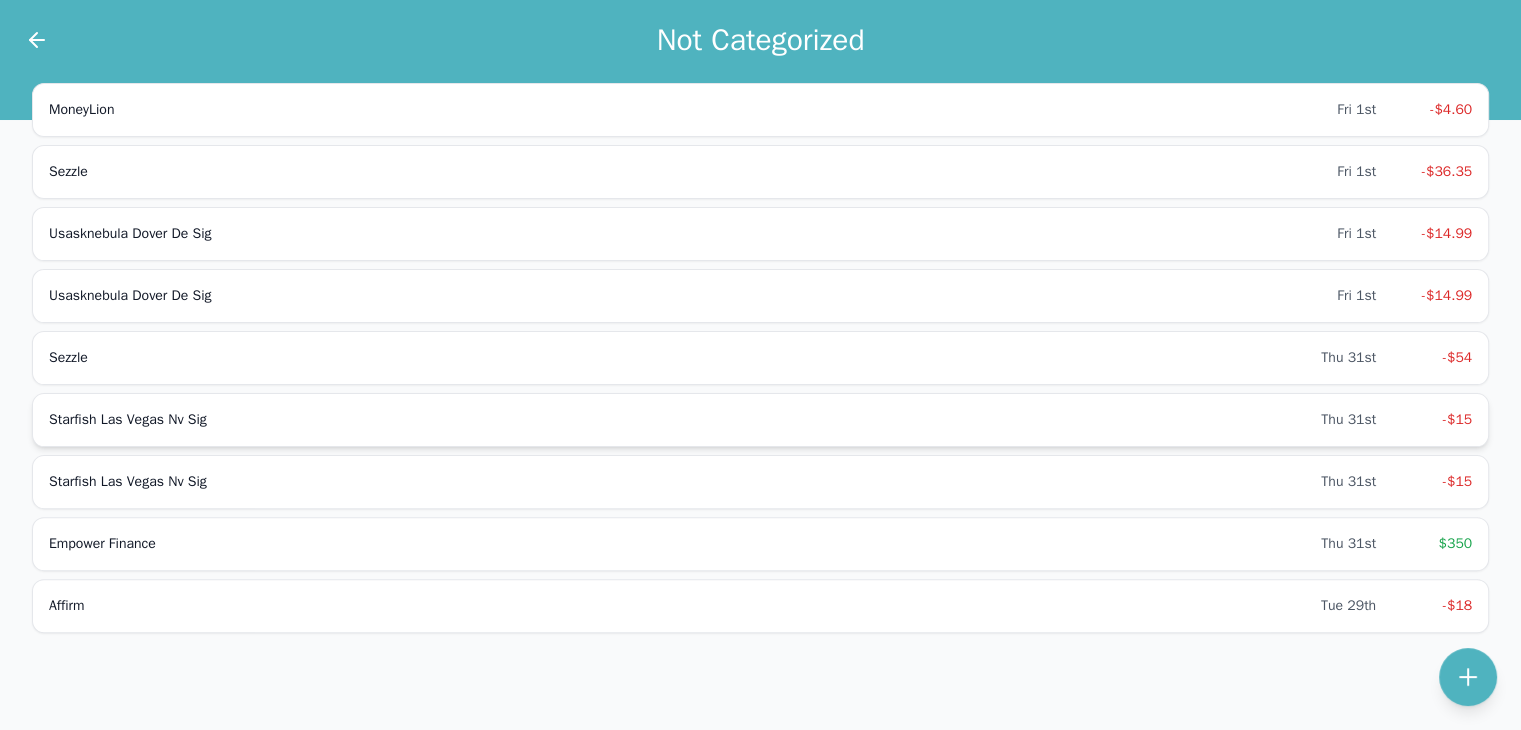 click on "Starfish Las Vegas Nv Sig" at bounding box center [685, 420] 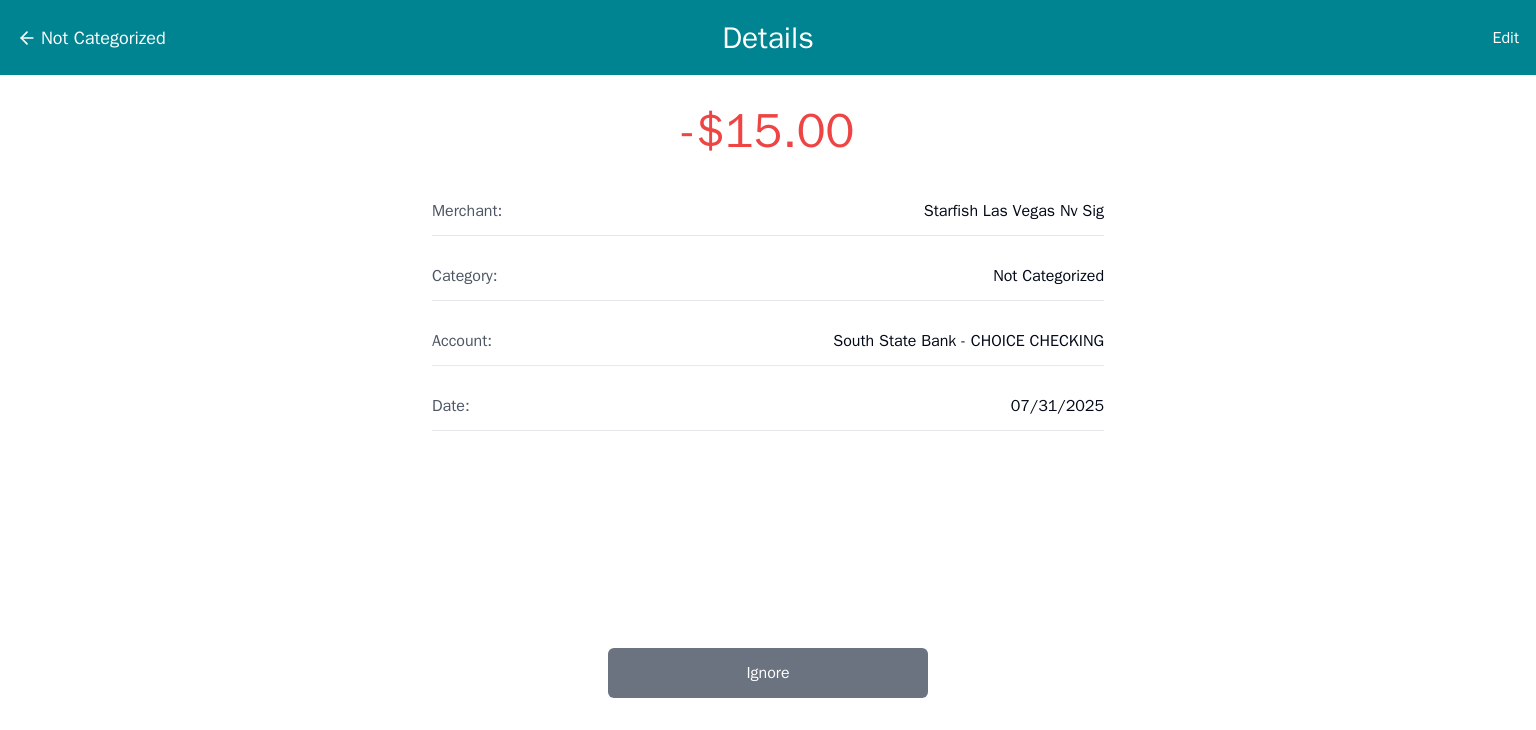 click on "Edit" at bounding box center (1470, 38) 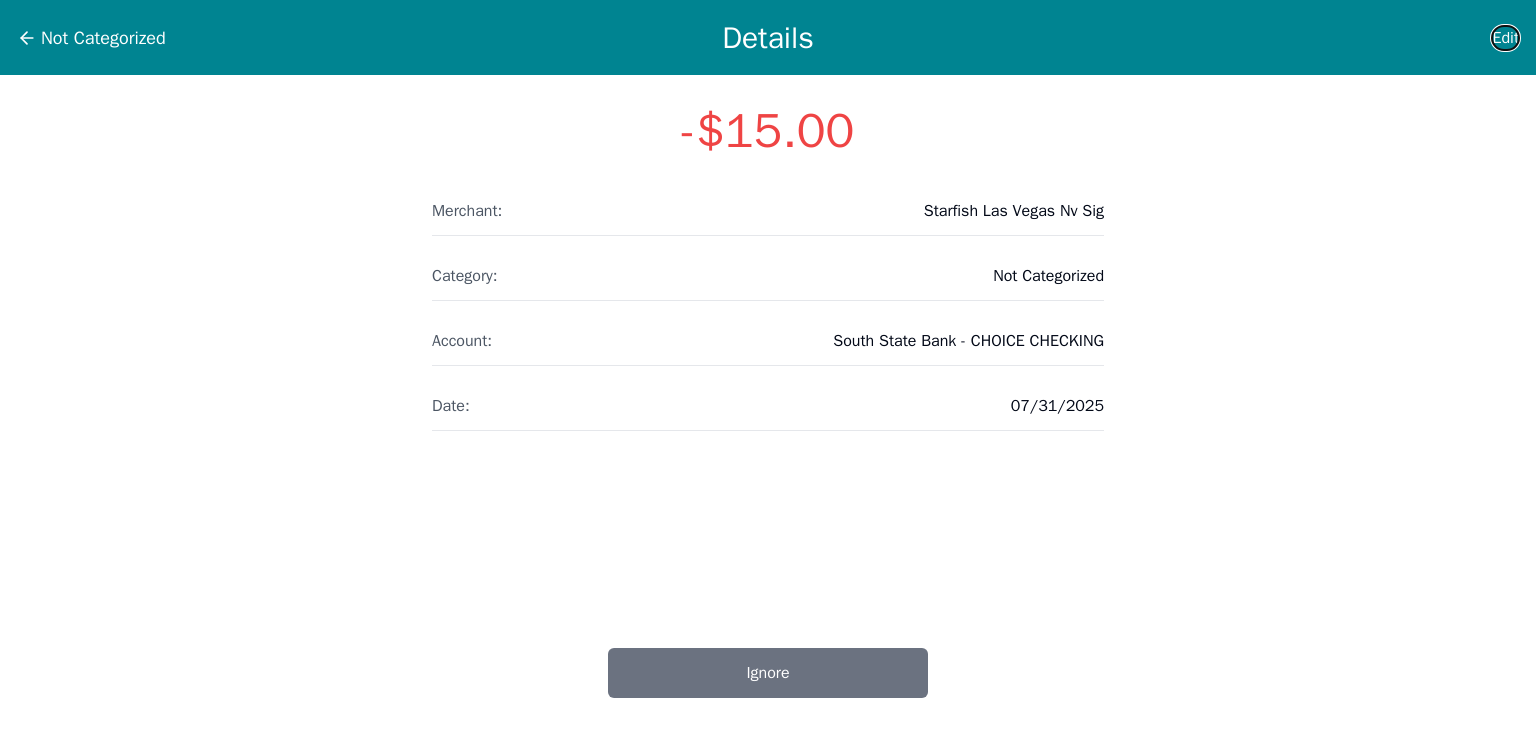 click on "Edit" at bounding box center [1505, 38] 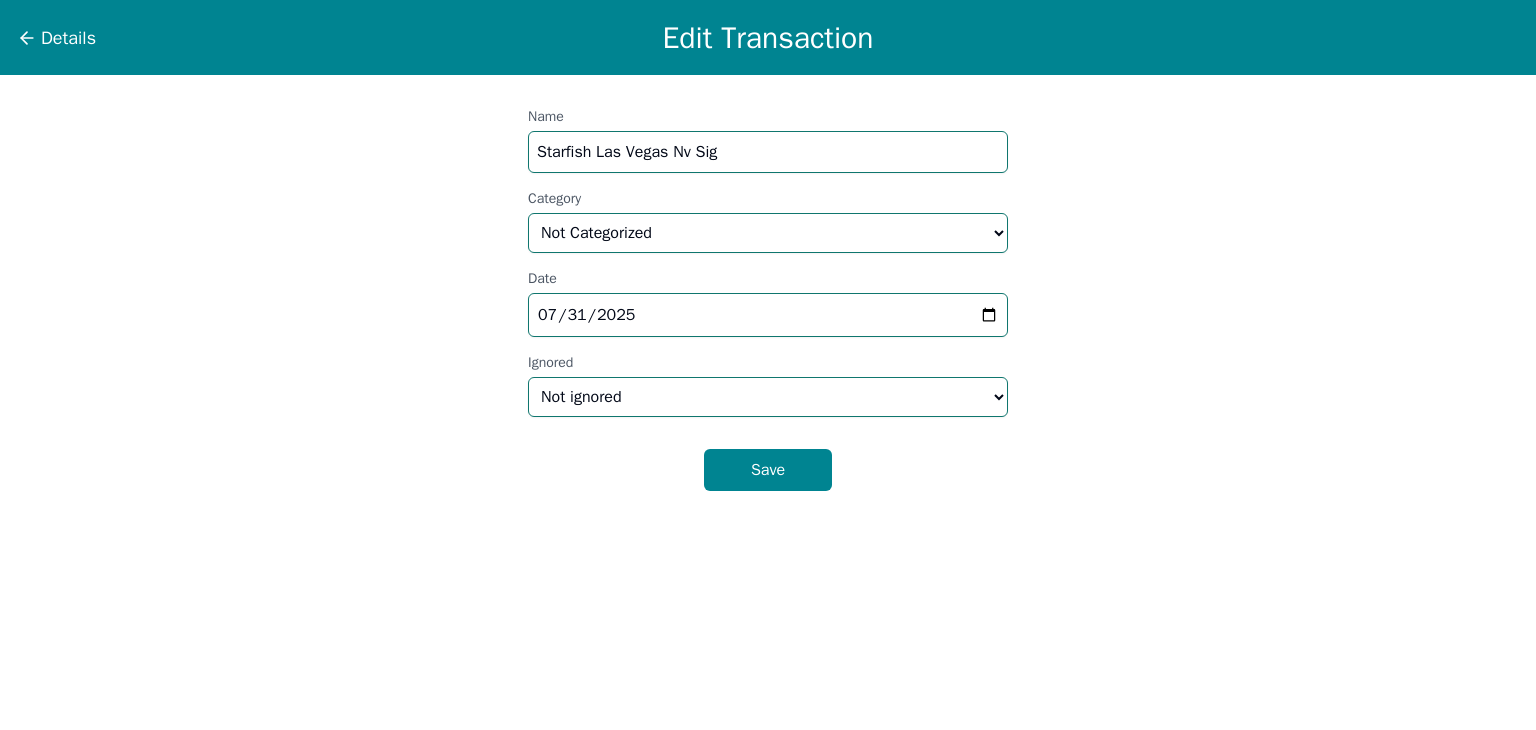 click on "Ignored Not ignored Ignored" at bounding box center [768, 385] 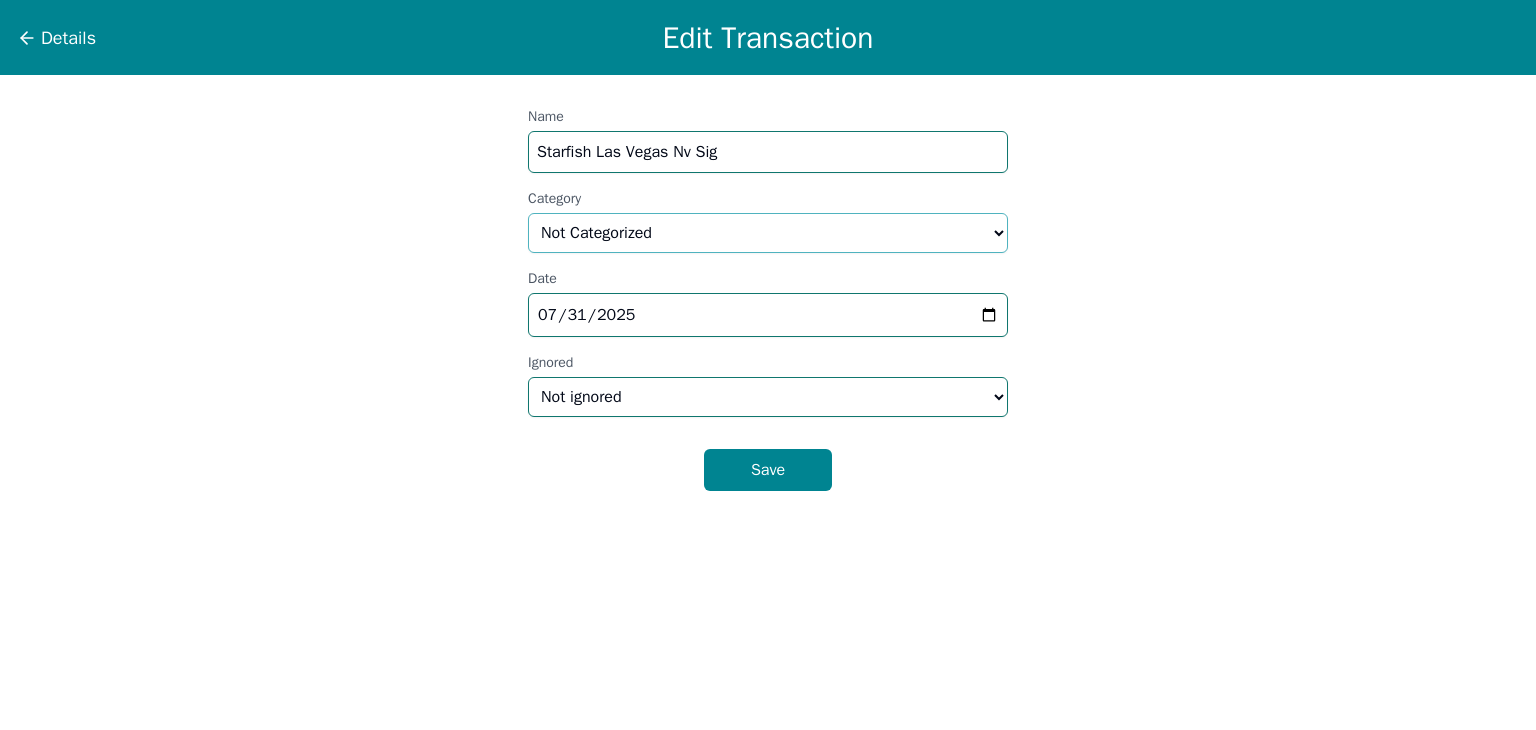 click on "Select a category... Home & Utilities Transportation Personal & Family Care Health Insurance Groceries Restaurants & Dining Shopping & Entertainment Travel Education Debt Payments Finance Charges Gifts & Charity Income Not Categorized" at bounding box center [768, 233] 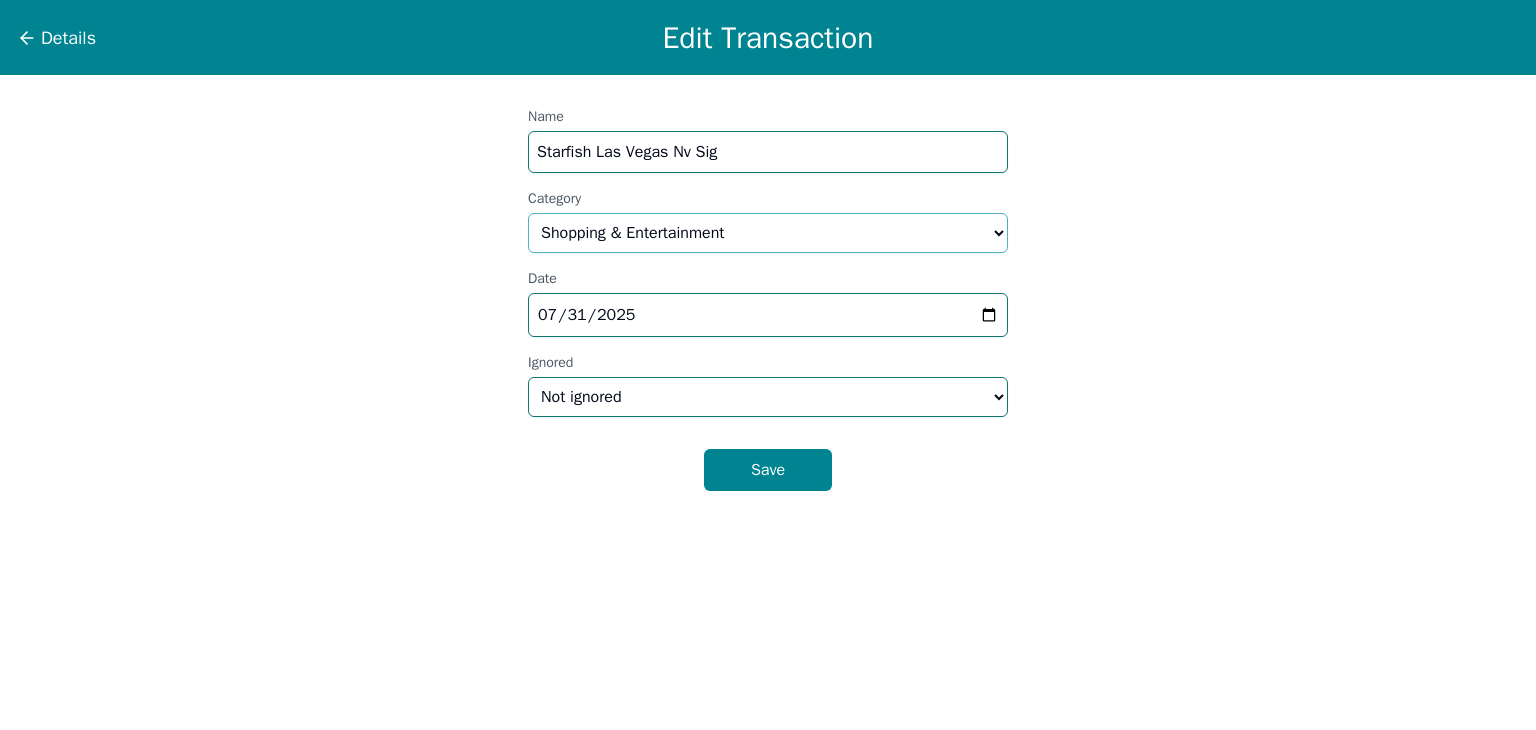 click on "Select a category... Home & Utilities Transportation Personal & Family Care Health Insurance Groceries Restaurants & Dining Shopping & Entertainment Travel Education Debt Payments Finance Charges Gifts & Charity Income Not Categorized" at bounding box center [768, 233] 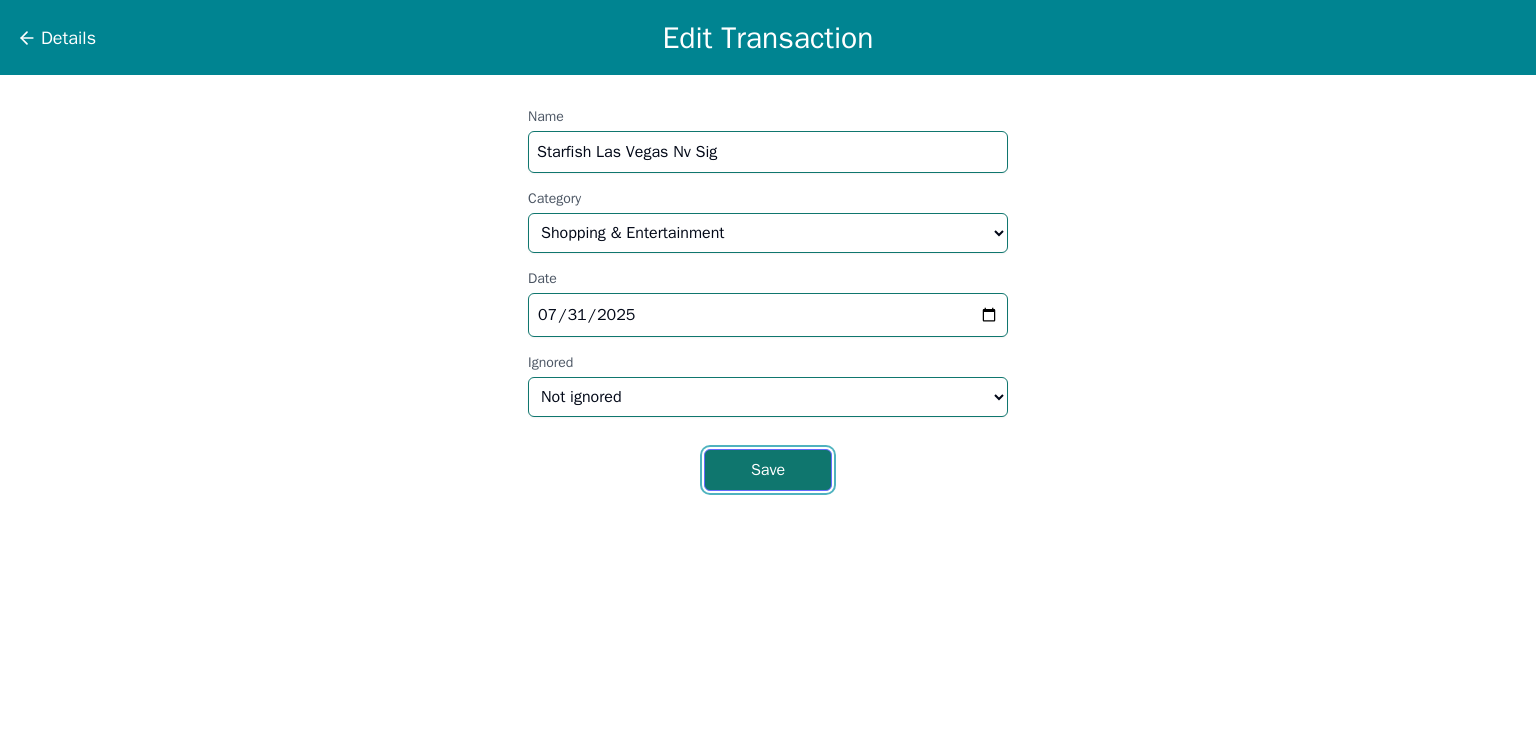 click on "Save" at bounding box center [768, 470] 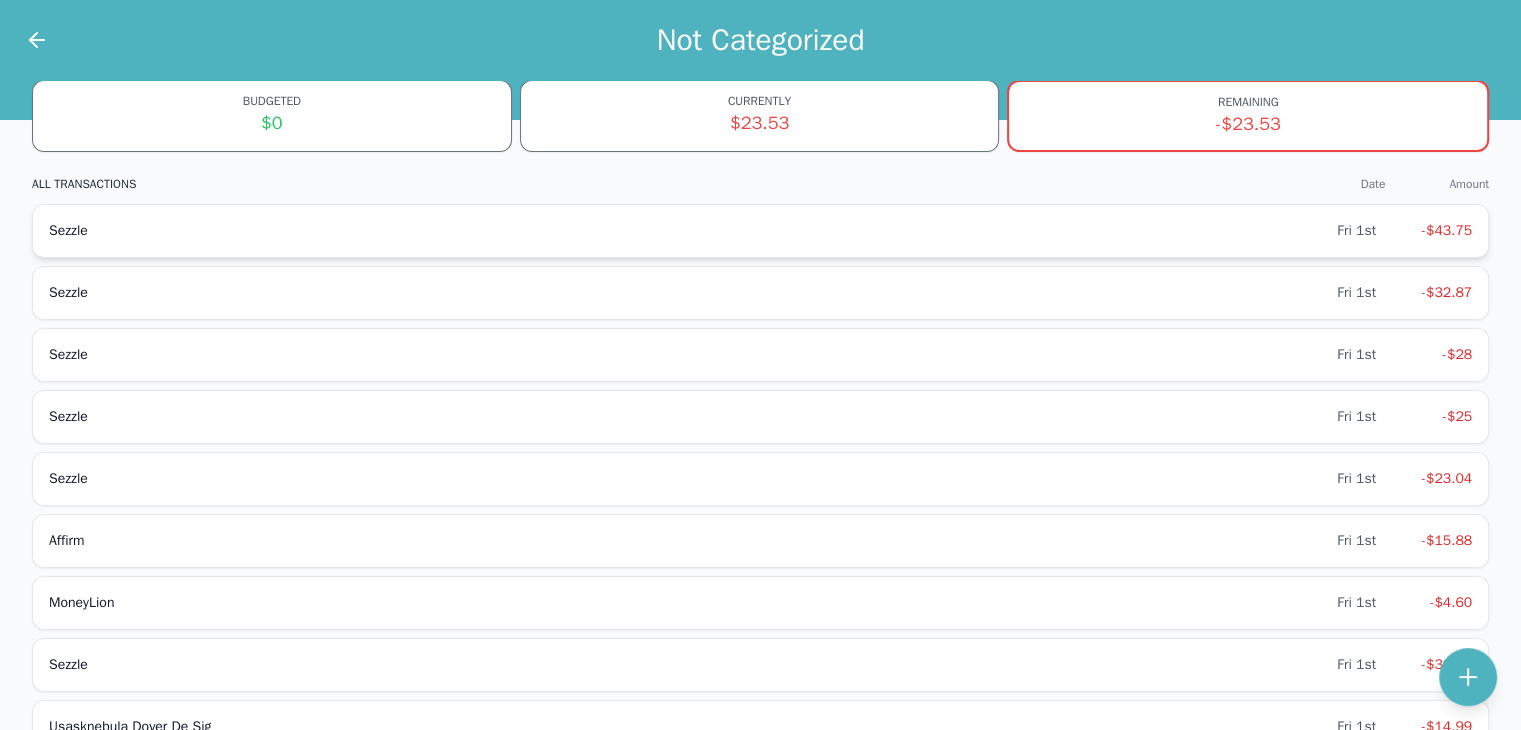 click on "Sezzle" at bounding box center [693, 231] 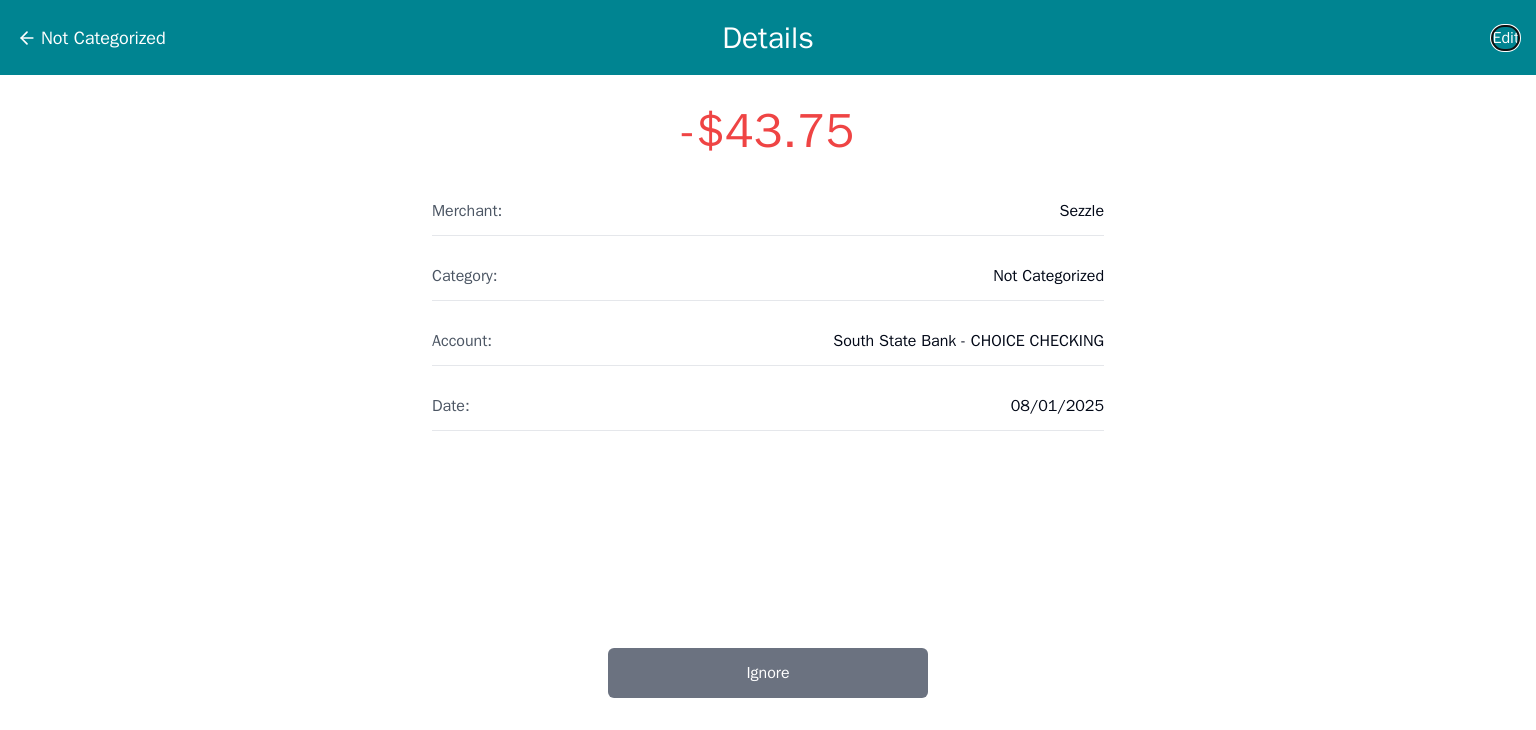 click on "Edit" at bounding box center [1505, 38] 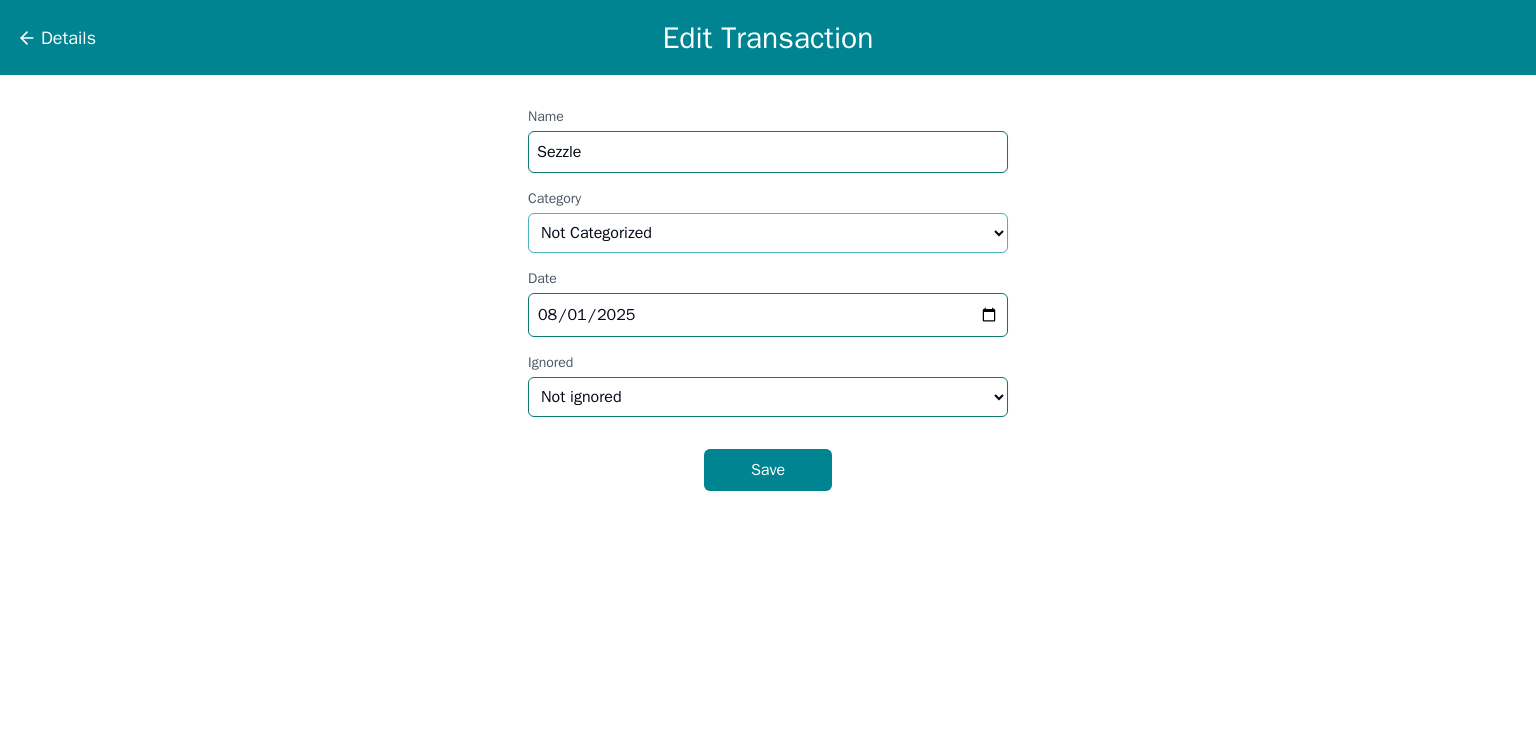 click on "Select a category... Home & Utilities Transportation Personal & Family Care Health Insurance Groceries Restaurants & Dining Shopping & Entertainment Travel Education Debt Payments Finance Charges Gifts & Charity Income Not Categorized" at bounding box center (768, 233) 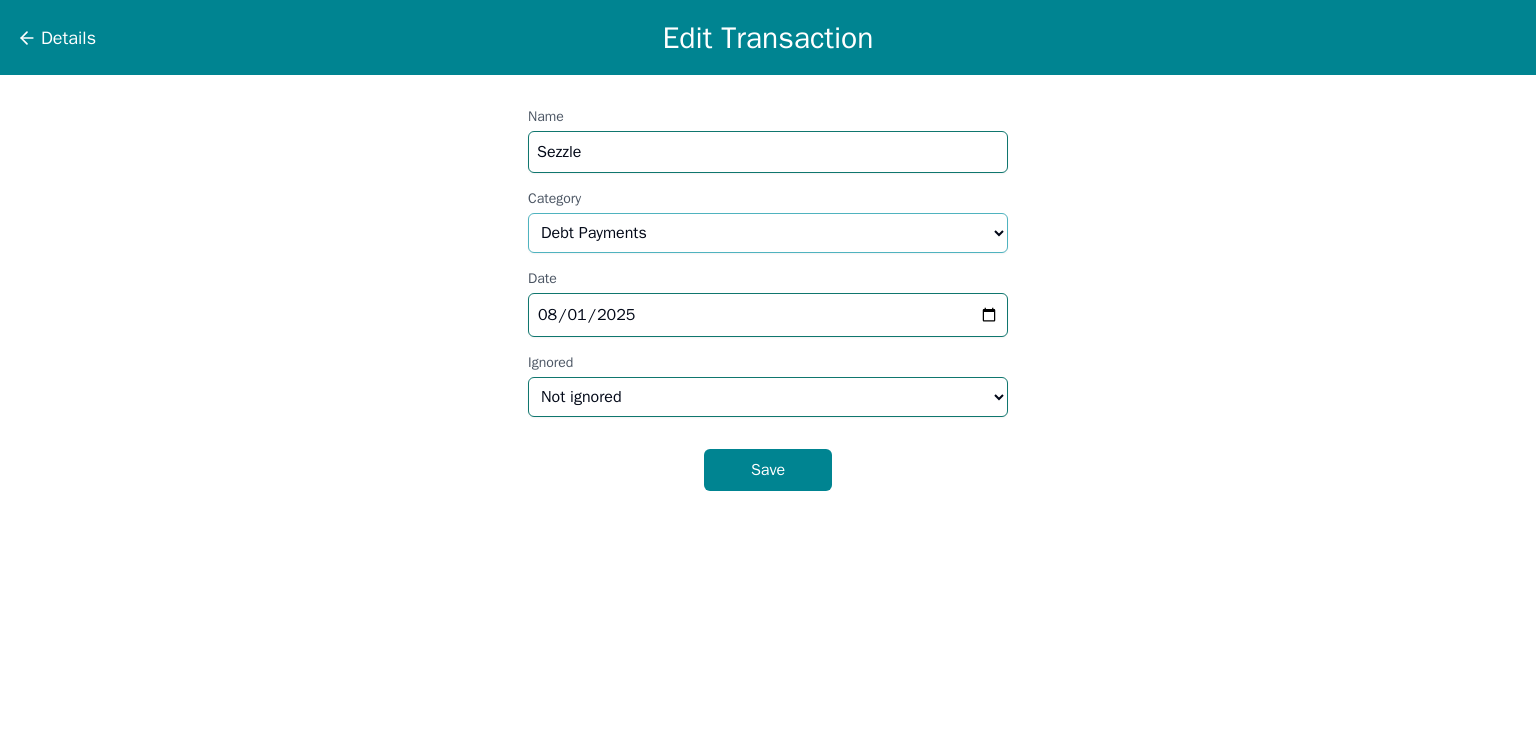 click on "Select a category... Home & Utilities Transportation Personal & Family Care Health Insurance Groceries Restaurants & Dining Shopping & Entertainment Travel Education Debt Payments Finance Charges Gifts & Charity Income Not Categorized" at bounding box center (768, 233) 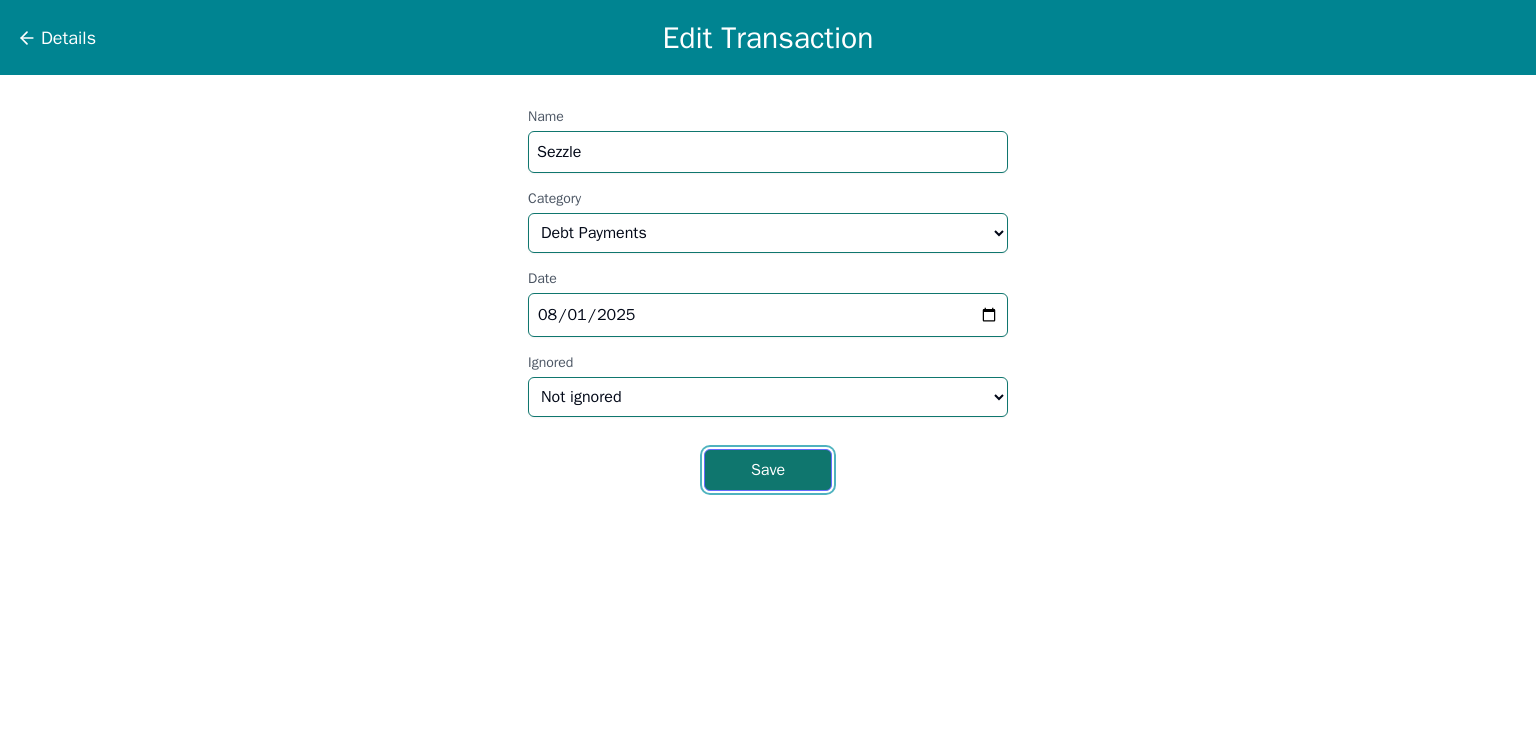 click on "Save" at bounding box center (768, 470) 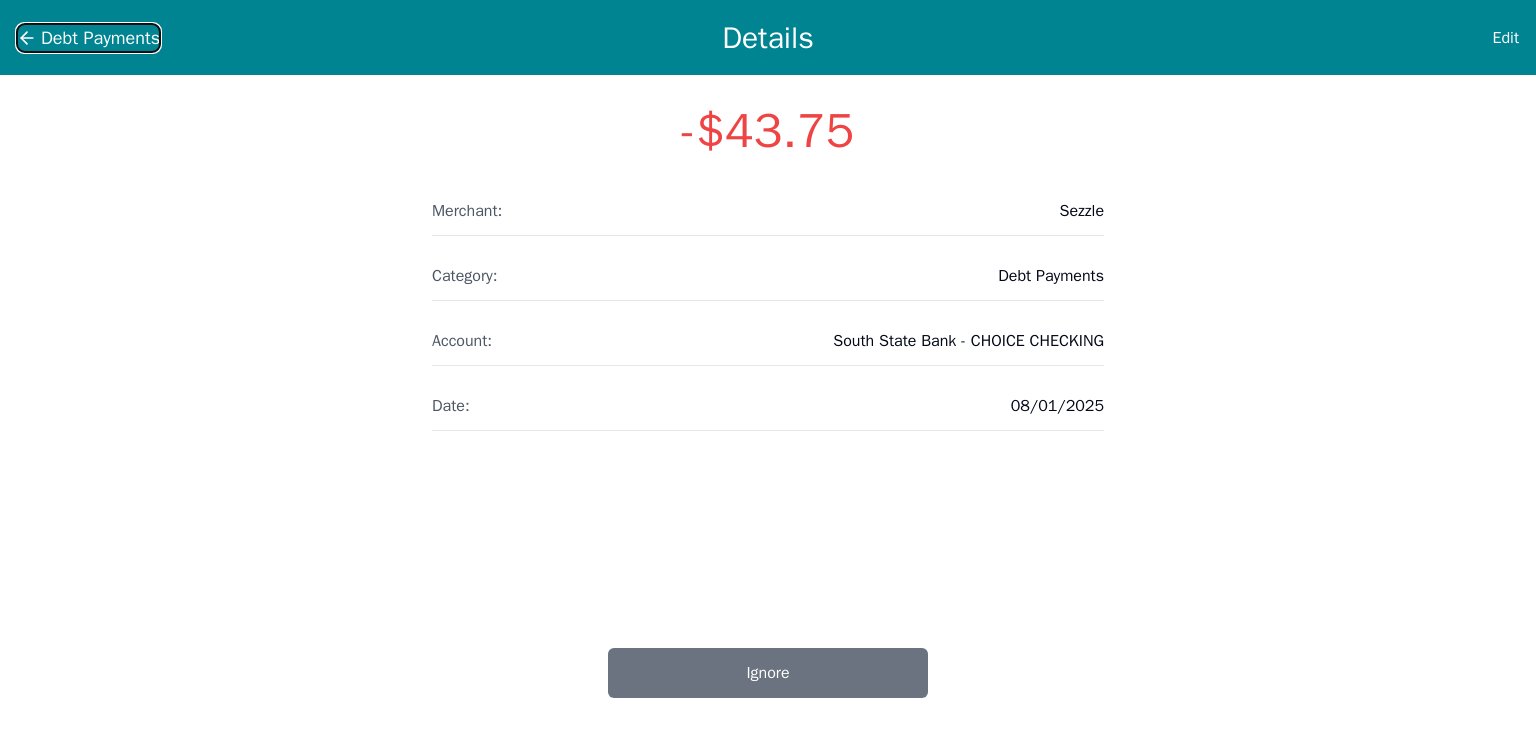 click on "Debt Payments" at bounding box center [100, 38] 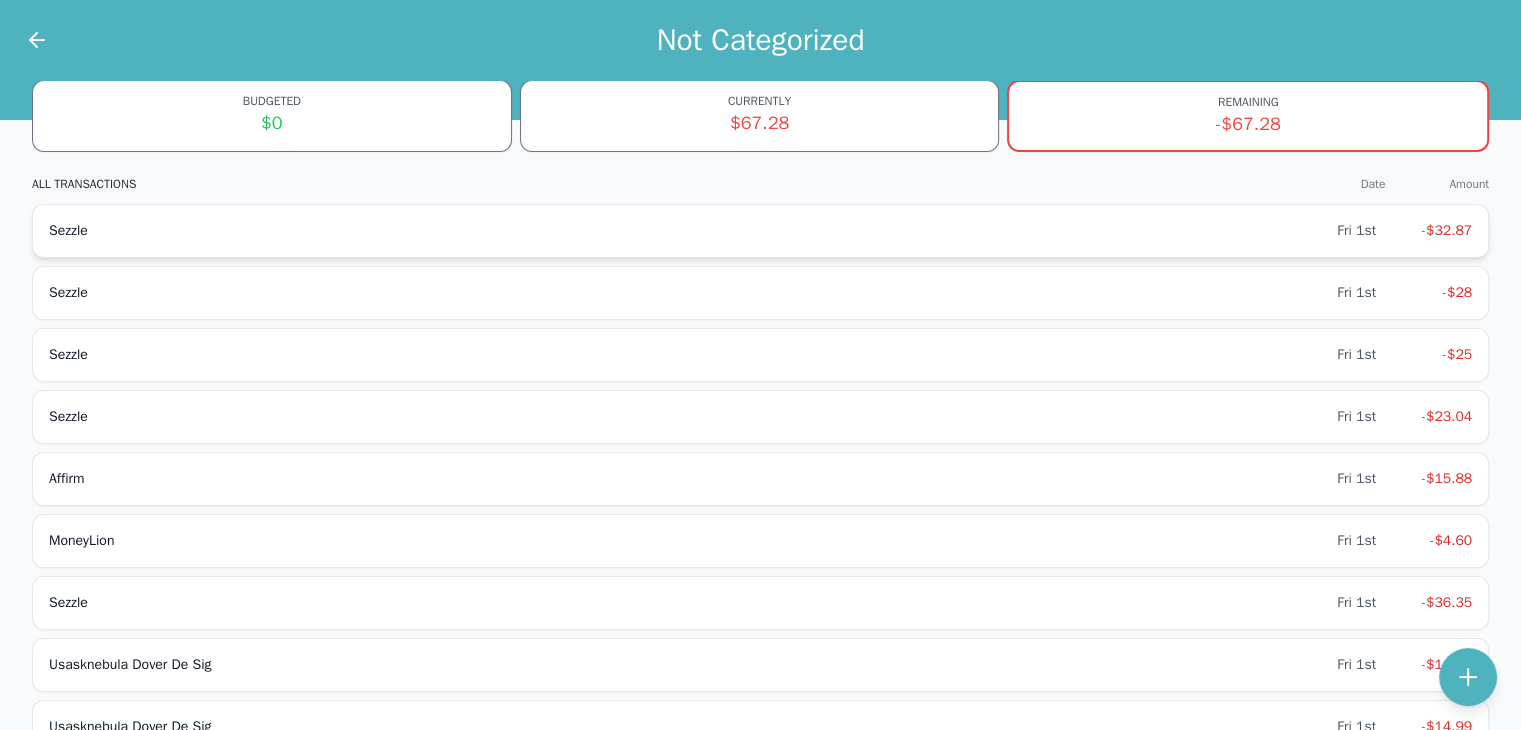 click on "Sezzle" at bounding box center [693, 231] 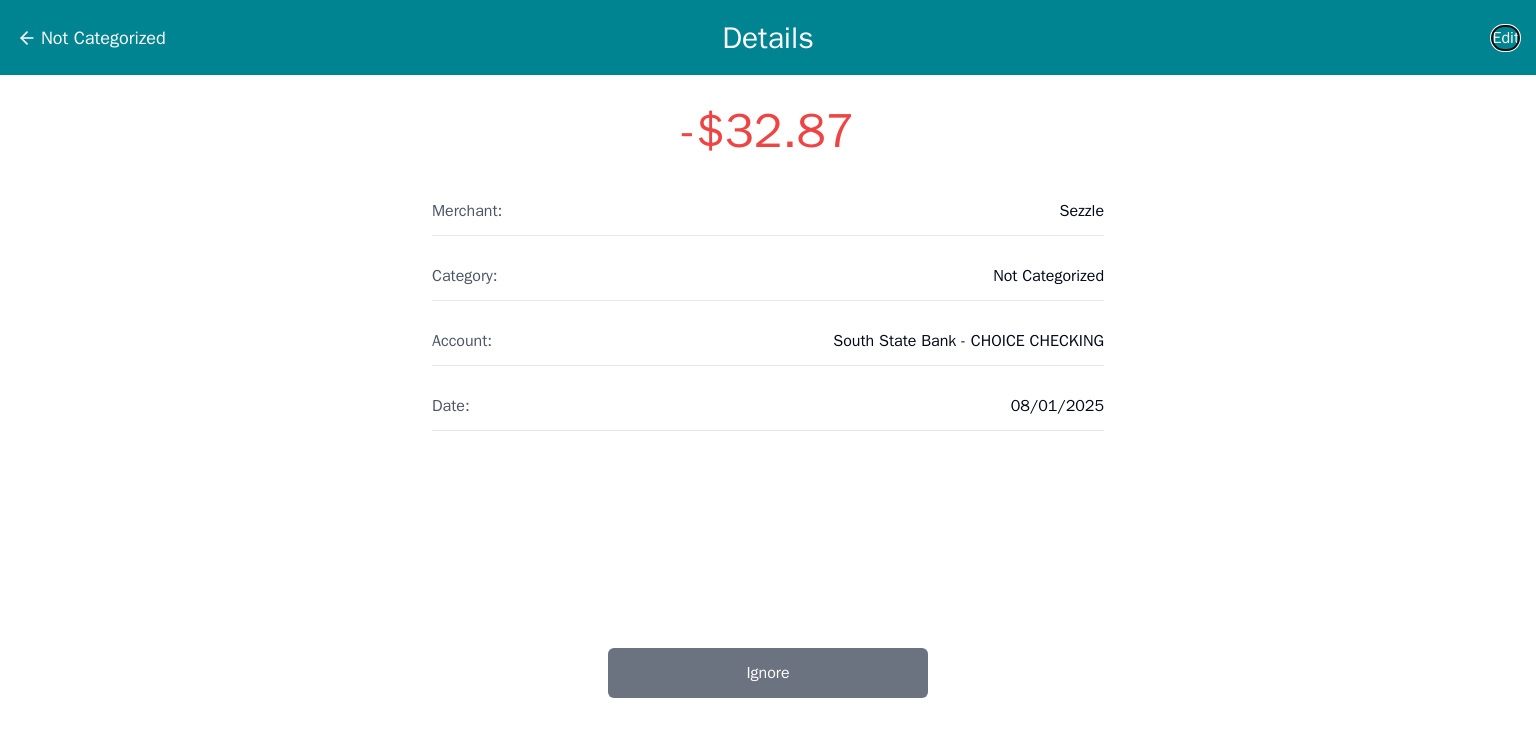 click on "Edit" at bounding box center (1505, 38) 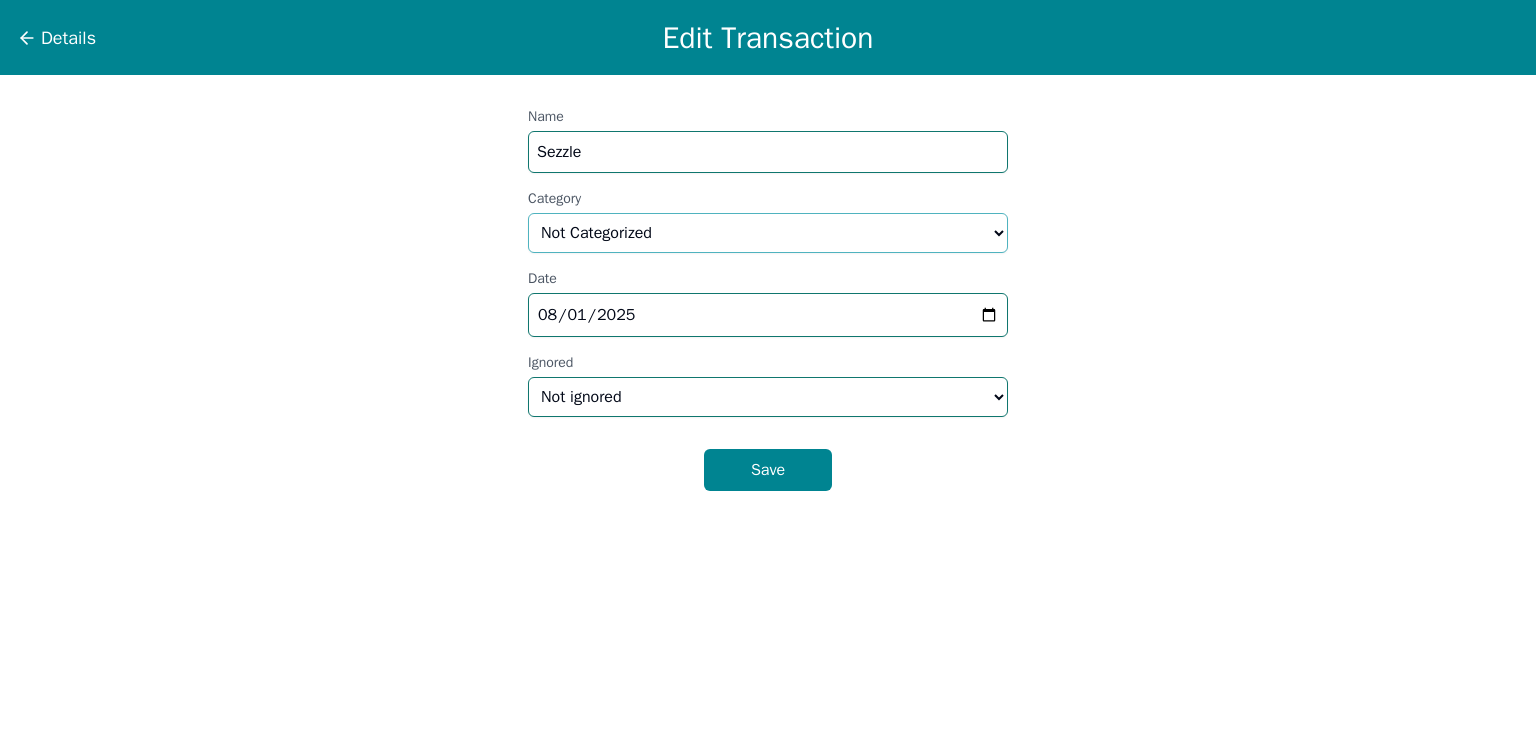 click on "Select a category... Home & Utilities Transportation Personal & Family Care Health Insurance Groceries Restaurants & Dining Shopping & Entertainment Travel Education Debt Payments Finance Charges Gifts & Charity Income Not Categorized" at bounding box center (768, 233) 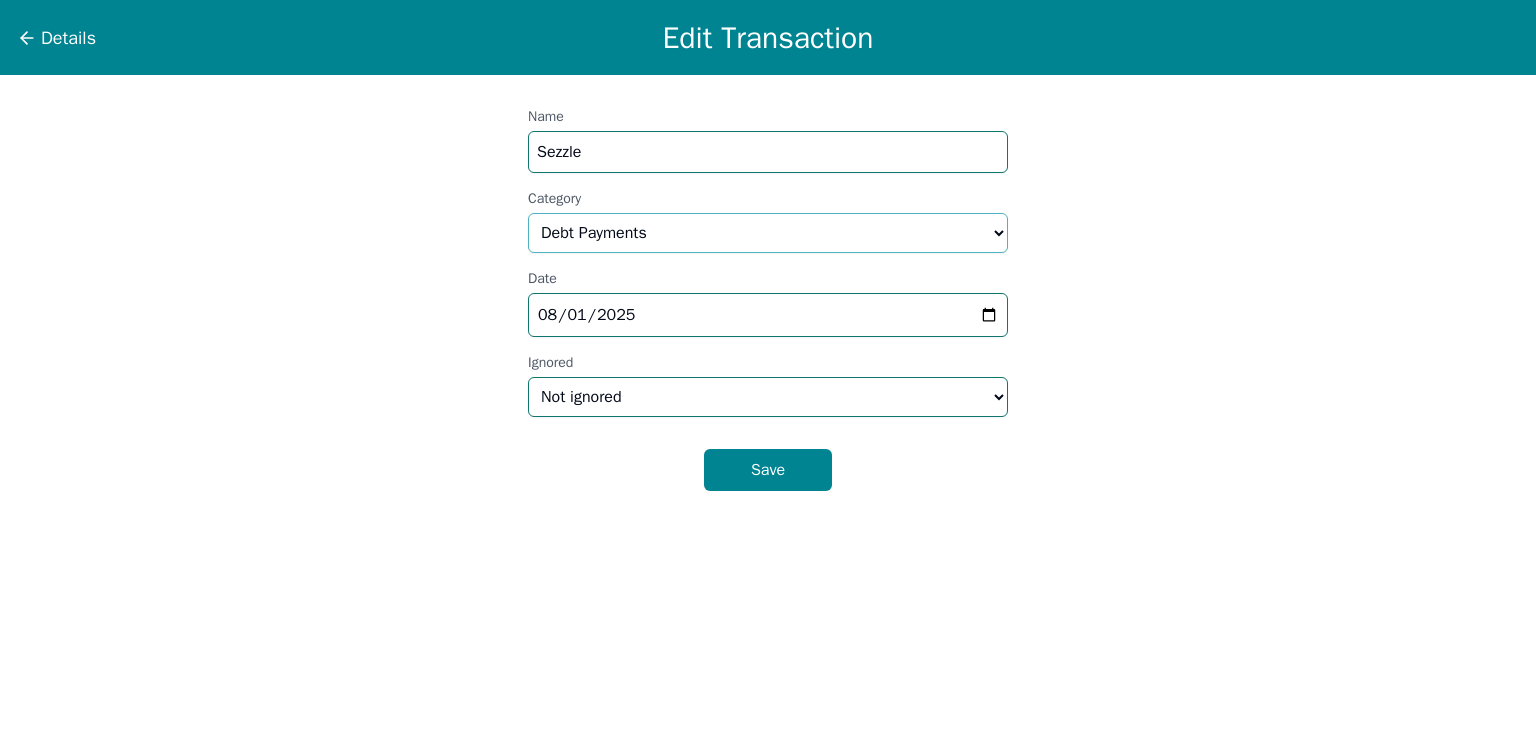 click on "Select a category... Home & Utilities Transportation Personal & Family Care Health Insurance Groceries Restaurants & Dining Shopping & Entertainment Travel Education Debt Payments Finance Charges Gifts & Charity Income Not Categorized" at bounding box center [768, 233] 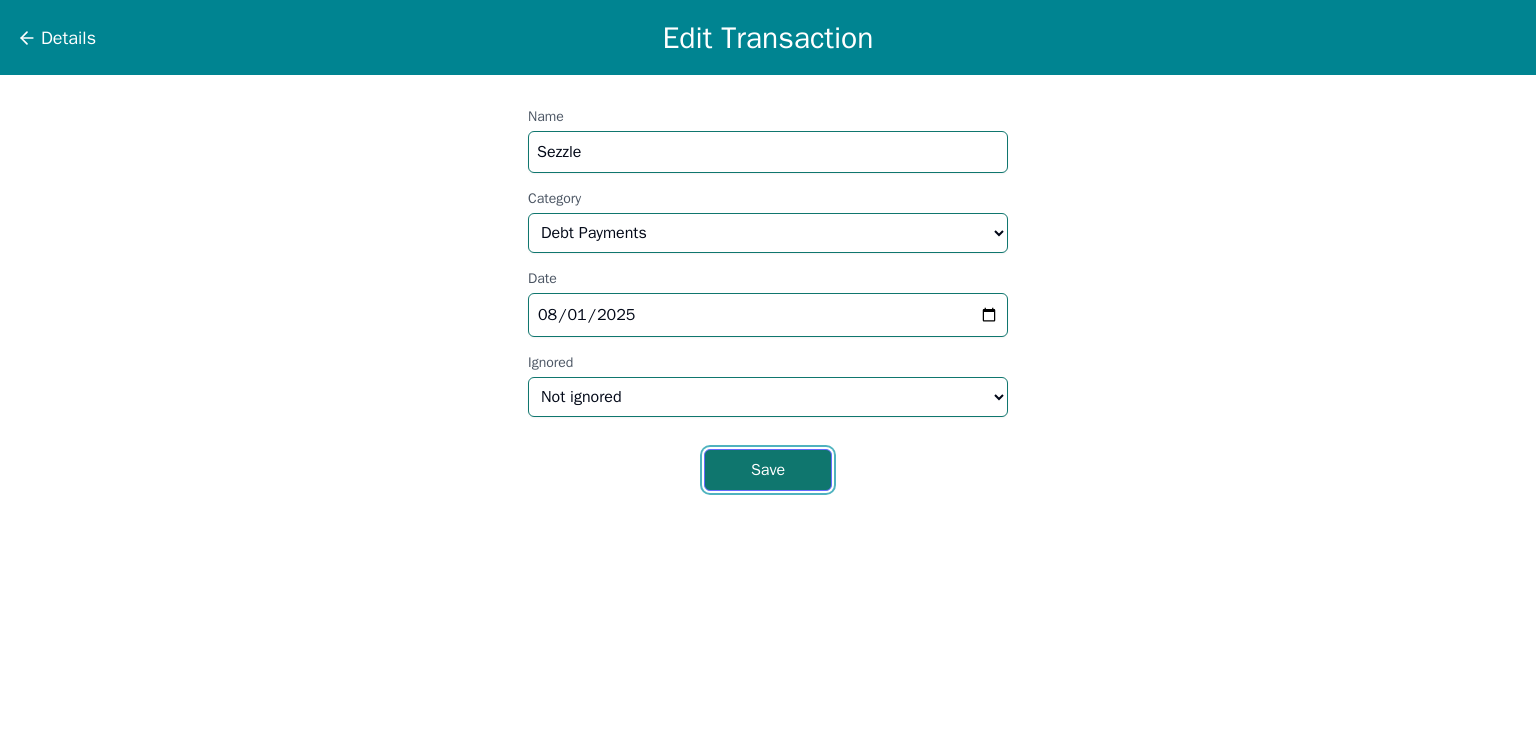 click on "Save" at bounding box center (768, 470) 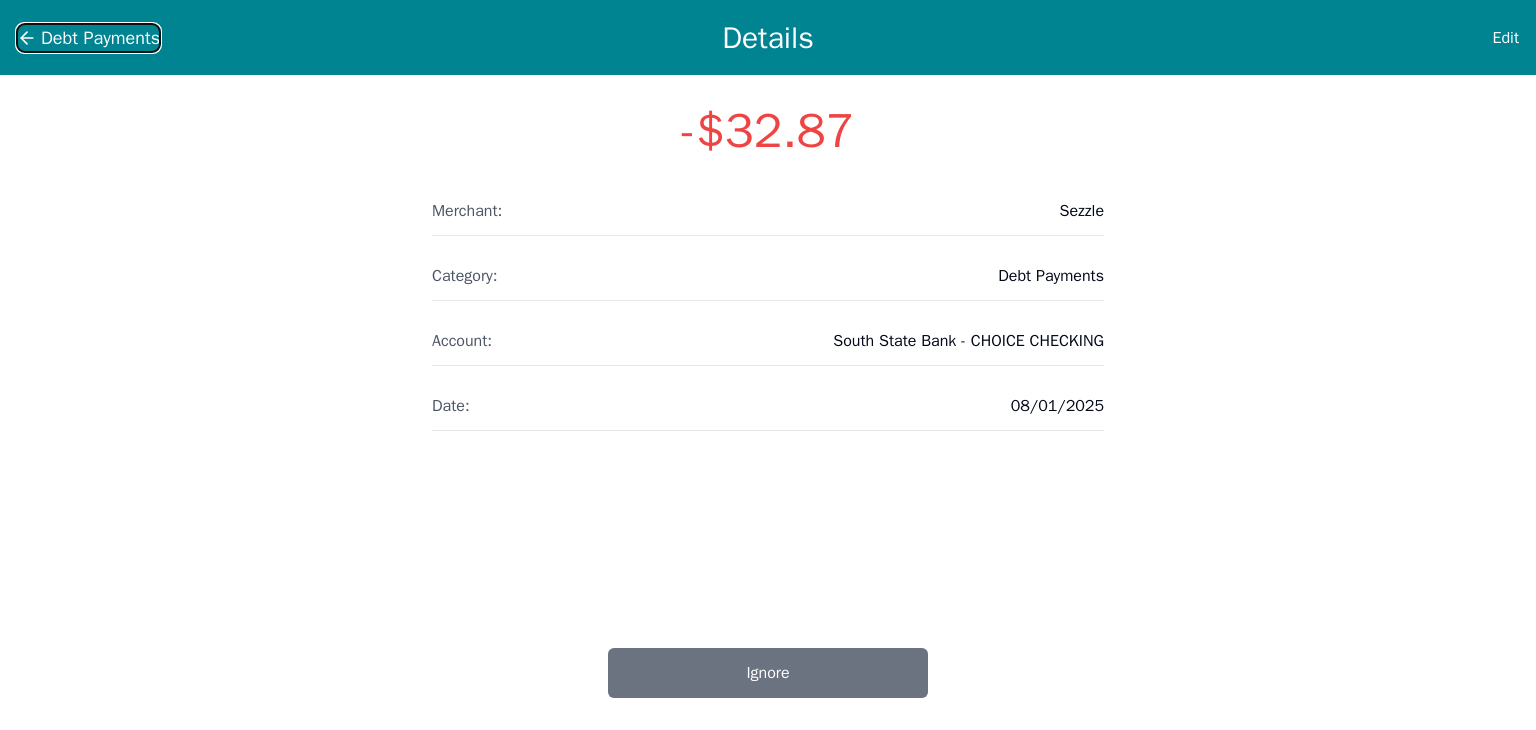 click on "Debt Payments" at bounding box center [100, 38] 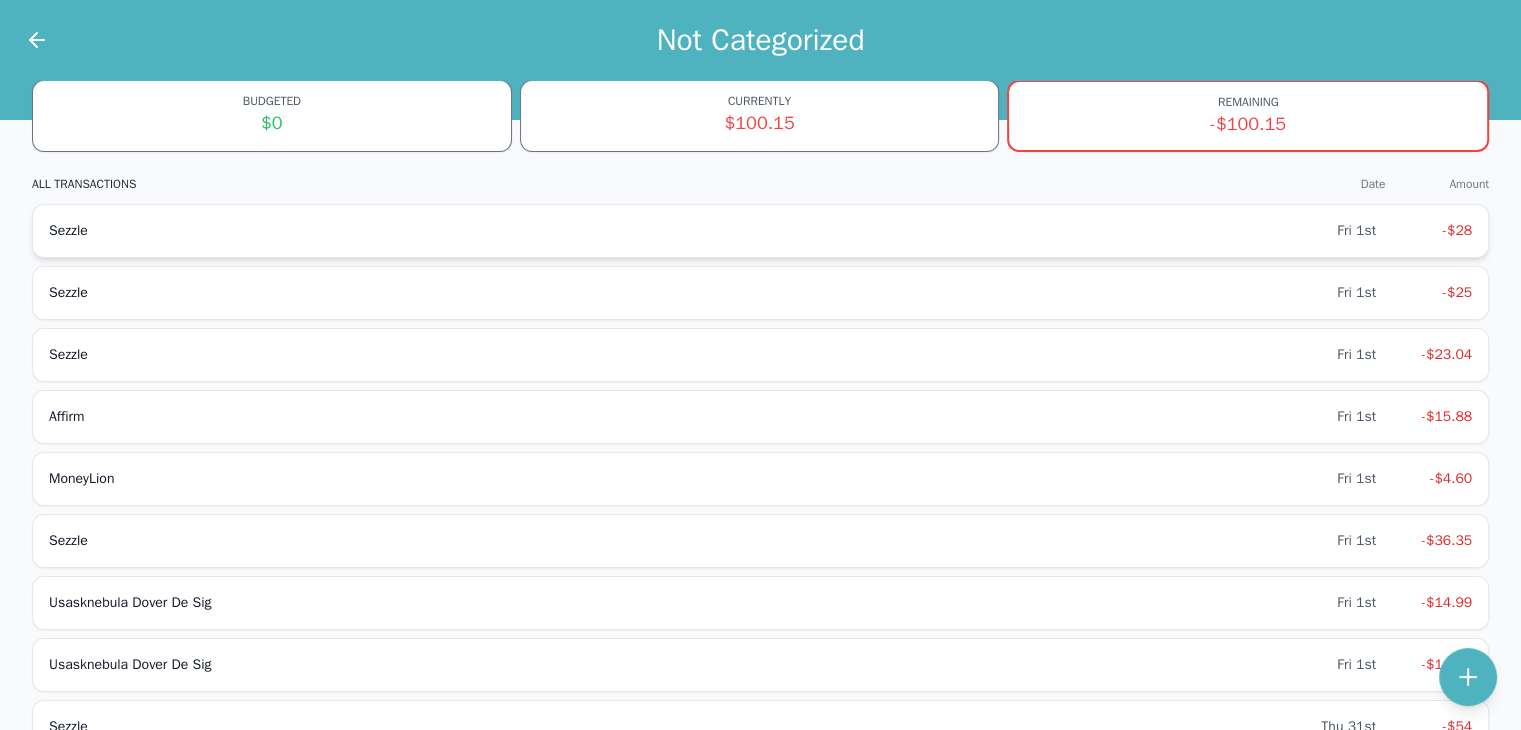 click on "Sezzle Fri 1st -$28" at bounding box center (760, 231) 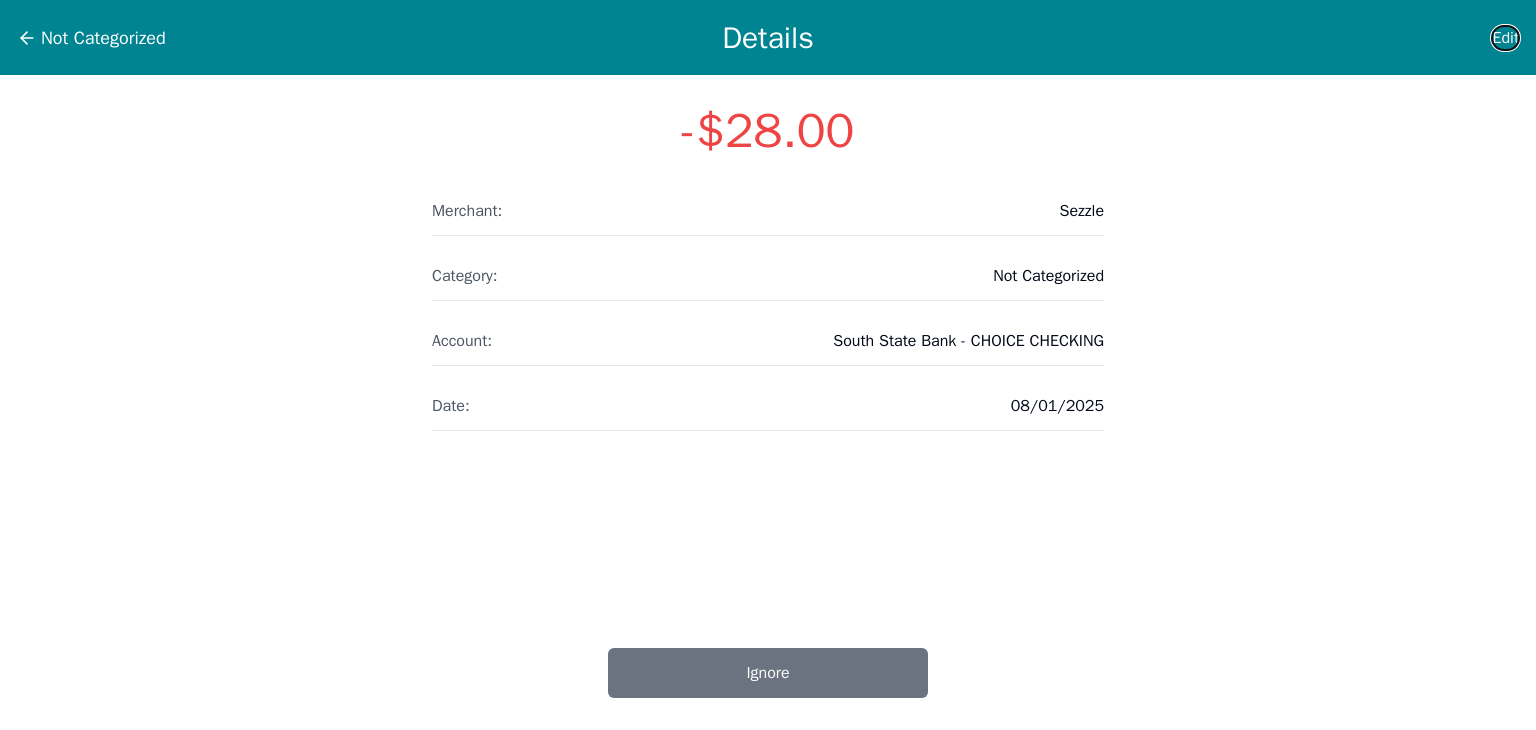 click on "Edit" at bounding box center [1505, 38] 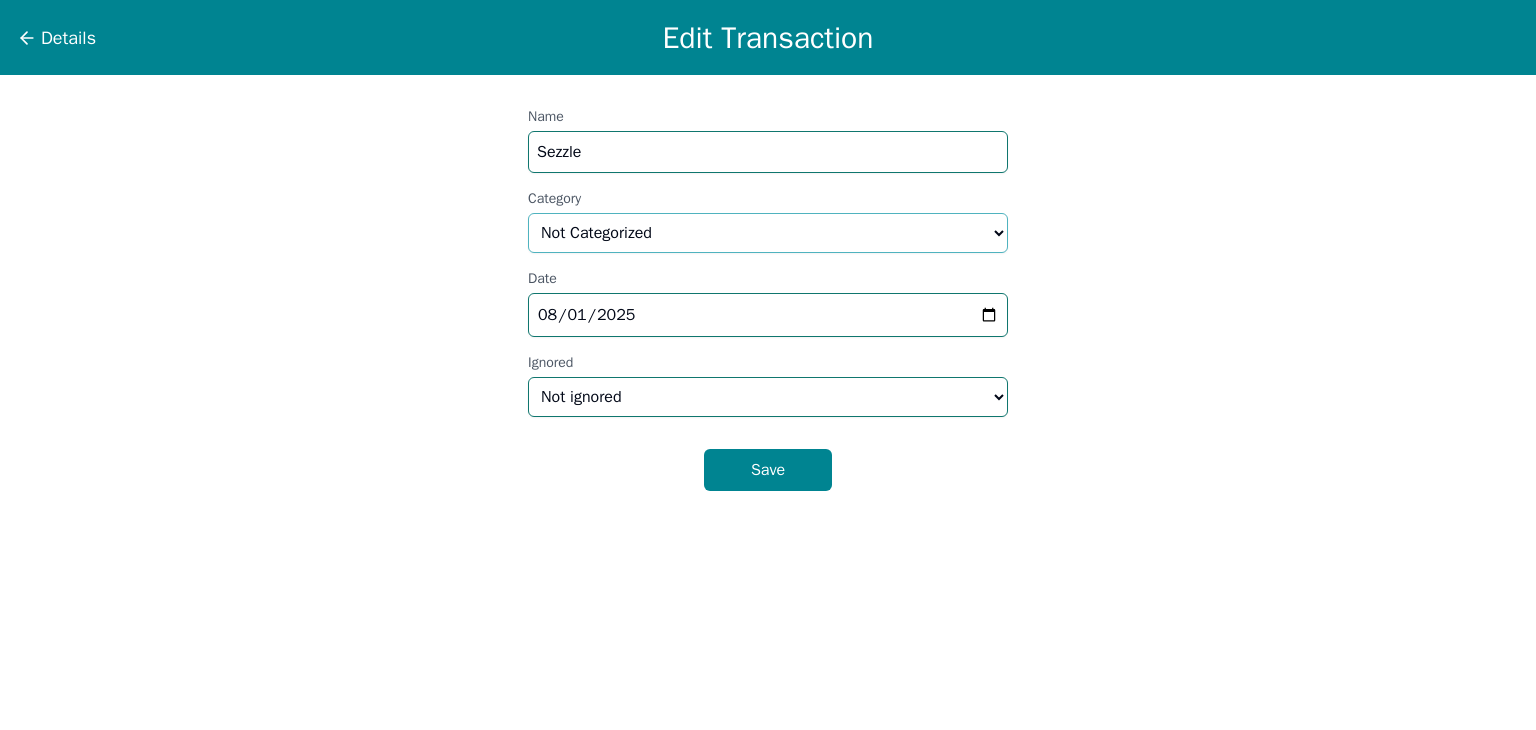 click on "Select a category... Home & Utilities Transportation Personal & Family Care Health Insurance Groceries Restaurants & Dining Shopping & Entertainment Travel Education Debt Payments Finance Charges Gifts & Charity Income Not Categorized" at bounding box center [768, 233] 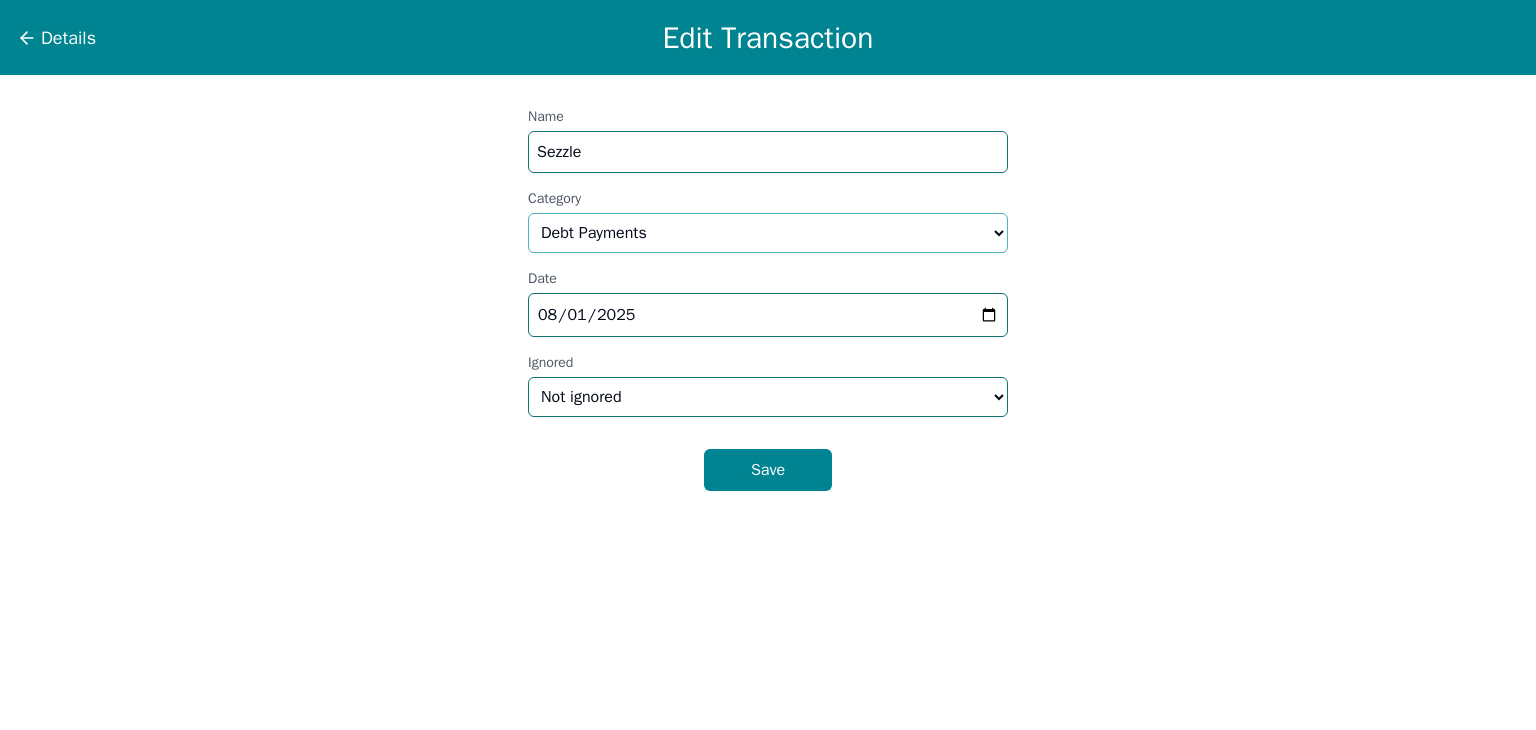 click on "Select a category... Home & Utilities Transportation Personal & Family Care Health Insurance Groceries Restaurants & Dining Shopping & Entertainment Travel Education Debt Payments Finance Charges Gifts & Charity Income Not Categorized" at bounding box center [768, 233] 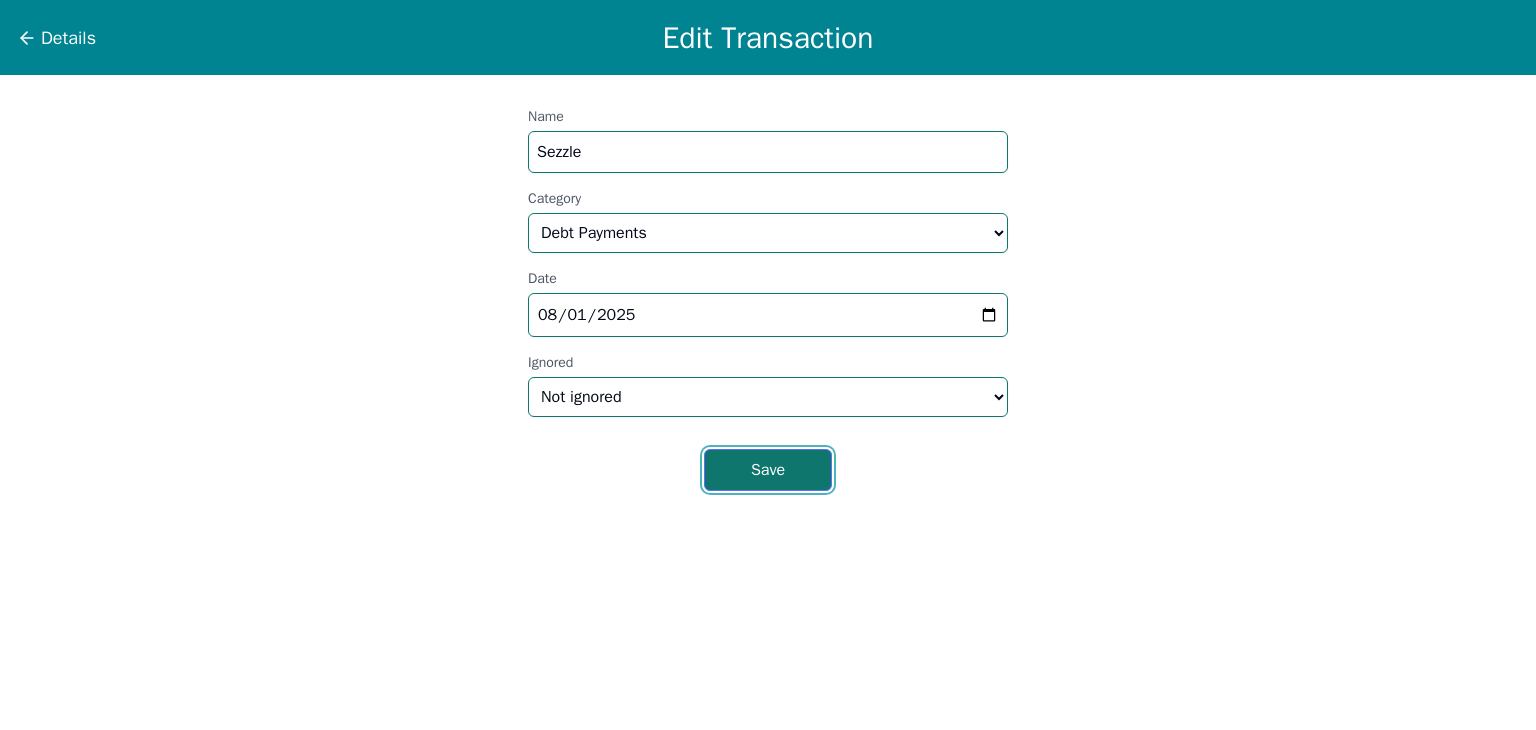 click on "Save" at bounding box center [768, 470] 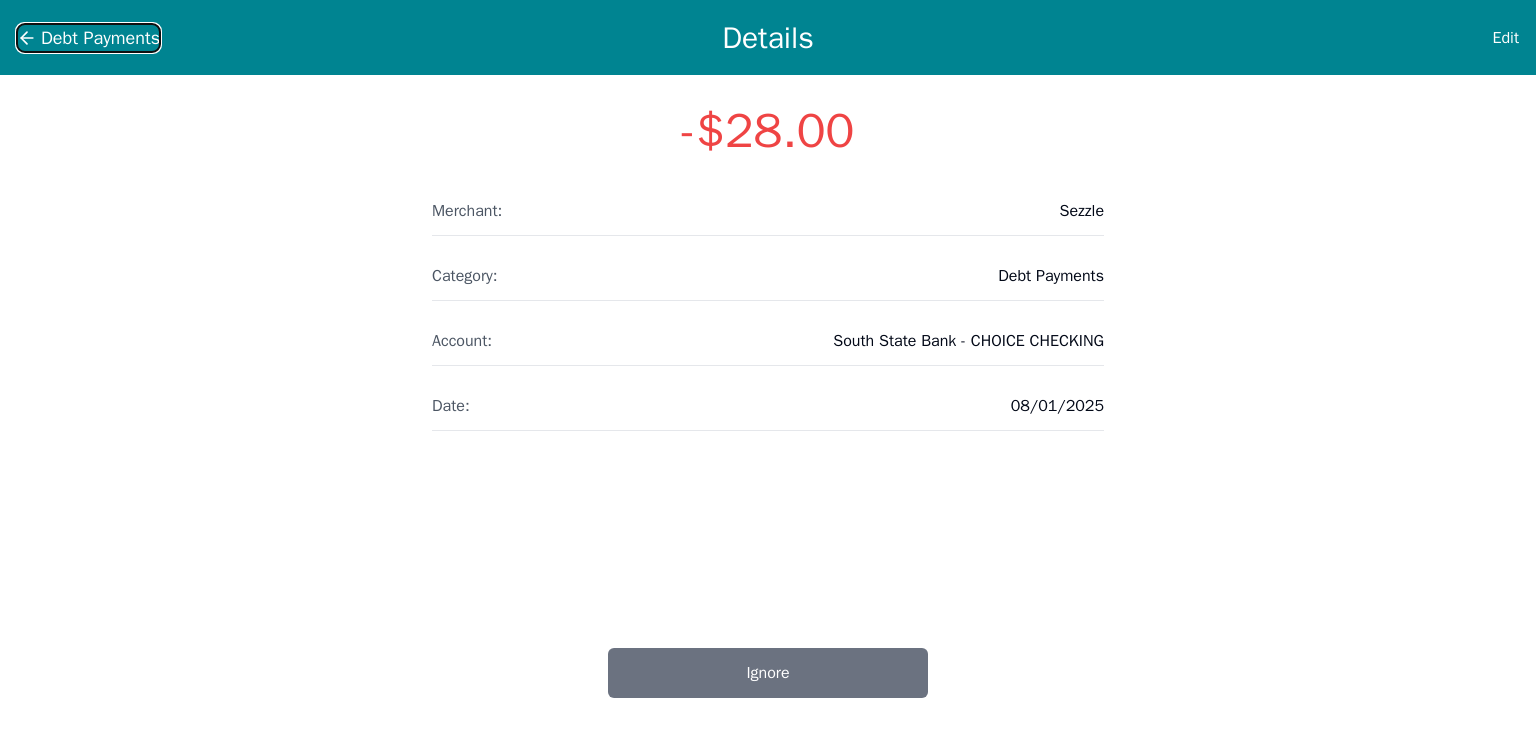 click on "Debt Payments" at bounding box center [100, 38] 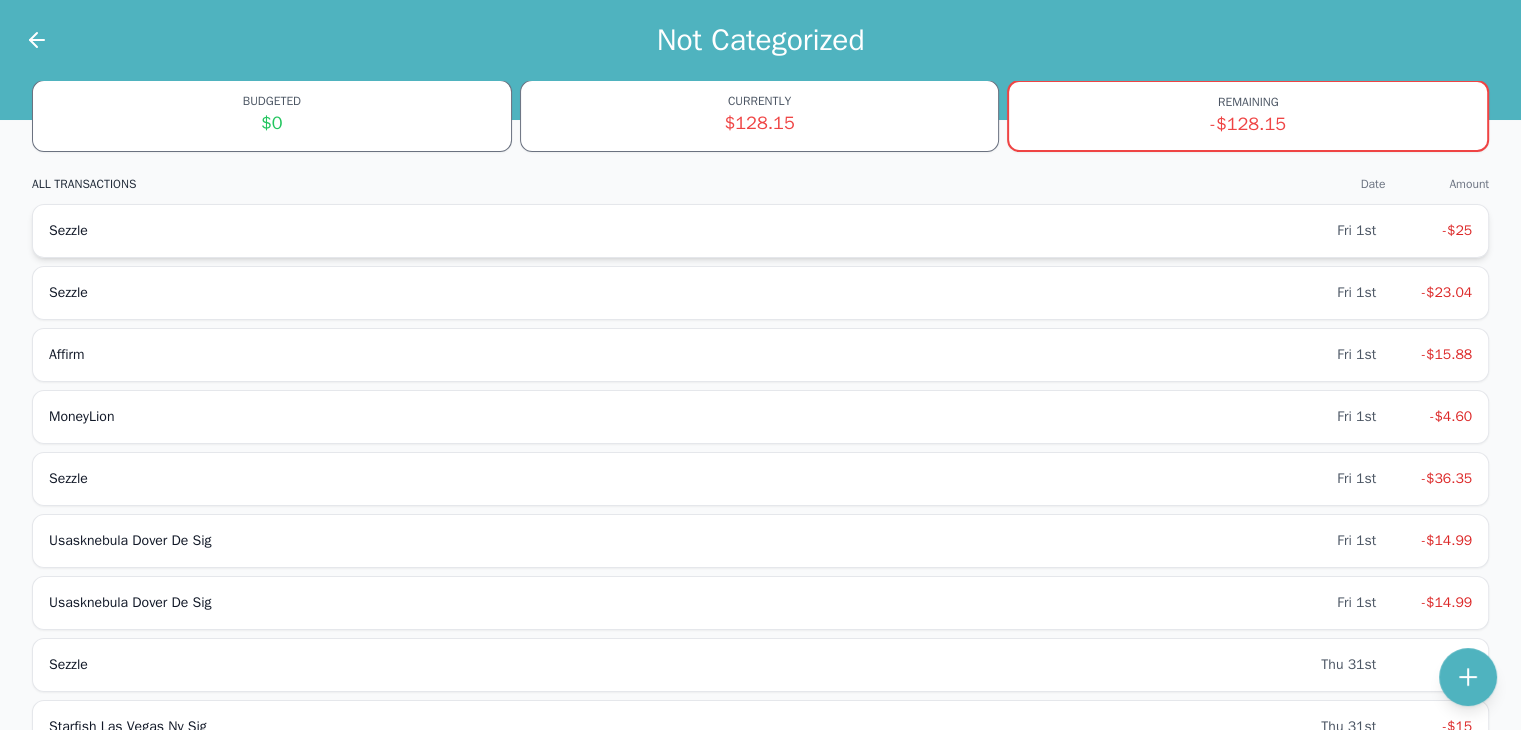 click on "Sezzle Fri 1st -$25" at bounding box center (760, 231) 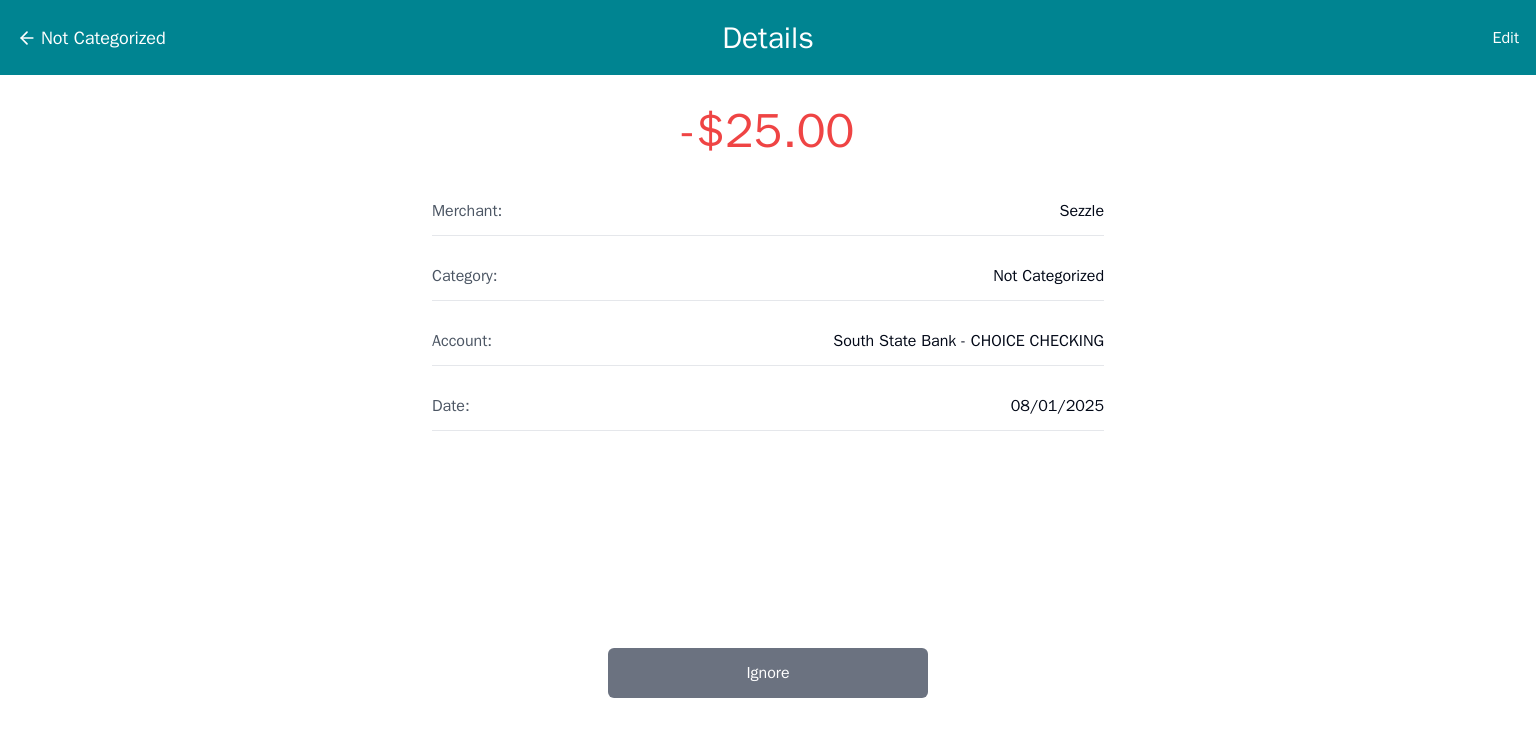 click on "Not Categorized Details Edit" at bounding box center (768, 37) 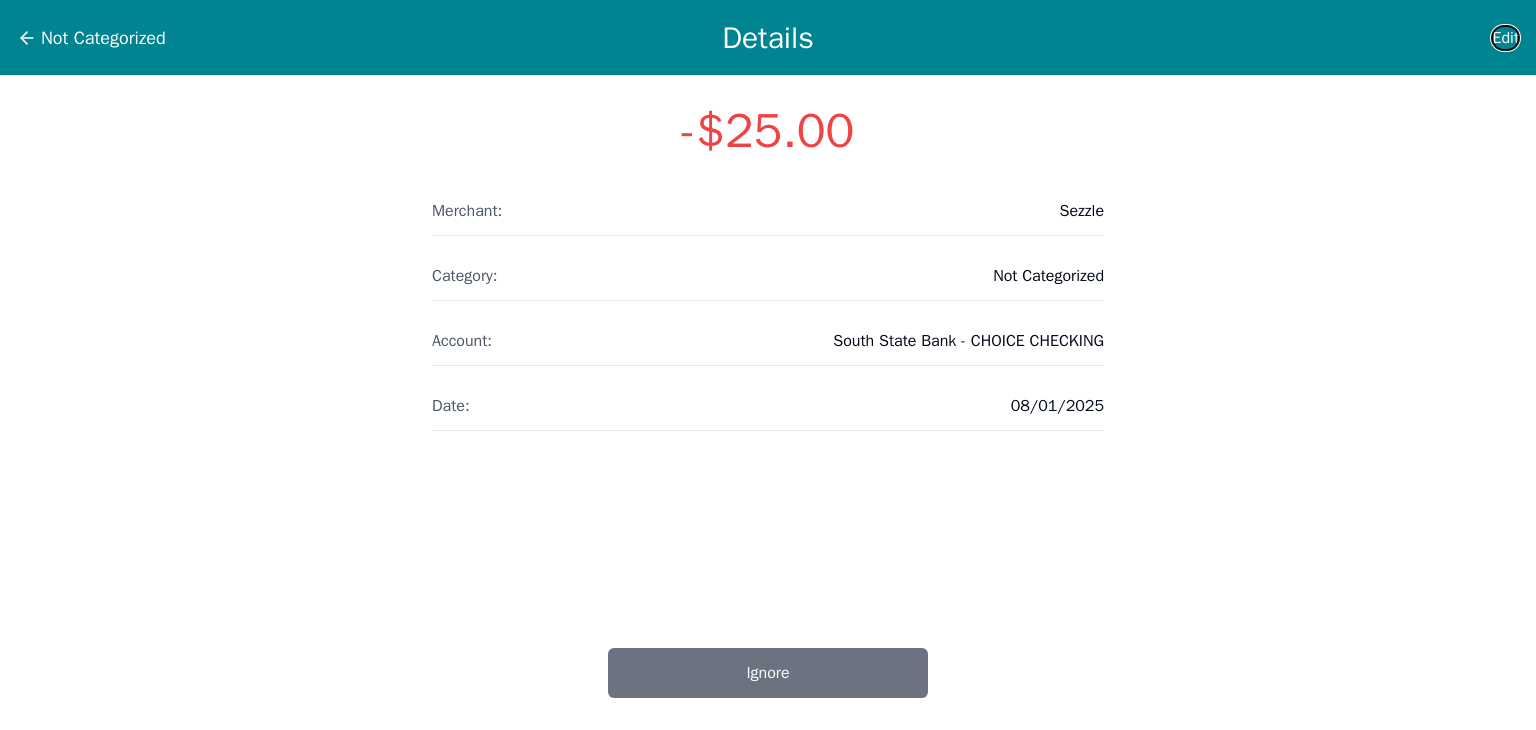 click on "Edit" at bounding box center (1505, 38) 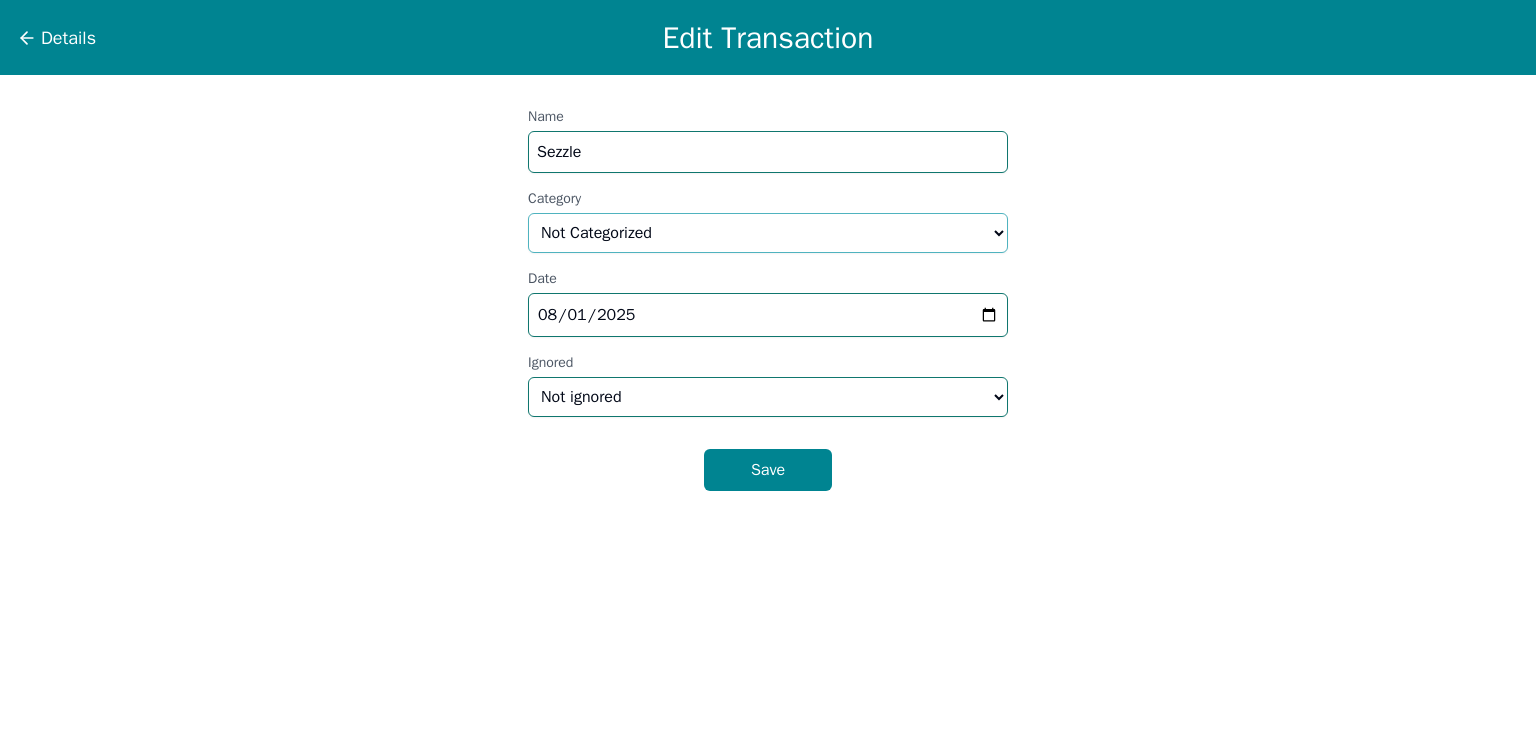click on "Select a category... Home & Utilities Transportation Personal & Family Care Health Insurance Groceries Restaurants & Dining Shopping & Entertainment Travel Education Debt Payments Finance Charges Gifts & Charity Income Not Categorized" at bounding box center (768, 233) 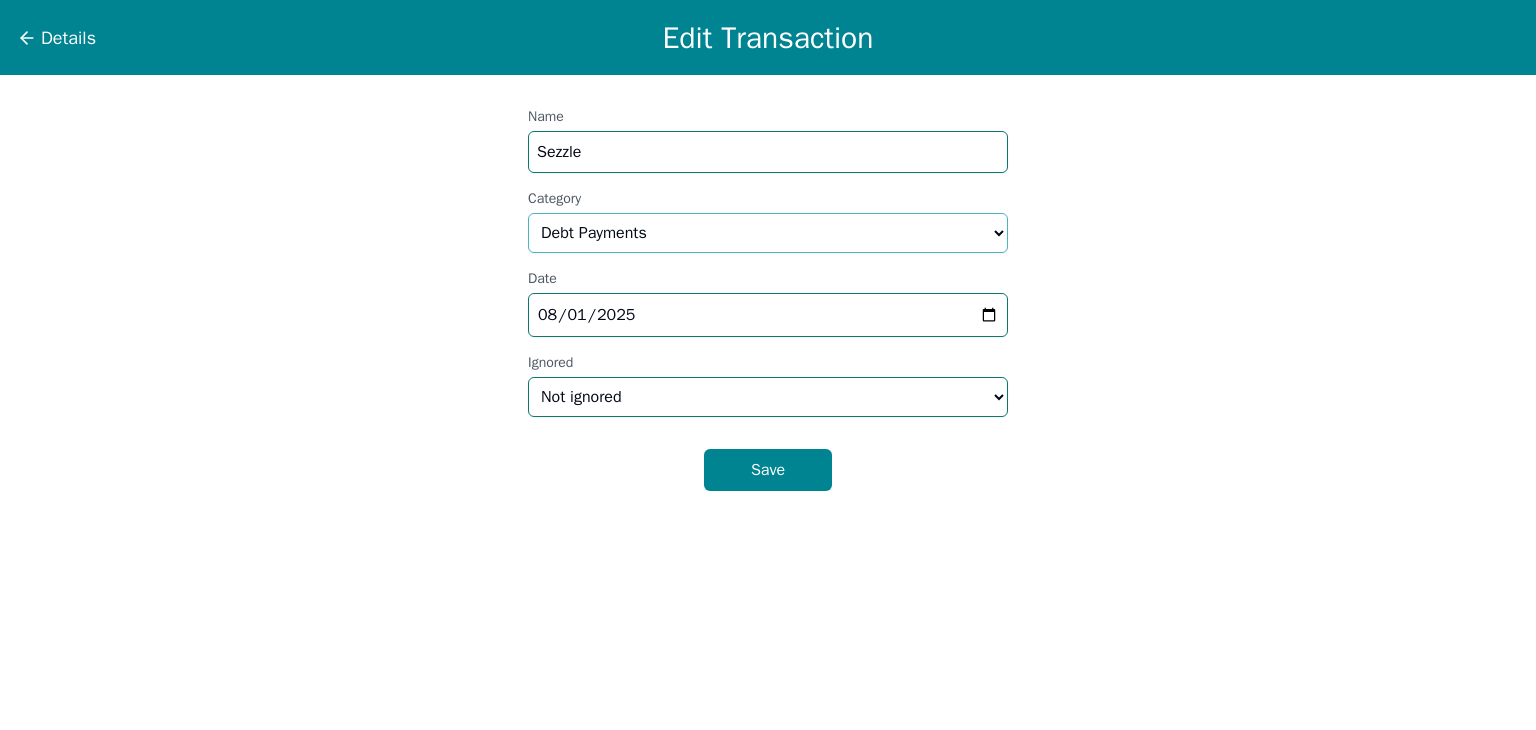 click on "Select a category... Home & Utilities Transportation Personal & Family Care Health Insurance Groceries Restaurants & Dining Shopping & Entertainment Travel Education Debt Payments Finance Charges Gifts & Charity Income Not Categorized" at bounding box center (768, 233) 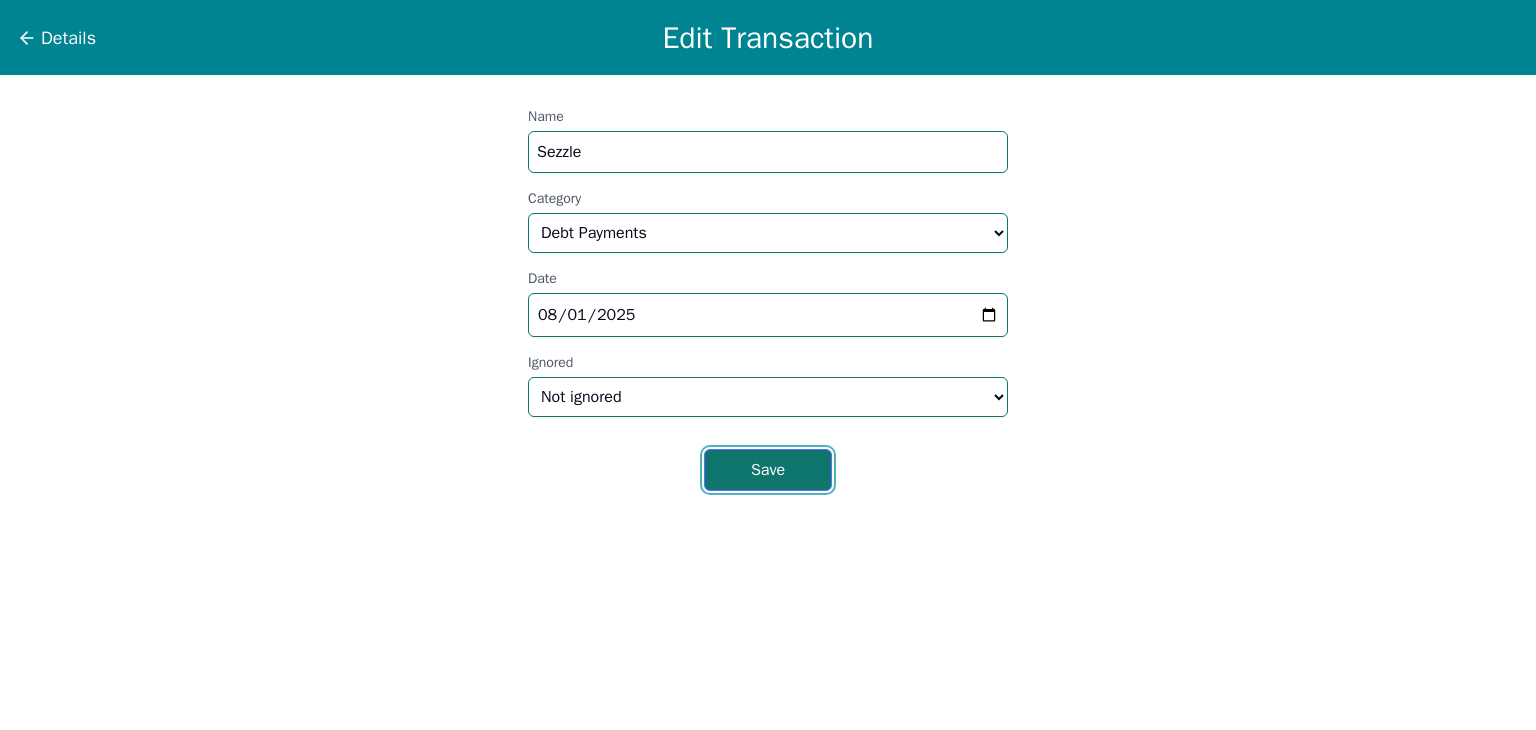 click on "Save" at bounding box center [768, 470] 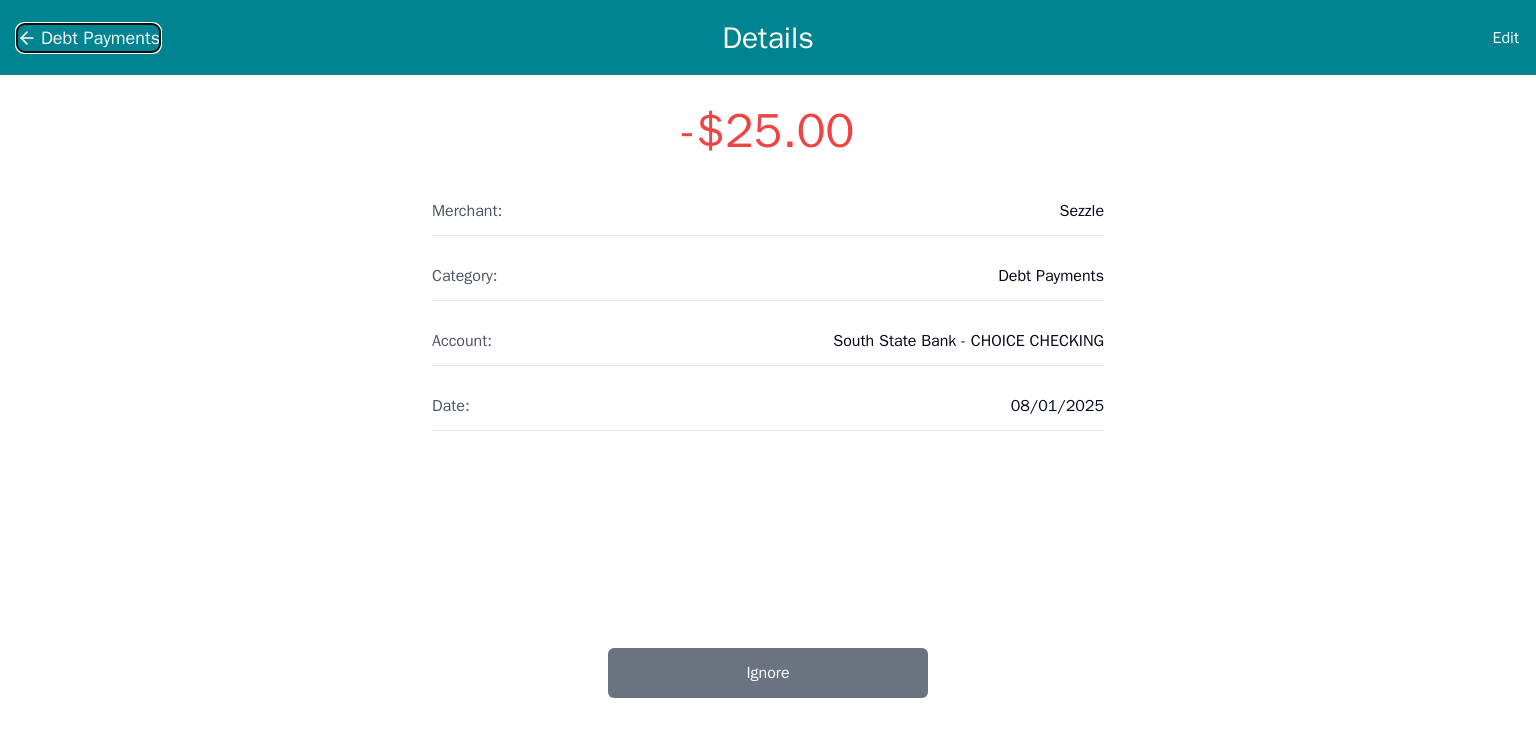 click on "Debt Payments" at bounding box center [100, 38] 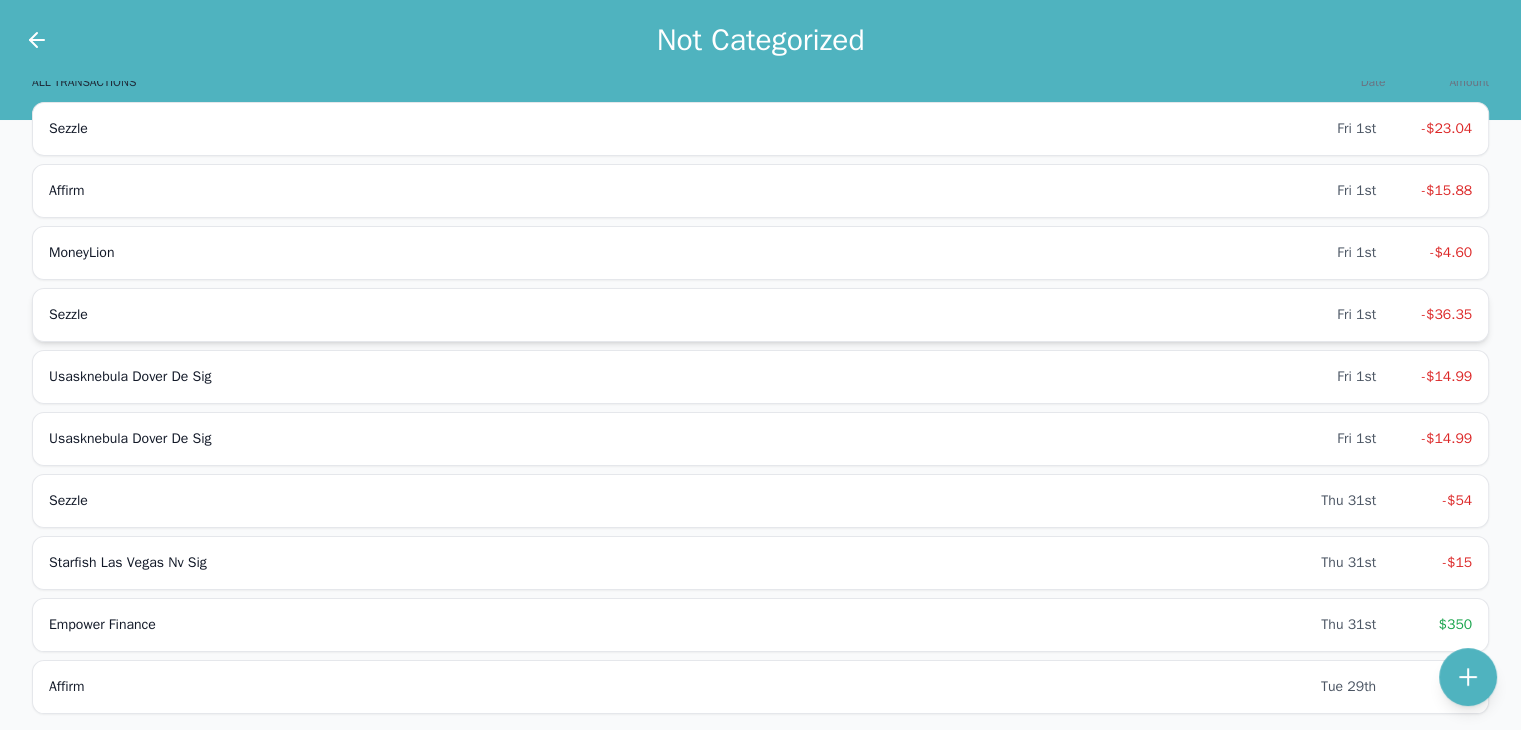 scroll, scrollTop: 185, scrollLeft: 0, axis: vertical 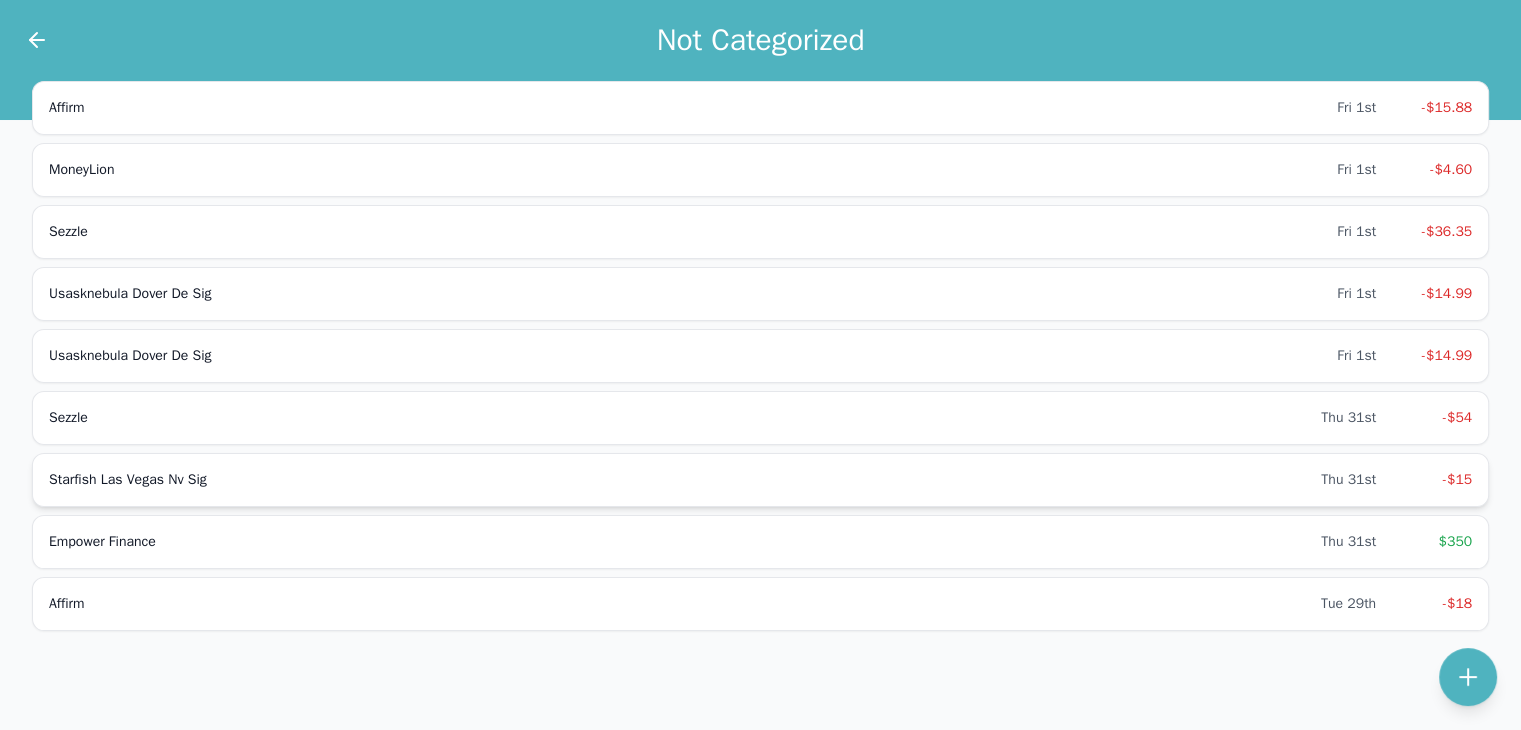 click on "Starfish Las Vegas Nv Sig" at bounding box center (685, 480) 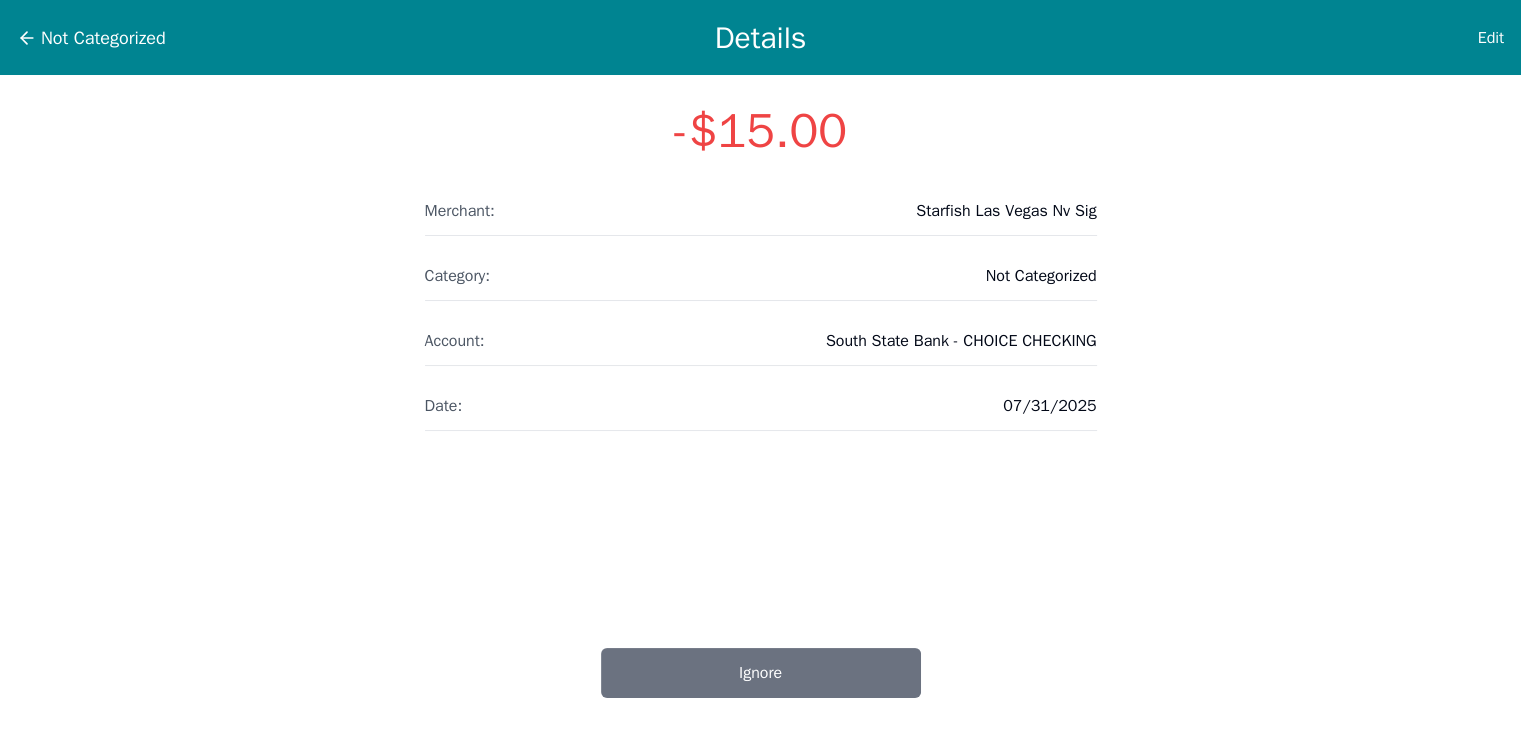 scroll, scrollTop: 0, scrollLeft: 0, axis: both 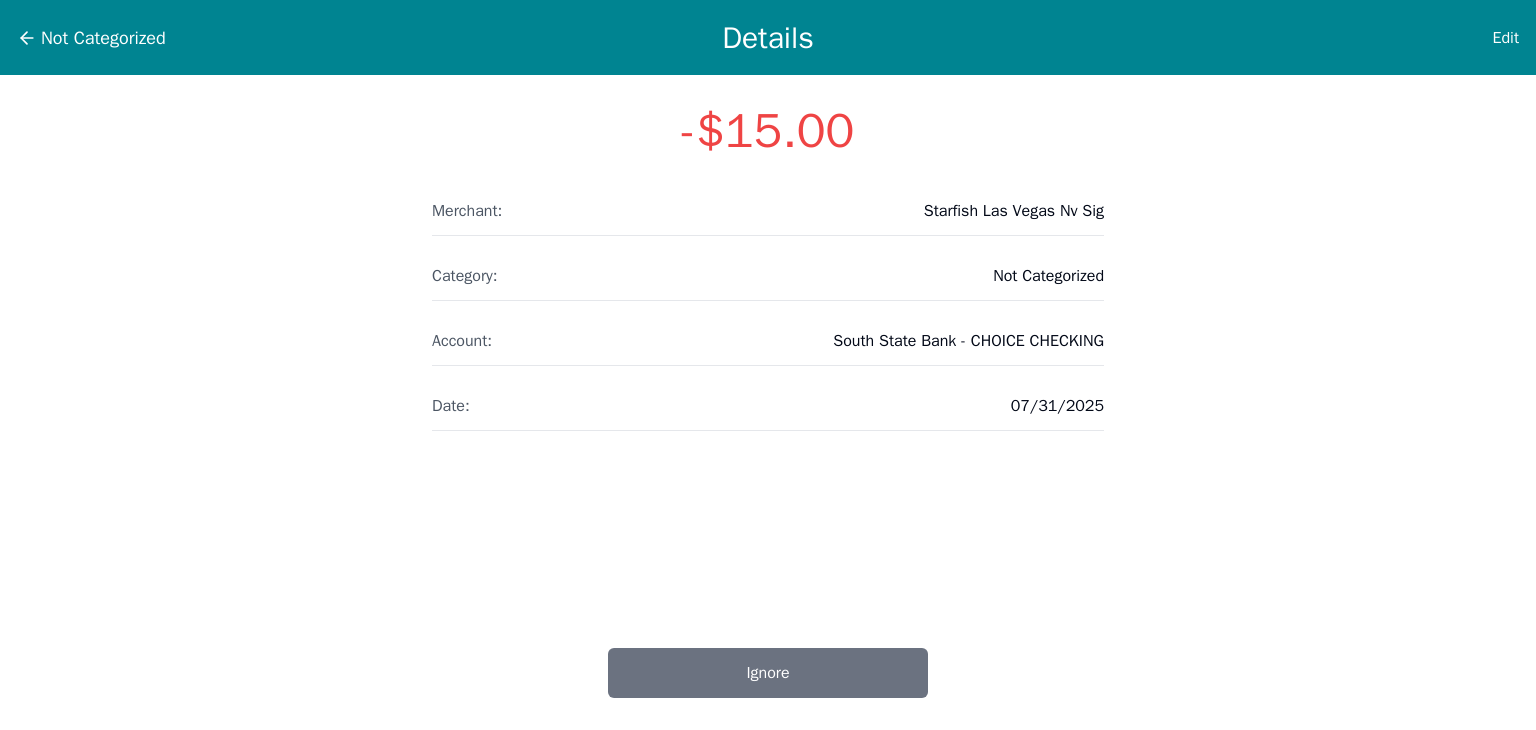 click on "Not Categorized Details Edit" at bounding box center [768, 37] 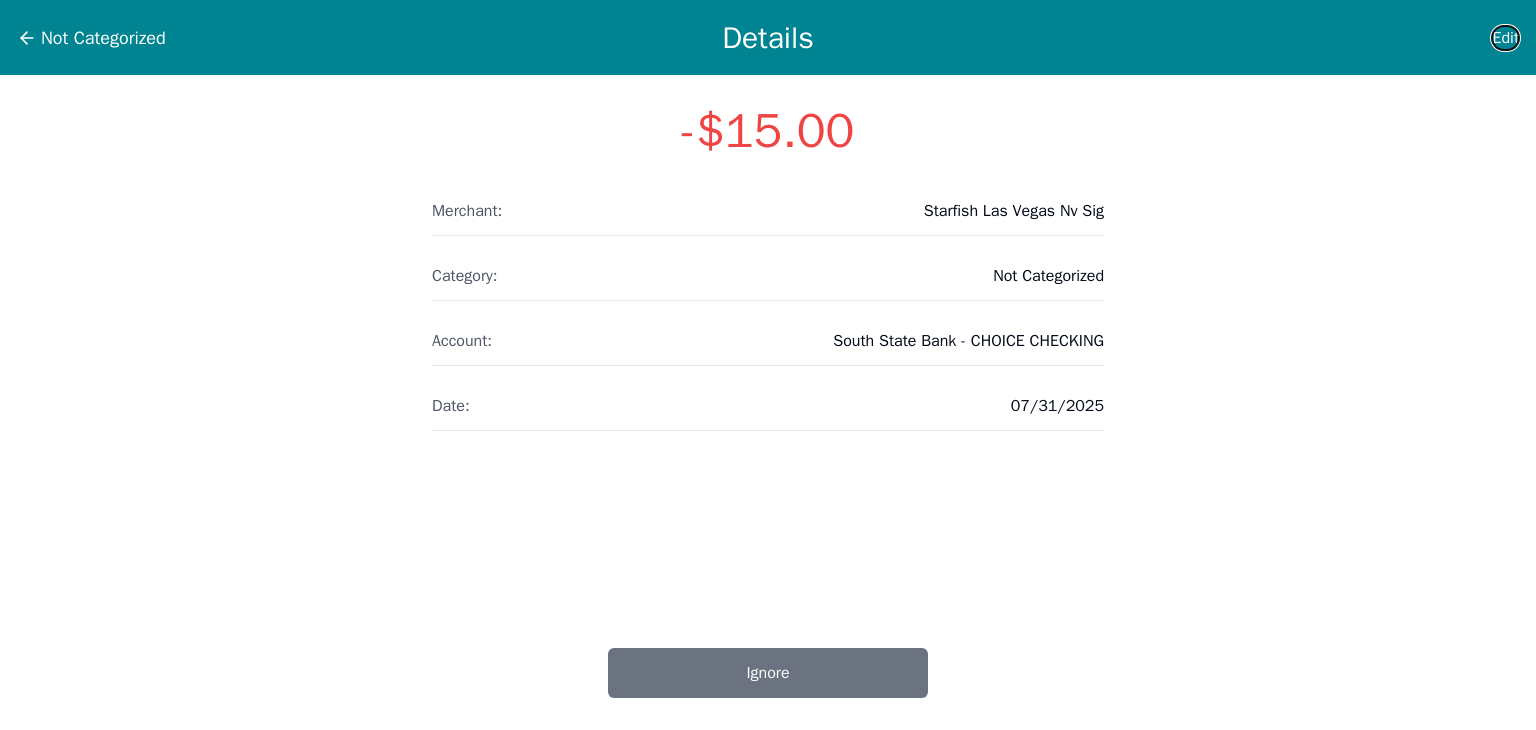 click on "Edit" at bounding box center [1505, 38] 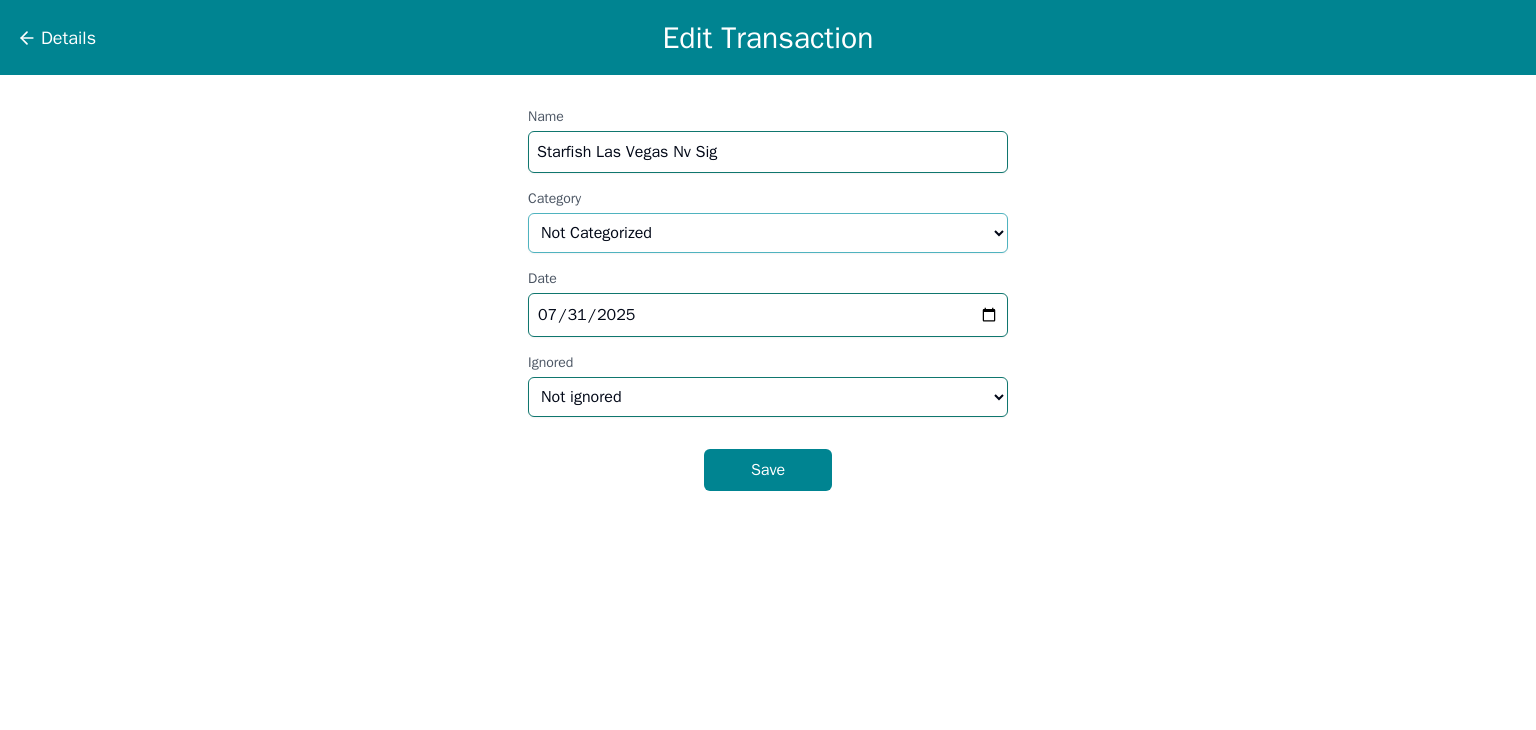 click on "Select a category... Home & Utilities Transportation Personal & Family Care Health Insurance Groceries Restaurants & Dining Shopping & Entertainment Travel Education Debt Payments Finance Charges Gifts & Charity Income Not Categorized" at bounding box center [768, 233] 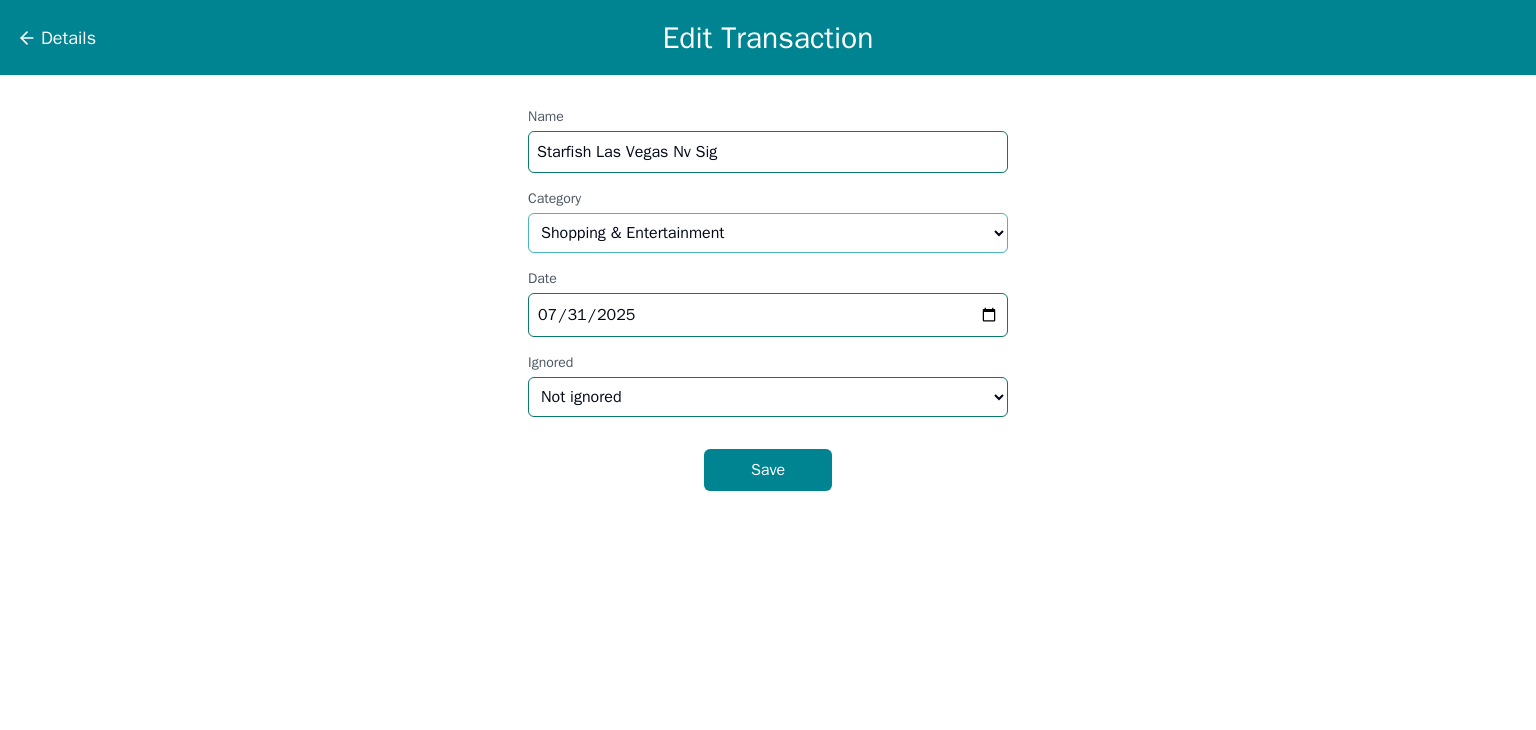 click on "Select a category... Home & Utilities Transportation Personal & Family Care Health Insurance Groceries Restaurants & Dining Shopping & Entertainment Travel Education Debt Payments Finance Charges Gifts & Charity Income Not Categorized" at bounding box center [768, 233] 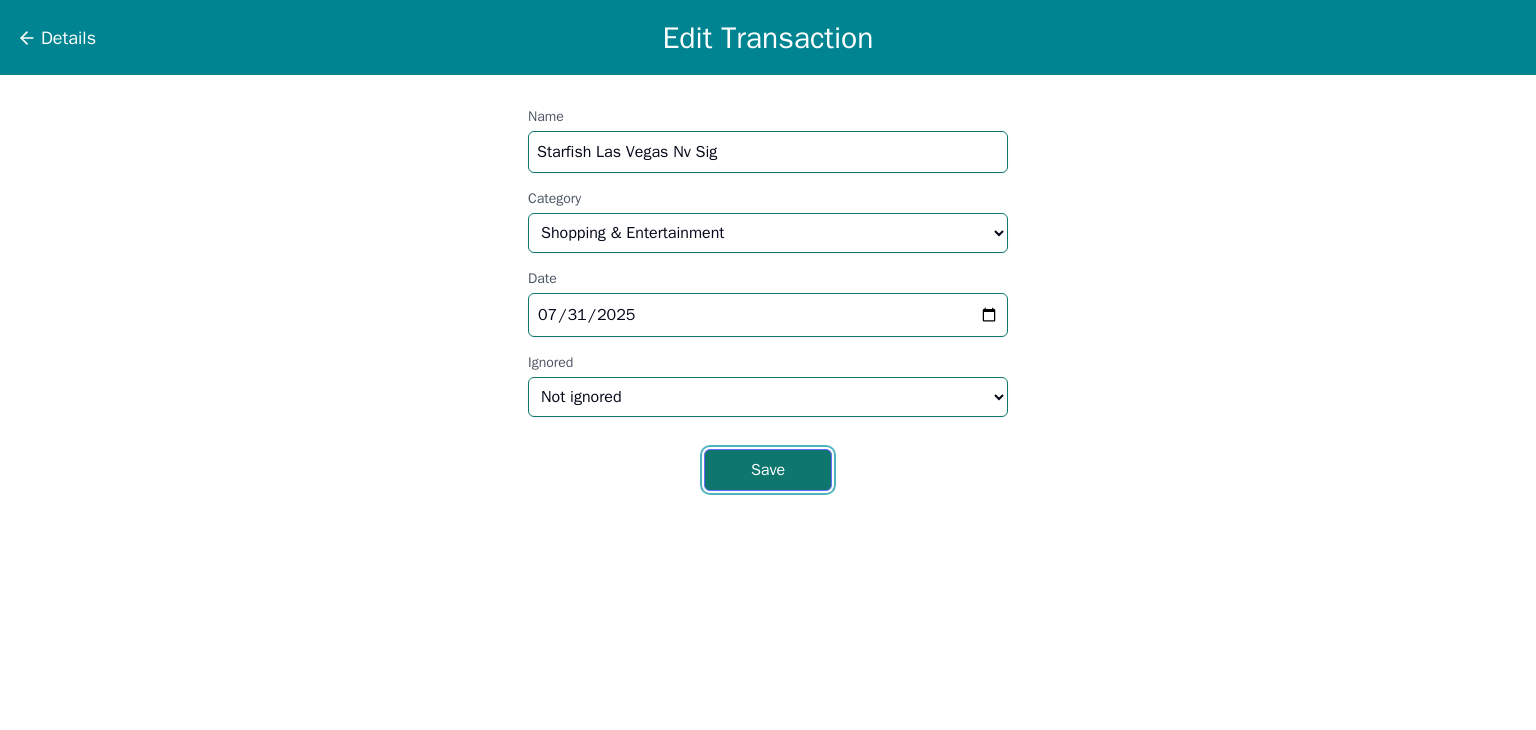 click on "Save" at bounding box center [768, 470] 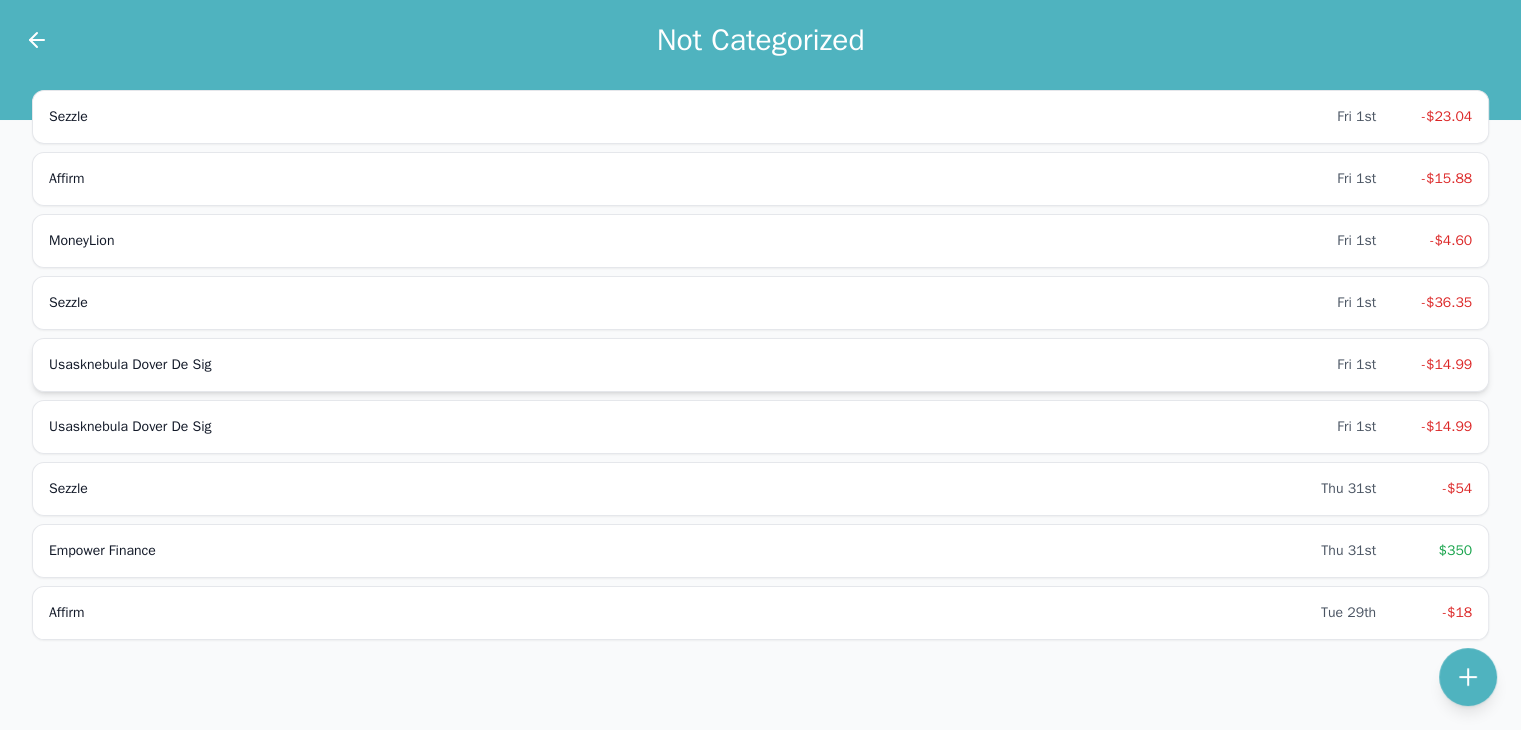 scroll, scrollTop: 124, scrollLeft: 0, axis: vertical 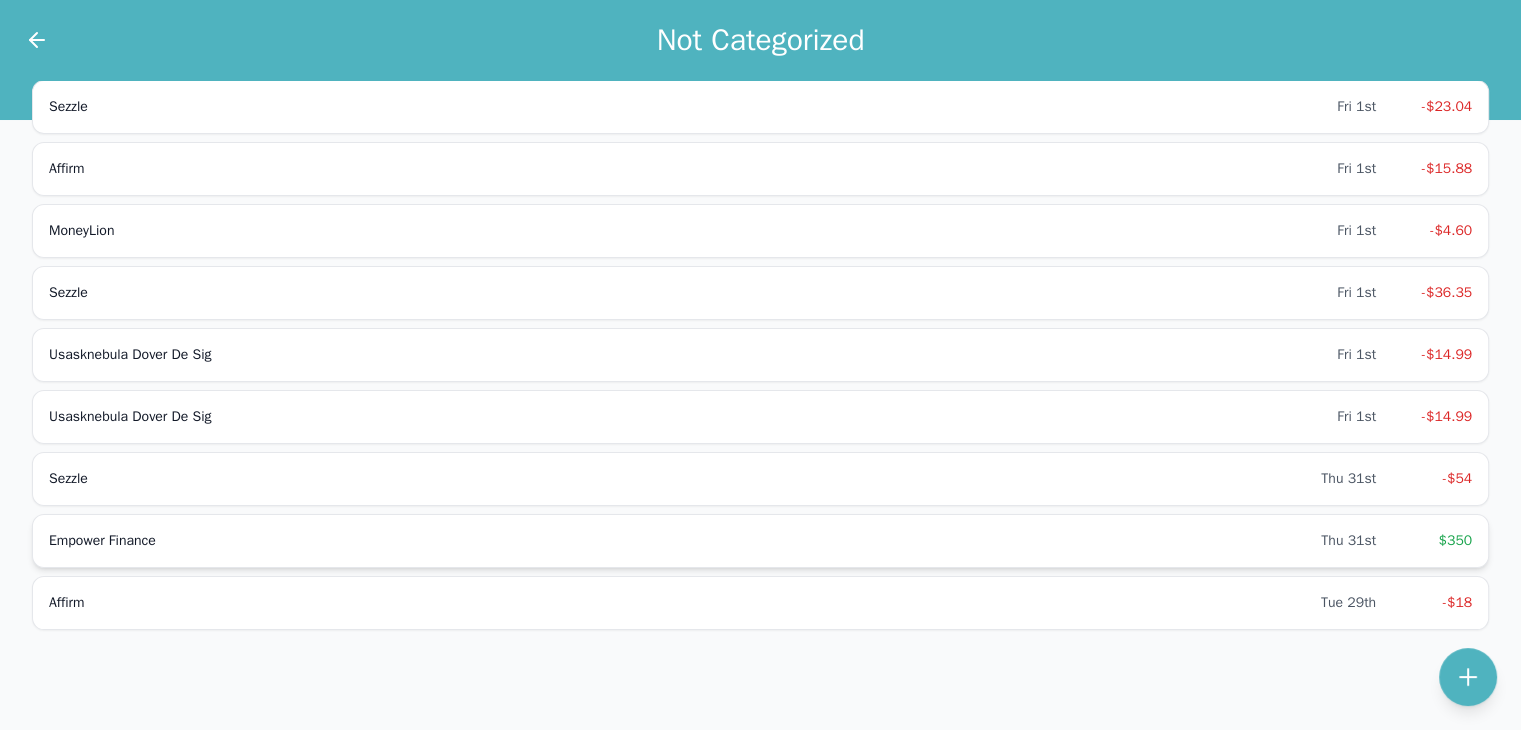 click on "Empower Finance" at bounding box center [685, 541] 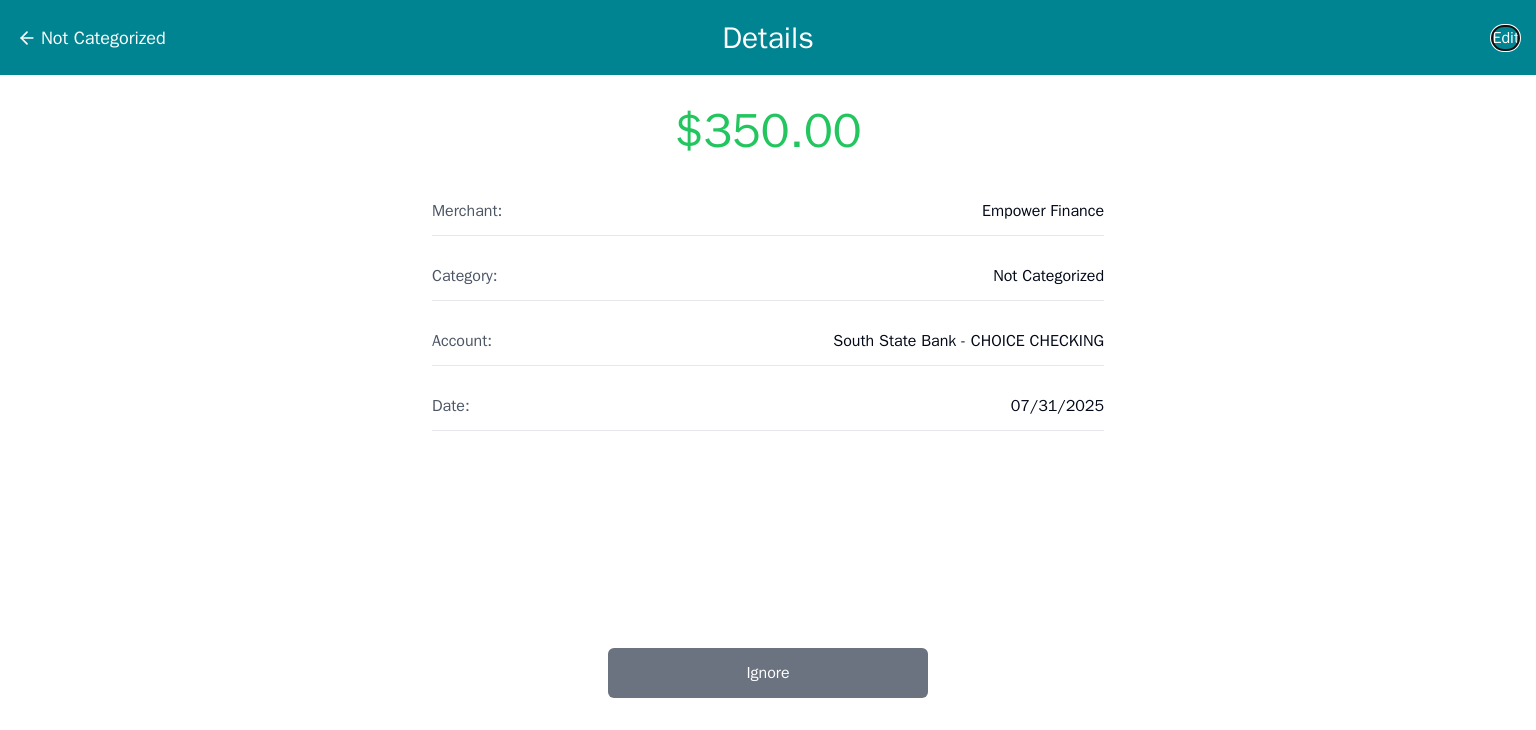 click on "Edit" at bounding box center [1505, 38] 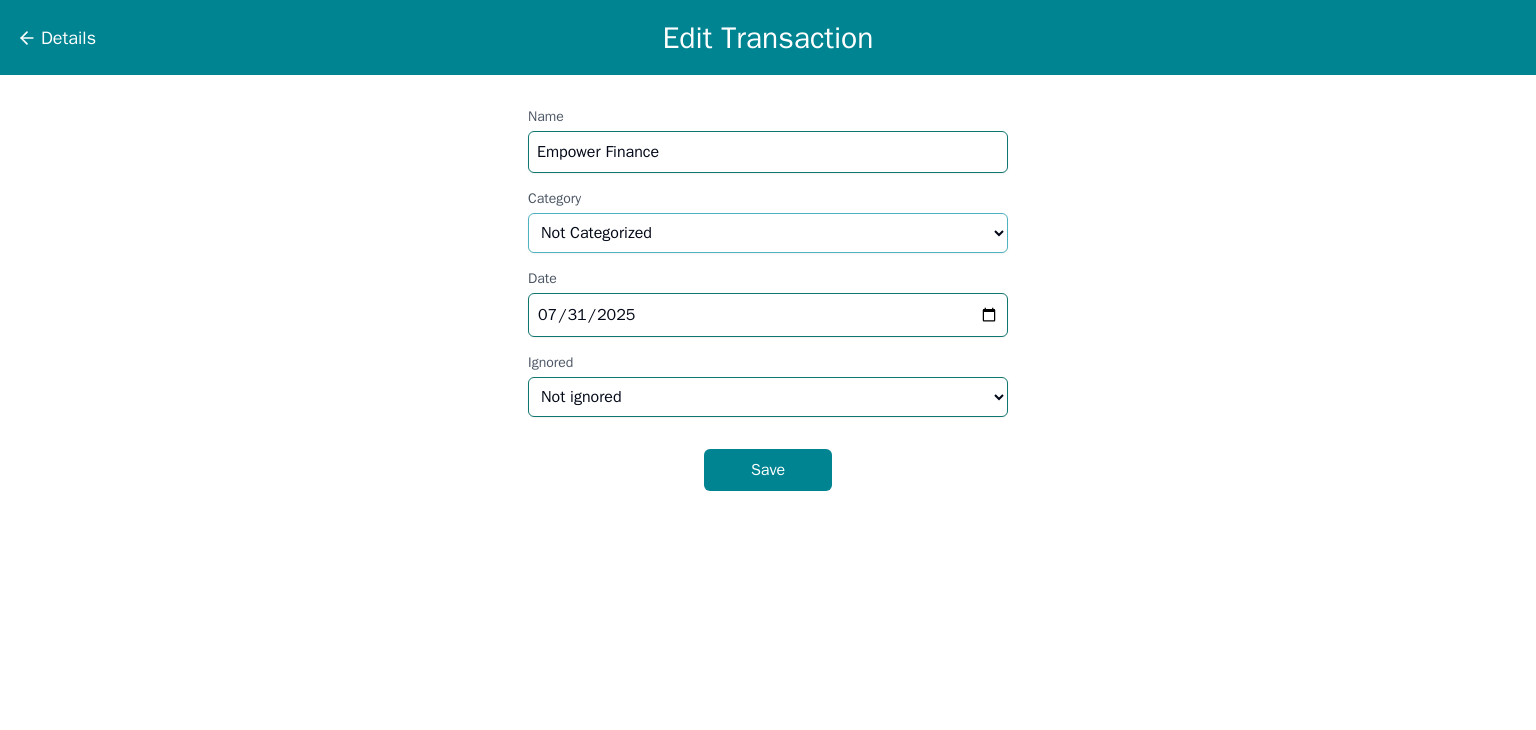 click on "Select a category... Home & Utilities Transportation Personal & Family Care Health Insurance Groceries Restaurants & Dining Shopping & Entertainment Travel Education Debt Payments Finance Charges Gifts & Charity Income Not Categorized" at bounding box center (768, 233) 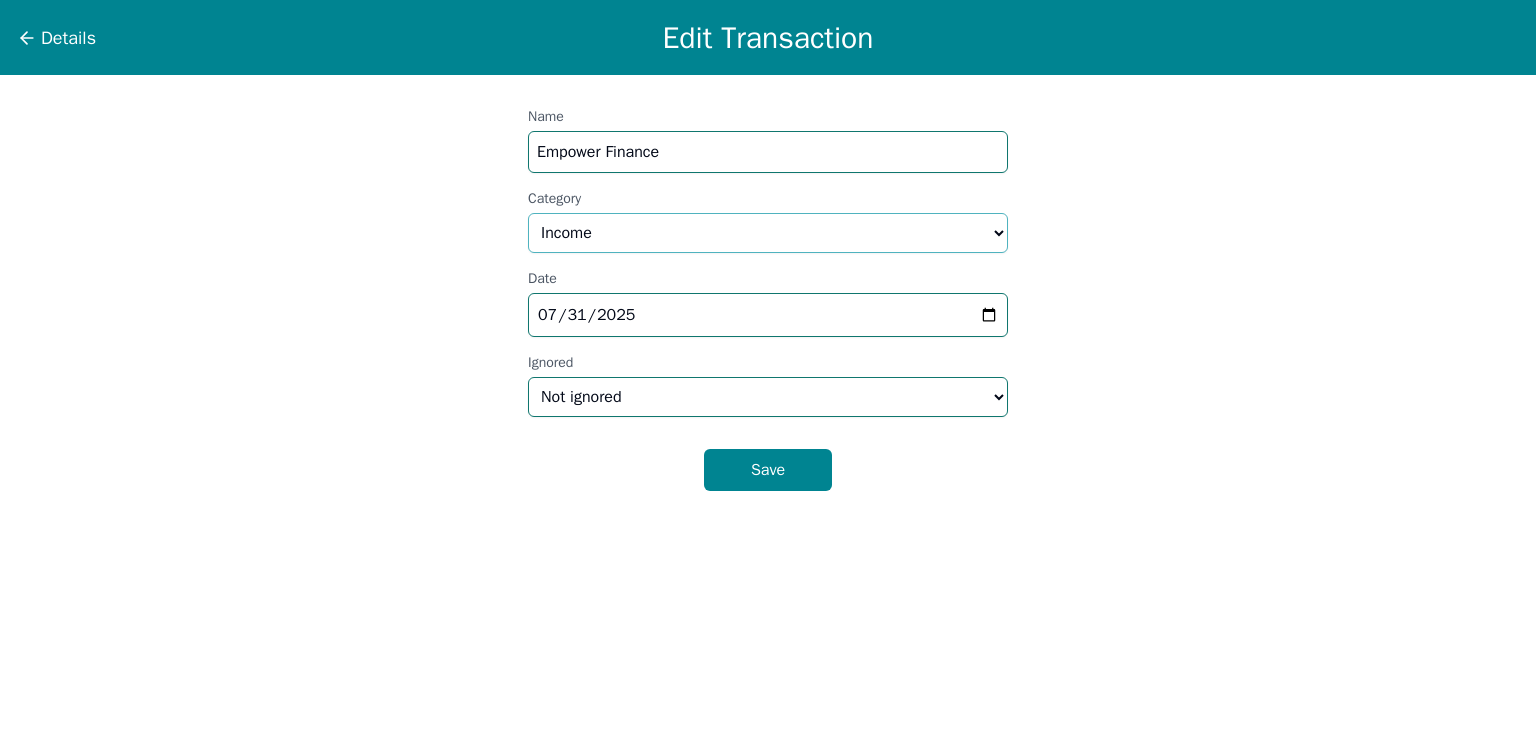 click on "Select a category... Home & Utilities Transportation Personal & Family Care Health Insurance Groceries Restaurants & Dining Shopping & Entertainment Travel Education Debt Payments Finance Charges Gifts & Charity Income Not Categorized" at bounding box center [768, 233] 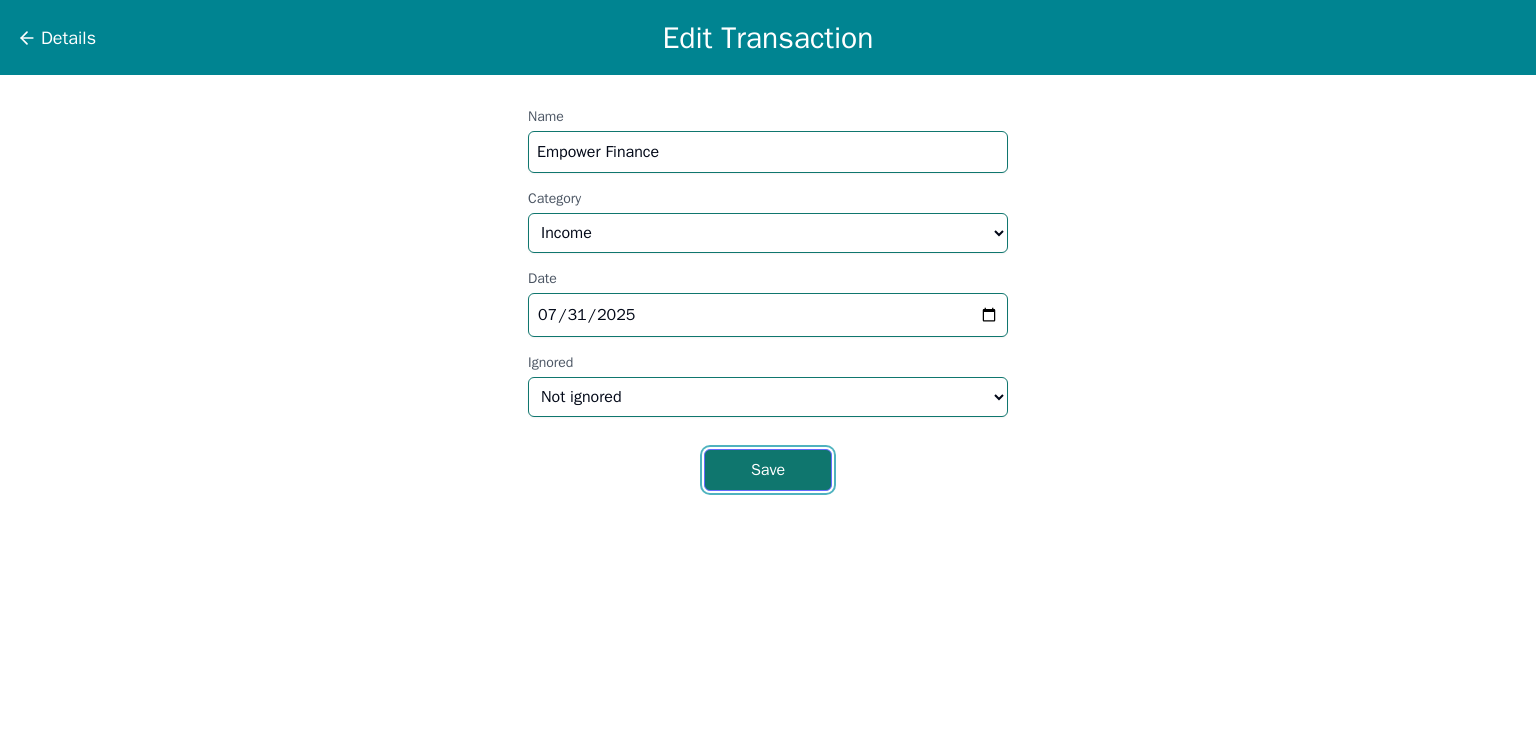 click on "Save" at bounding box center (768, 470) 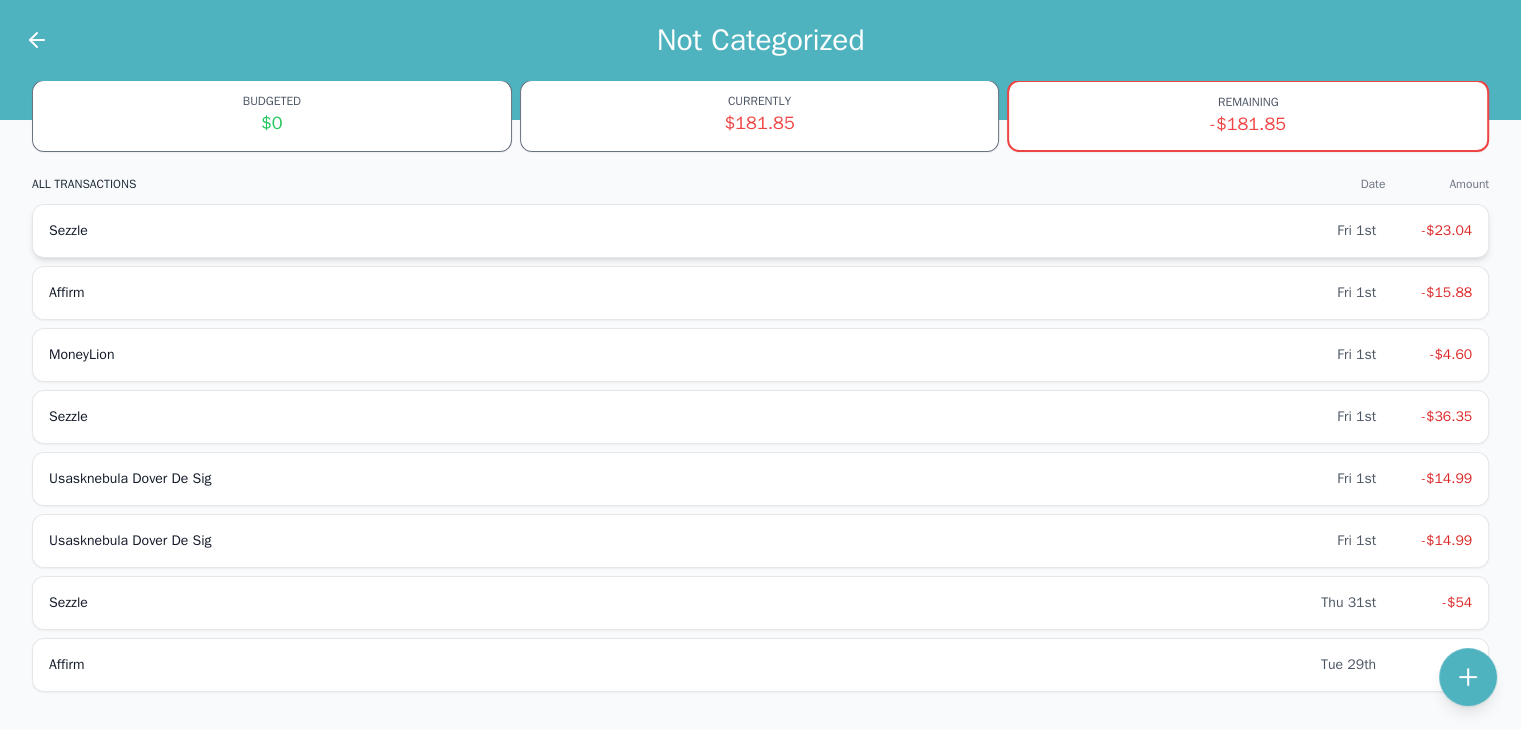 click on "Sezzle Fri 1st -$23.04" at bounding box center (760, 231) 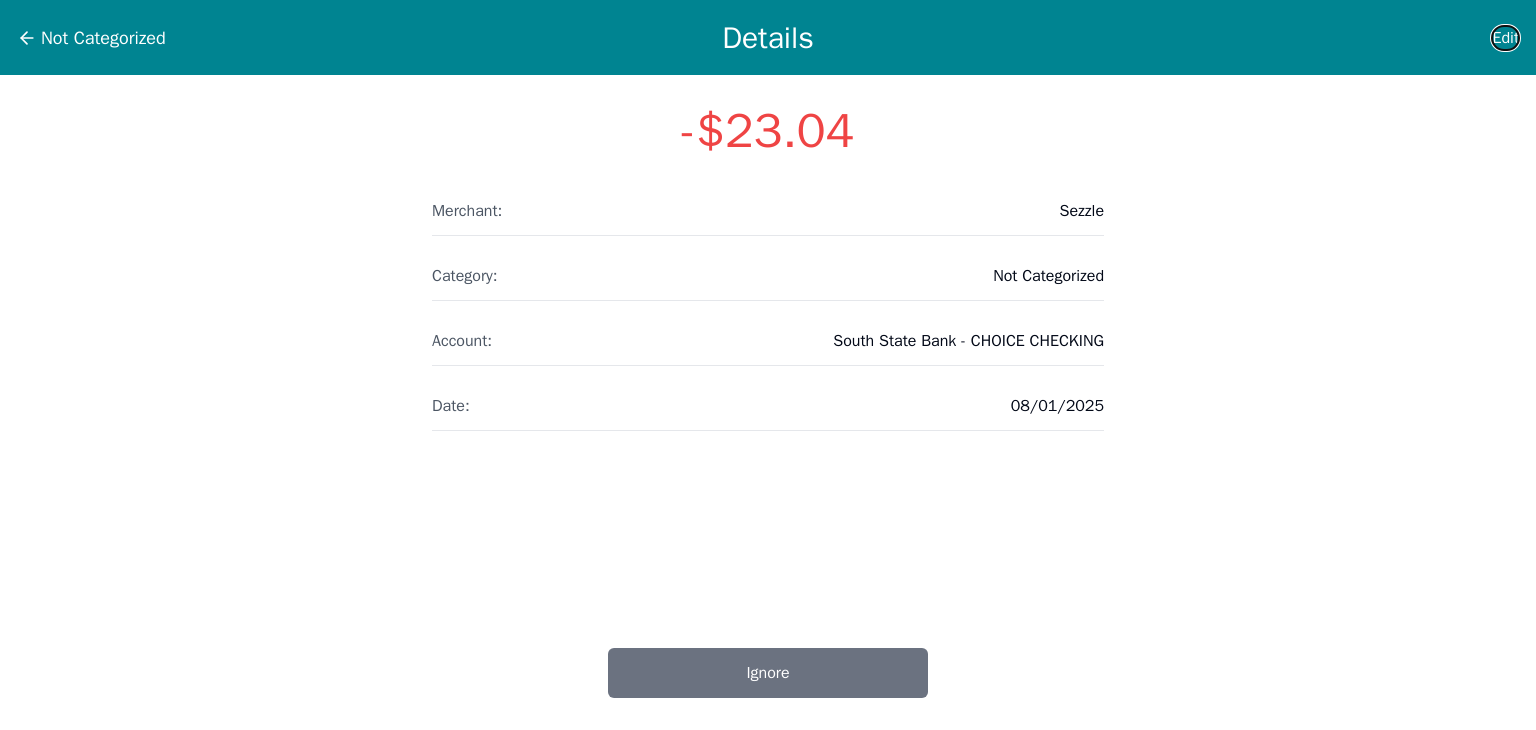 click on "Edit" at bounding box center [1505, 38] 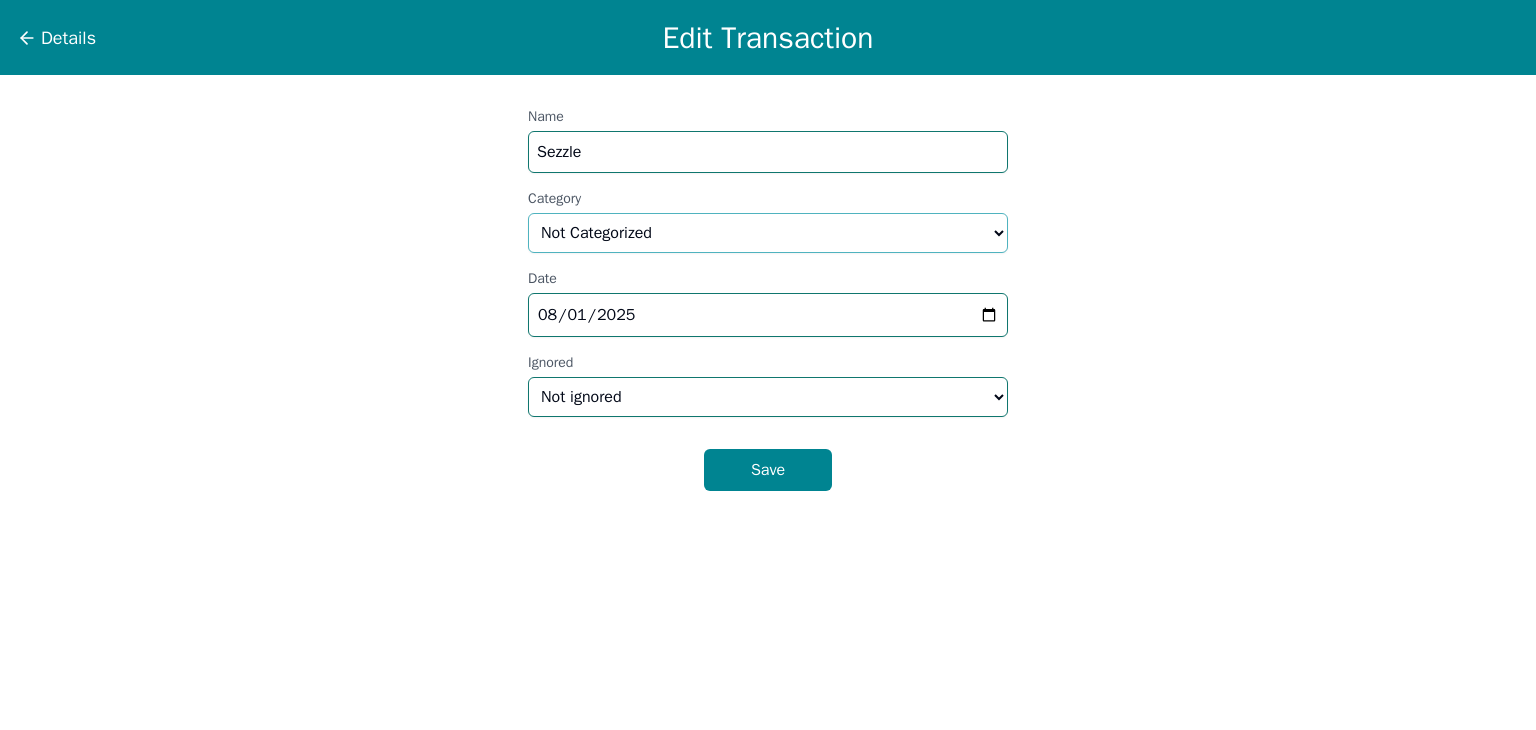 click on "Select a category... Home & Utilities Transportation Personal & Family Care Health Insurance Groceries Restaurants & Dining Shopping & Entertainment Travel Education Debt Payments Finance Charges Gifts & Charity Income Not Categorized" at bounding box center [768, 233] 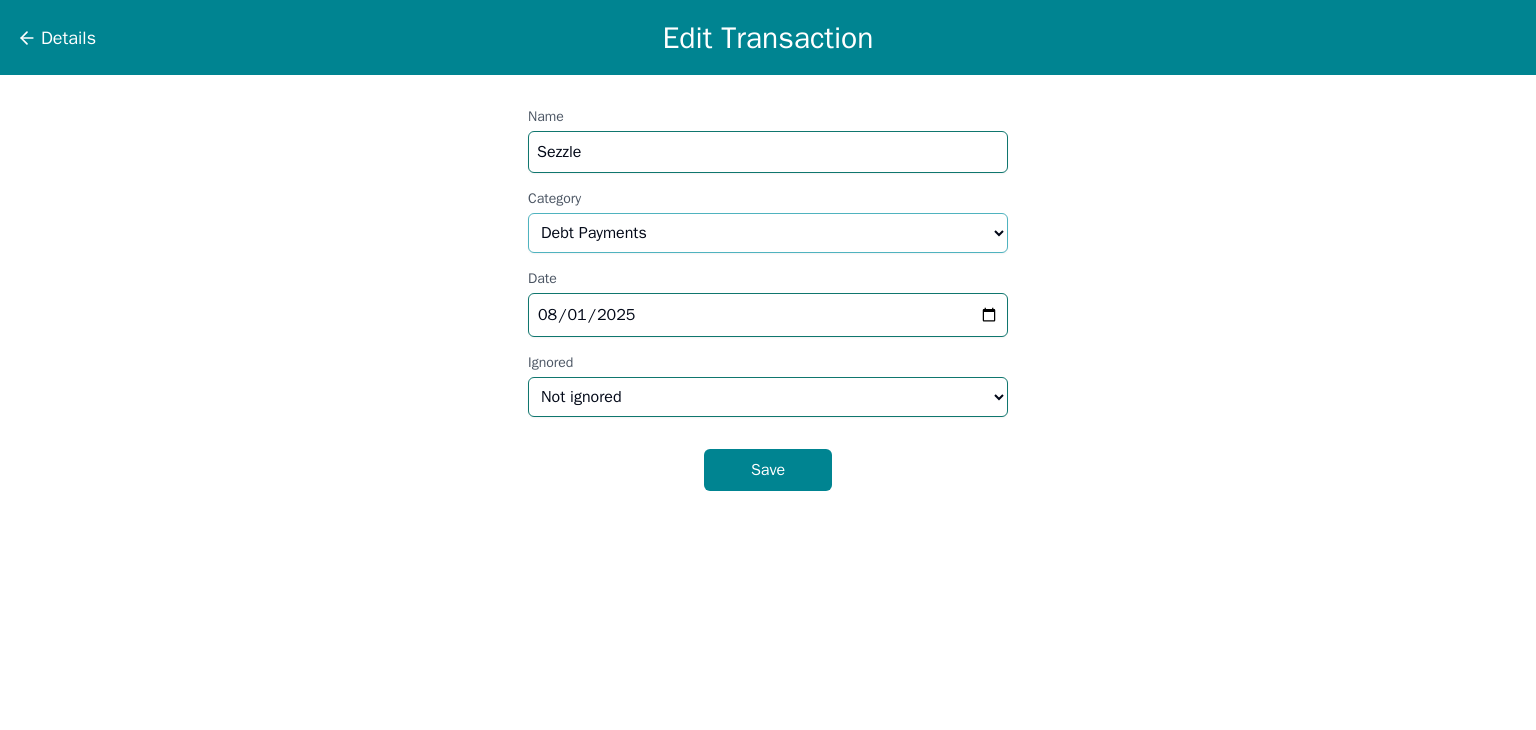 click on "Select a category... Home & Utilities Transportation Personal & Family Care Health Insurance Groceries Restaurants & Dining Shopping & Entertainment Travel Education Debt Payments Finance Charges Gifts & Charity Income Not Categorized" at bounding box center [768, 233] 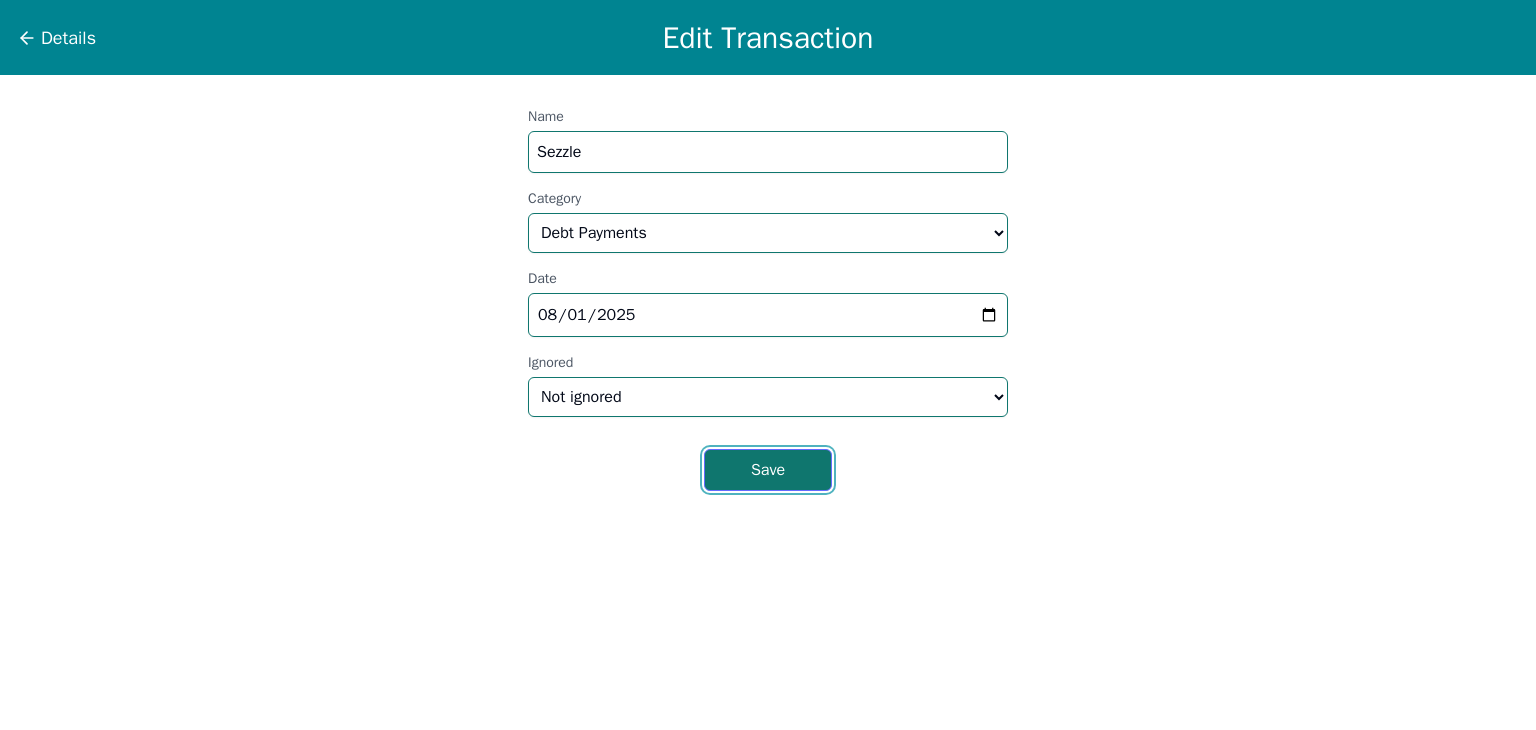 click on "Save" at bounding box center [768, 470] 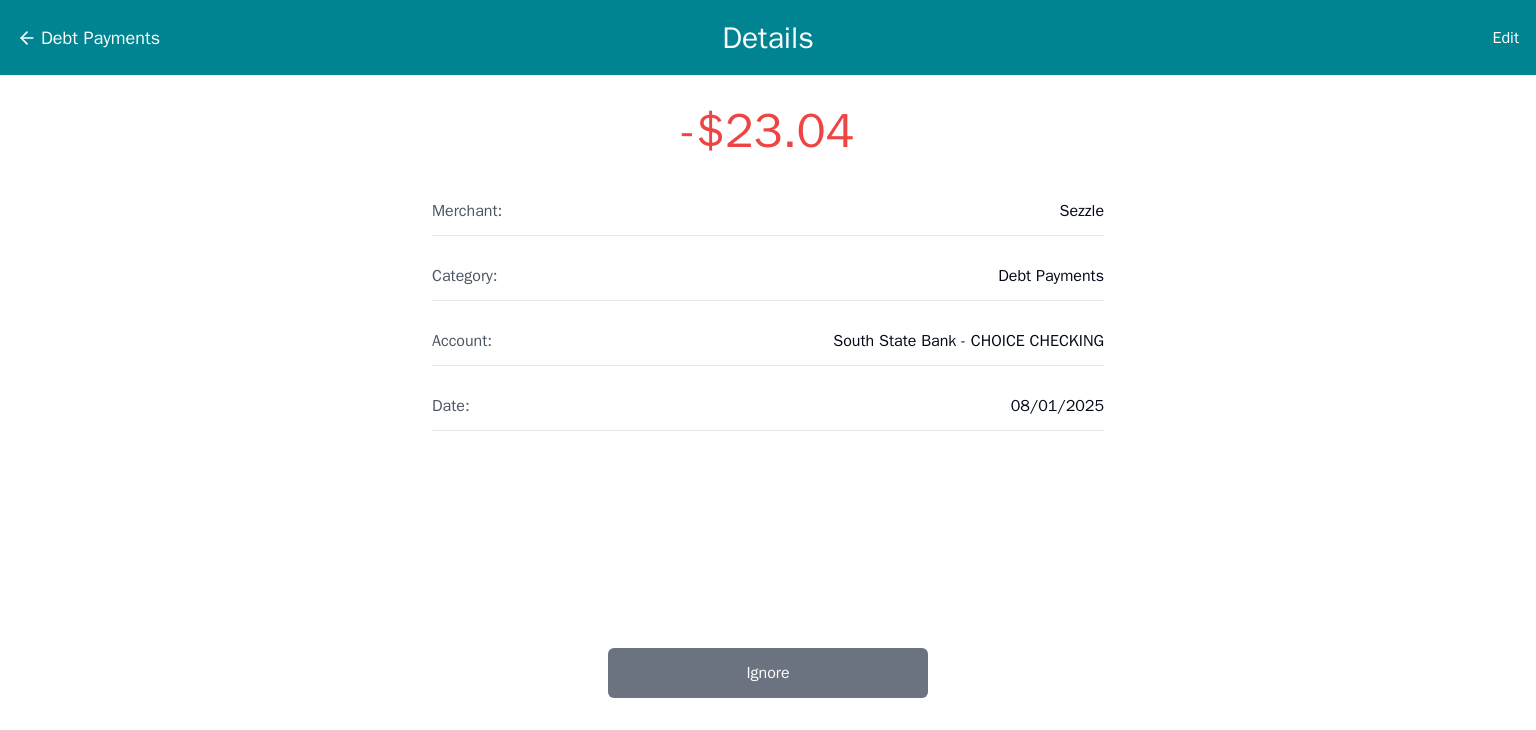 click on "Details" at bounding box center [768, 38] 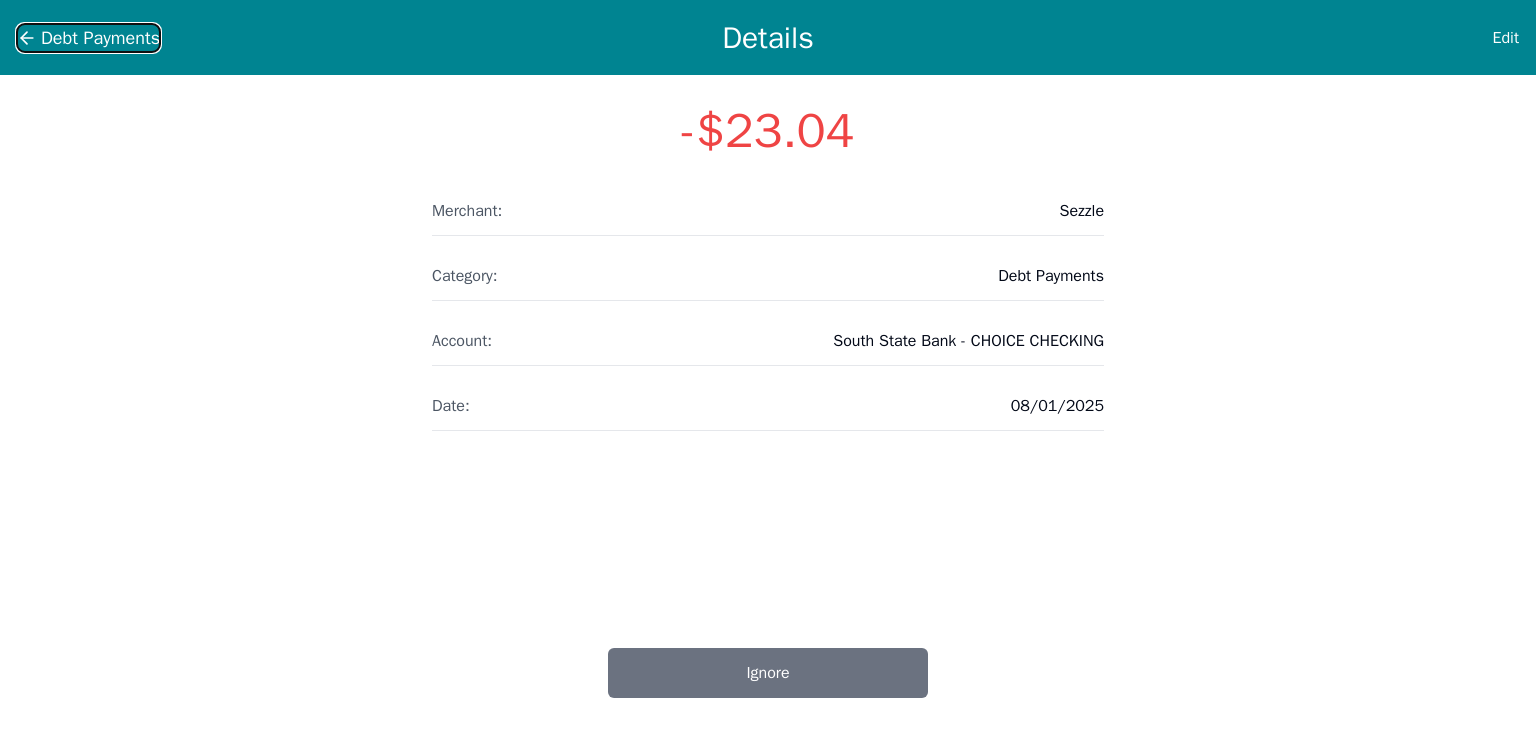 click on "Debt Payments" at bounding box center (88, 38) 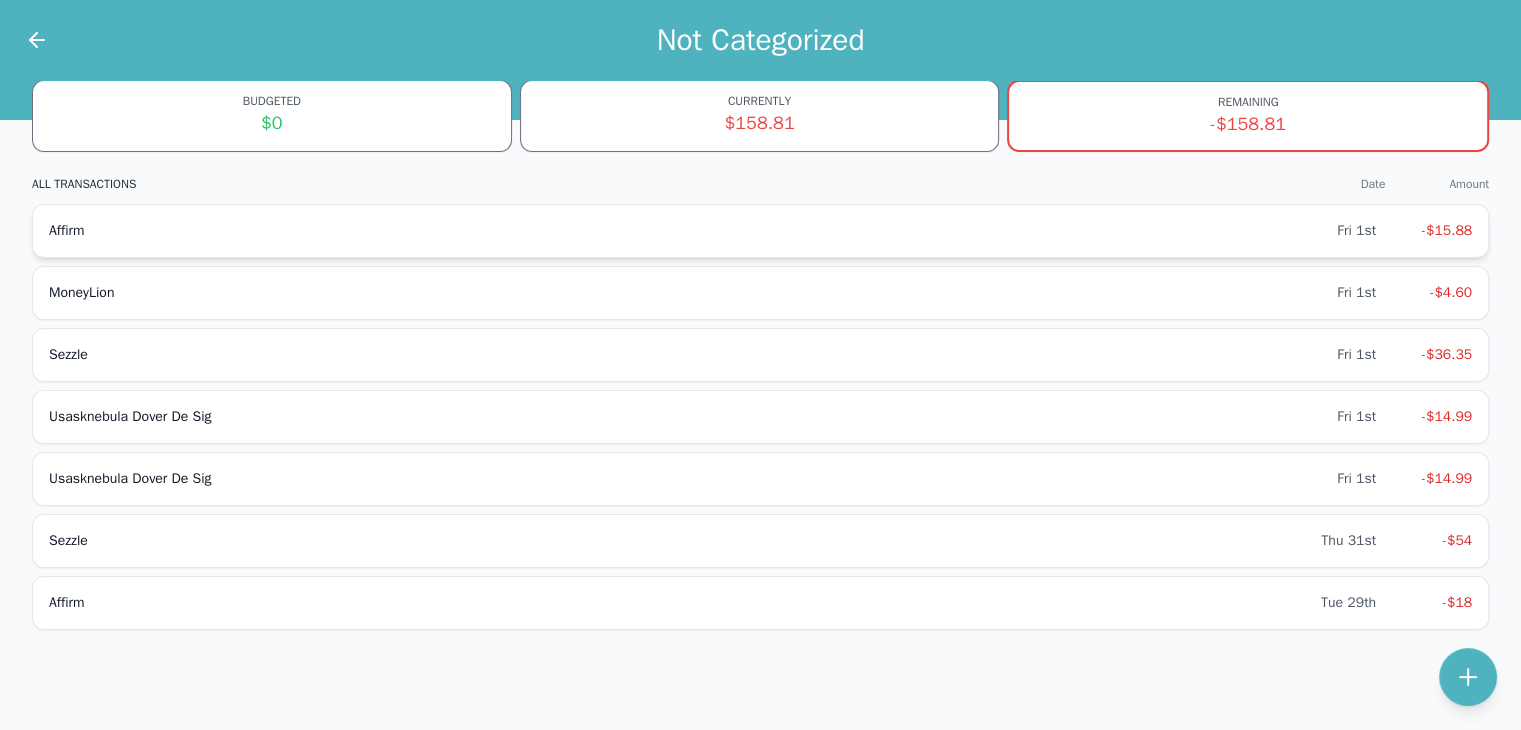 click on "Affirm" at bounding box center [693, 231] 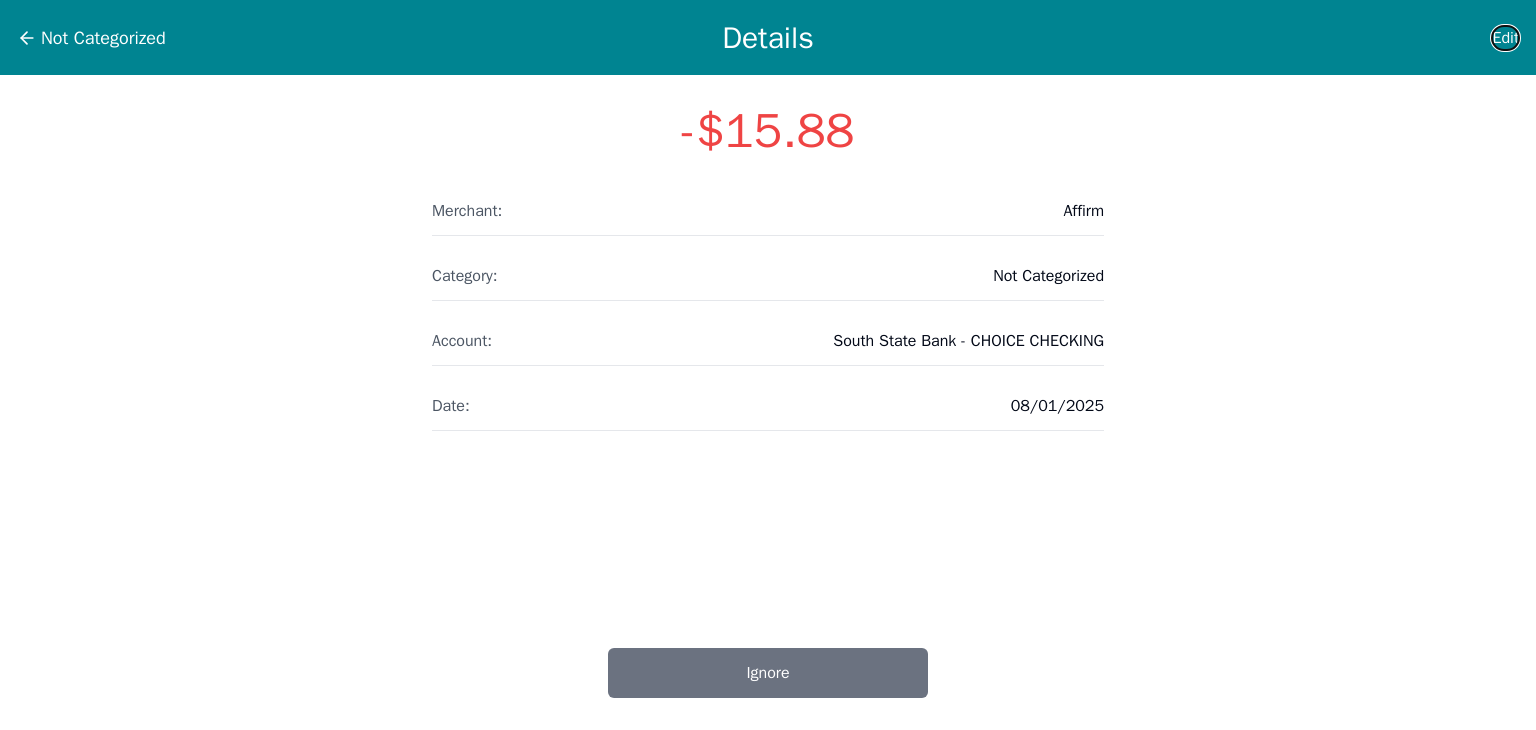 click on "Edit" at bounding box center (1505, 38) 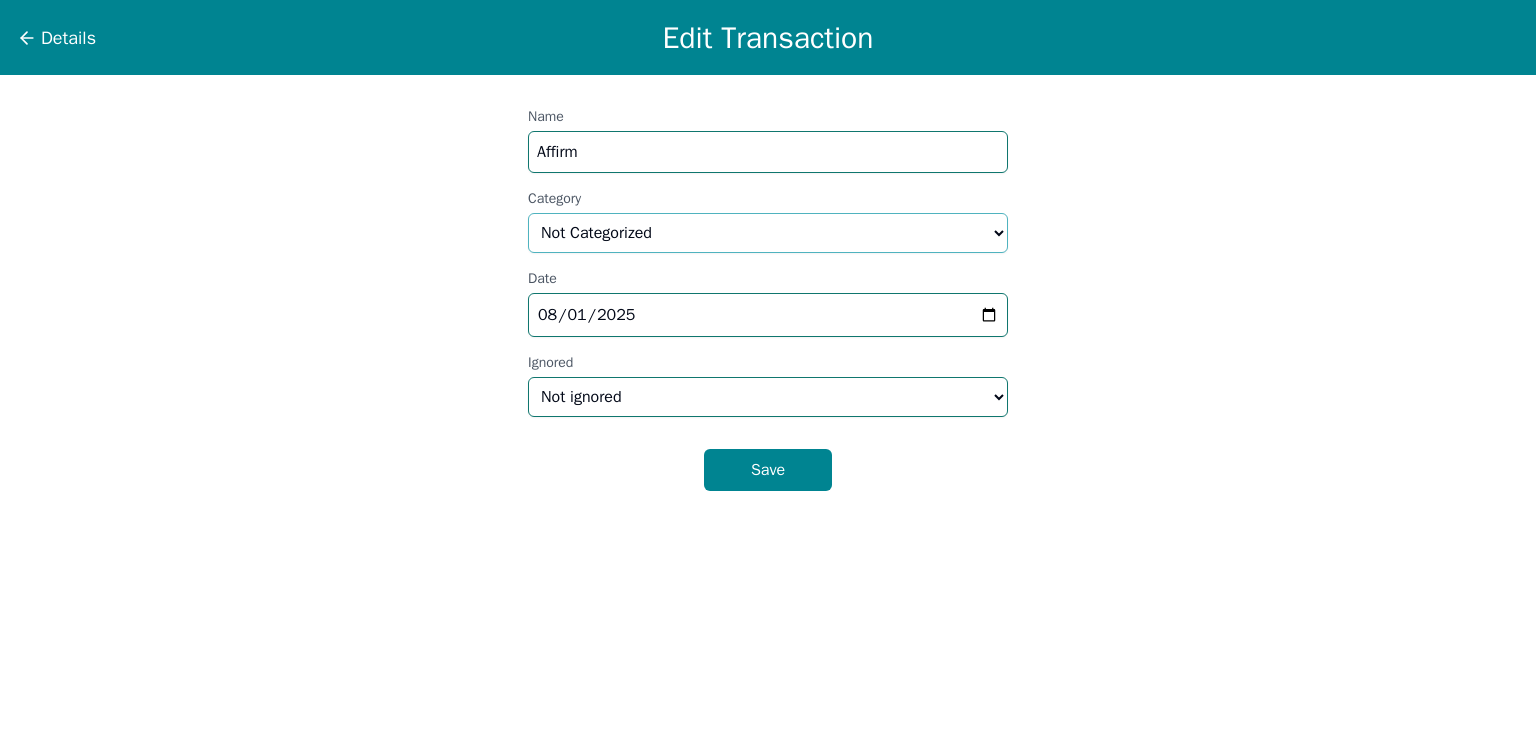 click on "Select a category... Home & Utilities Transportation Personal & Family Care Health Insurance Groceries Restaurants & Dining Shopping & Entertainment Travel Education Debt Payments Finance Charges Gifts & Charity Income Not Categorized" at bounding box center [768, 233] 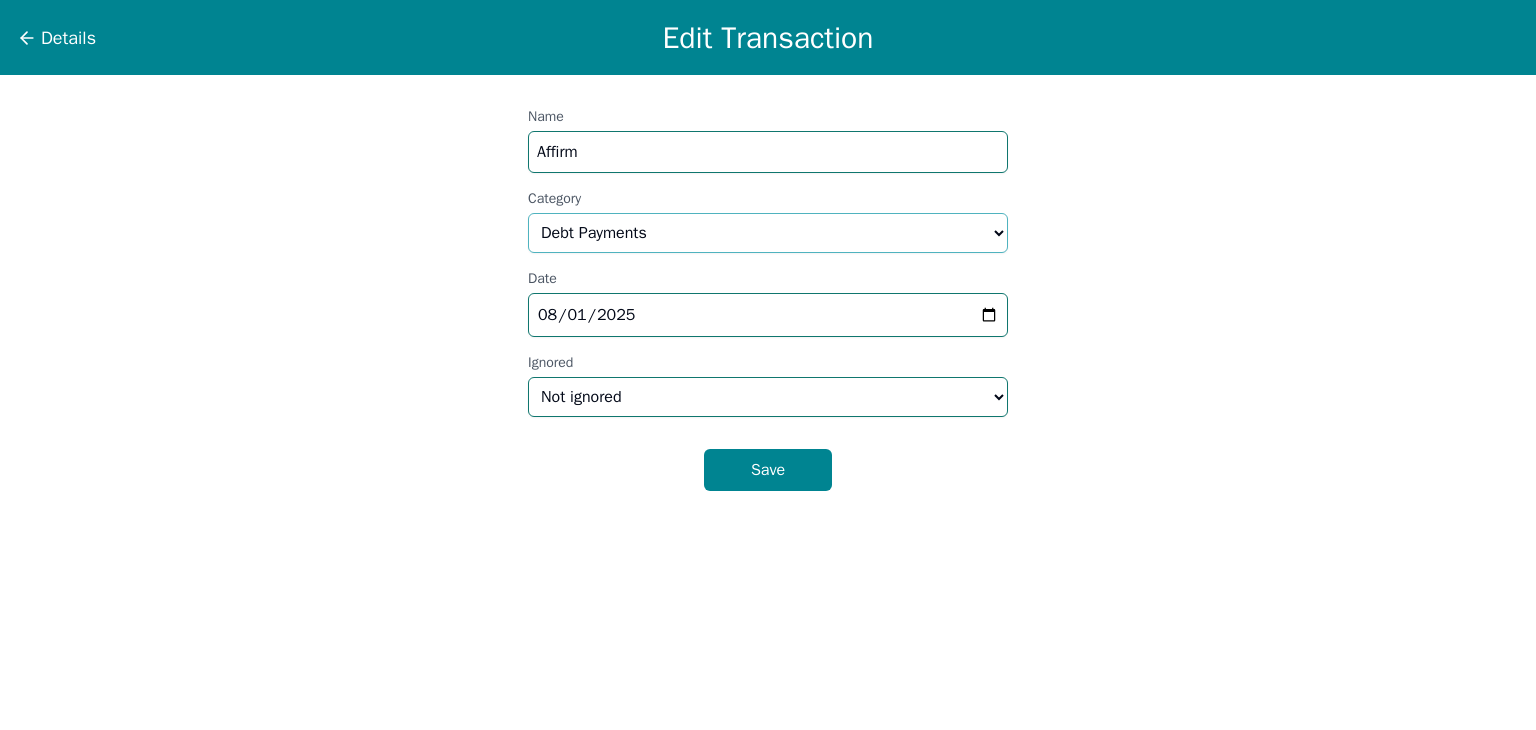click on "Select a category... Home & Utilities Transportation Personal & Family Care Health Insurance Groceries Restaurants & Dining Shopping & Entertainment Travel Education Debt Payments Finance Charges Gifts & Charity Income Not Categorized" at bounding box center (768, 233) 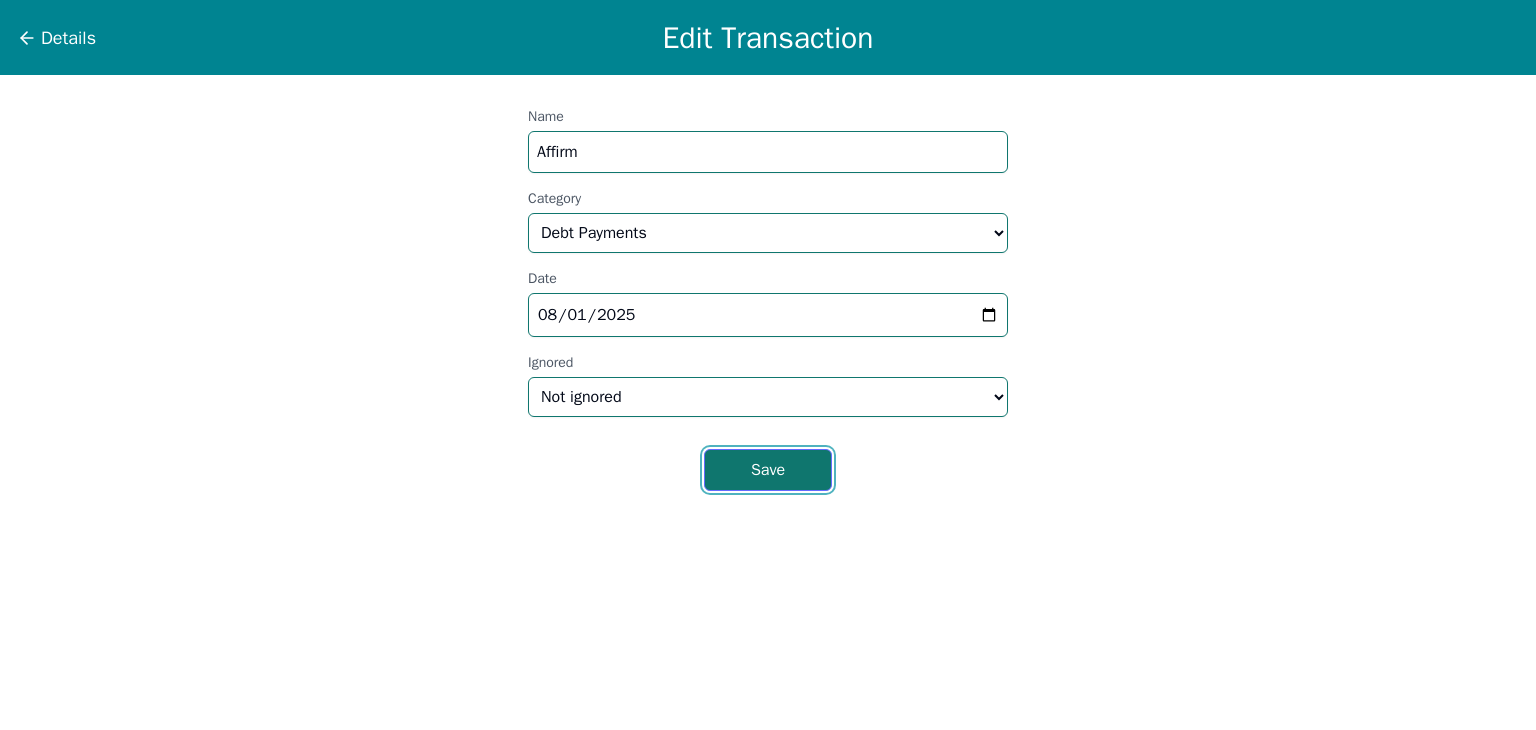 click on "Save" at bounding box center (768, 470) 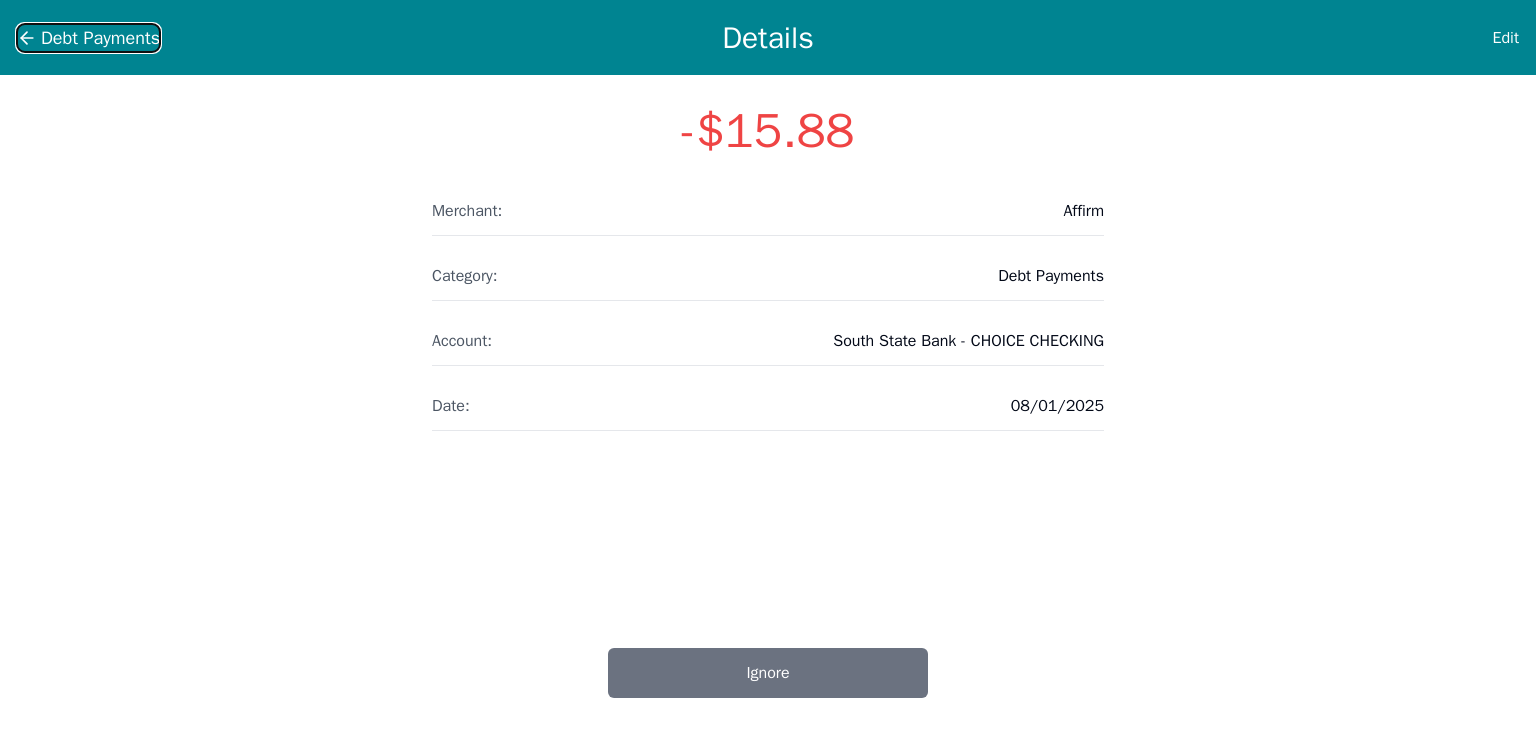 click on "Debt Payments" at bounding box center [100, 38] 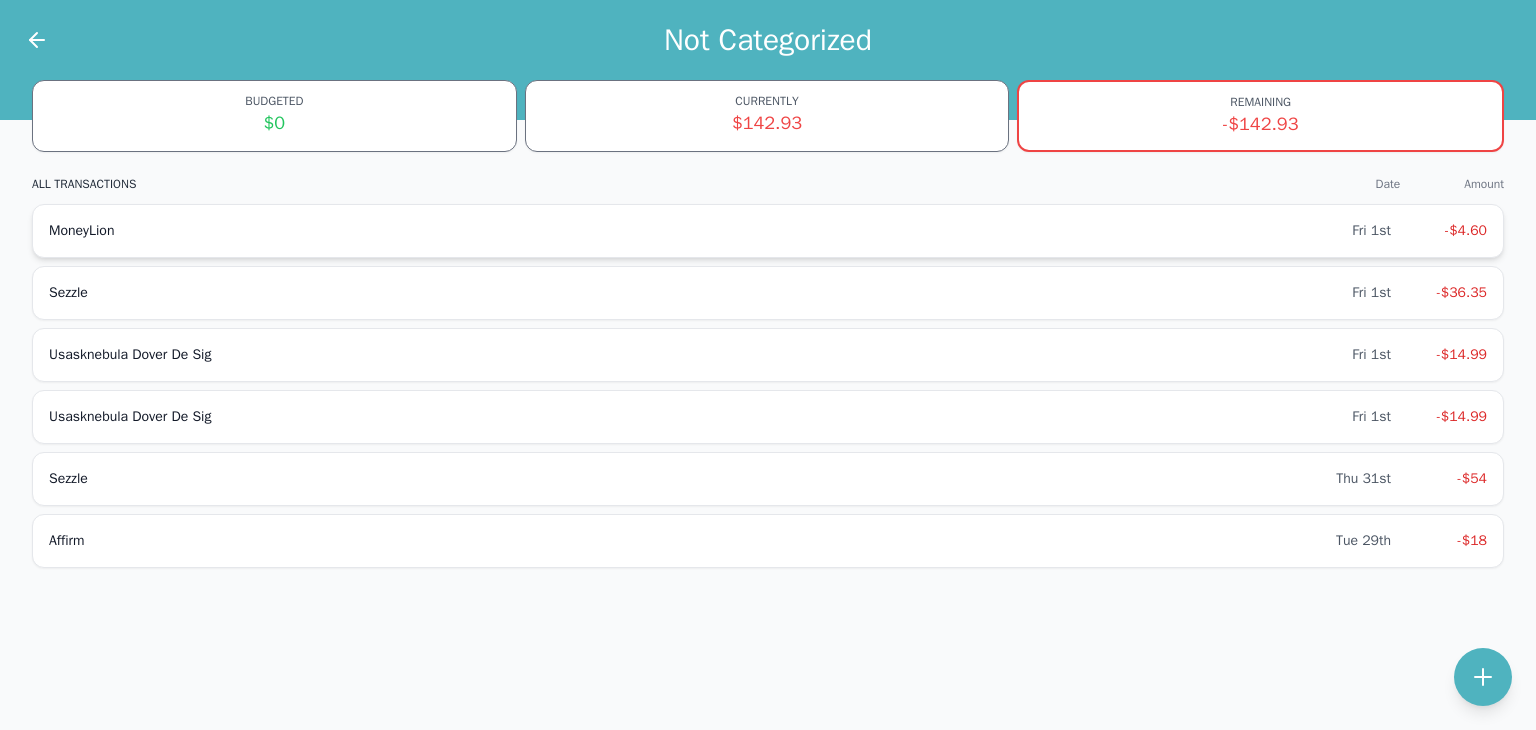 click on "MoneyLion" at bounding box center (700, 231) 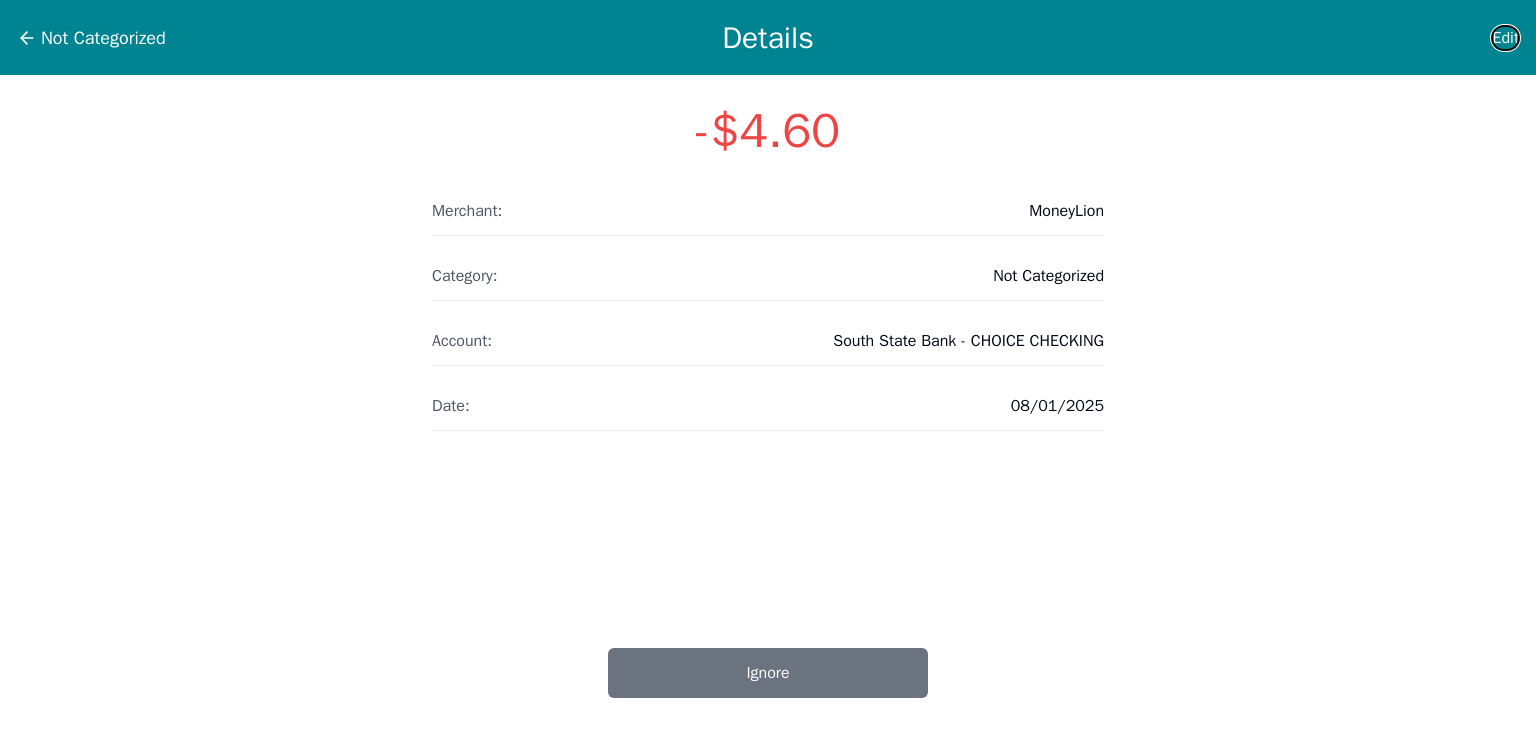 click on "Edit" at bounding box center (1505, 38) 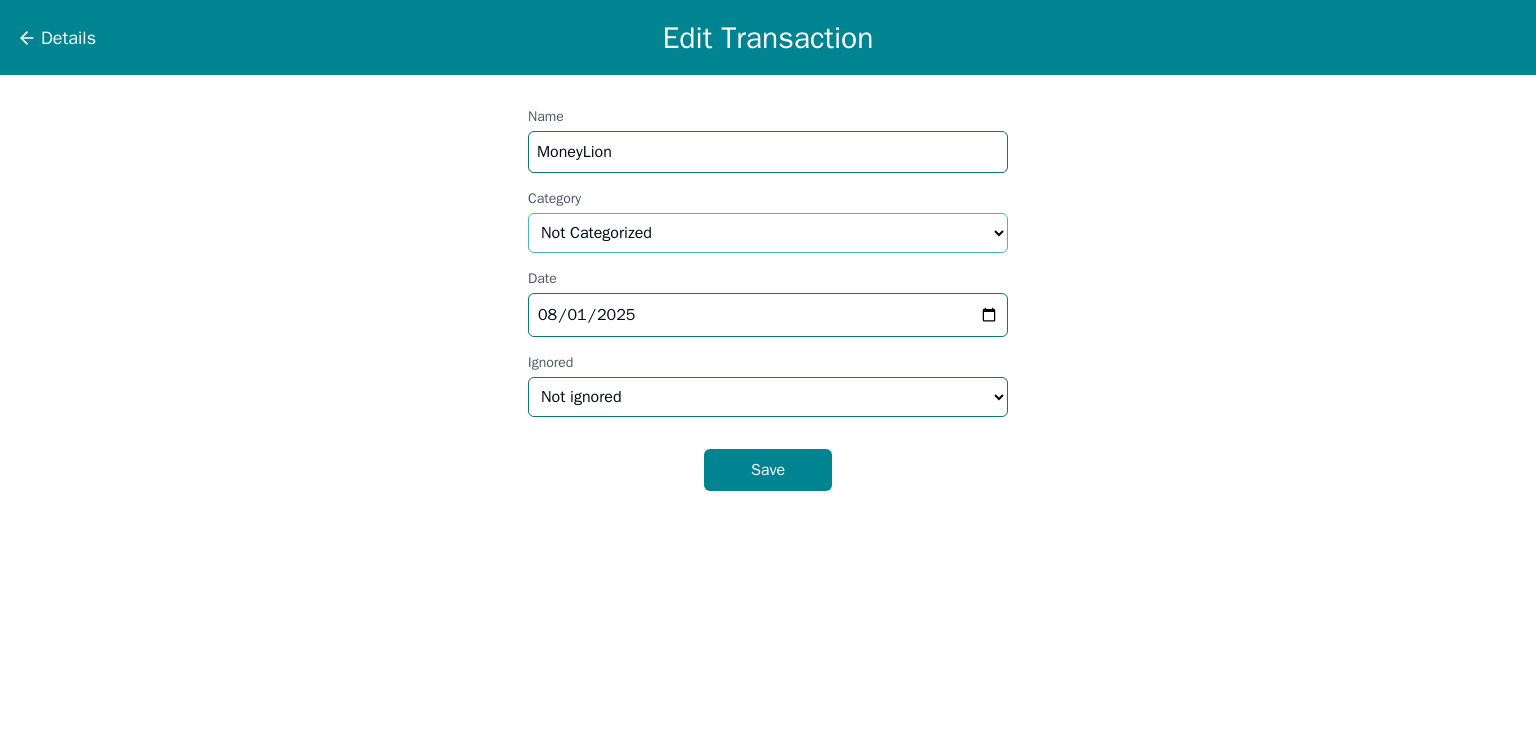 click on "Select a category... Home & Utilities Transportation Personal & Family Care Health Insurance Groceries Restaurants & Dining Shopping & Entertainment Travel Education Debt Payments Finance Charges Gifts & Charity Income Not Categorized" at bounding box center (768, 233) 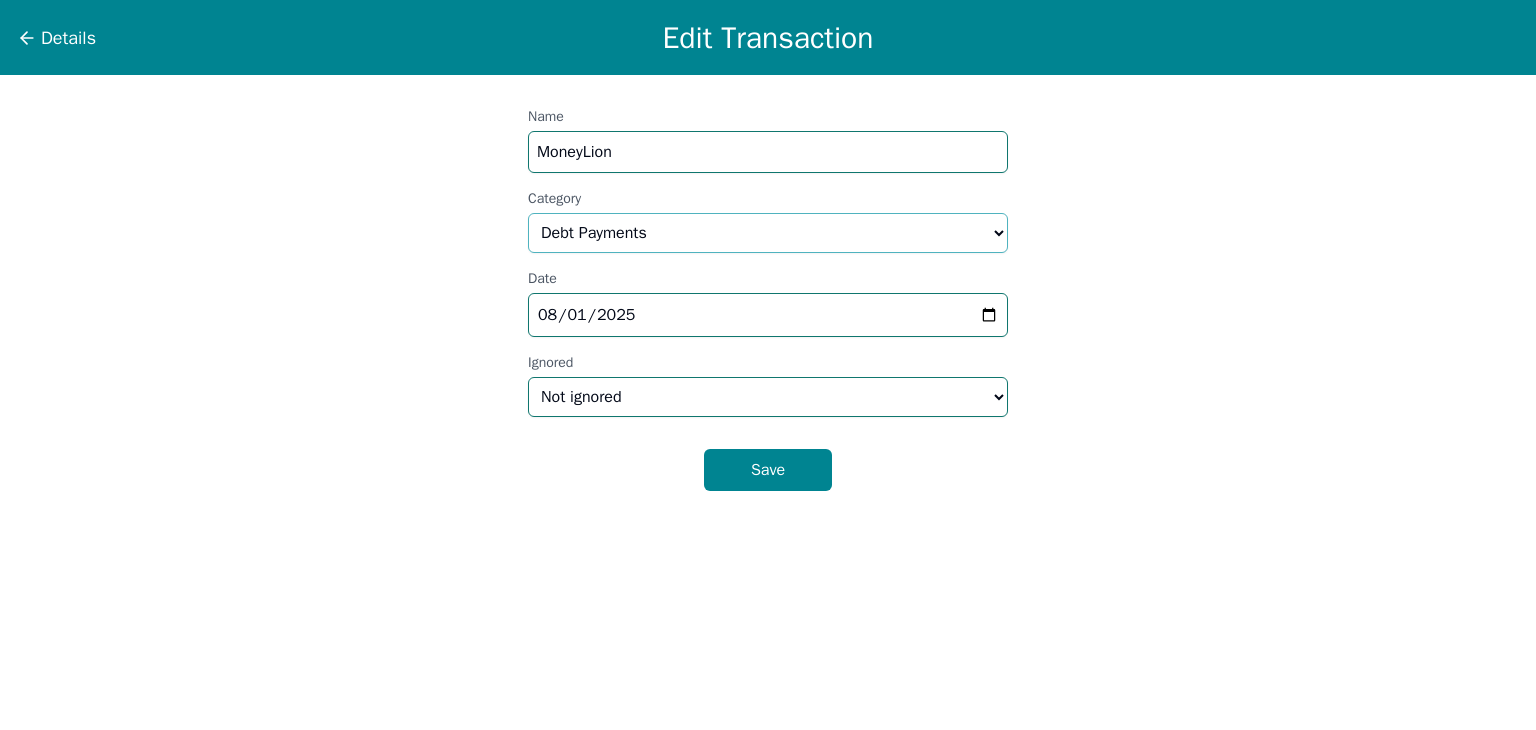 click on "Select a category... Home & Utilities Transportation Personal & Family Care Health Insurance Groceries Restaurants & Dining Shopping & Entertainment Travel Education Debt Payments Finance Charges Gifts & Charity Income Not Categorized" at bounding box center (768, 233) 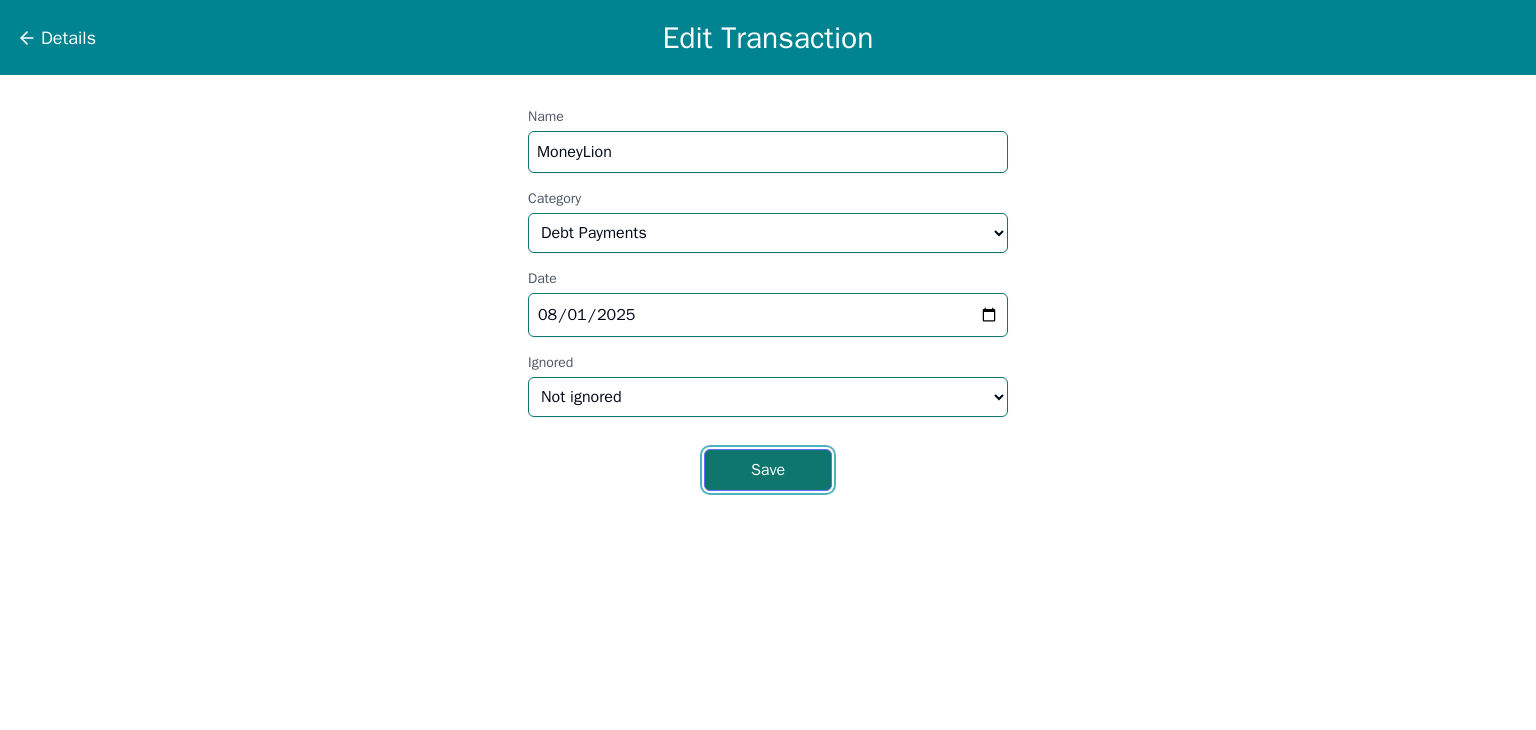 click on "Save" at bounding box center [768, 470] 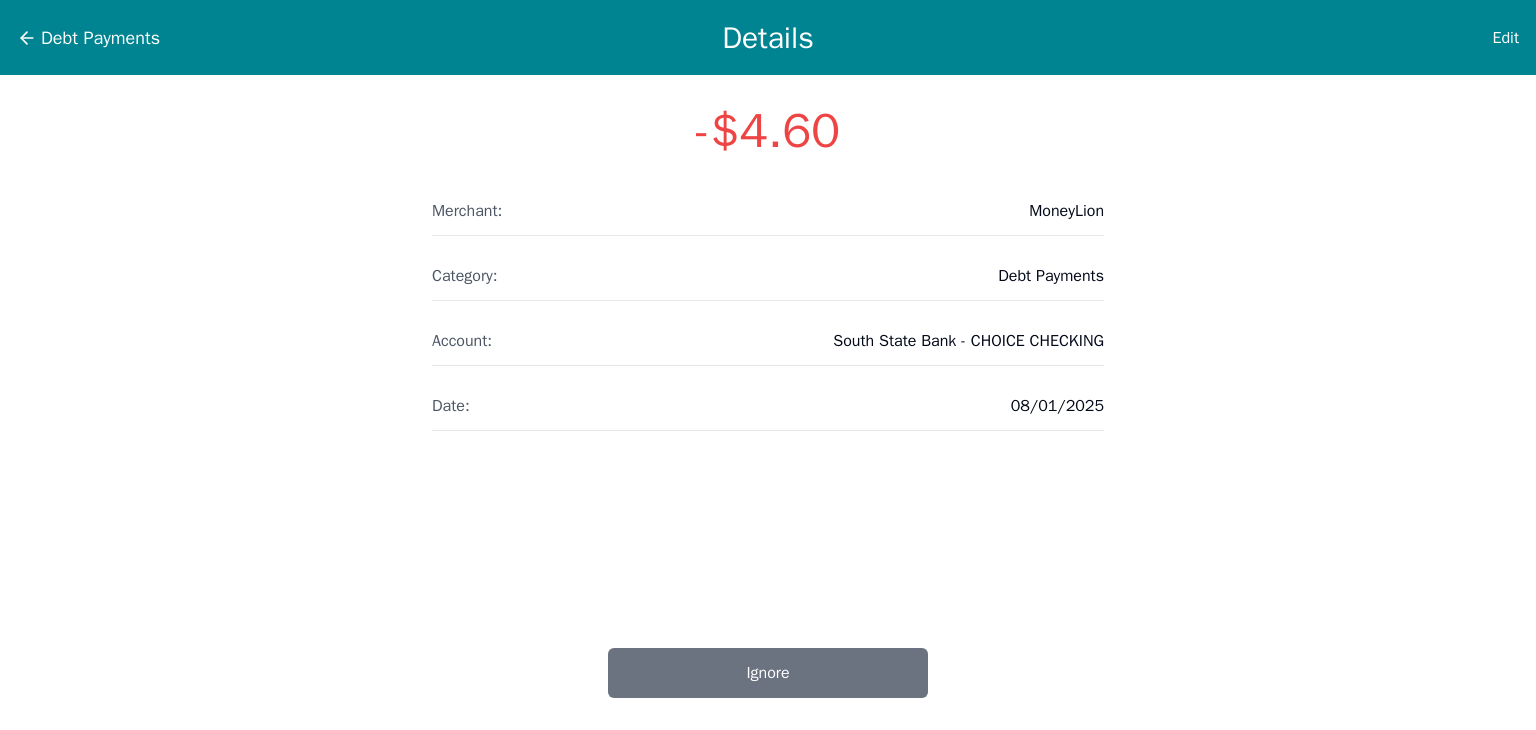 click on "Details" at bounding box center [768, 38] 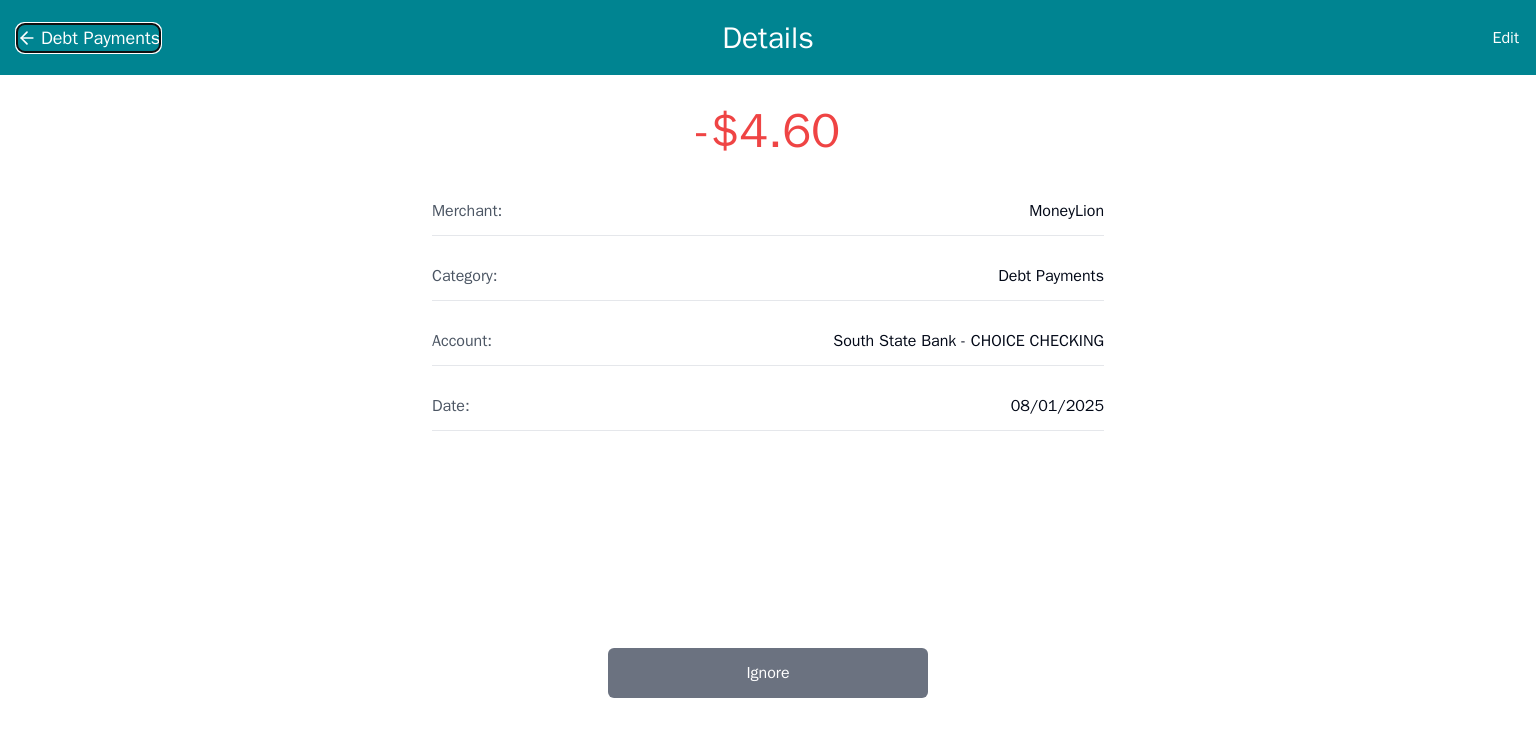 click 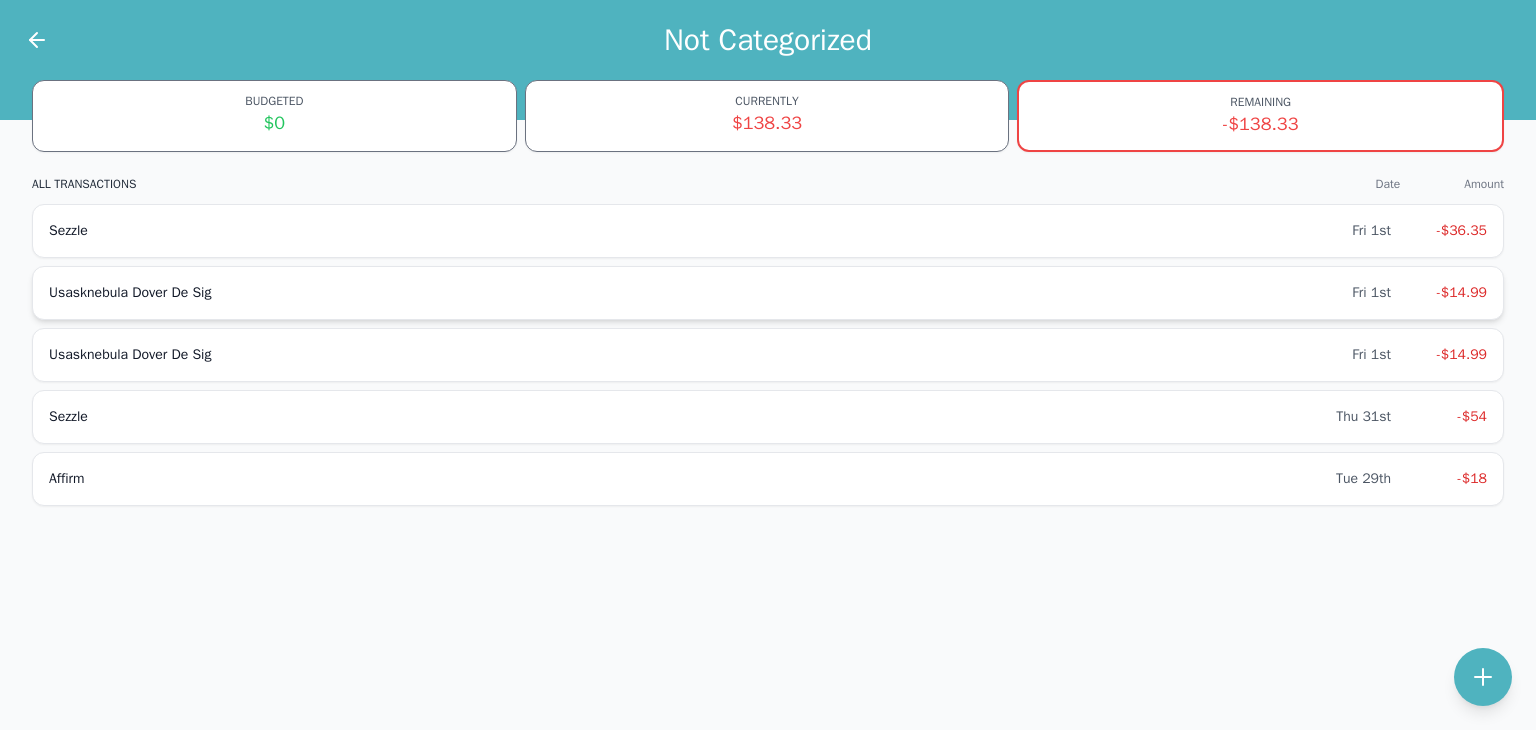 click on "Usasknebula Dover De Sig" at bounding box center (700, 293) 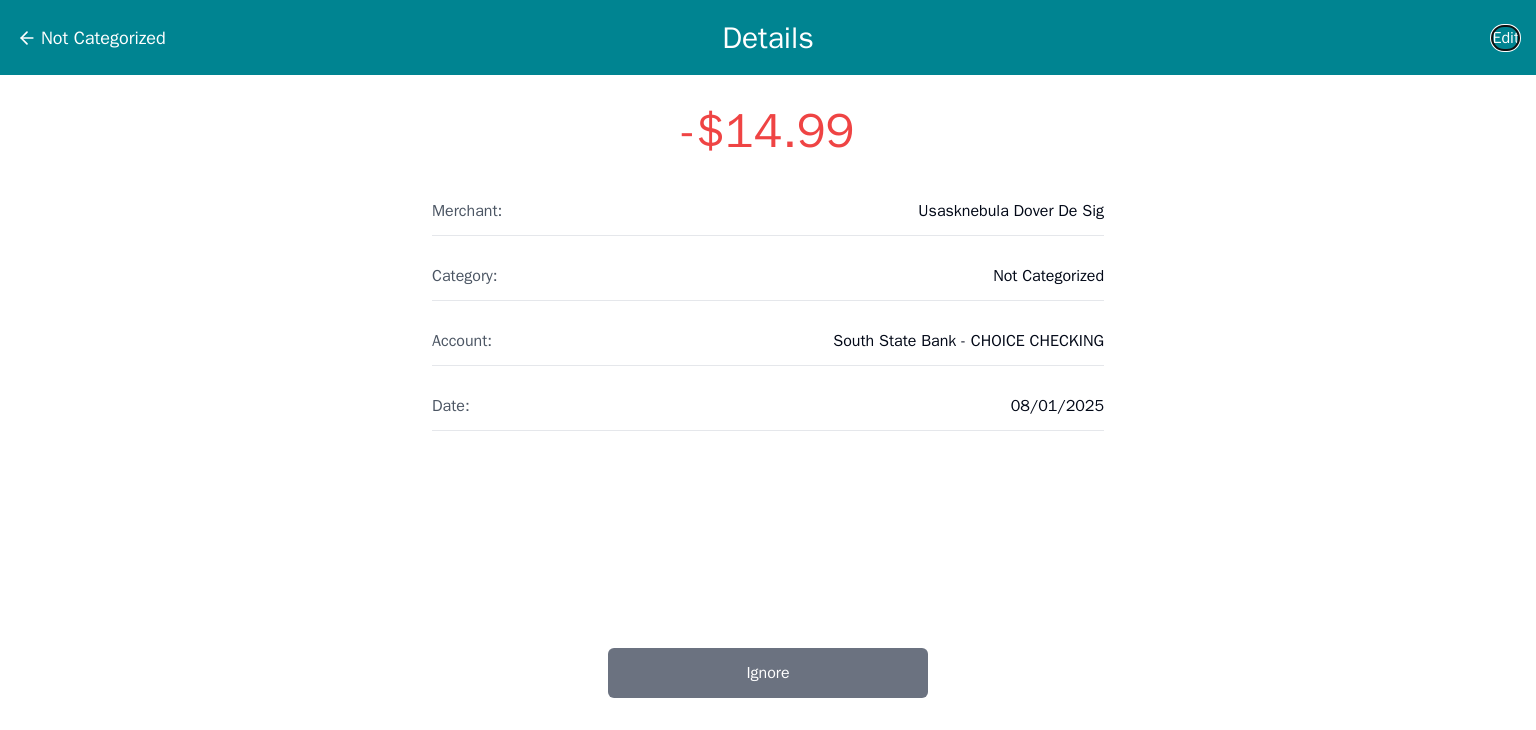 click on "Edit" at bounding box center (1505, 38) 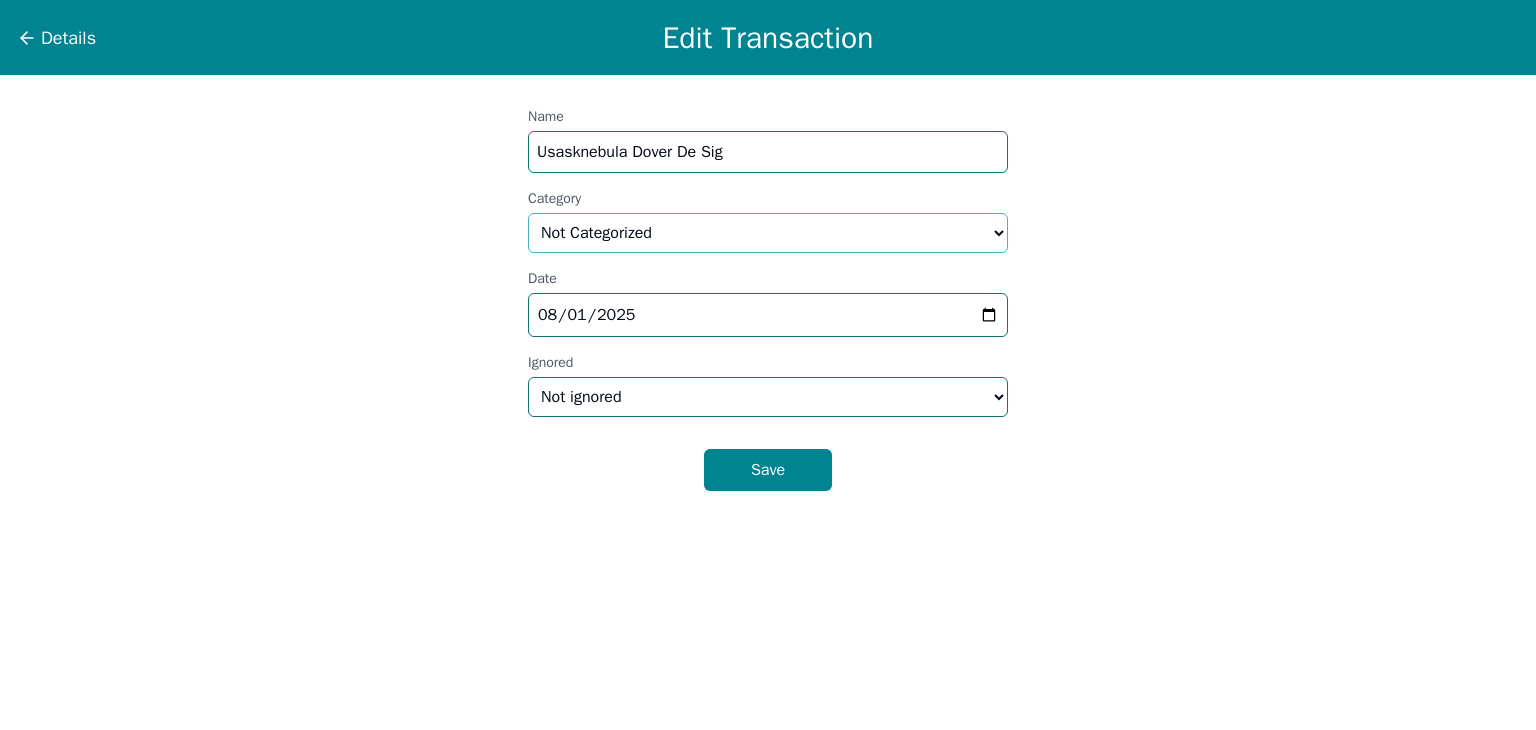 click on "Select a category... Home & Utilities Transportation Personal & Family Care Health Insurance Groceries Restaurants & Dining Shopping & Entertainment Travel Education Debt Payments Finance Charges Gifts & Charity Income Not Categorized" at bounding box center (768, 233) 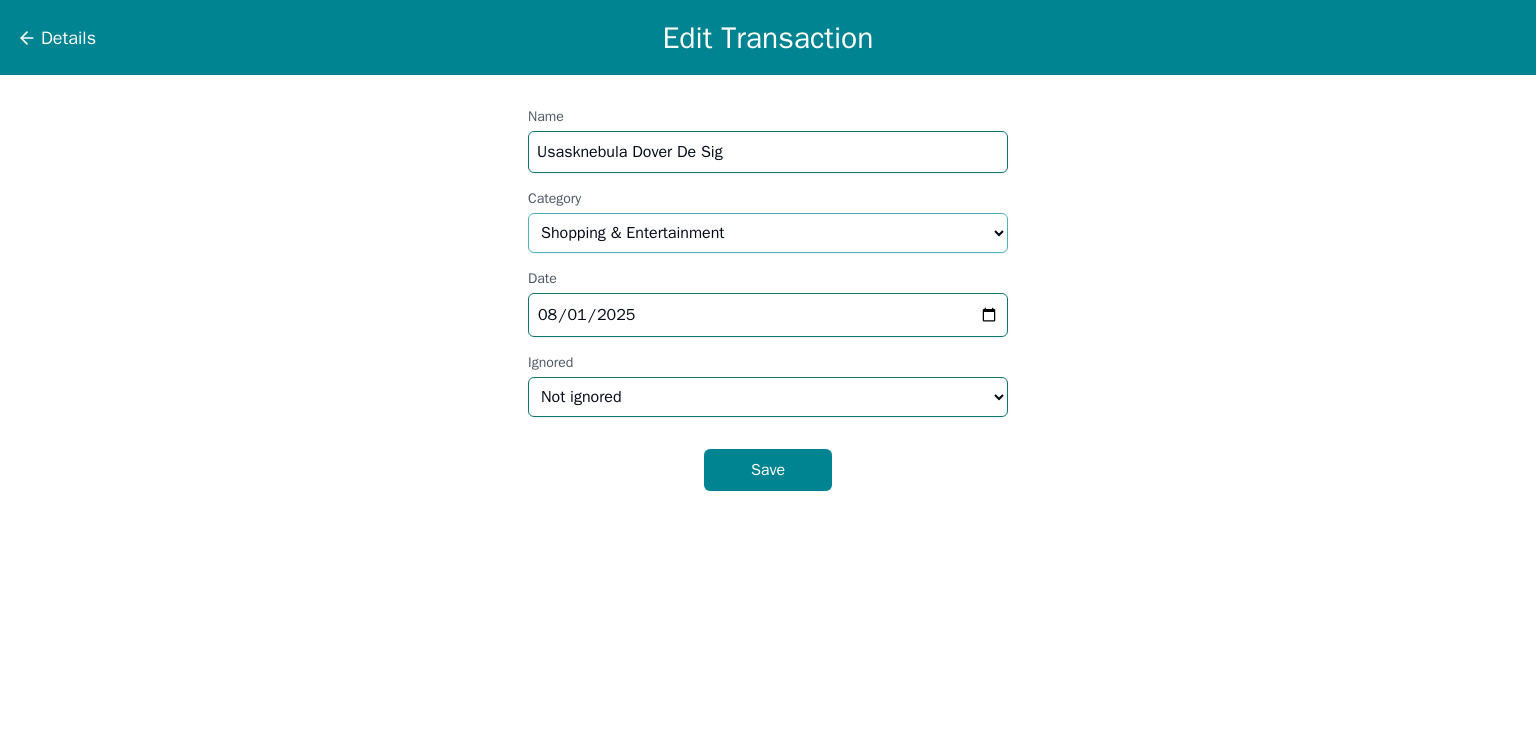 click on "Select a category... Home & Utilities Transportation Personal & Family Care Health Insurance Groceries Restaurants & Dining Shopping & Entertainment Travel Education Debt Payments Finance Charges Gifts & Charity Income Not Categorized" at bounding box center [768, 233] 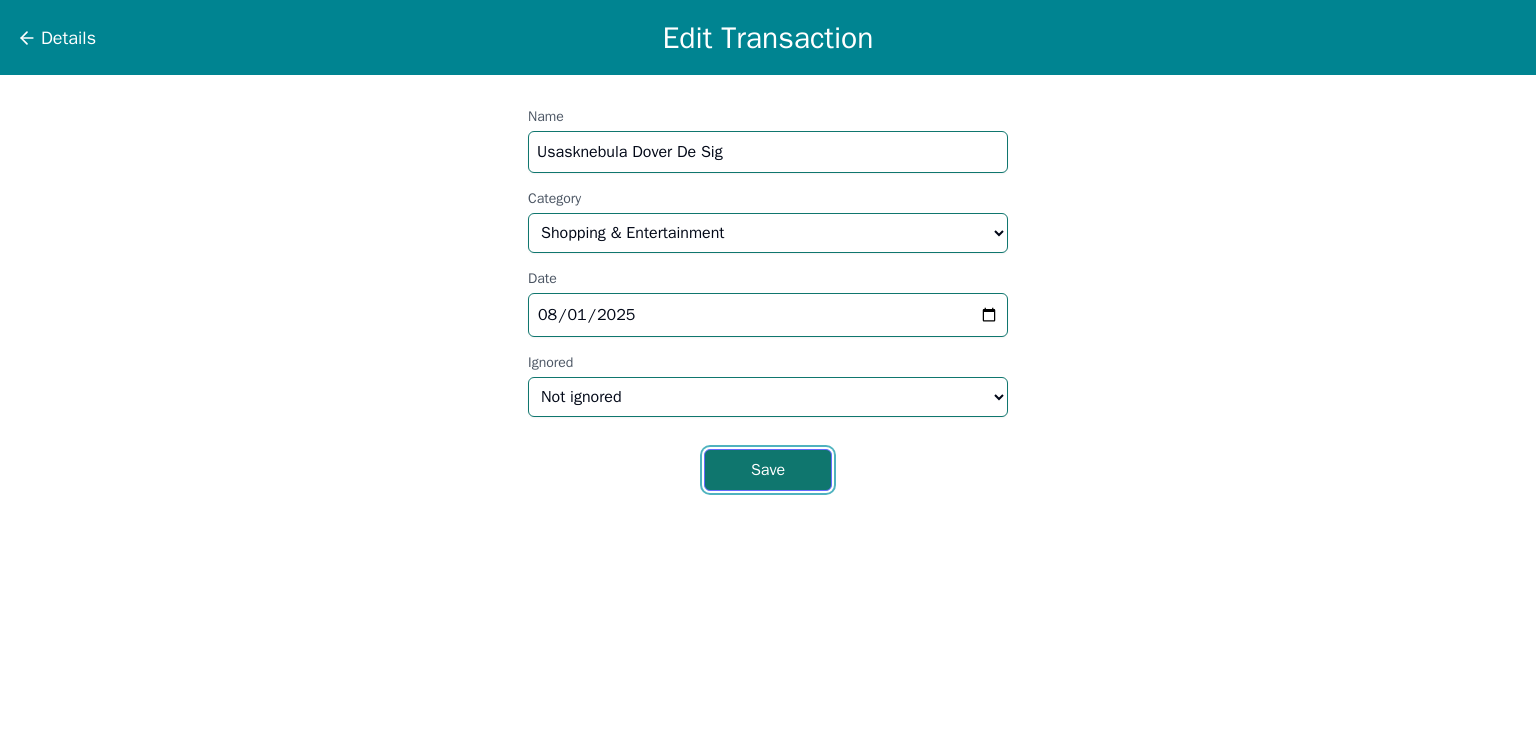 click on "Save" at bounding box center [768, 470] 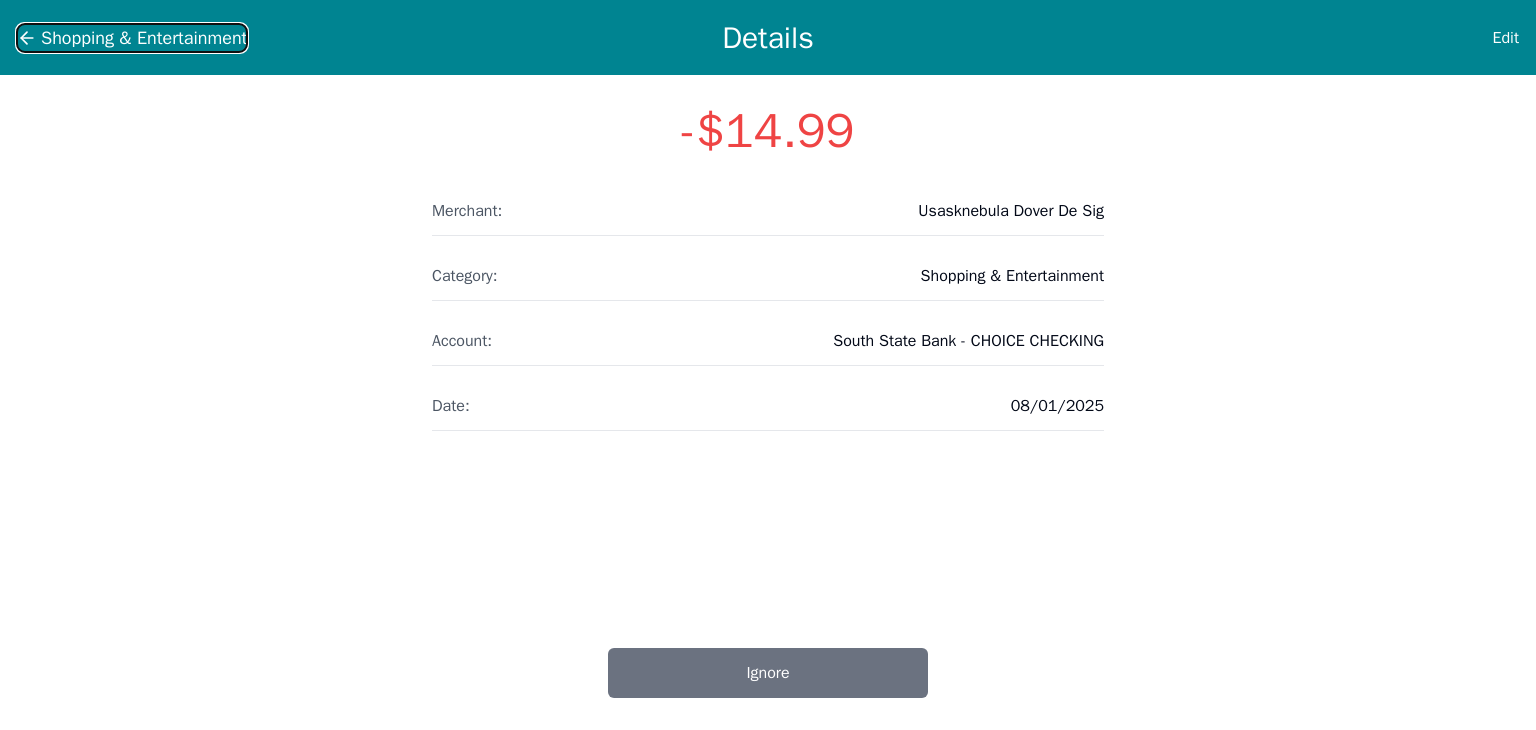 click on "Shopping & Entertainment" at bounding box center [144, 38] 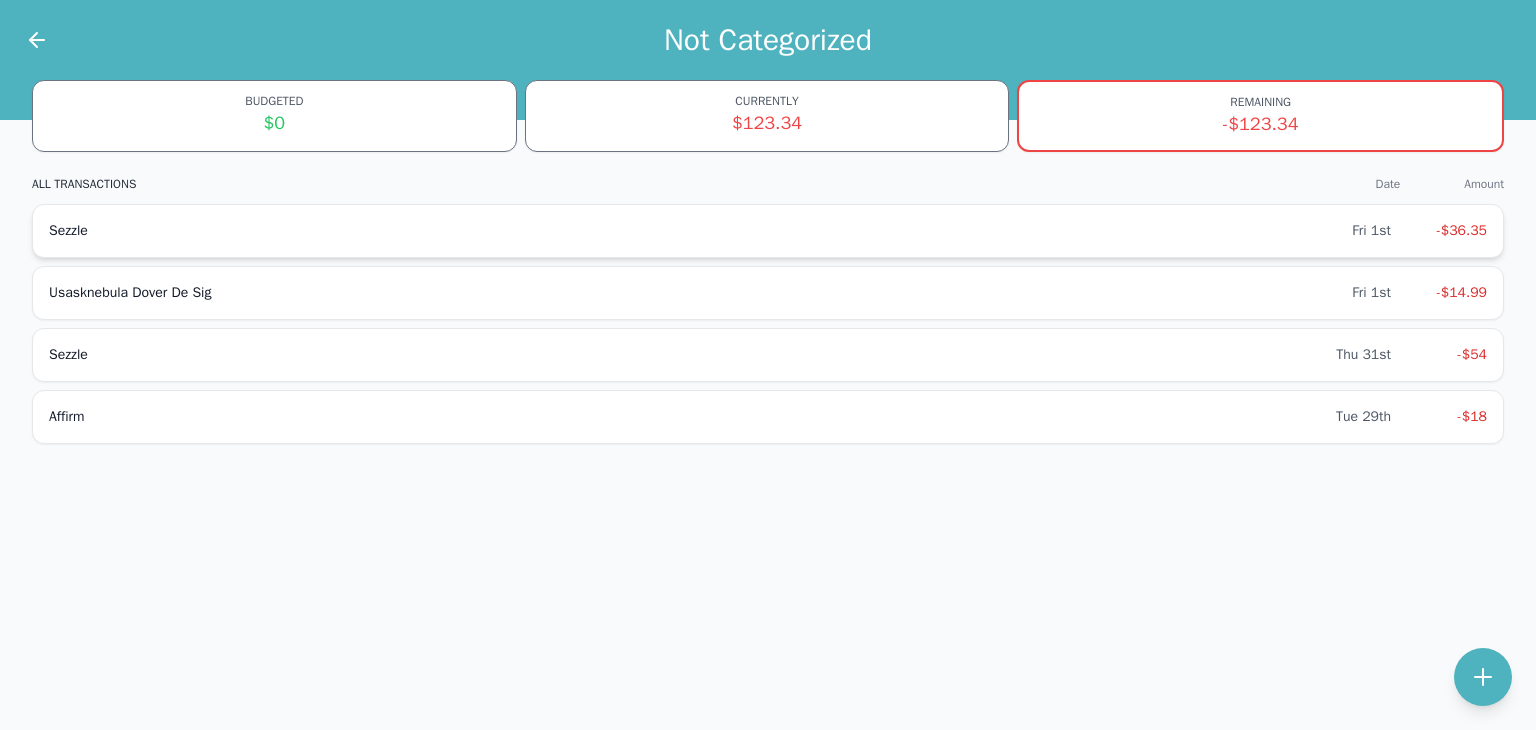 click on "Sezzle Fri 1st -$36.35" at bounding box center (768, 231) 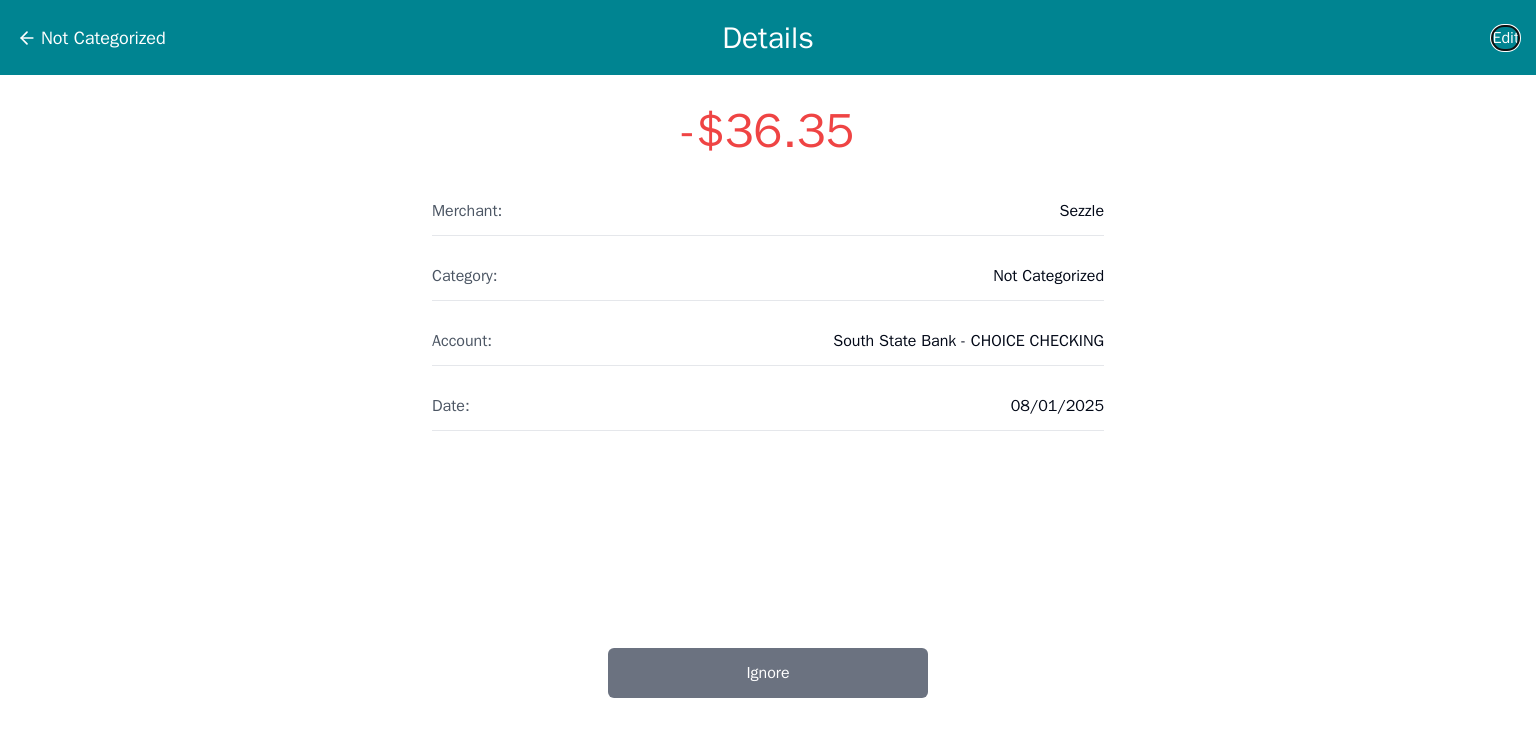 click on "Edit" at bounding box center (1505, 38) 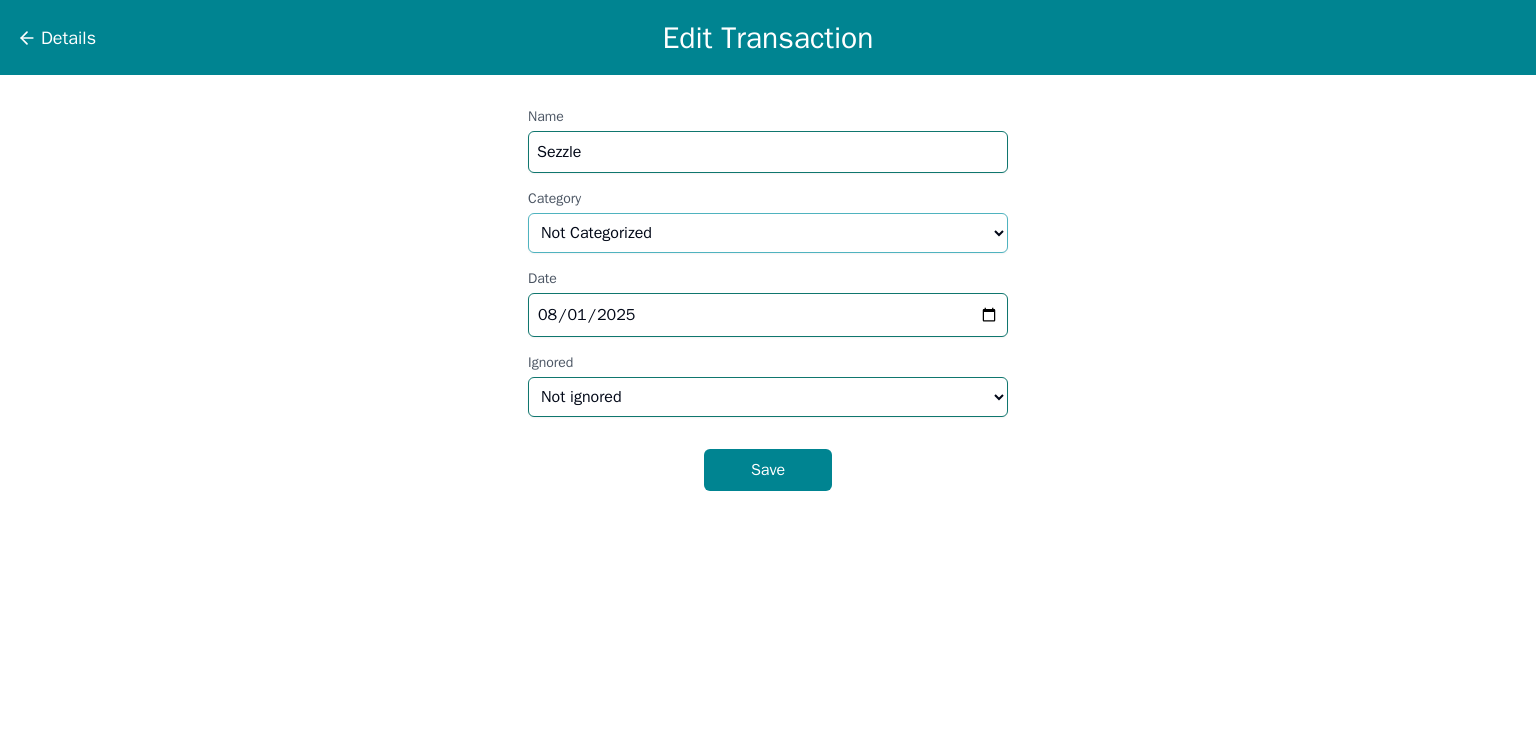 click on "Select a category... Home & Utilities Transportation Personal & Family Care Health Insurance Groceries Restaurants & Dining Shopping & Entertainment Travel Education Debt Payments Finance Charges Gifts & Charity Income Not Categorized" at bounding box center (768, 233) 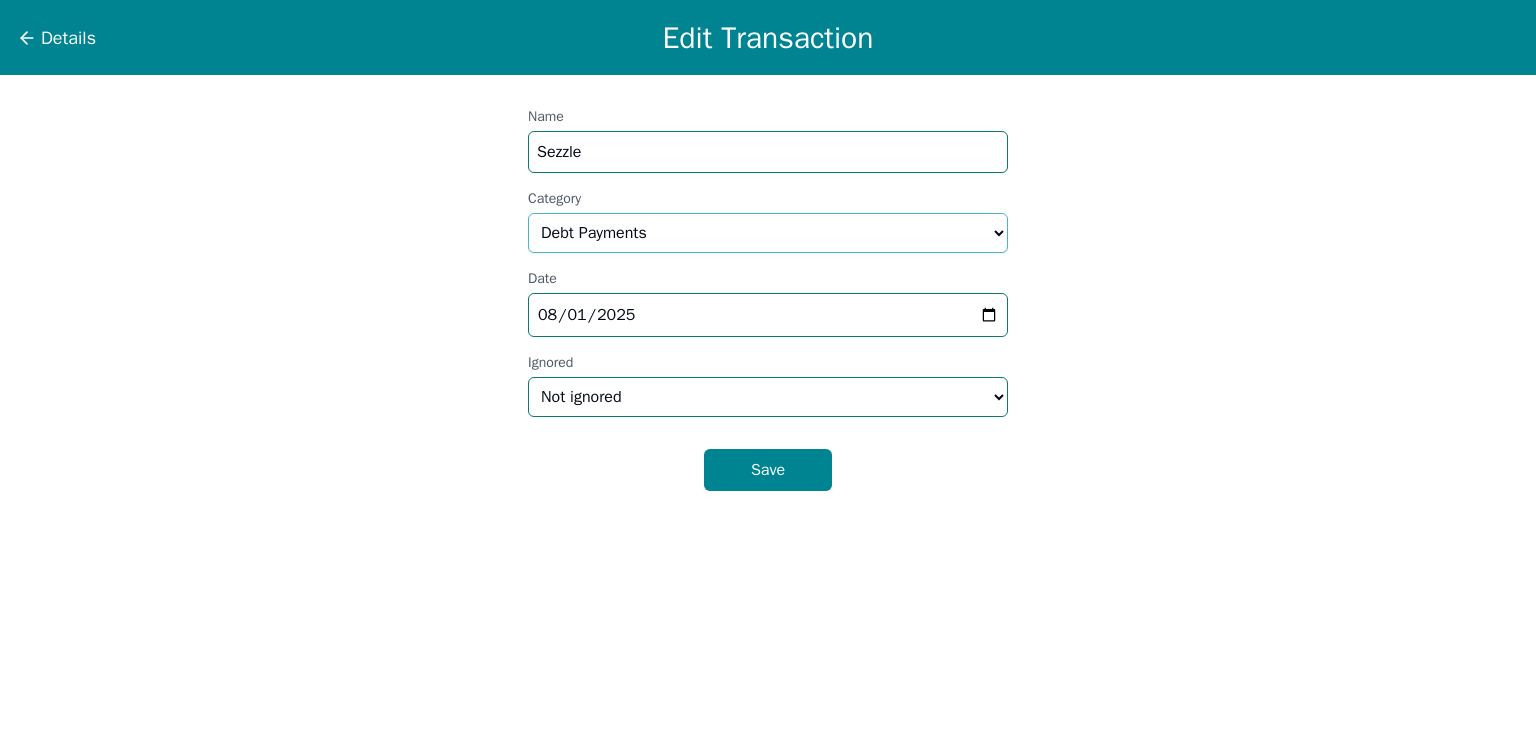 click on "Select a category... Home & Utilities Transportation Personal & Family Care Health Insurance Groceries Restaurants & Dining Shopping & Entertainment Travel Education Debt Payments Finance Charges Gifts & Charity Income Not Categorized" at bounding box center [768, 233] 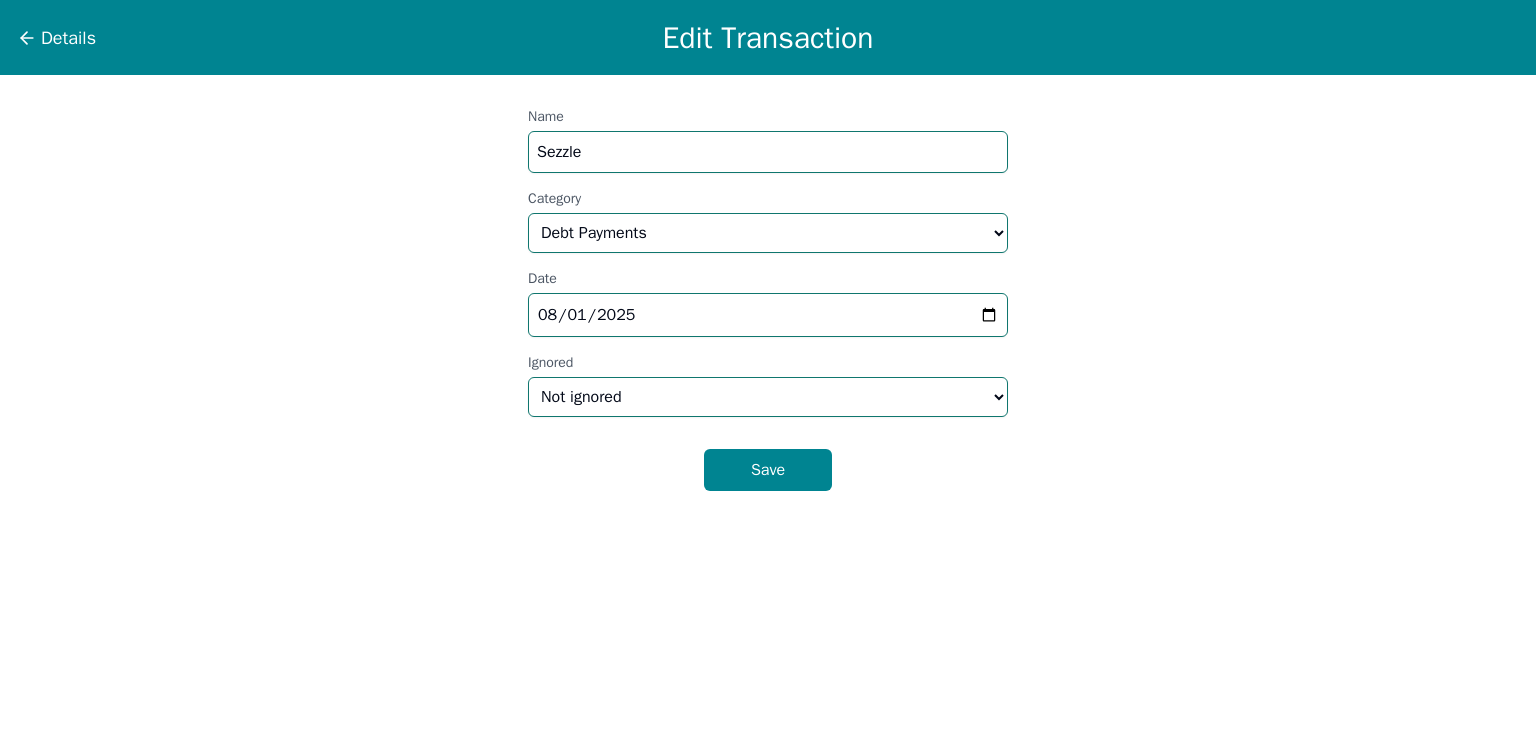 click on "Details Edit Transaction Name Sezzle Category Select a category... Home & Utilities Transportation Personal & Family Care Health Insurance Groceries Restaurants & Dining Shopping & Entertainment Travel Education Debt Payments Finance Charges Gifts & Charity Income Not Categorized Date 2025-08-01 Ignored Not ignored Ignored Save" at bounding box center (768, 365) 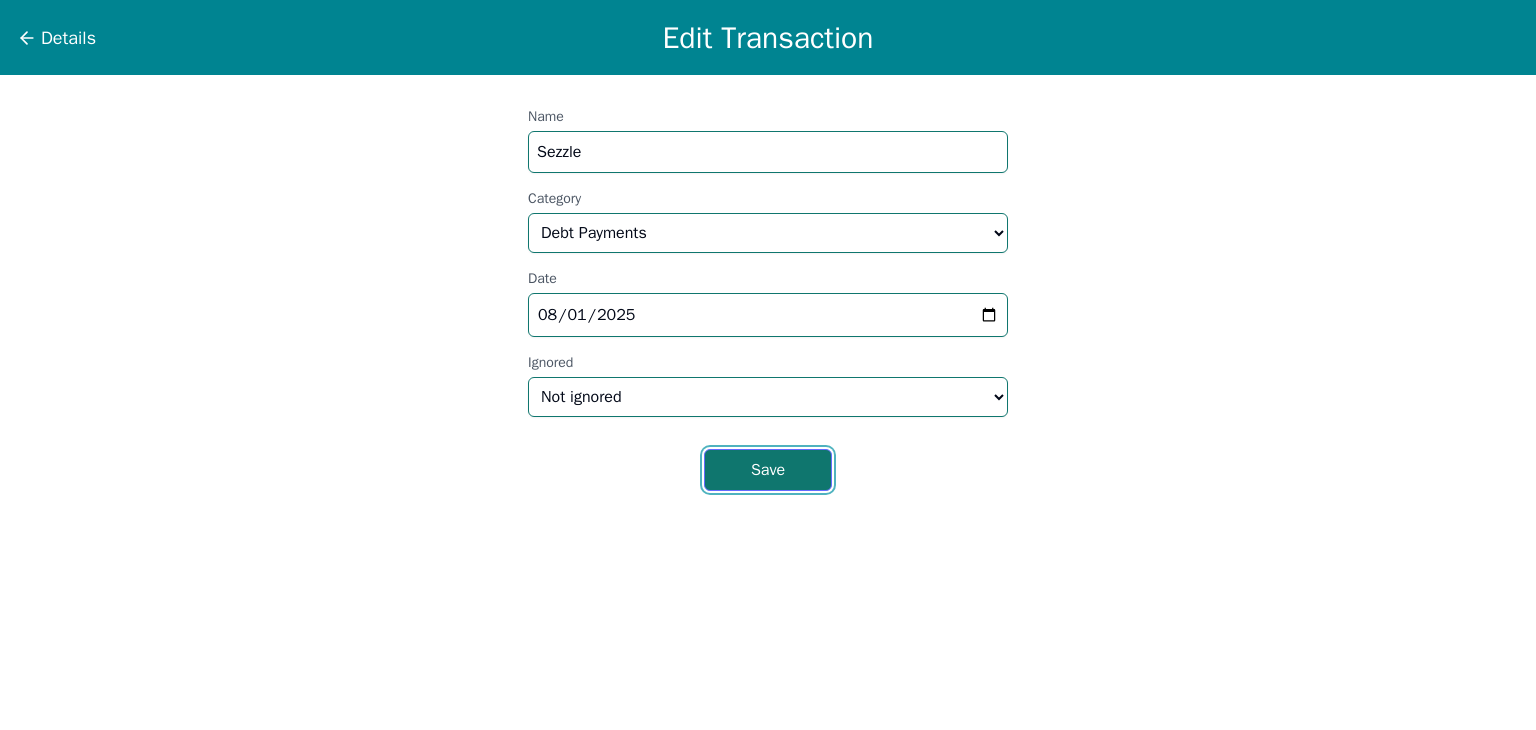 click on "Save" at bounding box center (768, 470) 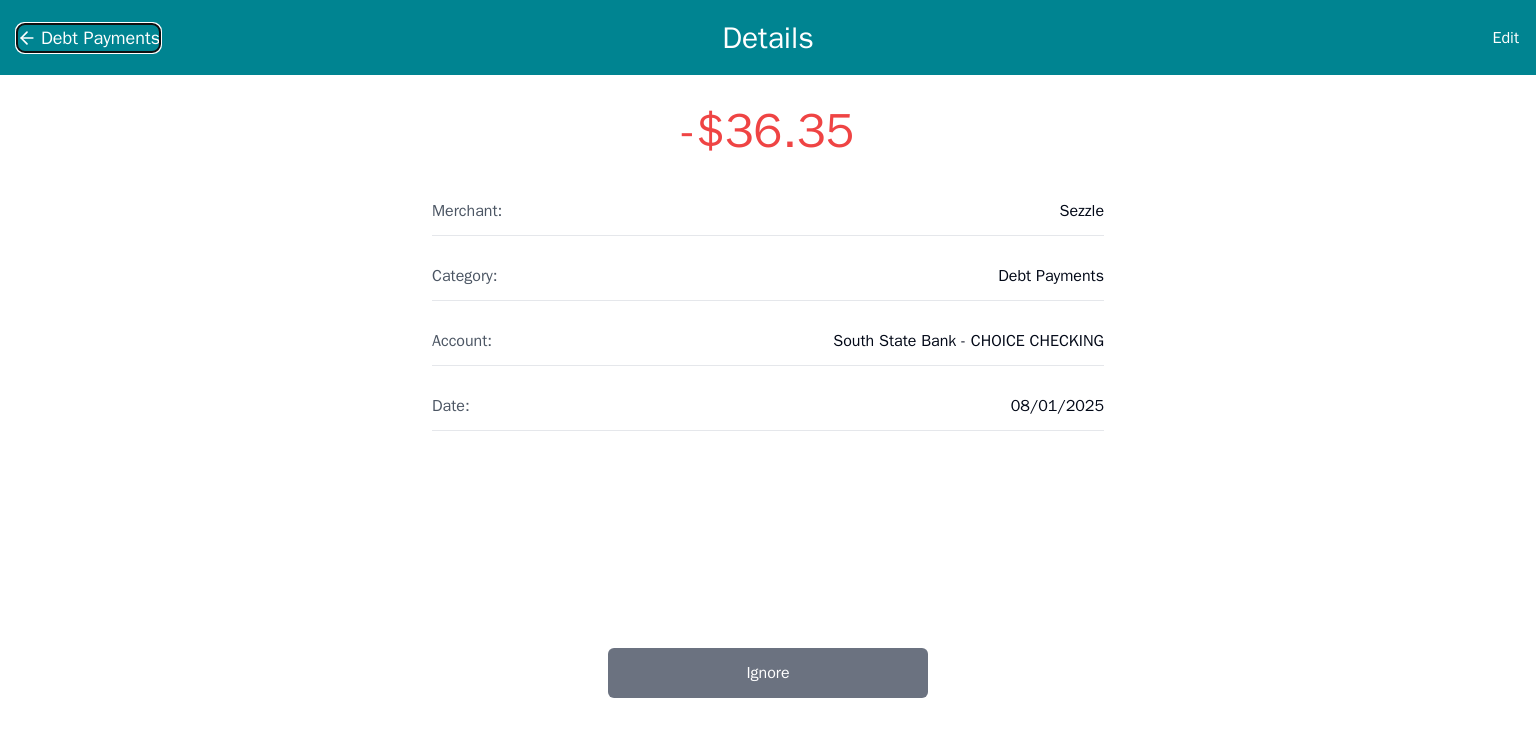 click on "Debt Payments" at bounding box center [100, 38] 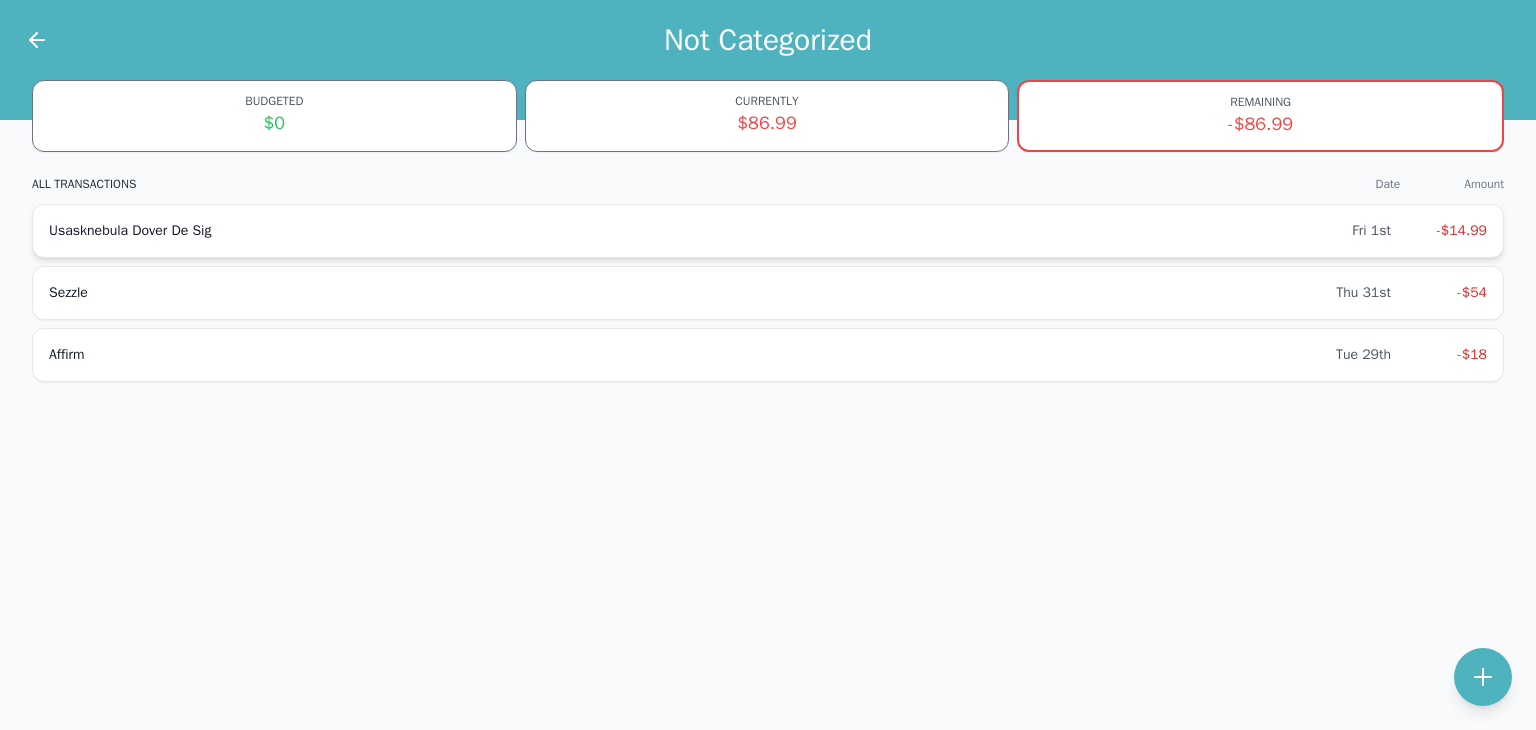 click on "Usasknebula [CITY], [STATE] Sig Fri 1st -$14.99" at bounding box center [768, 231] 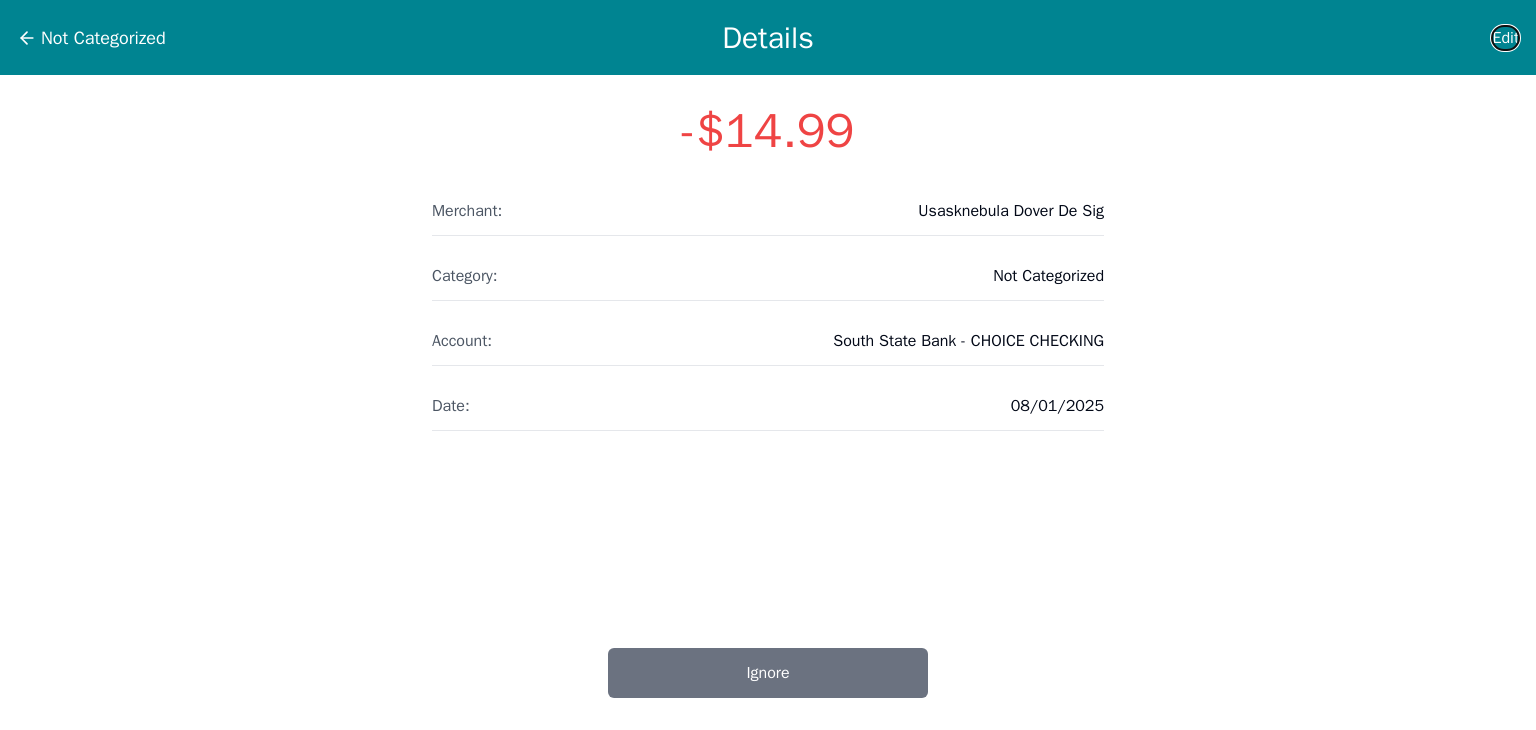 click on "Edit" at bounding box center [1505, 38] 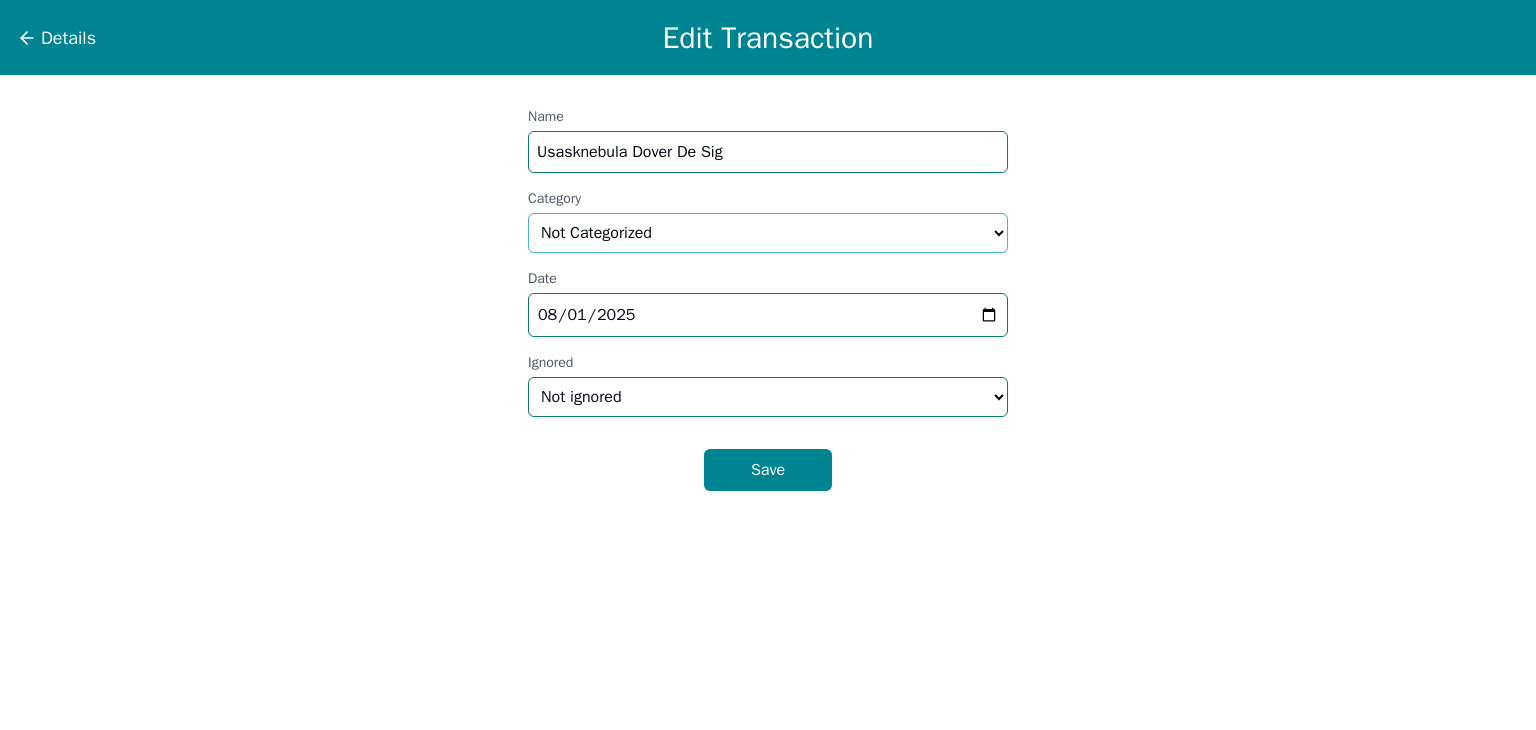 click on "Select a category... Home & Utilities Transportation Personal & Family Care Health Insurance Groceries Restaurants & Dining Shopping & Entertainment Travel Education Debt Payments Finance Charges Gifts & Charity Income Not Categorized" at bounding box center [768, 233] 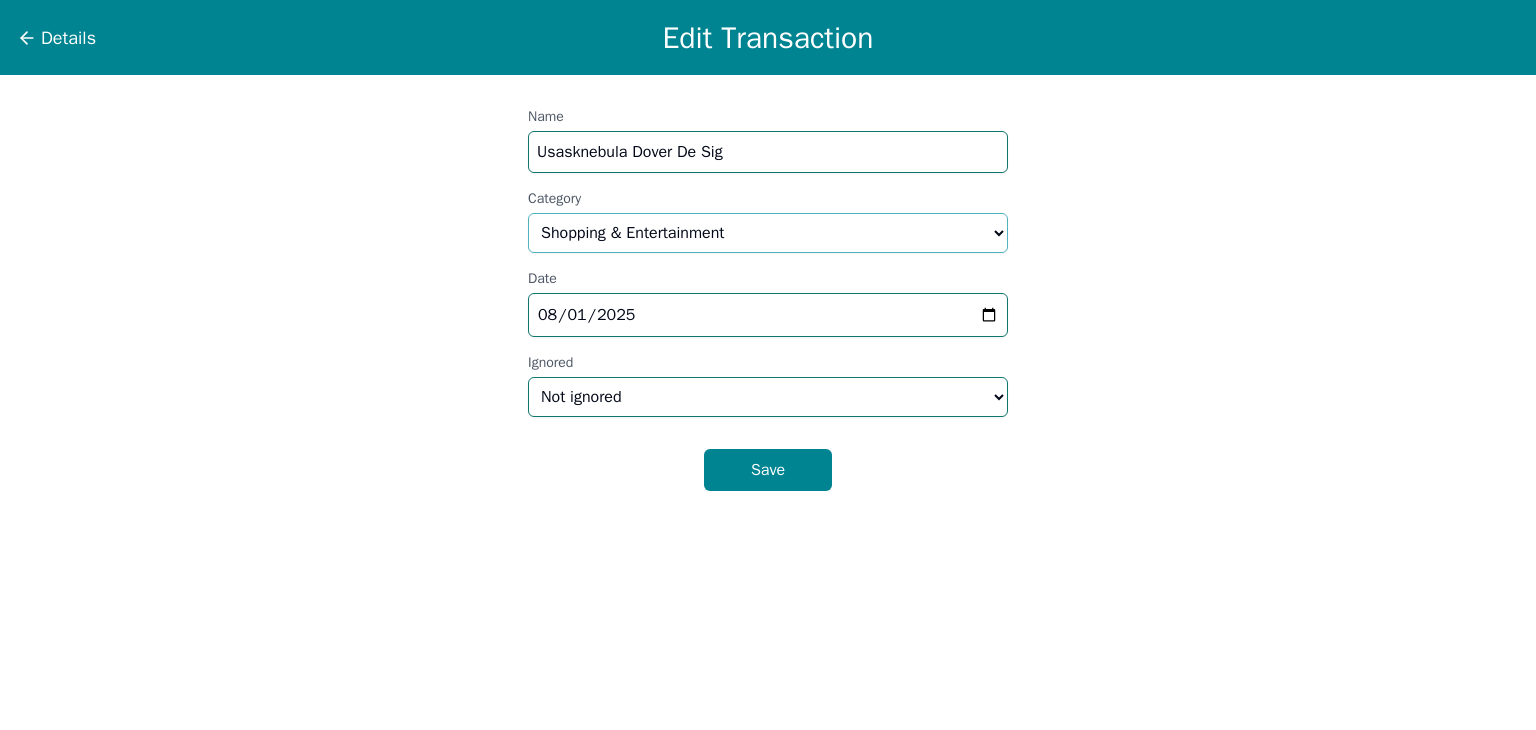 click on "Select a category... Home & Utilities Transportation Personal & Family Care Health Insurance Groceries Restaurants & Dining Shopping & Entertainment Travel Education Debt Payments Finance Charges Gifts & Charity Income Not Categorized" at bounding box center [768, 233] 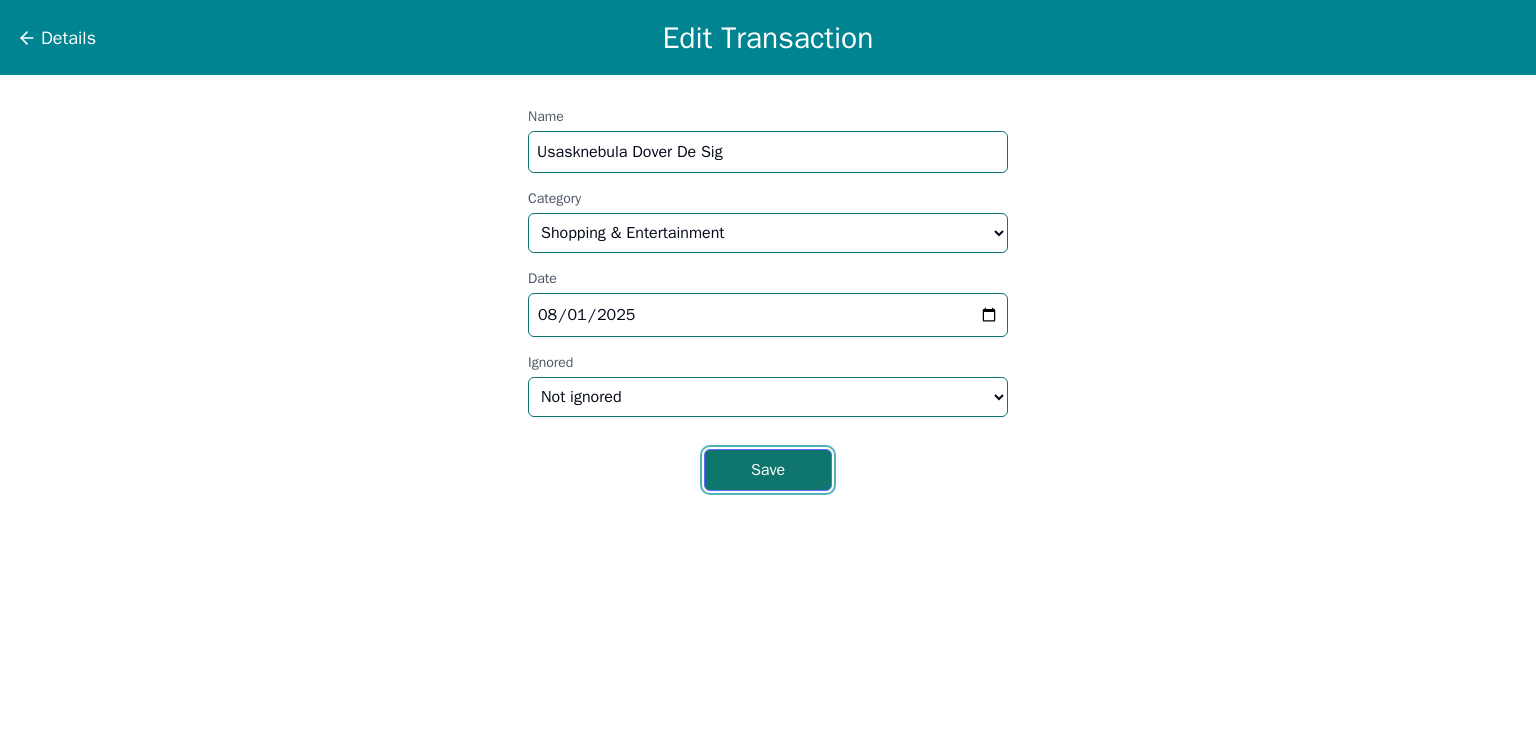 click on "Save" at bounding box center [768, 470] 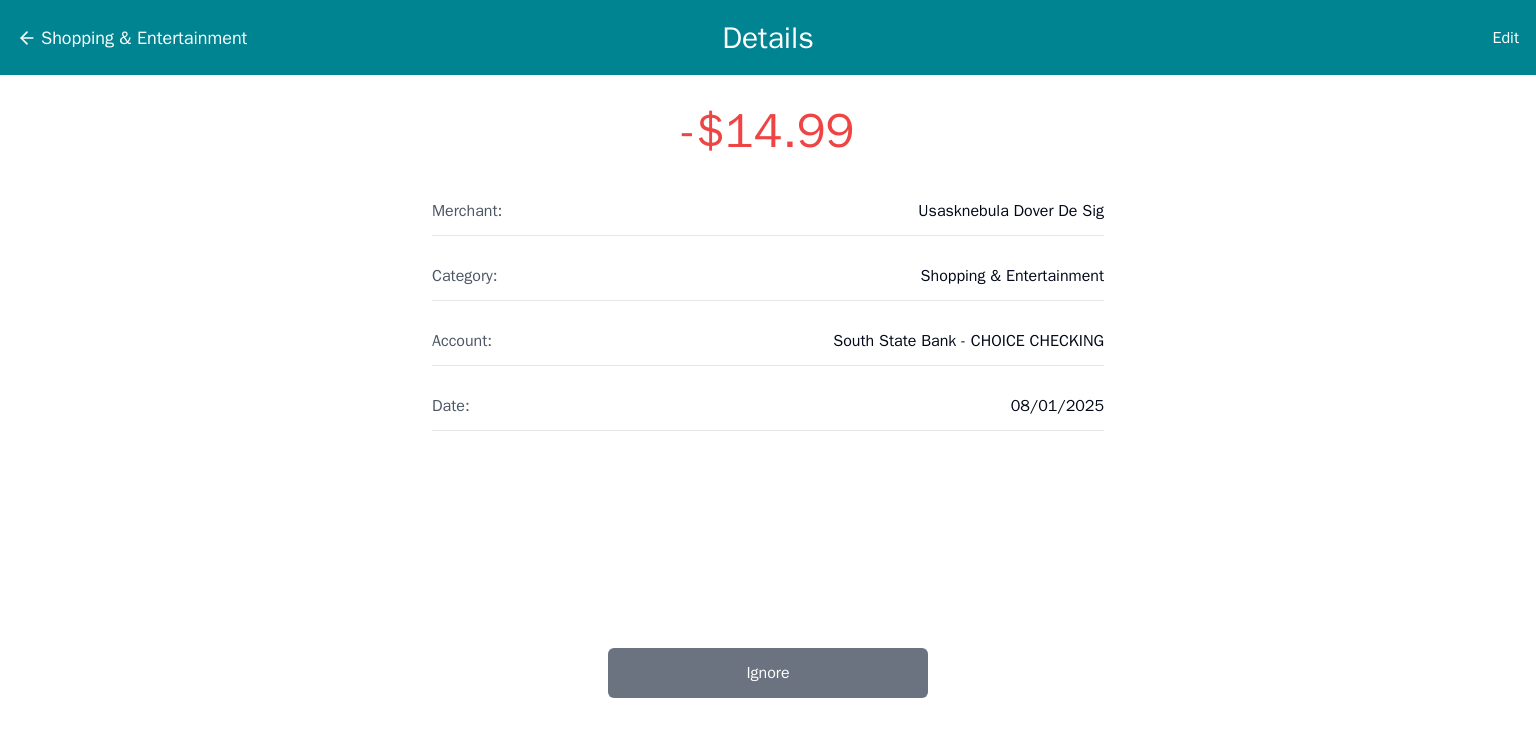 click on "Details" at bounding box center [768, 38] 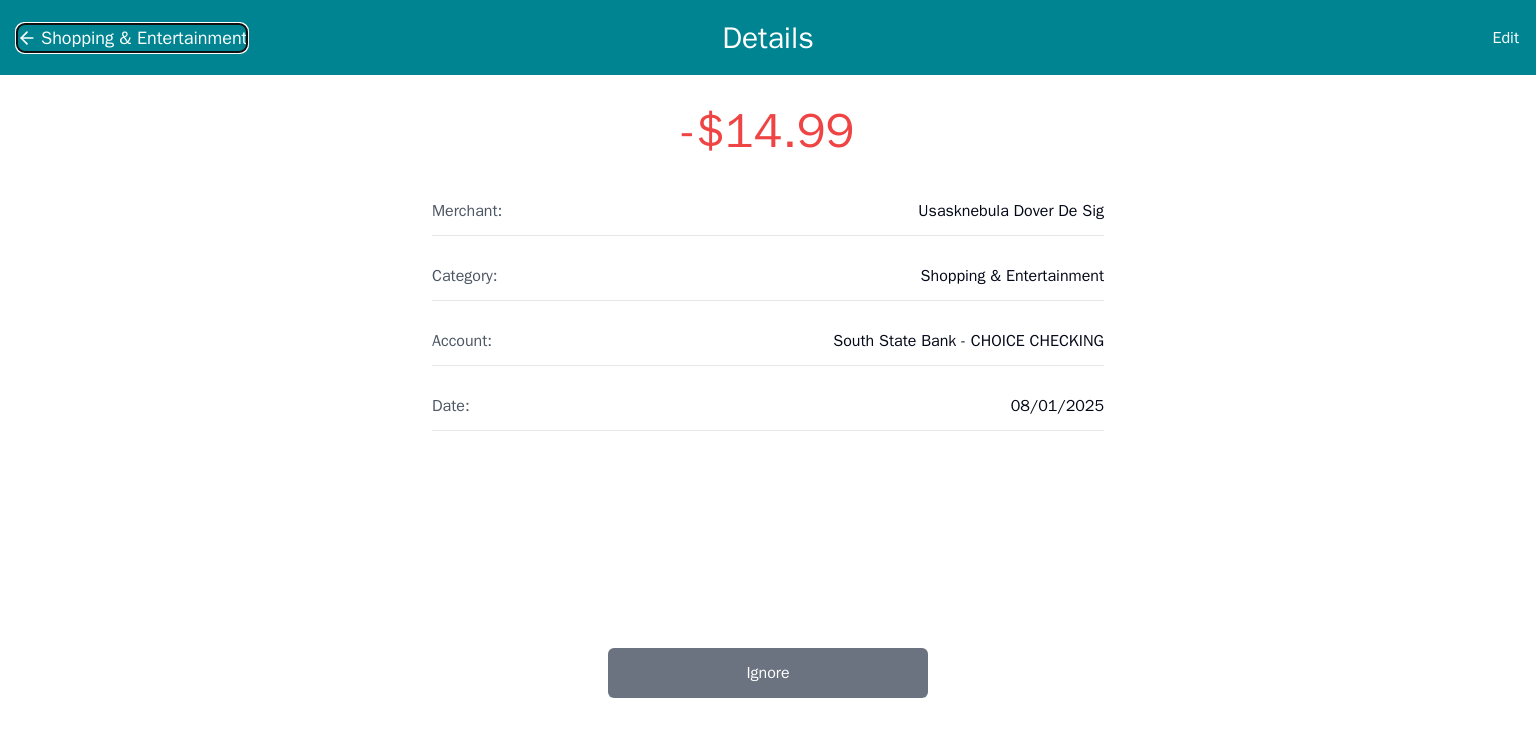 click 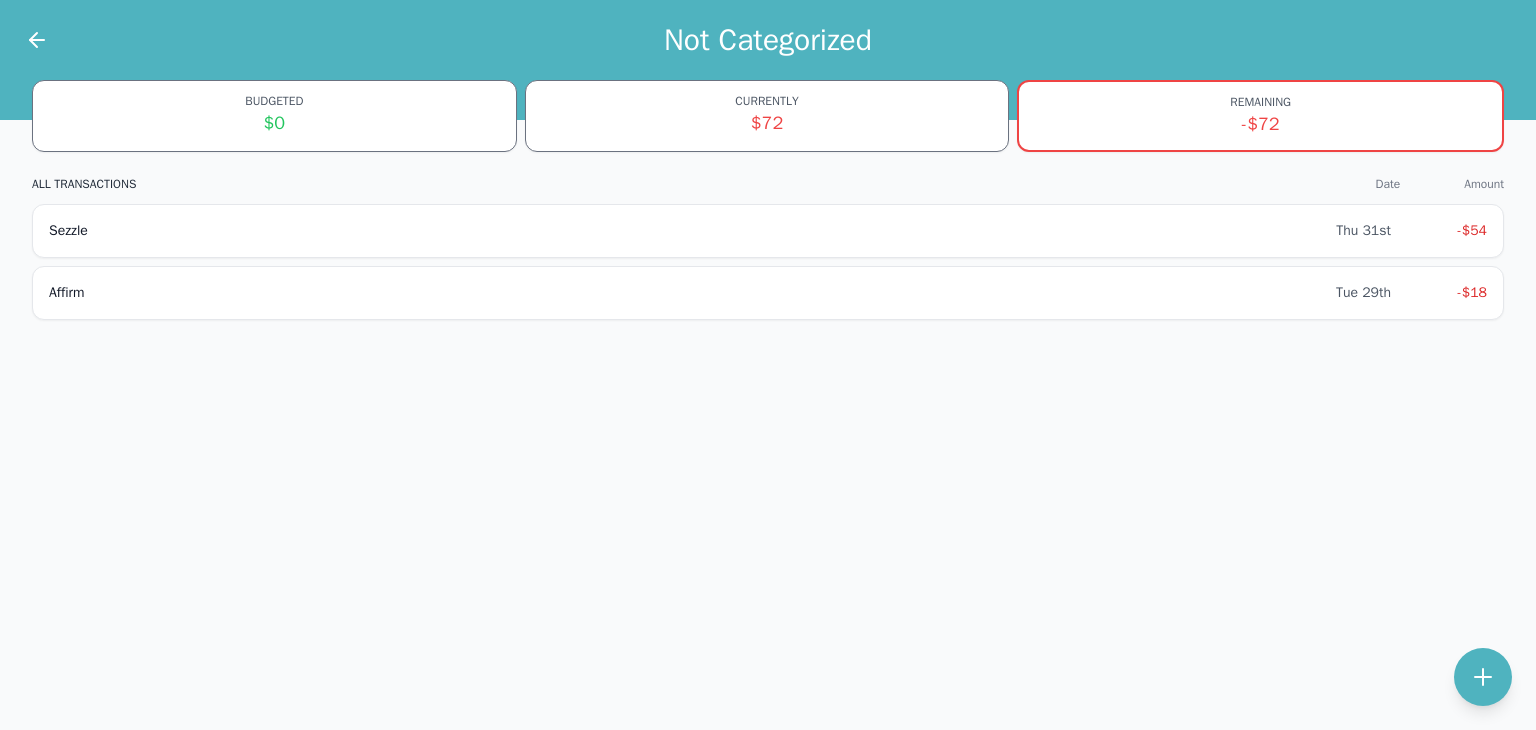 click on "ALL TRANSACTIONS Date Amount Sezzle Thu 31st -$54 Affirm Tue 29th -$18" at bounding box center (768, 248) 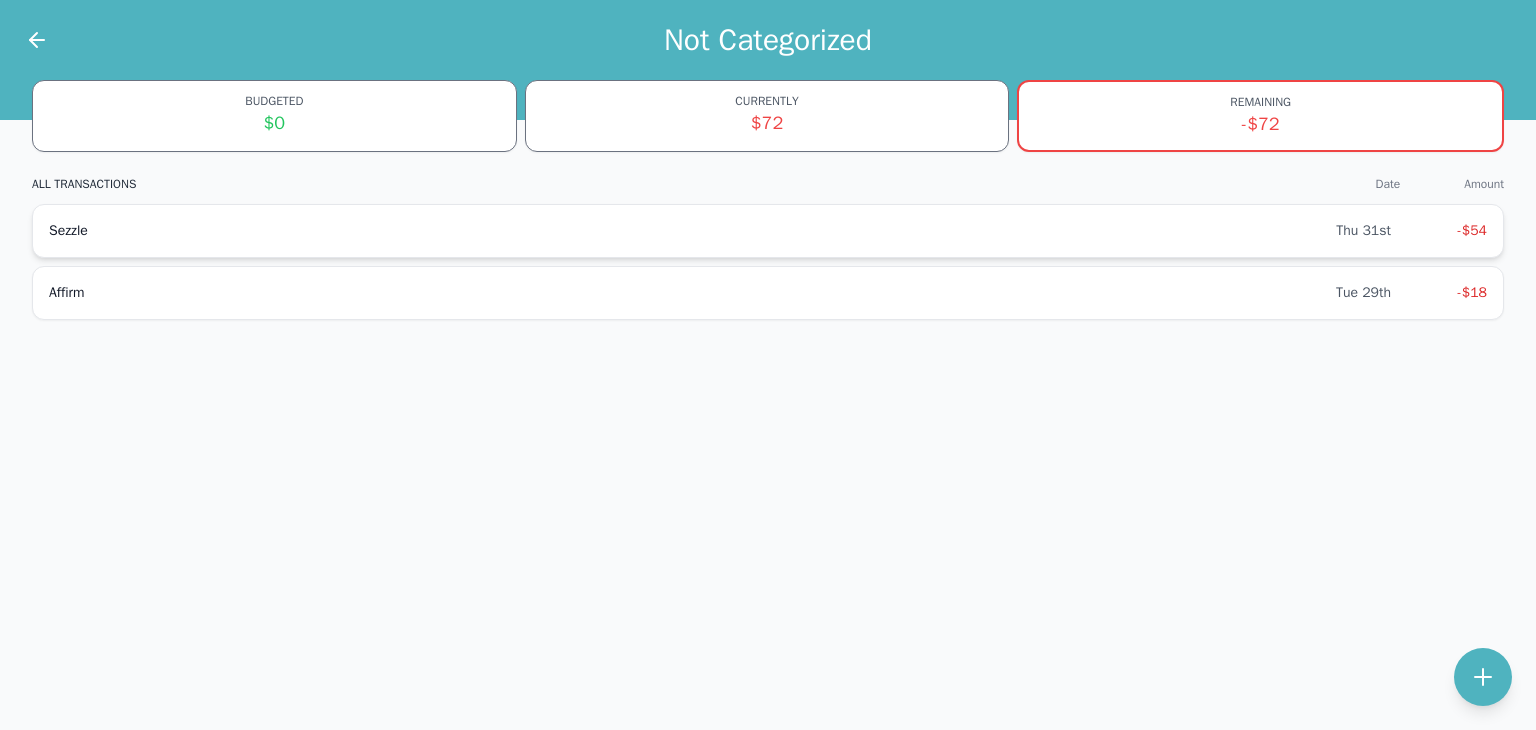 click on "Sezzle" at bounding box center (692, 231) 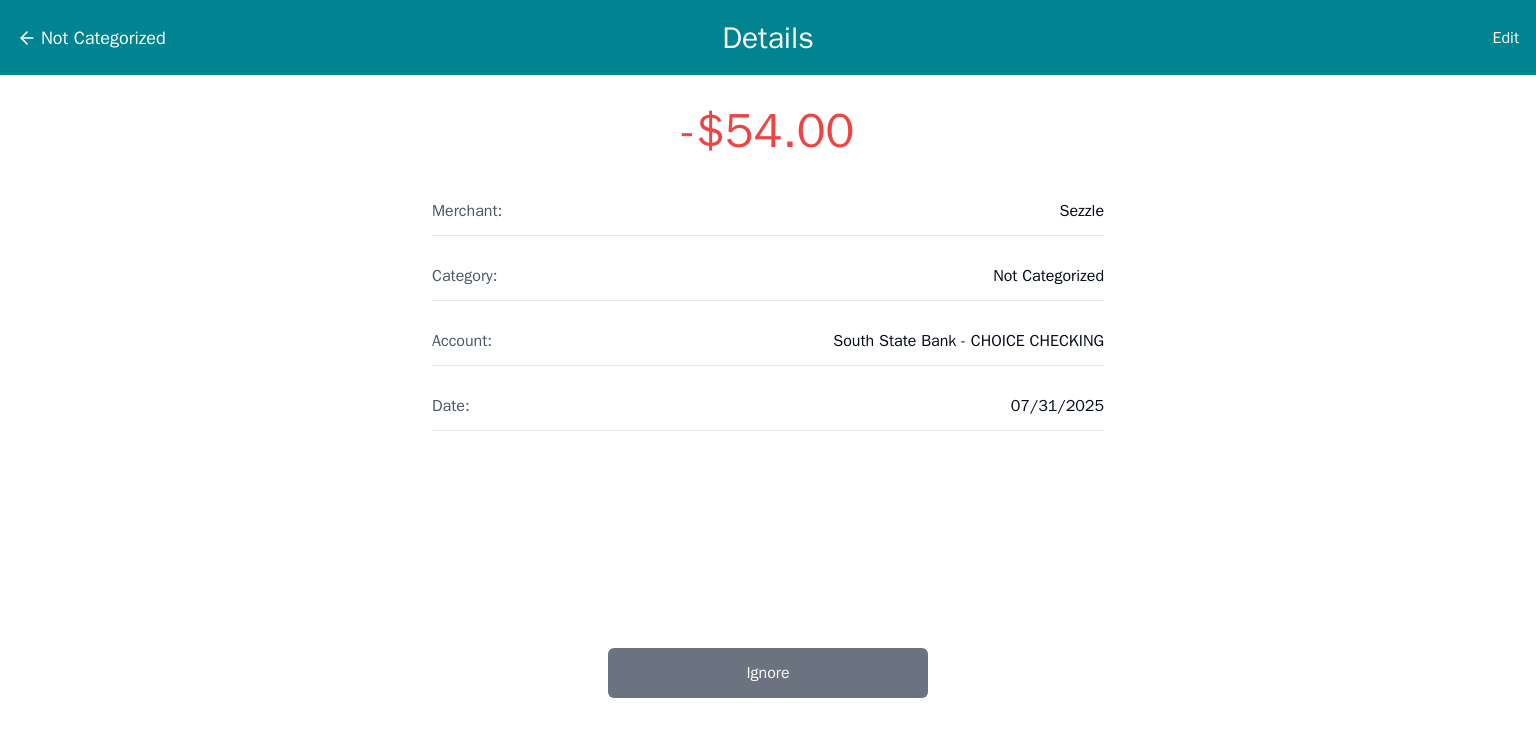 click on "Edit" at bounding box center (1470, 38) 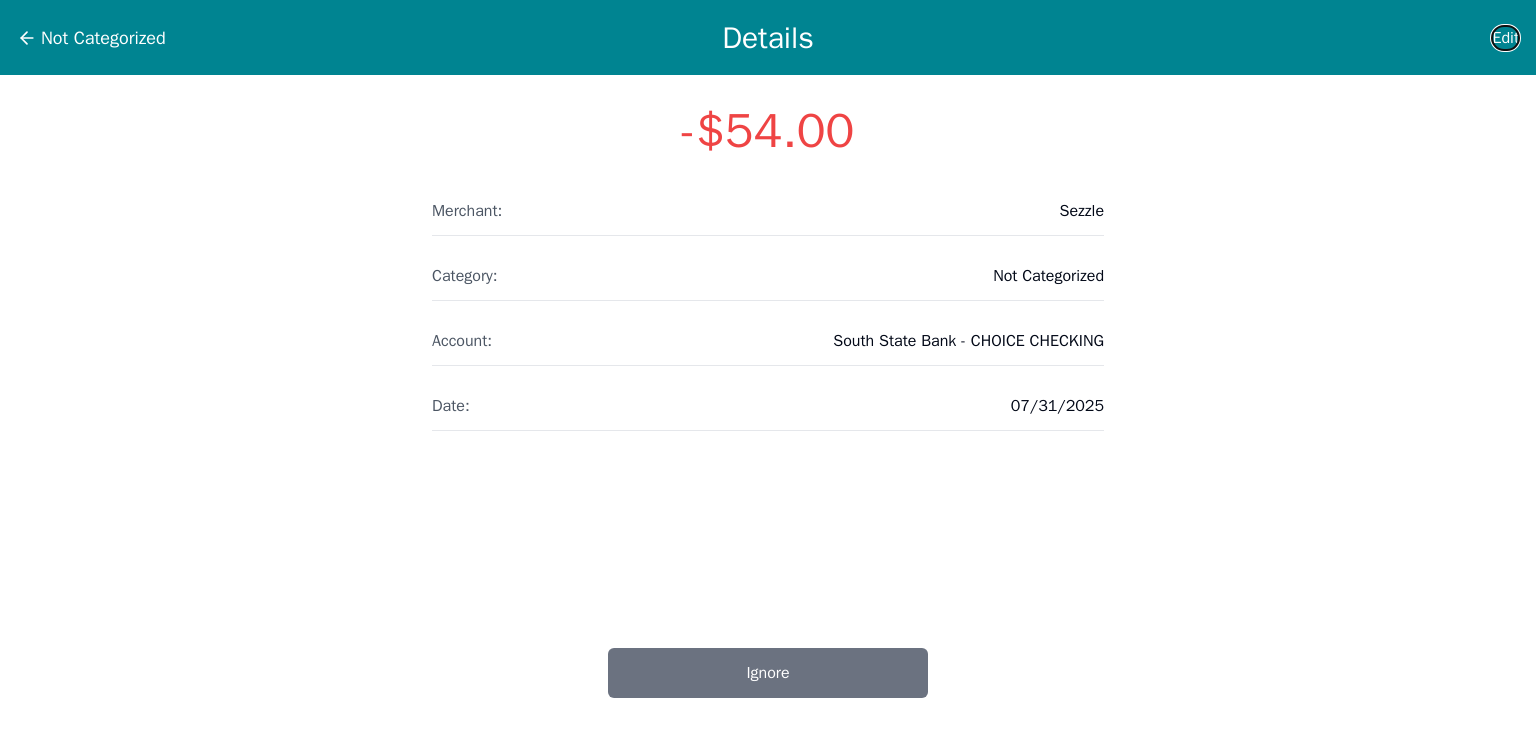 click on "Edit" at bounding box center (1505, 38) 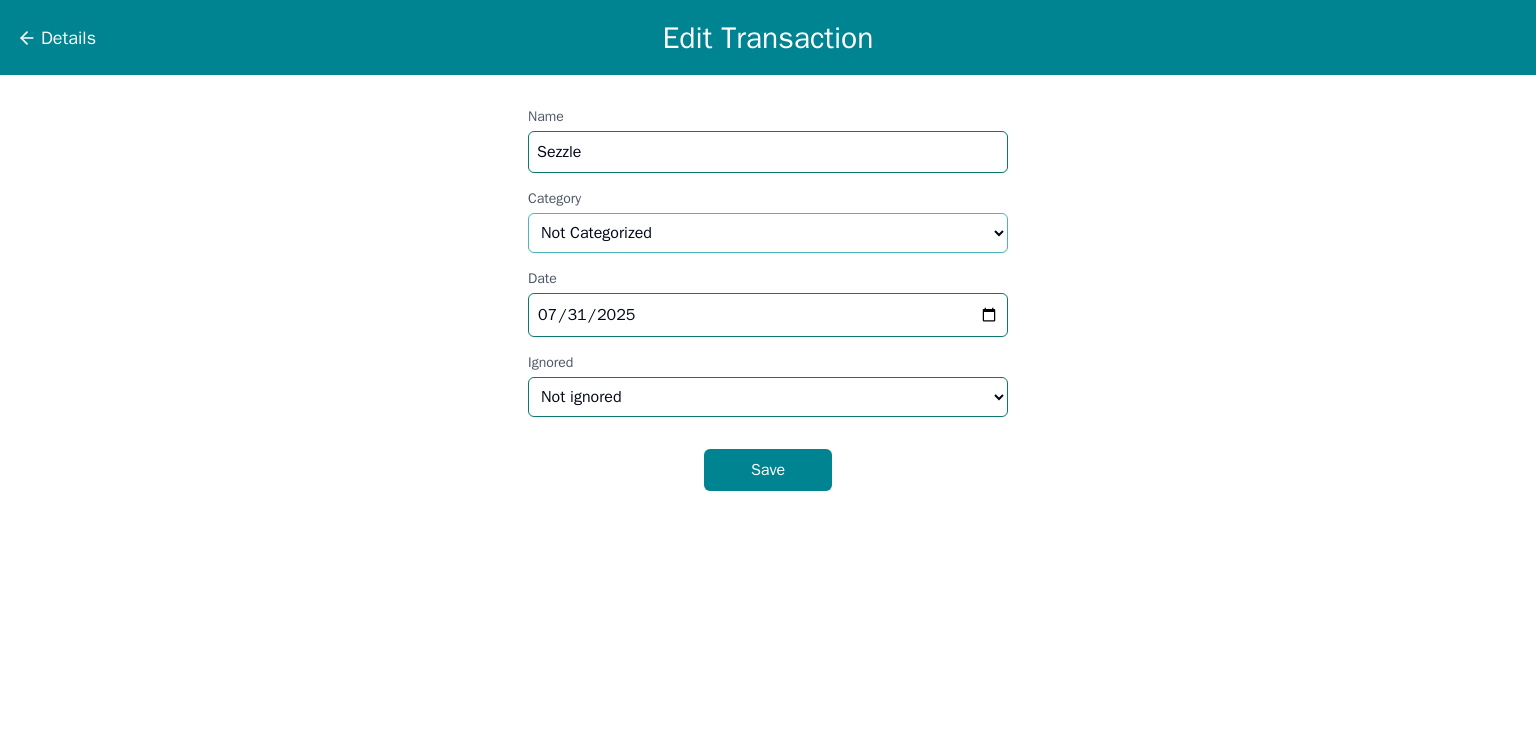 click on "Select a category... Home & Utilities Transportation Personal & Family Care Health Insurance Groceries Restaurants & Dining Shopping & Entertainment Travel Education Debt Payments Finance Charges Gifts & Charity Income Not Categorized" at bounding box center [768, 233] 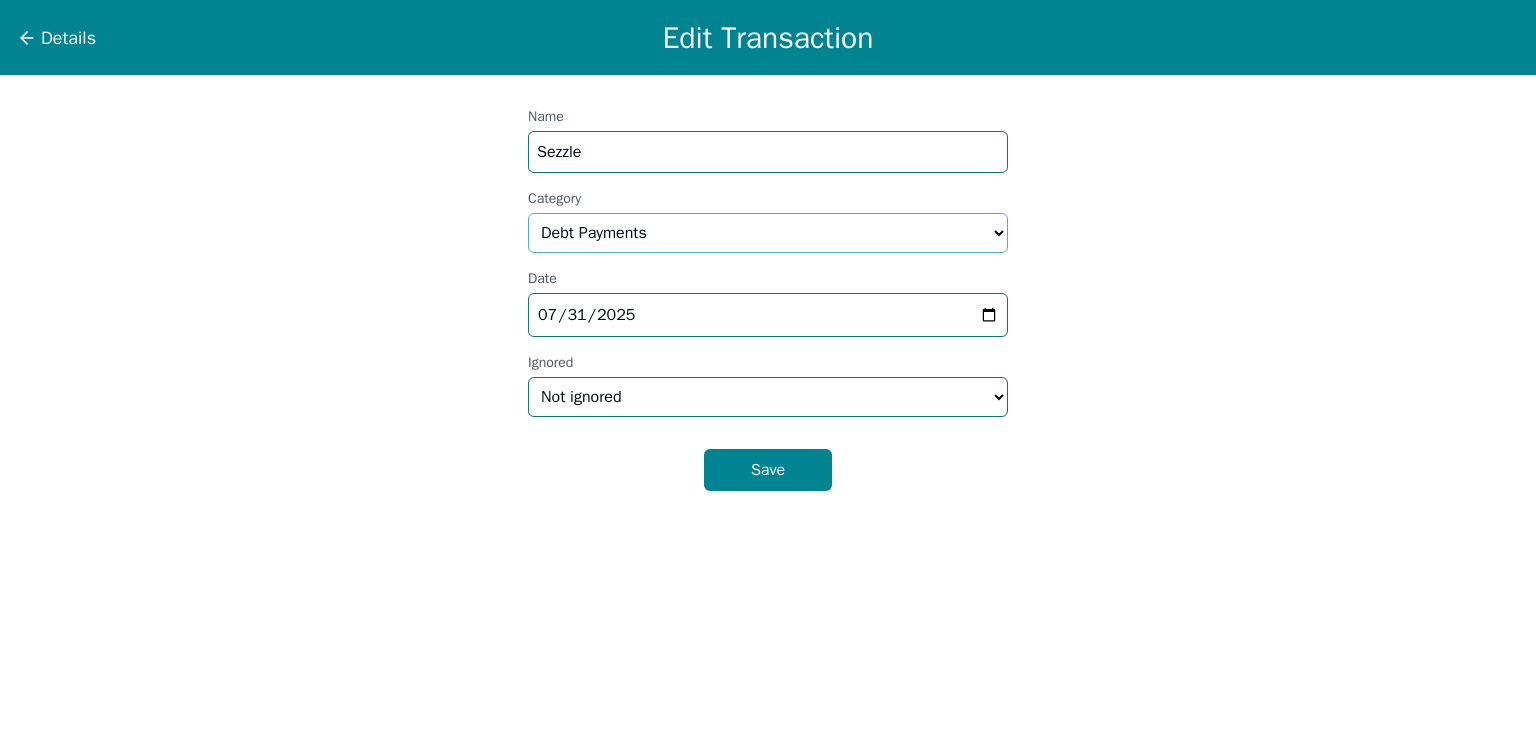 click on "Select a category... Home & Utilities Transportation Personal & Family Care Health Insurance Groceries Restaurants & Dining Shopping & Entertainment Travel Education Debt Payments Finance Charges Gifts & Charity Income Not Categorized" at bounding box center [768, 233] 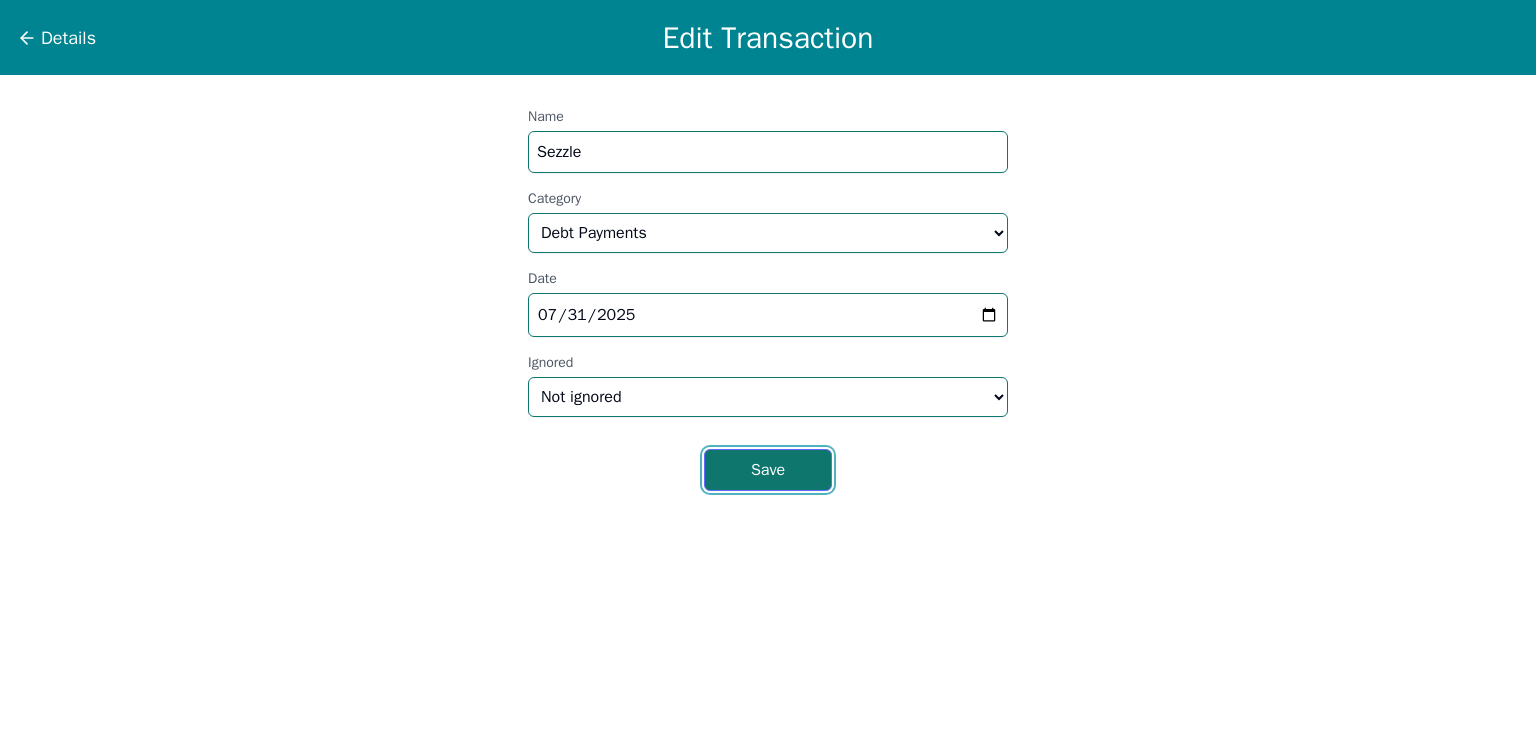 click on "Save" at bounding box center [768, 470] 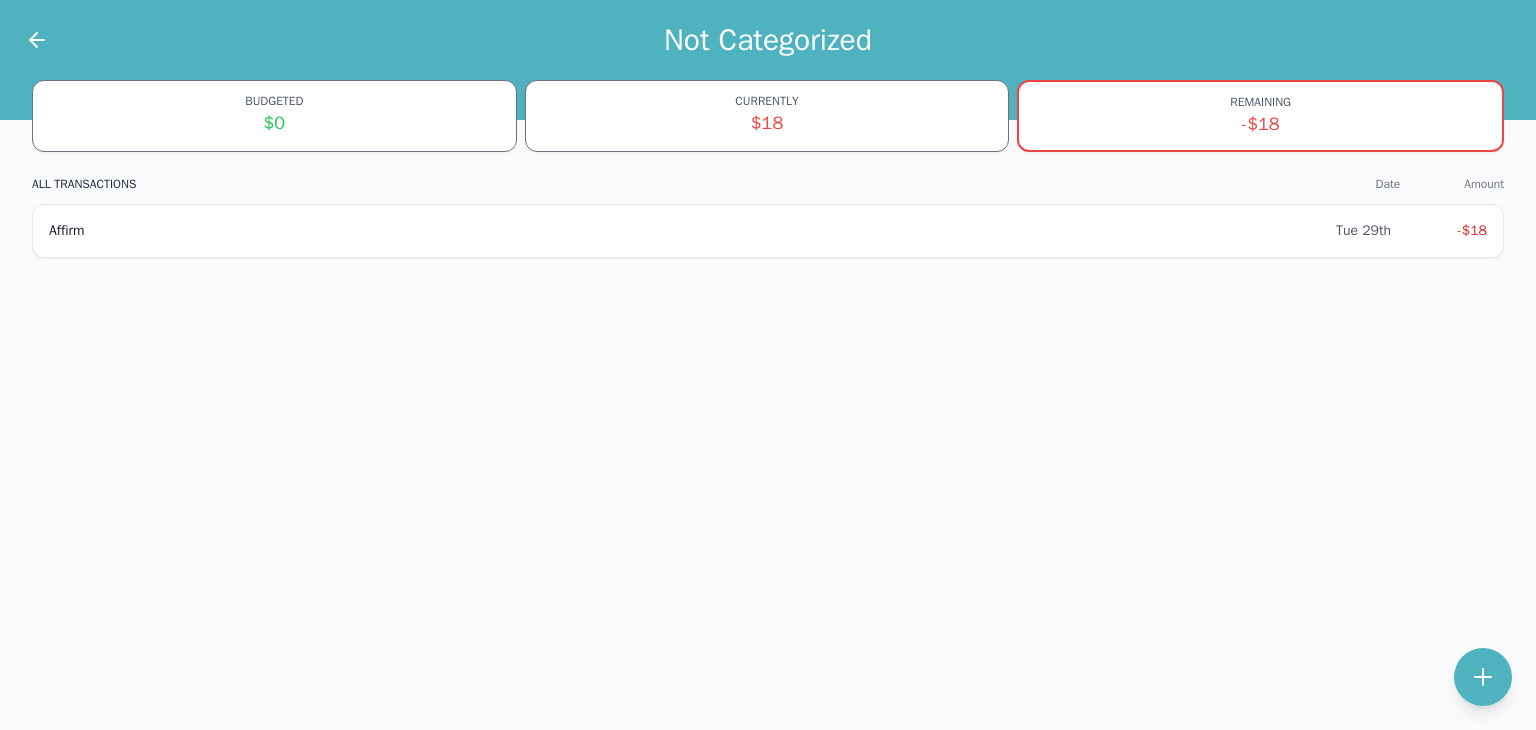 click 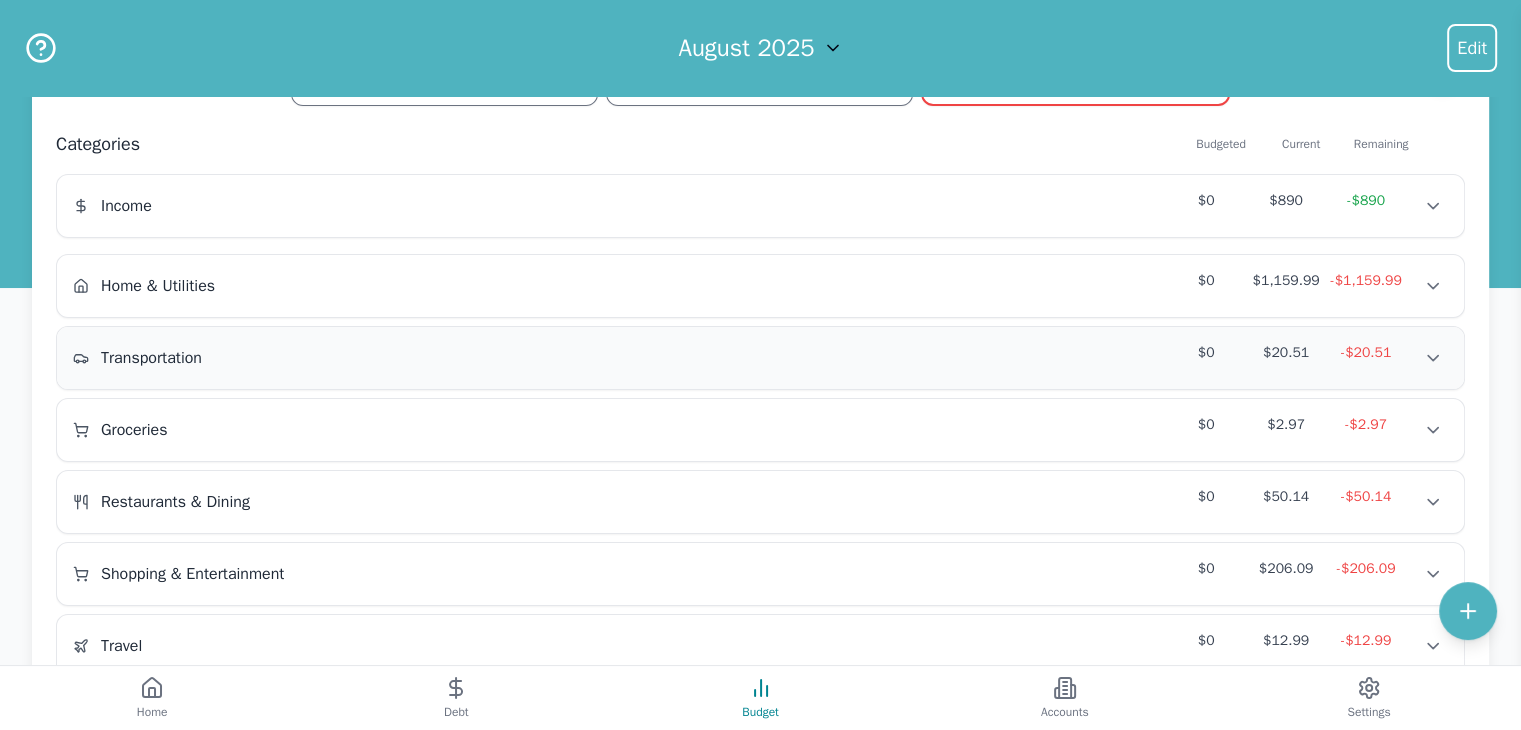 scroll, scrollTop: 298, scrollLeft: 0, axis: vertical 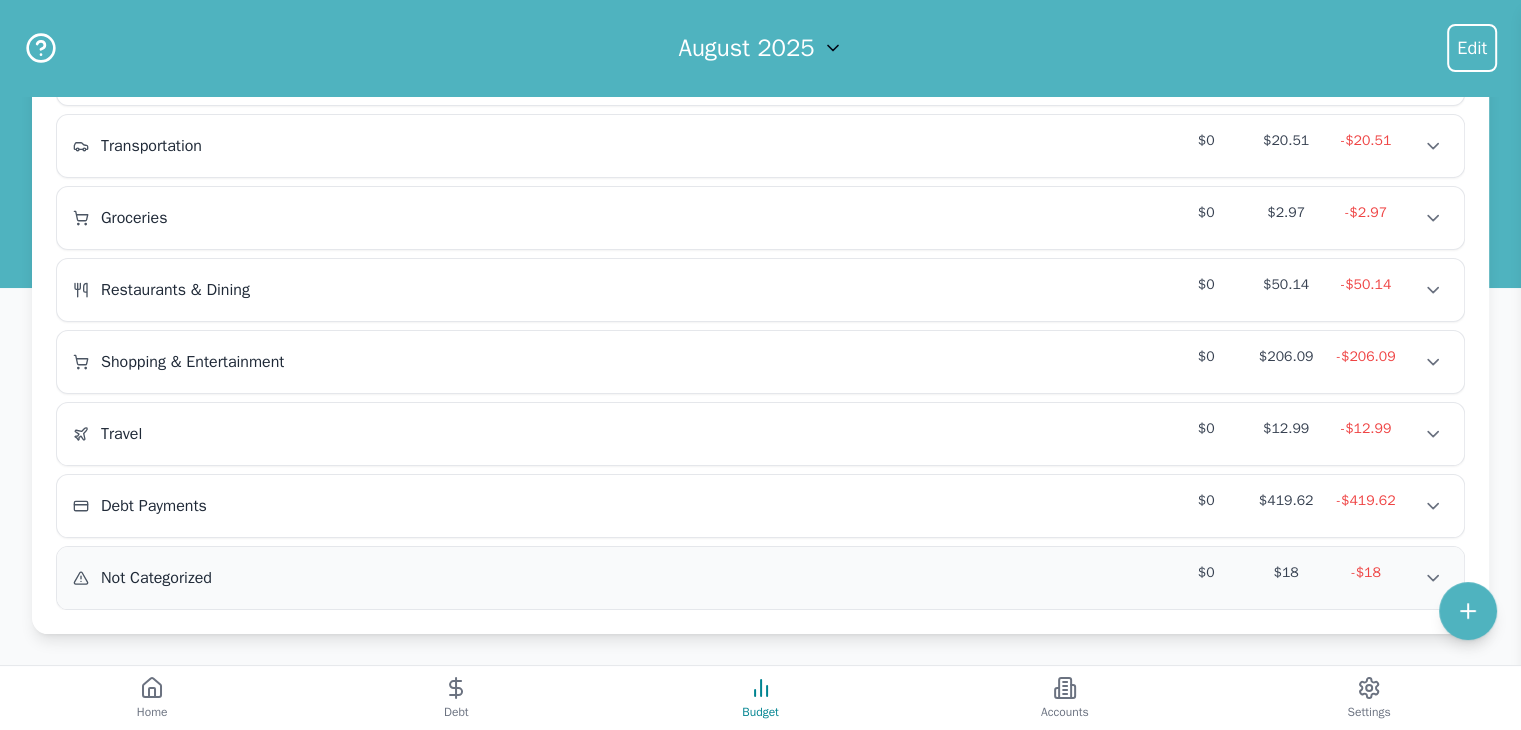click on "Not Categorized $0 $18 -$18 Not Categorized $0 $18 -$18 Not Categorized $0 $18 -$18" at bounding box center [760, 578] 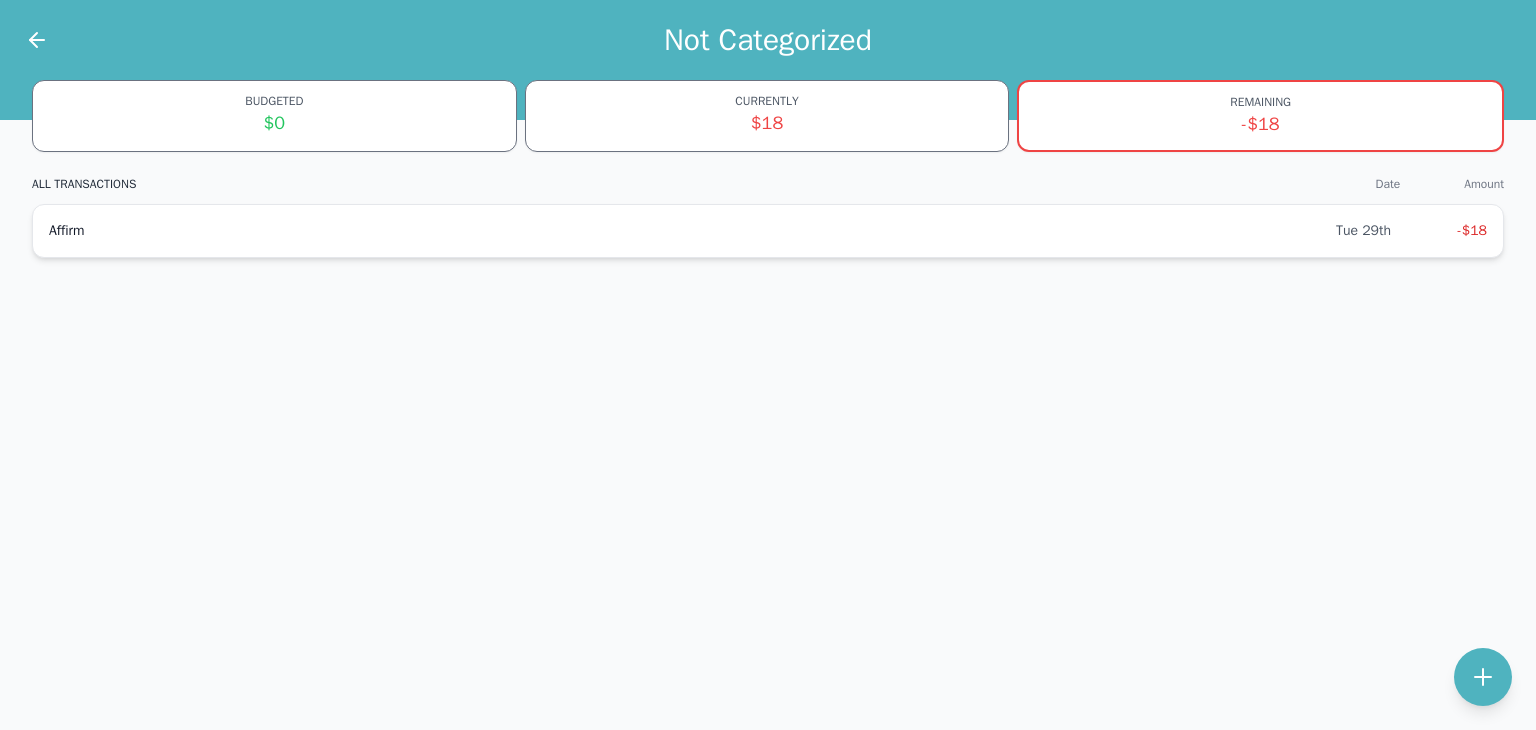 click on "Affirm" at bounding box center (692, 231) 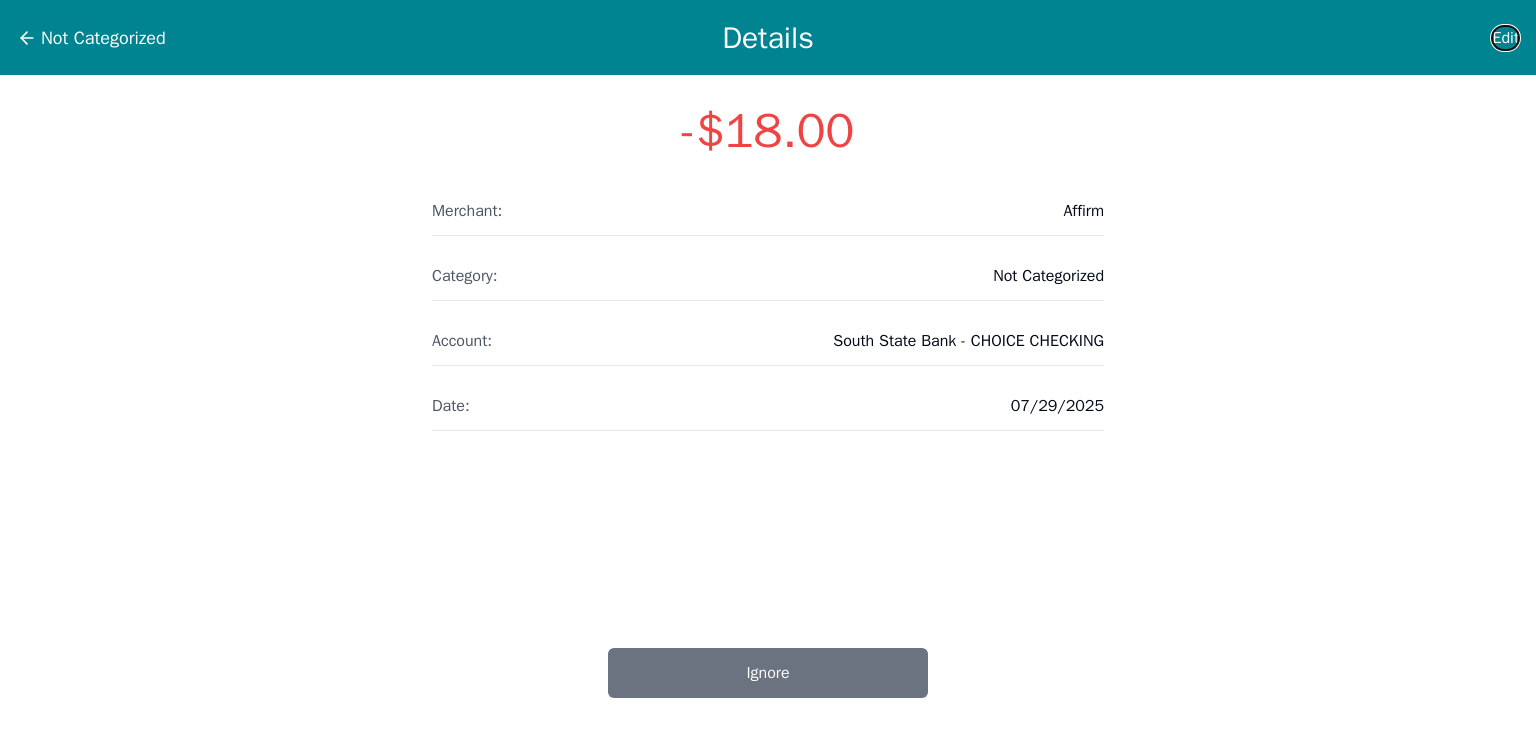 click on "Edit" at bounding box center (1505, 38) 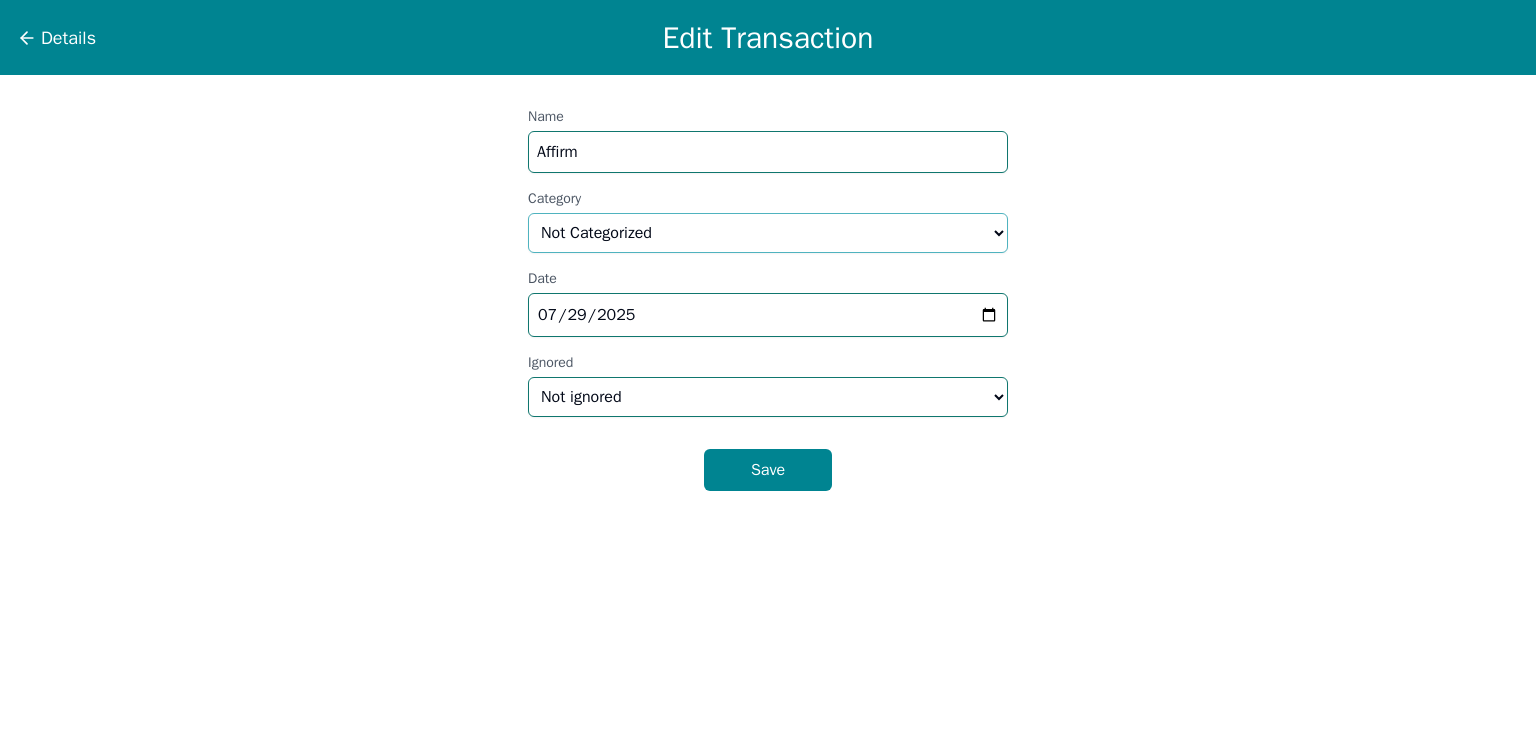 drag, startPoint x: 622, startPoint y: 236, endPoint x: 624, endPoint y: 246, distance: 10.198039 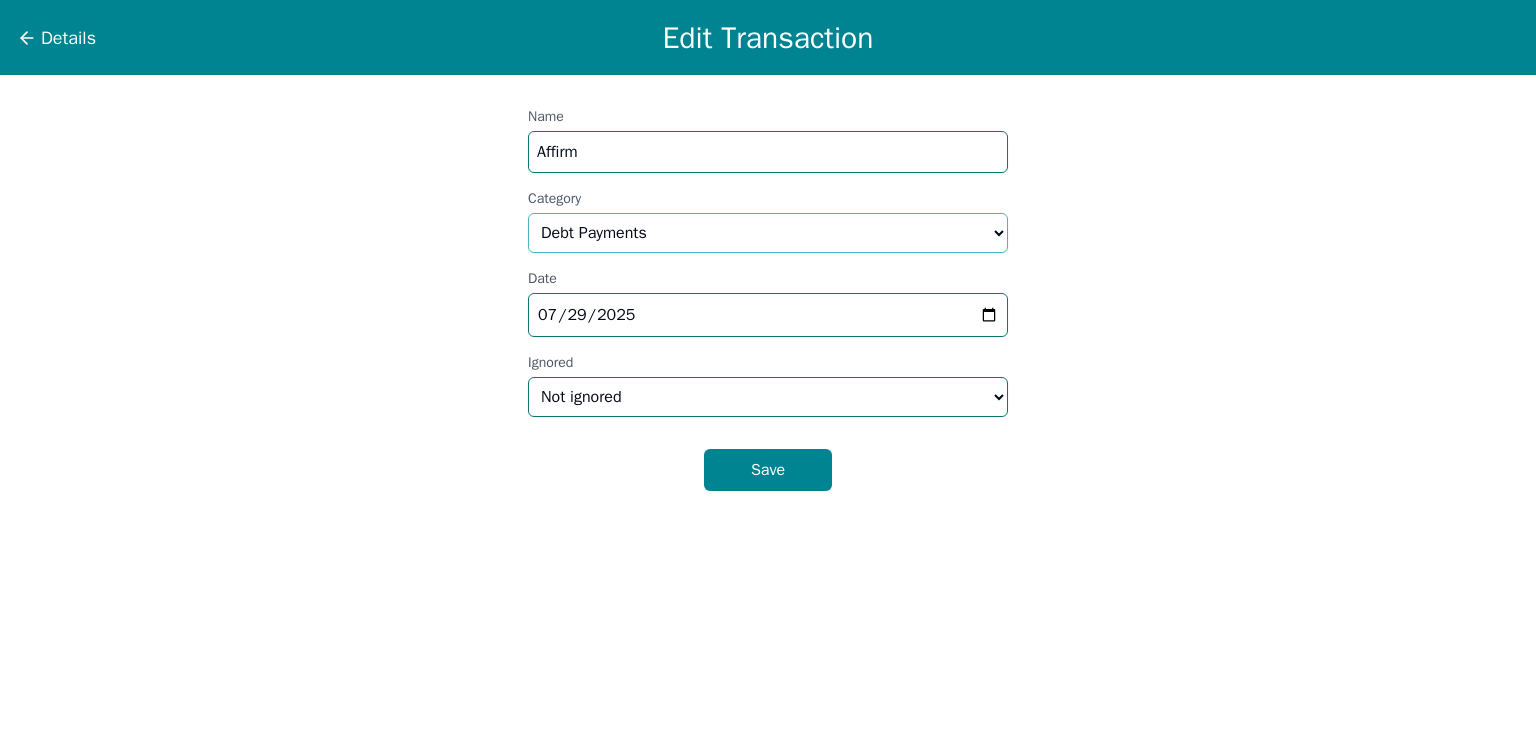 click on "Select a category... Home & Utilities Transportation Personal & Family Care Health Insurance Groceries Restaurants & Dining Shopping & Entertainment Travel Education Debt Payments Finance Charges Gifts & Charity Income Not Categorized" at bounding box center (768, 233) 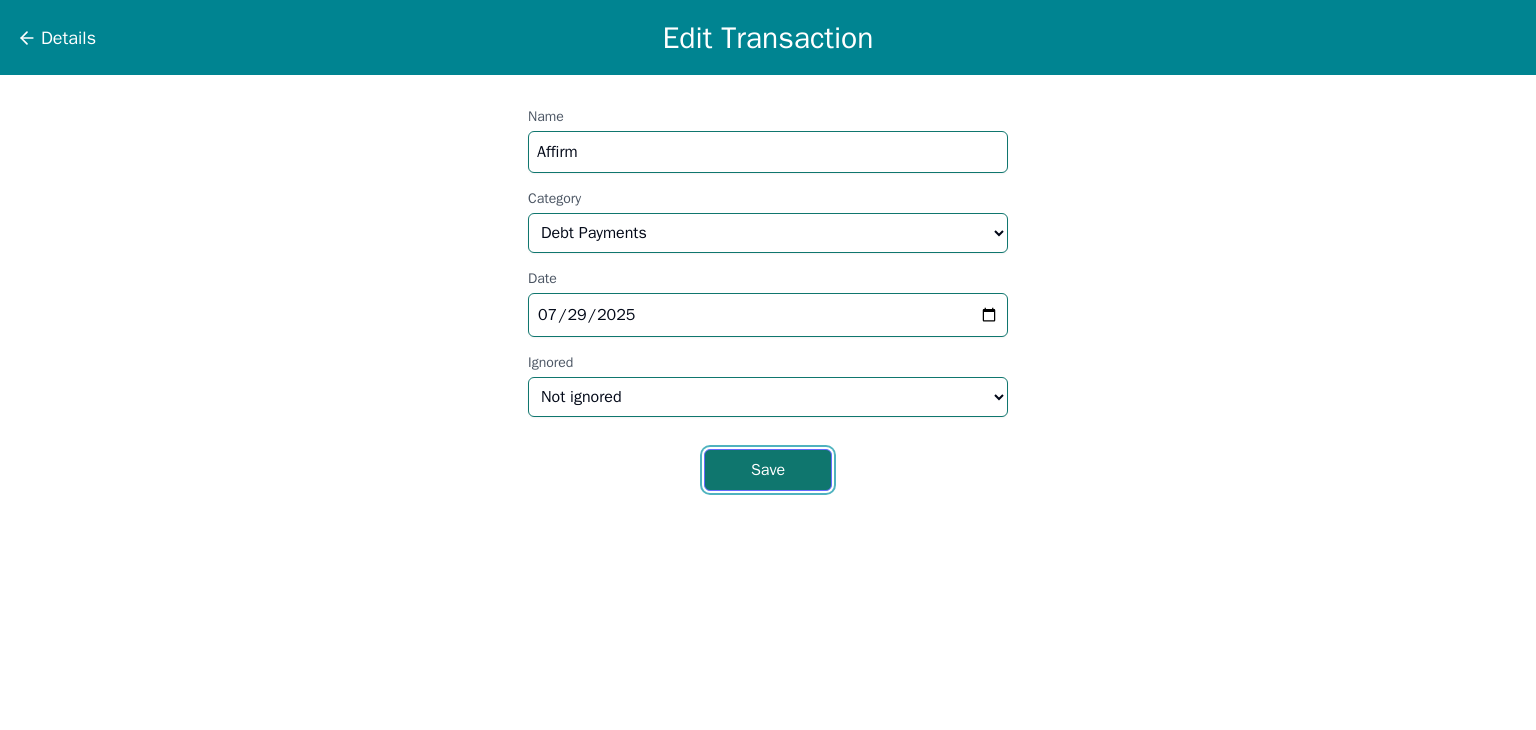 click on "Save" at bounding box center [768, 470] 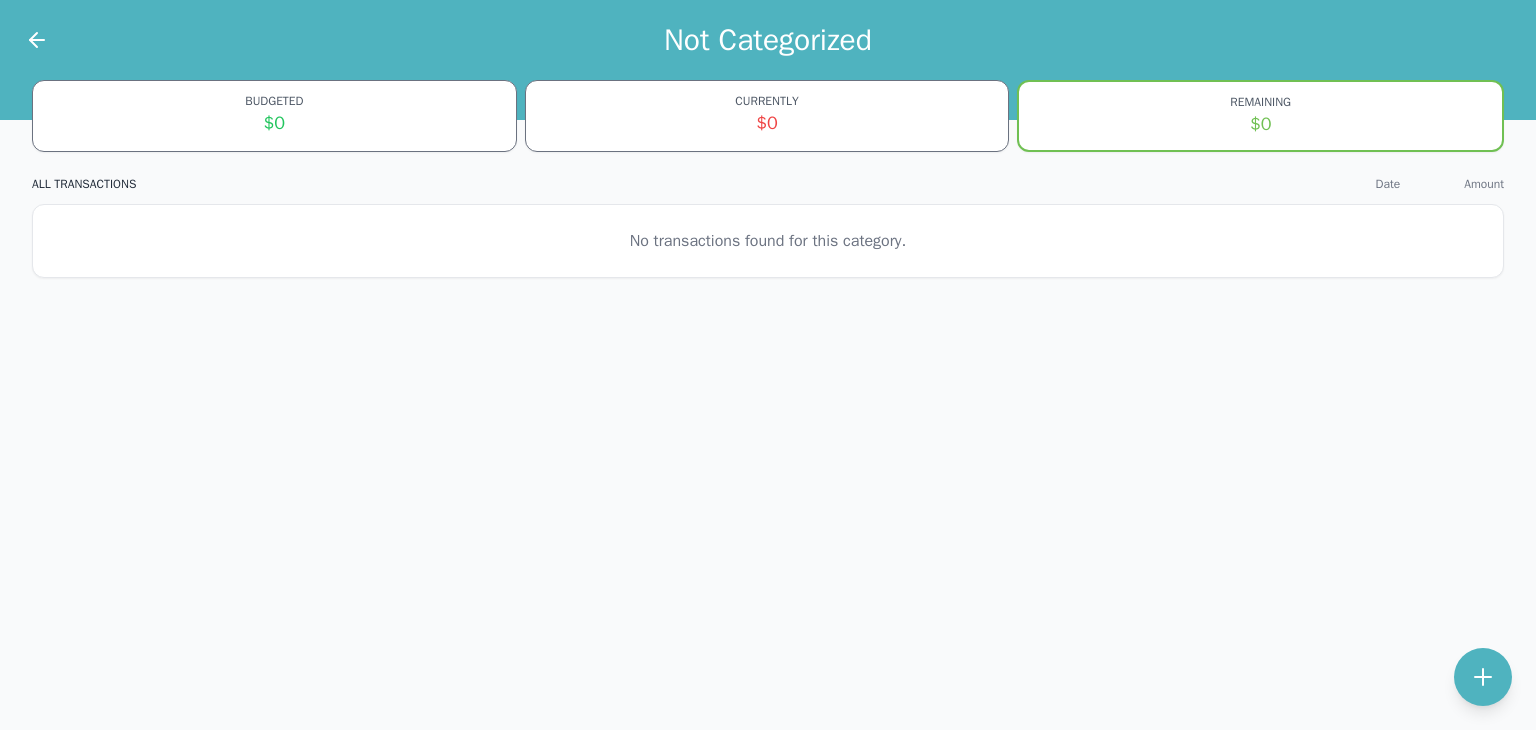 click on "Not Categorized" at bounding box center (768, 40) 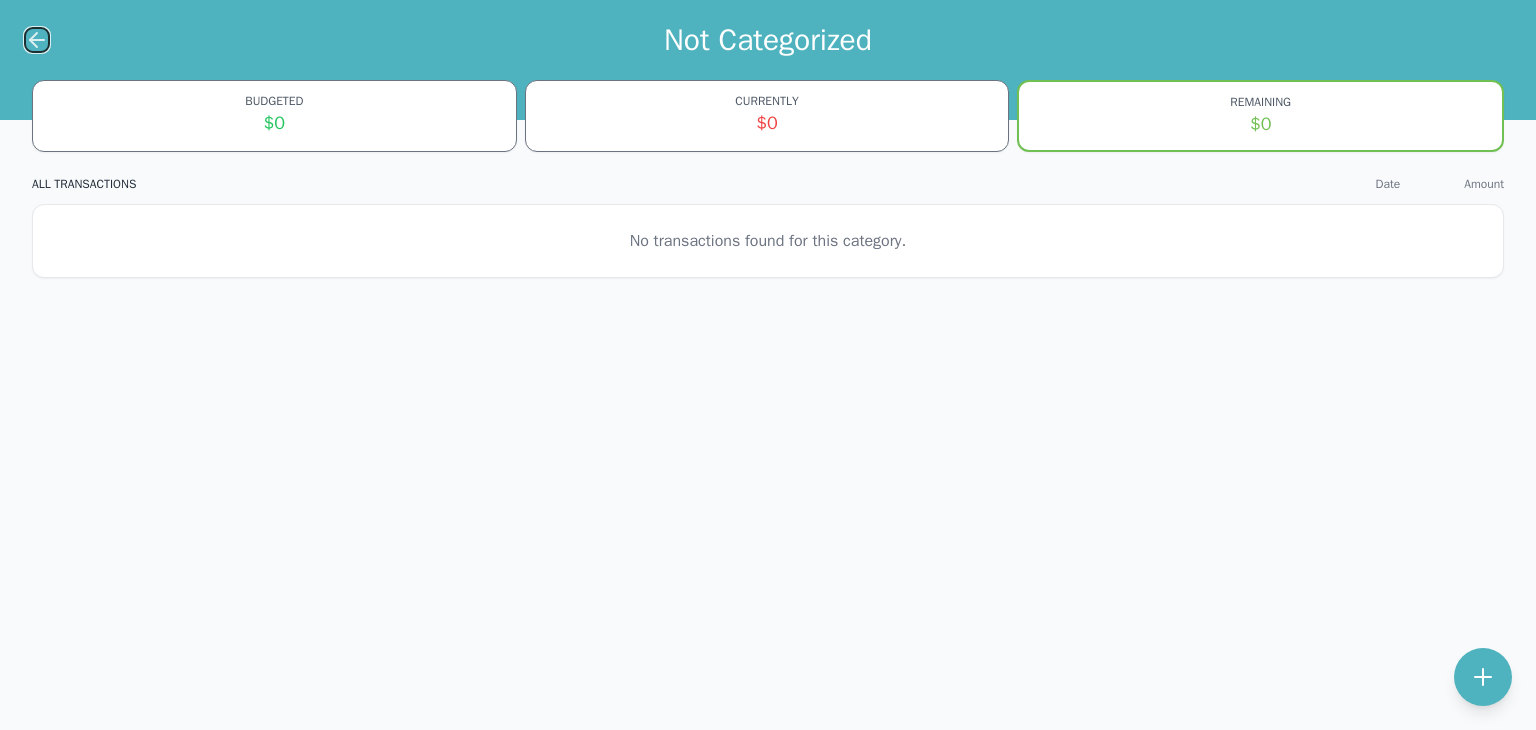 click 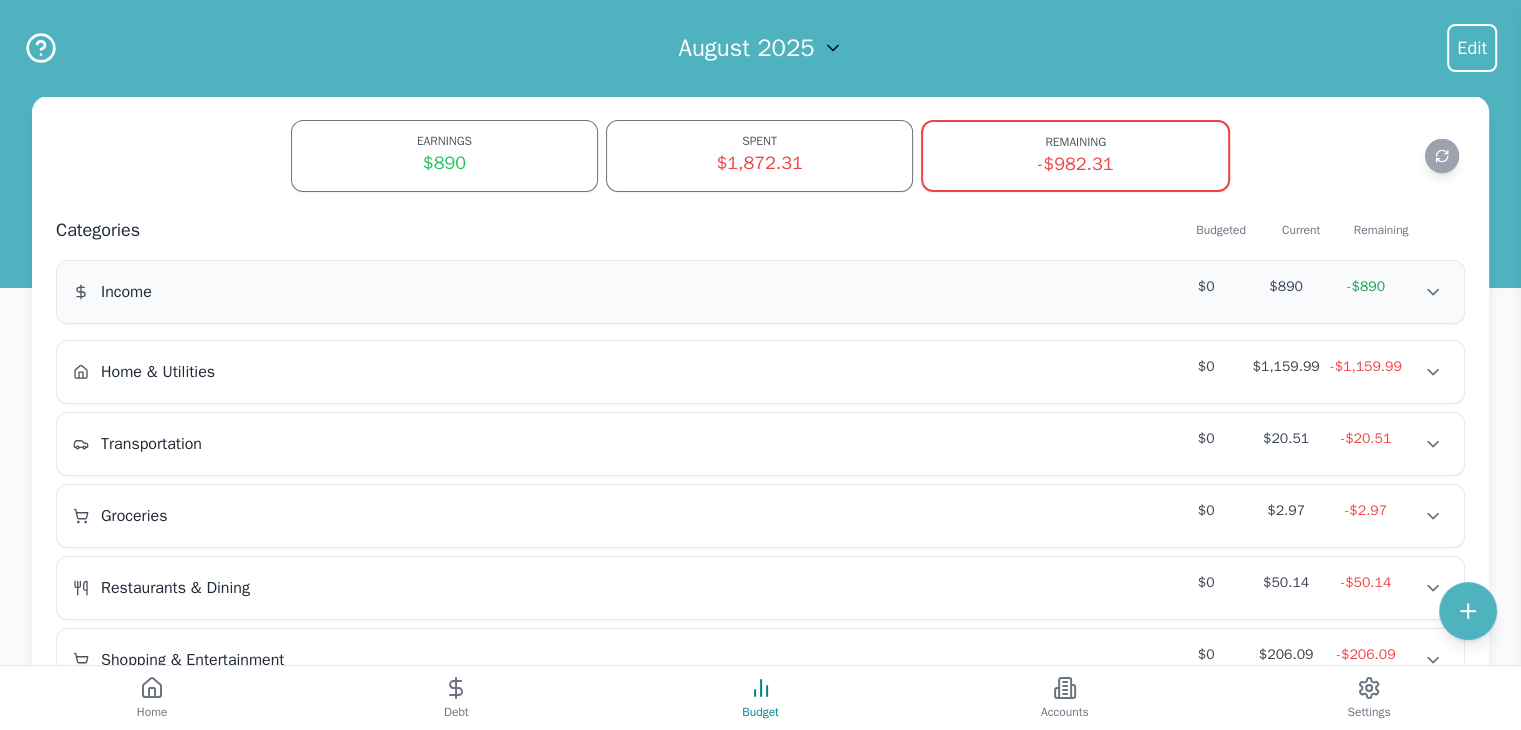 click on "Income $0 $890 -$890" at bounding box center [760, 292] 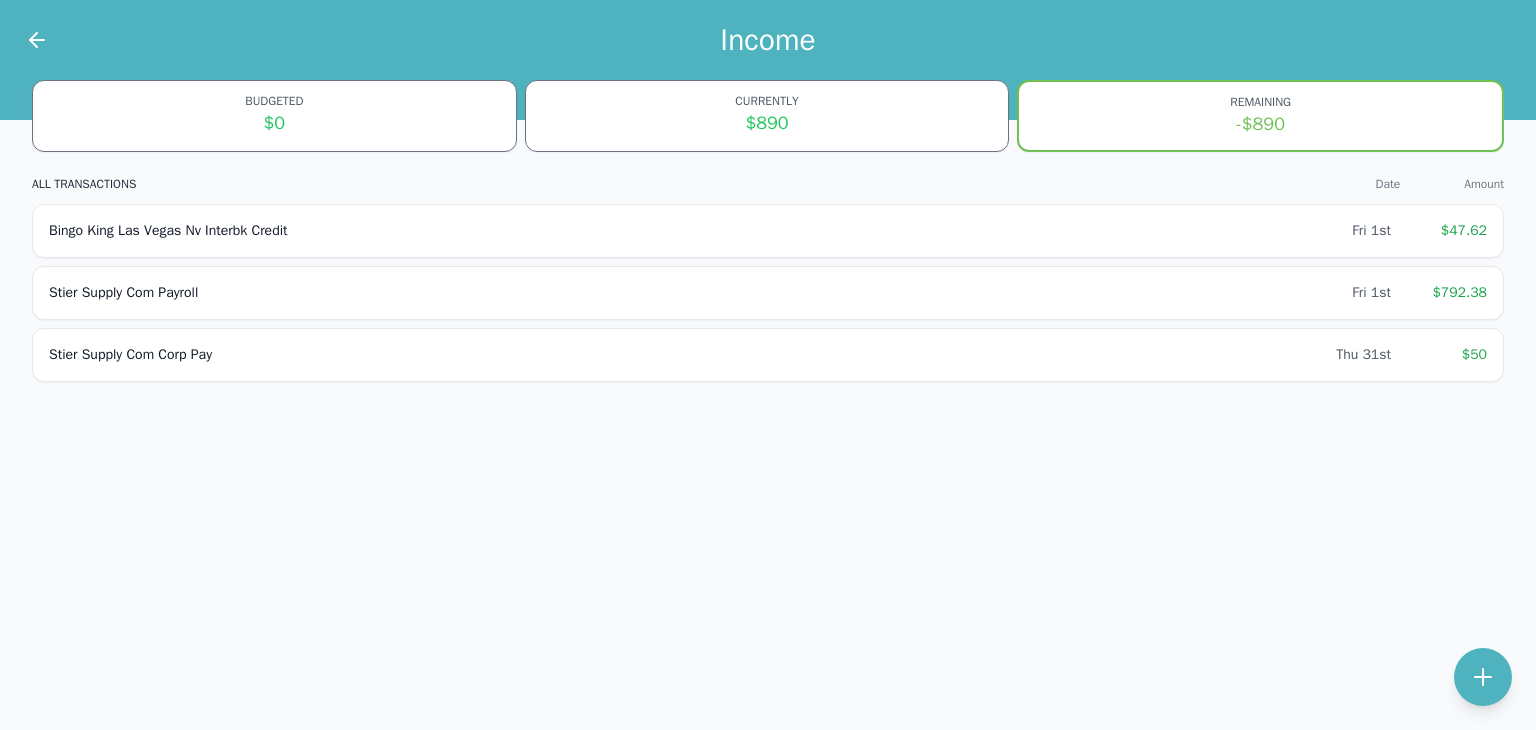 click at bounding box center (37, 40) 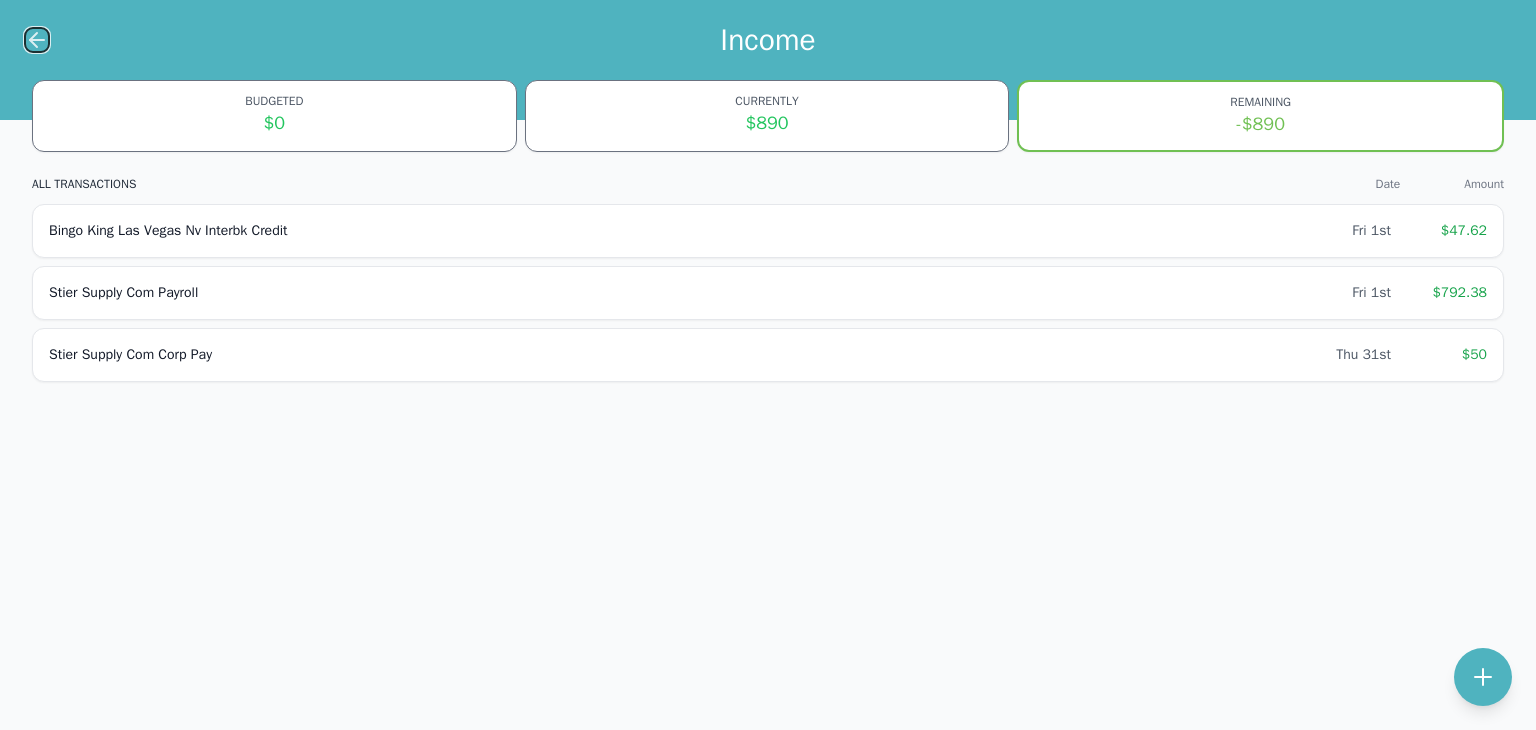 click 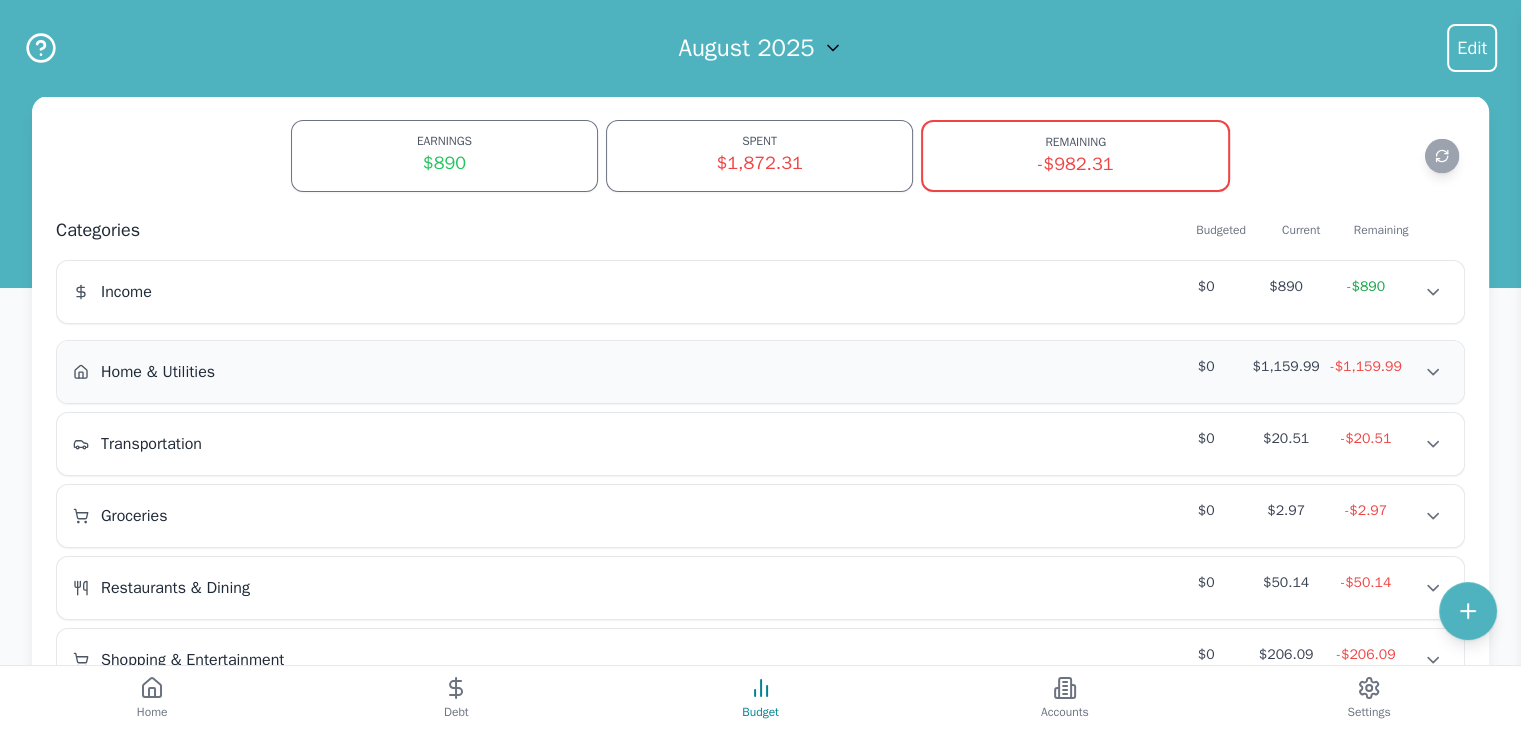 click on "Home & Utilities $0 $1,159.99 -$1,159.99 Home & Utilities $0 $1,159.99 -$1,159.99 Home & Utilities $0 $1,159.99 -$1,159.99" at bounding box center (760, 372) 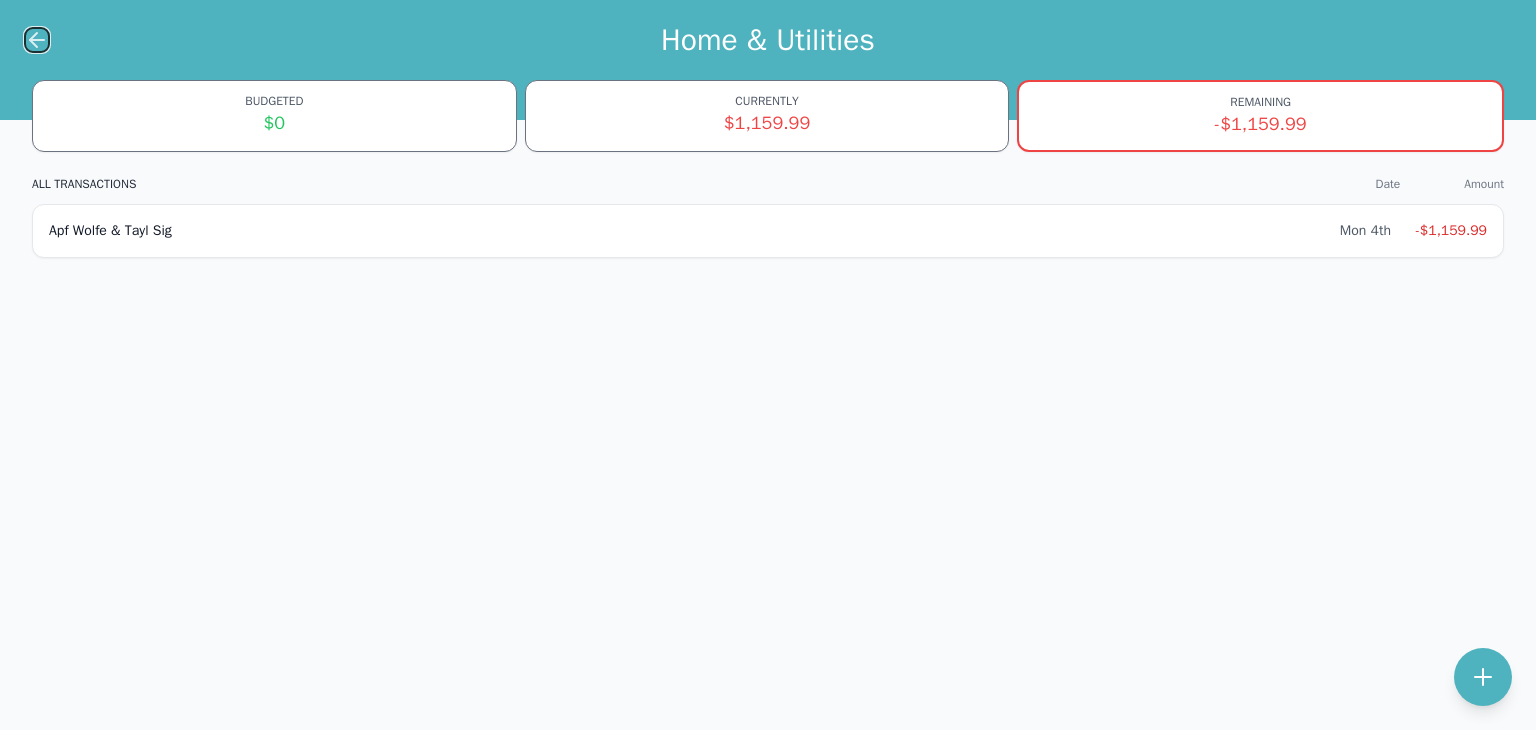 click 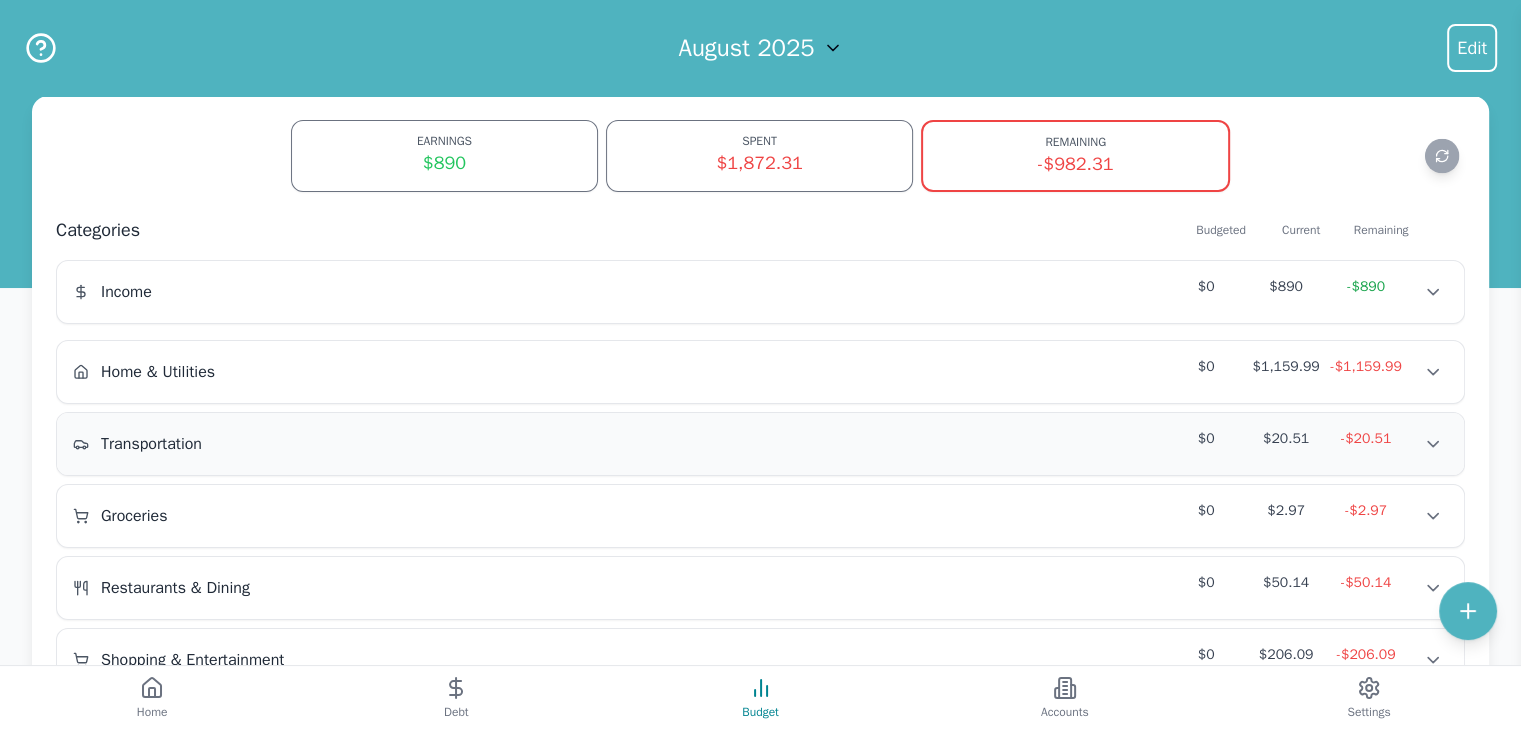 click on "Transportation" at bounding box center [201, 444] 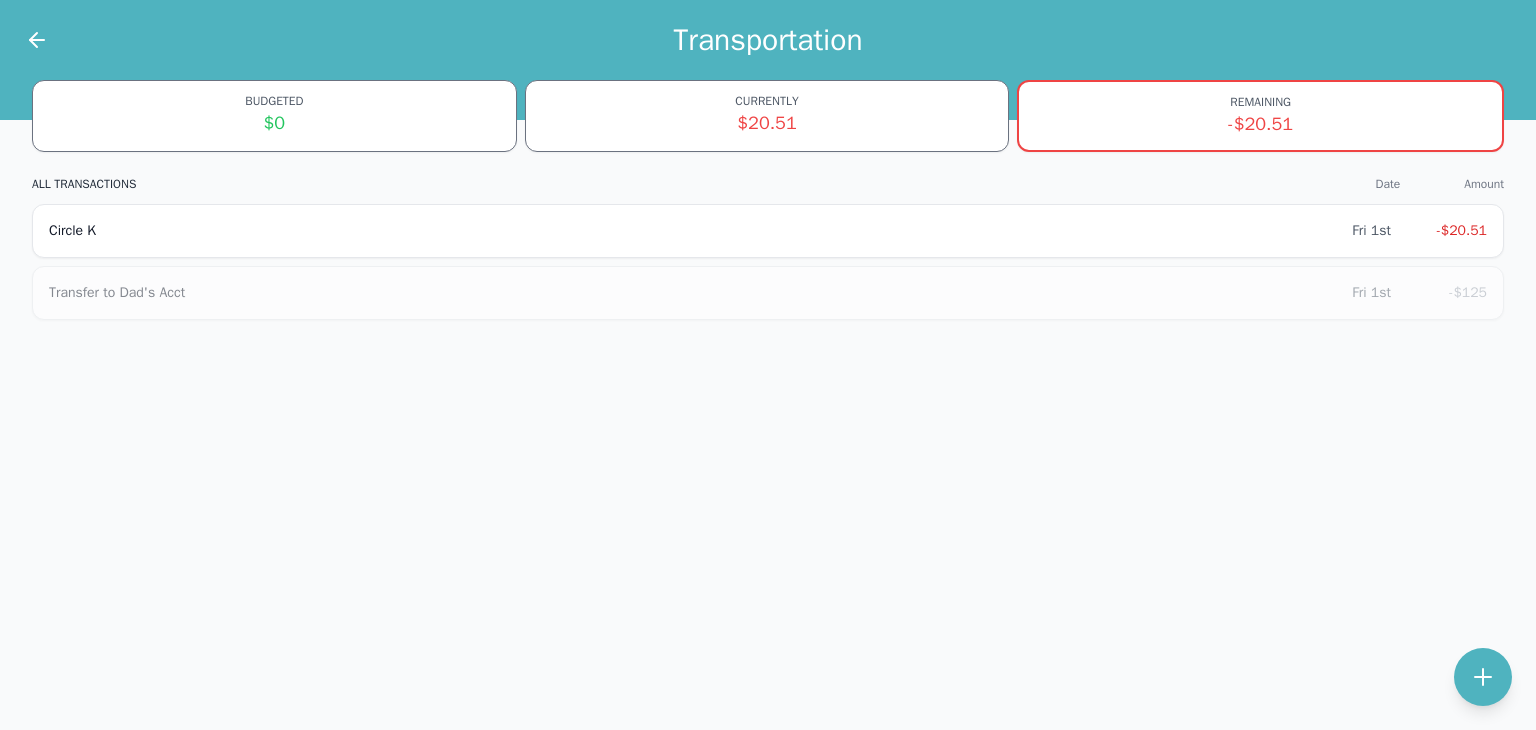 click at bounding box center (25, 40) 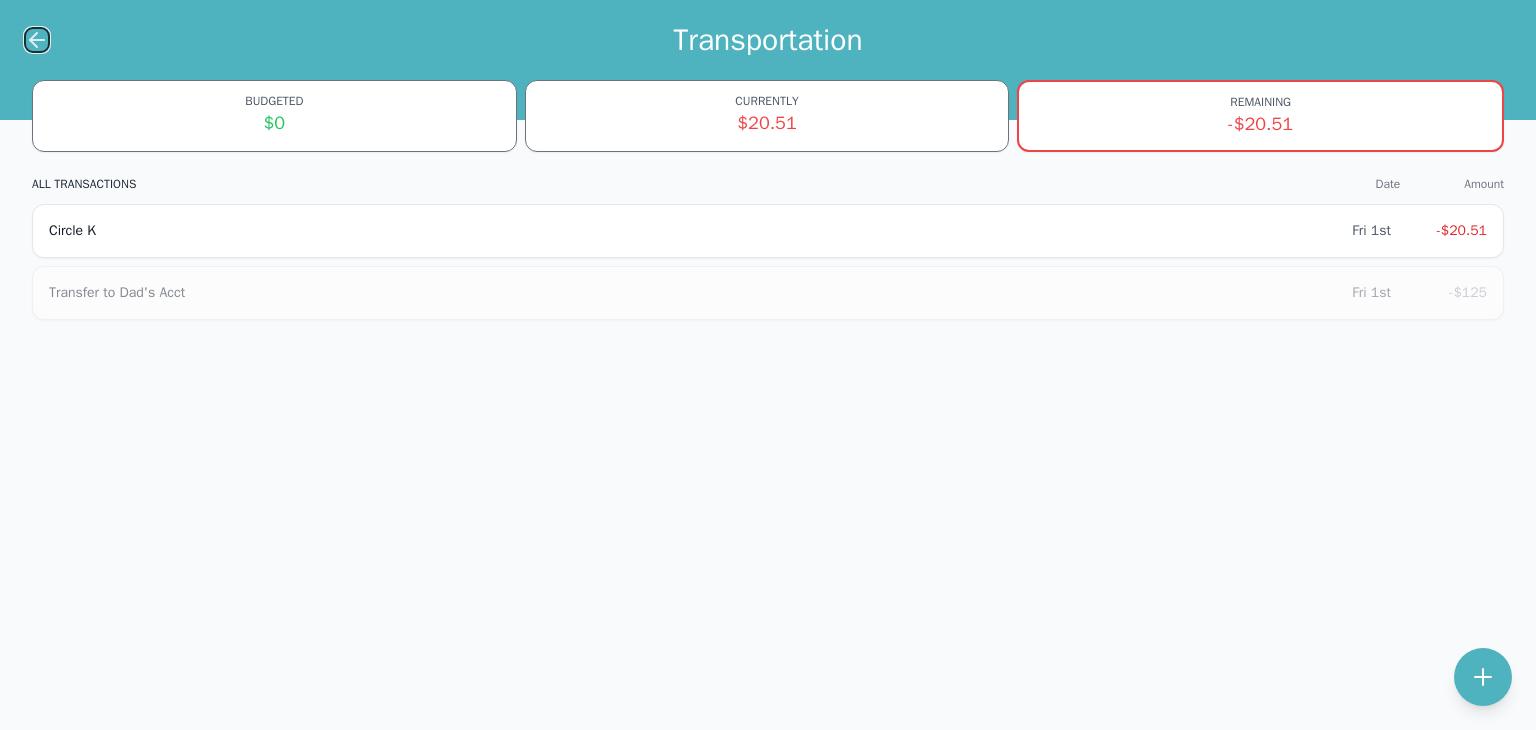 click 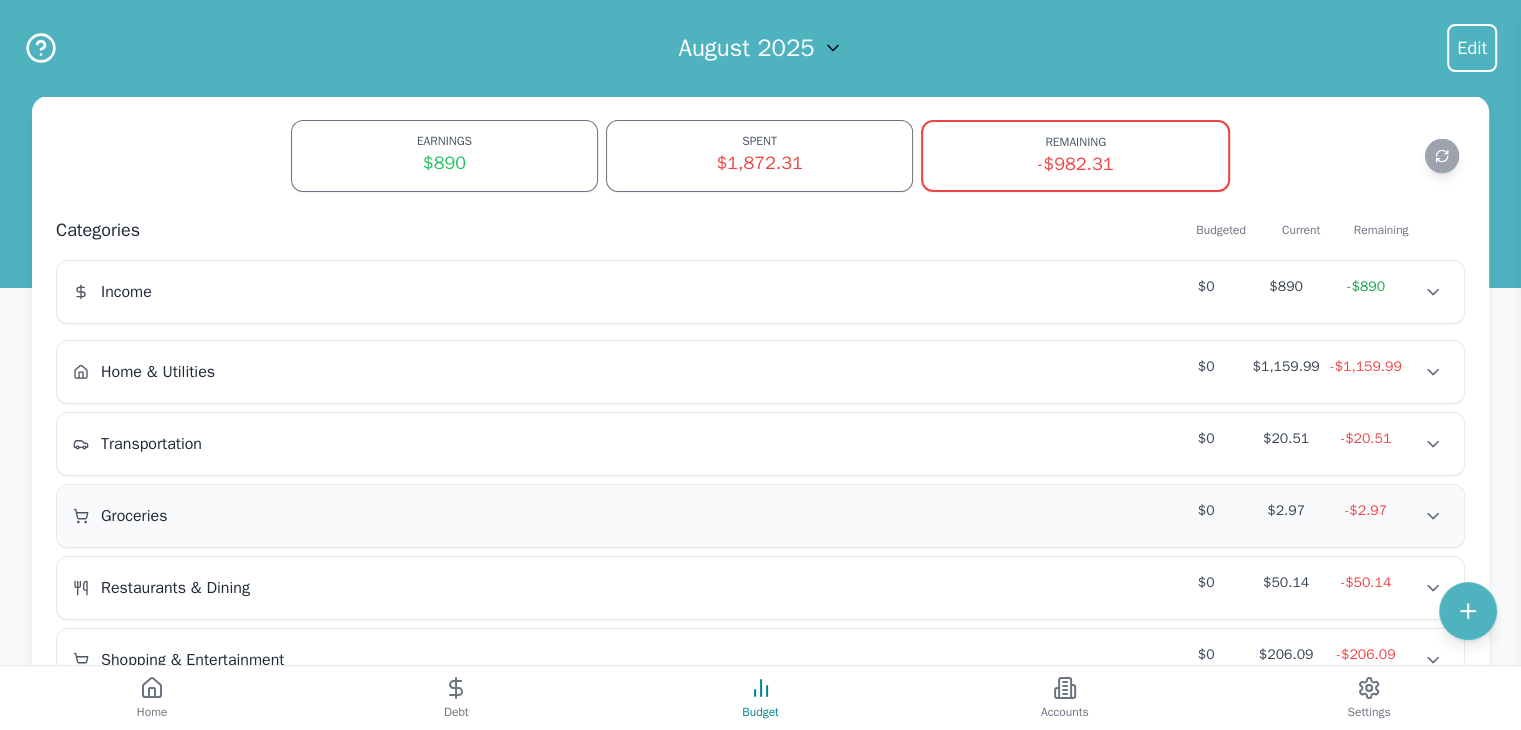 click on "Groceries $0 $2.97 -$2.97" at bounding box center (760, 516) 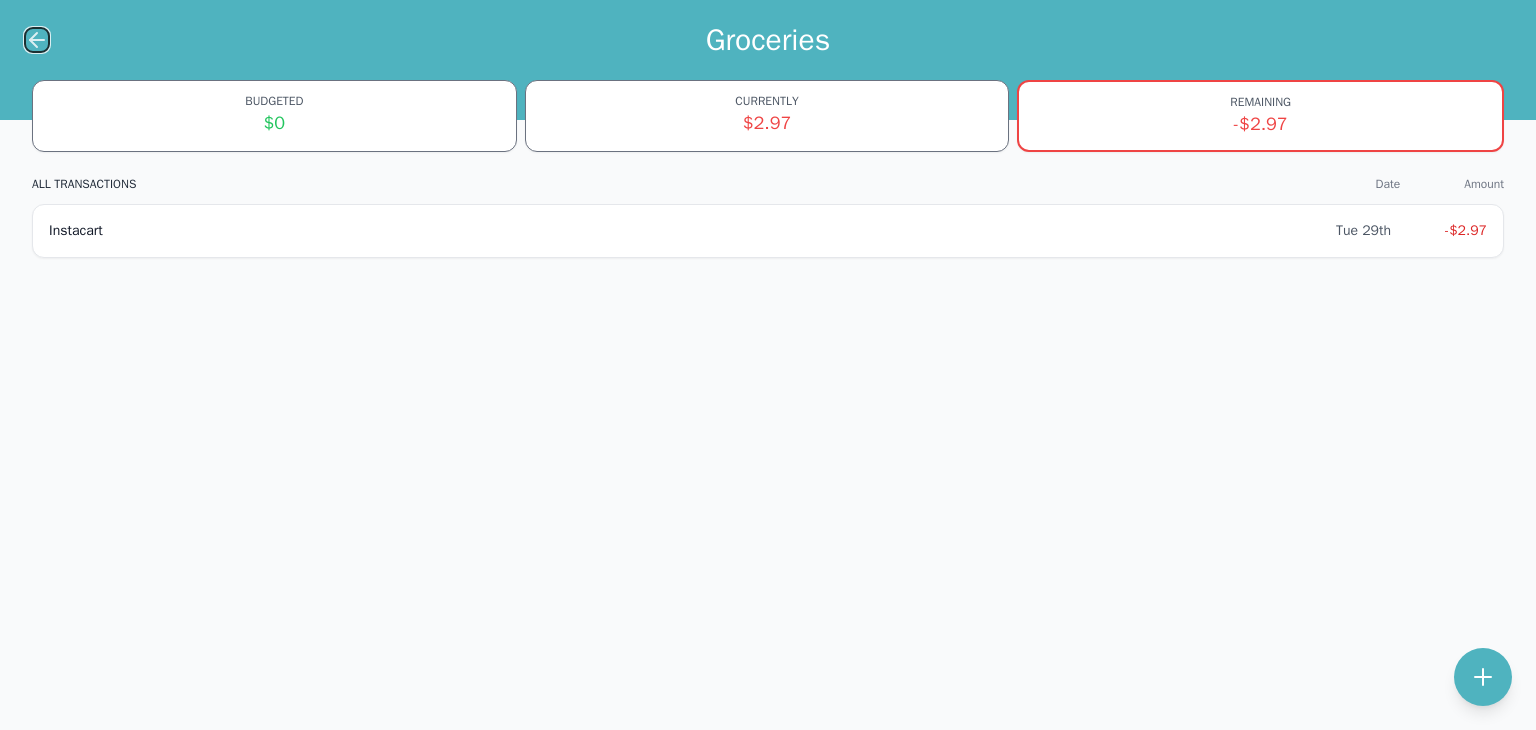 click 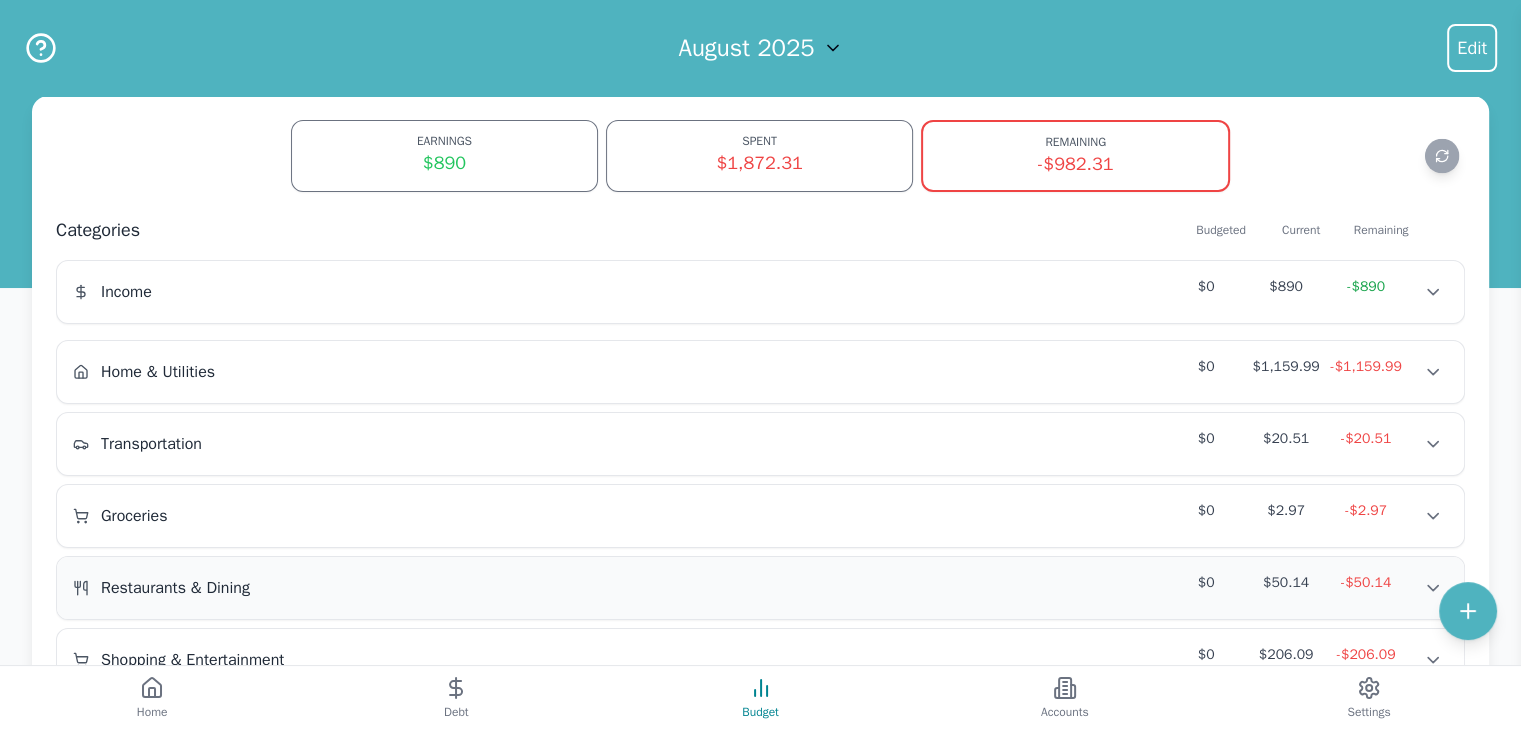 click on "Restaurants & Dining $0 $50.14 -$50.14" at bounding box center (760, 588) 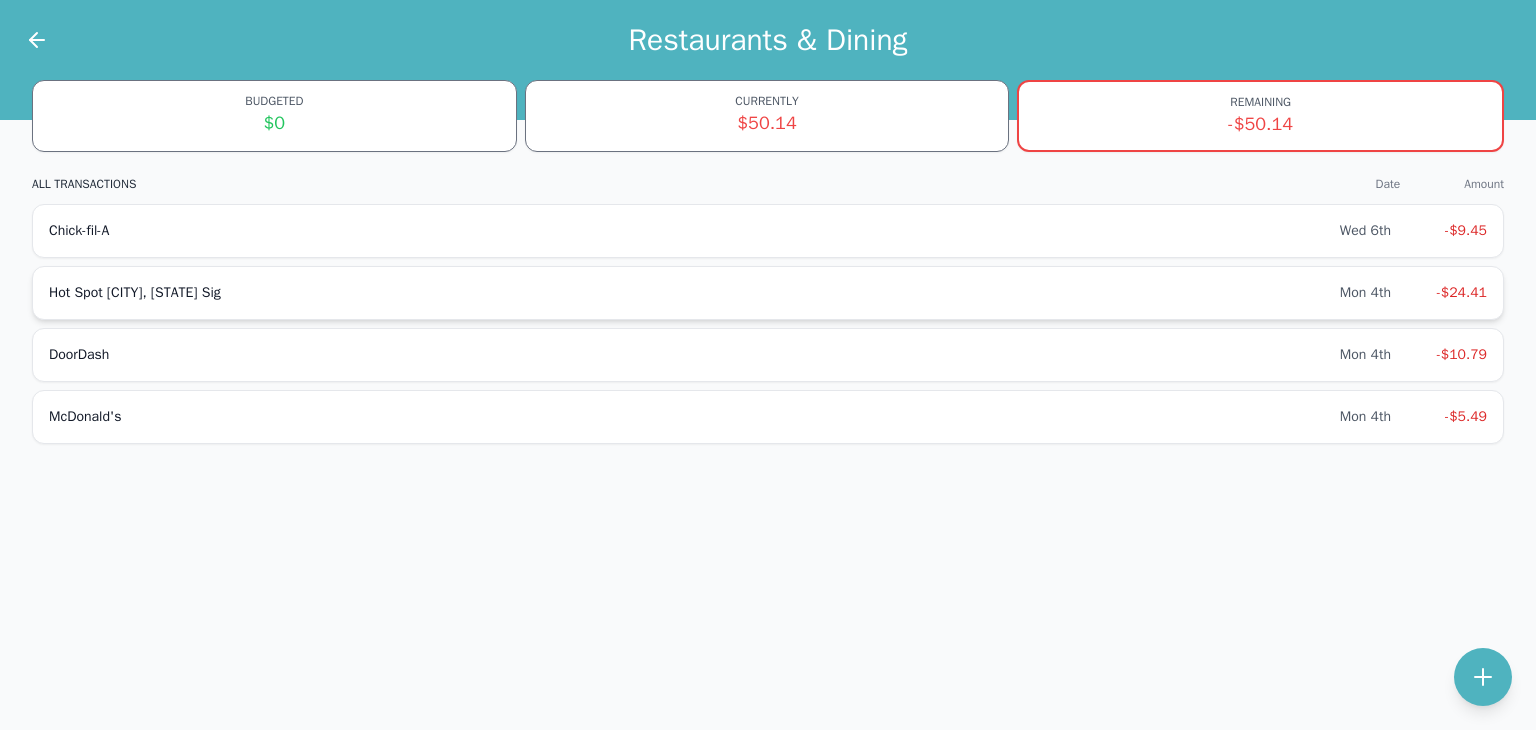 click on "Hot Spot [CITY], [STATE] Sig" at bounding box center [694, 293] 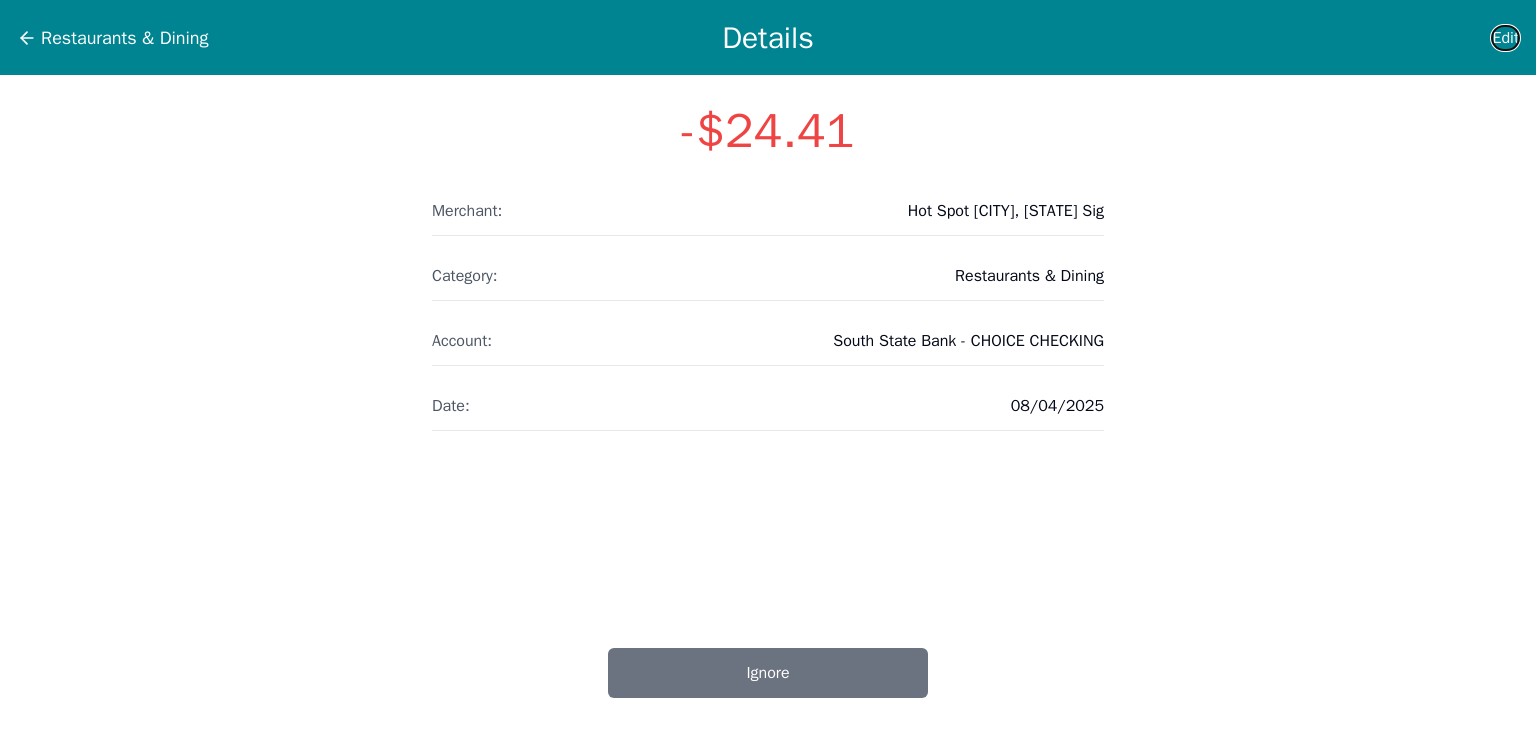 click on "Edit" at bounding box center (1505, 38) 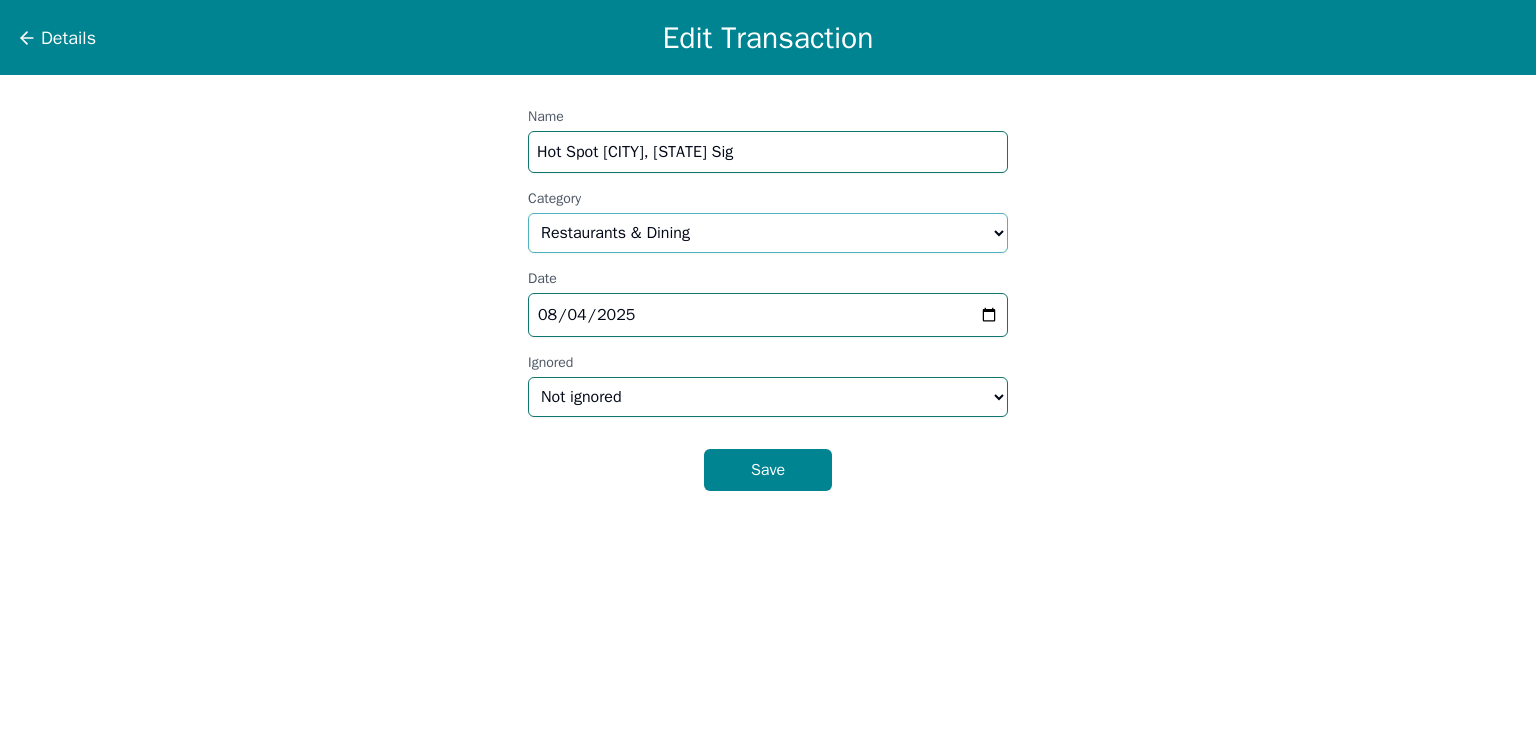 click on "Select a category... Home & Utilities Transportation Personal & Family Care Health Insurance Groceries Restaurants & Dining Shopping & Entertainment Travel Education Debt Payments Finance Charges Gifts & Charity Income Not Categorized" at bounding box center [768, 233] 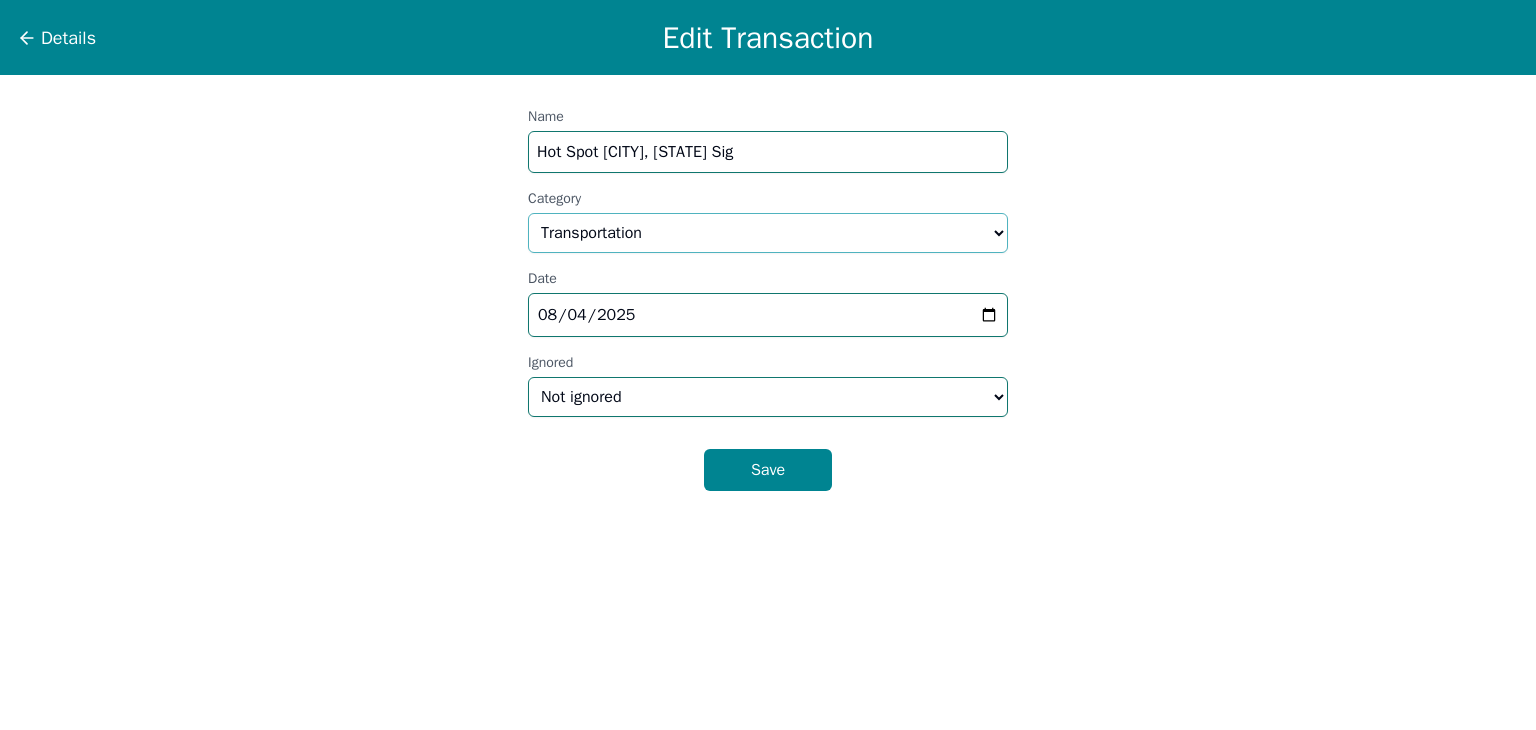 click on "Select a category... Home & Utilities Transportation Personal & Family Care Health Insurance Groceries Restaurants & Dining Shopping & Entertainment Travel Education Debt Payments Finance Charges Gifts & Charity Income Not Categorized" at bounding box center (768, 233) 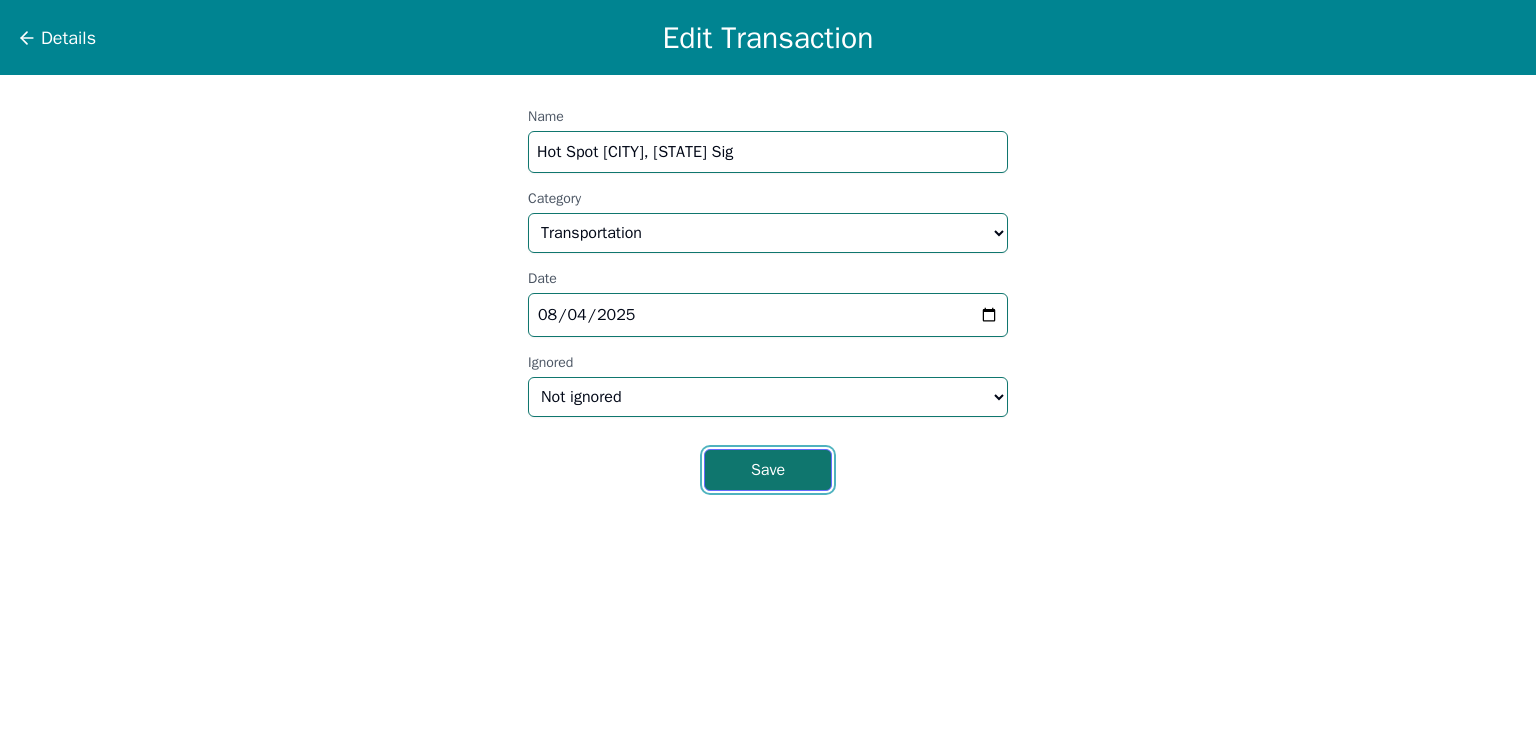 click on "Save" at bounding box center (768, 470) 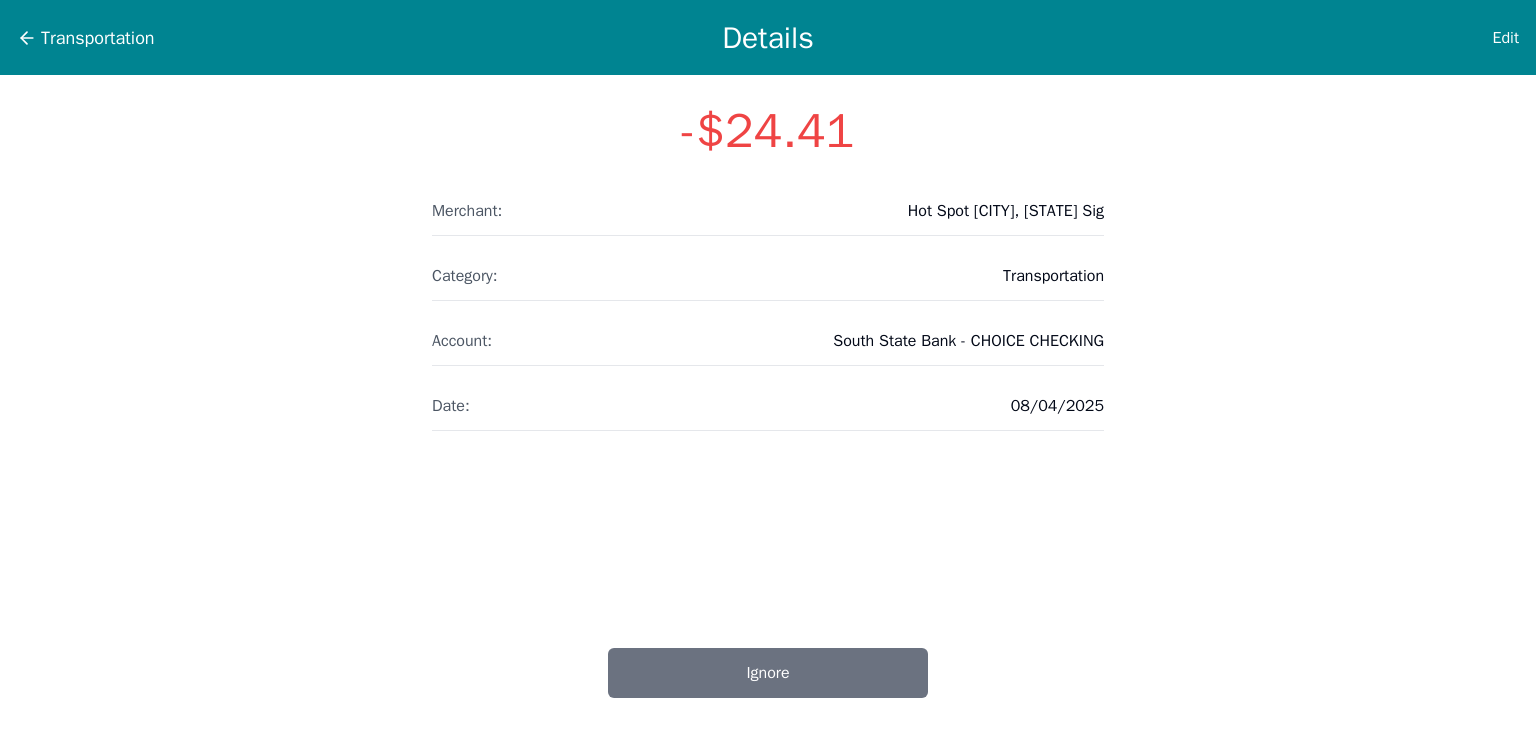 click on "Transportation Details Edit" at bounding box center (768, 37) 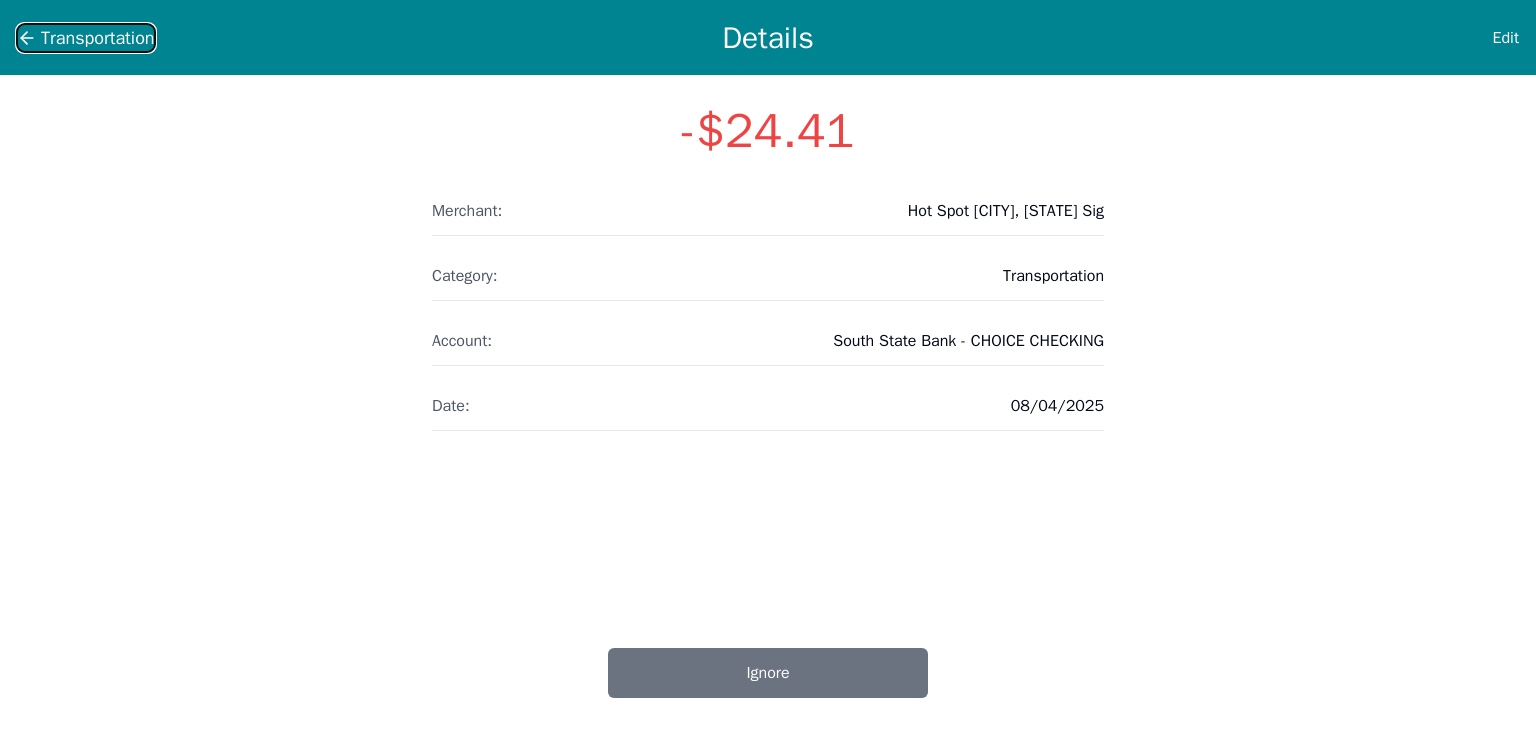 click on "Transportation" at bounding box center [98, 38] 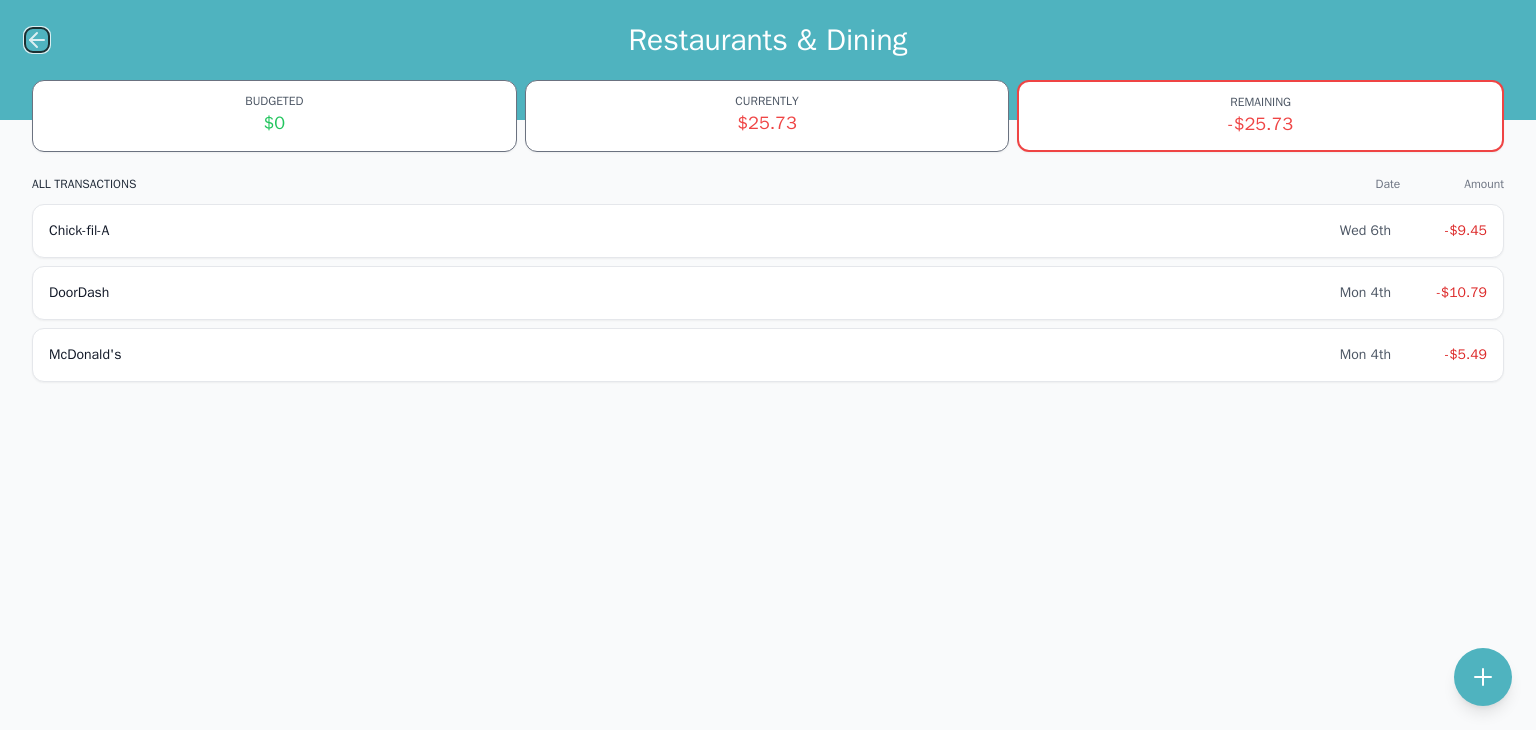 click 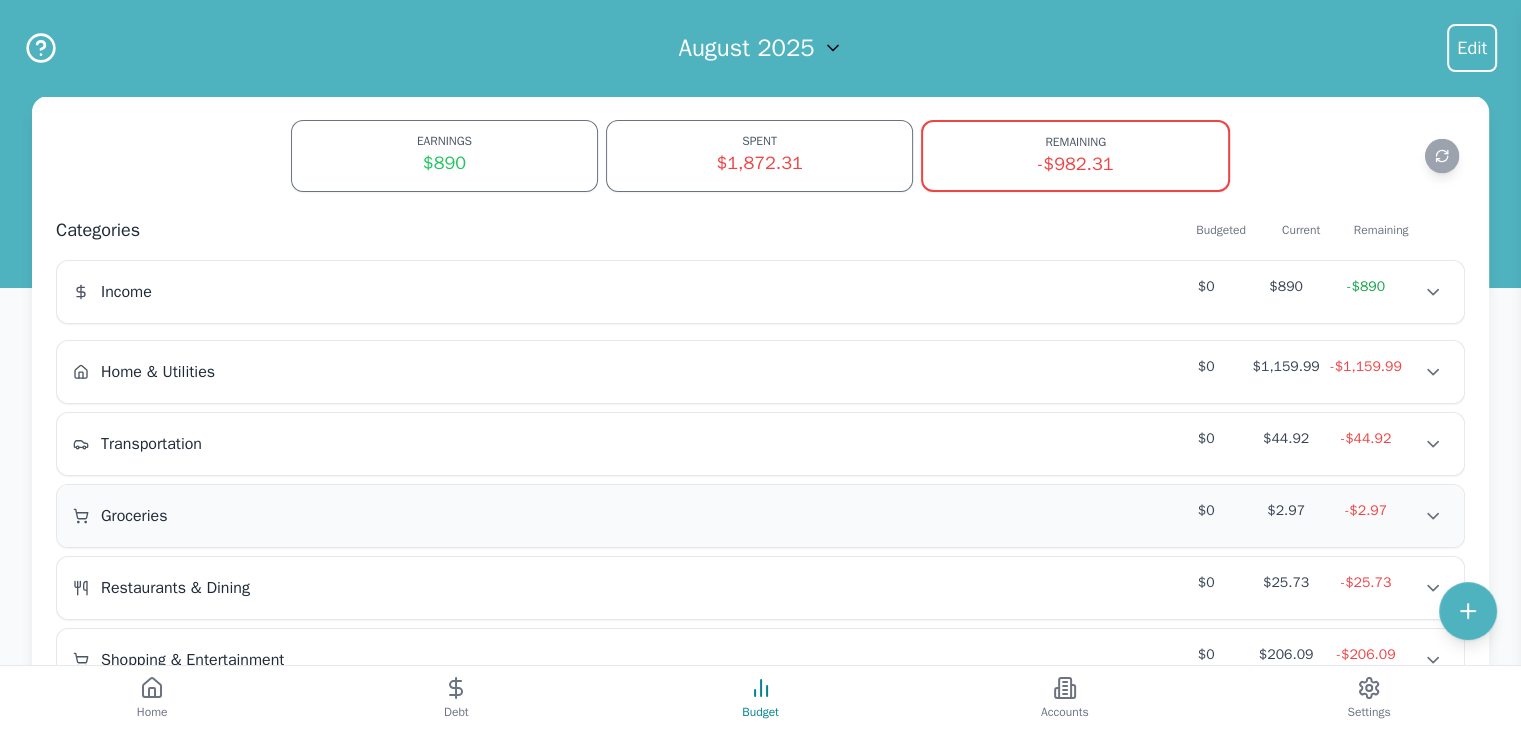 click on "Groceries $0 $2.97 -$2.97 Groceries $0 $2.97 -$2.97 Groceries $0 $2.97 -$2.97" at bounding box center (760, 516) 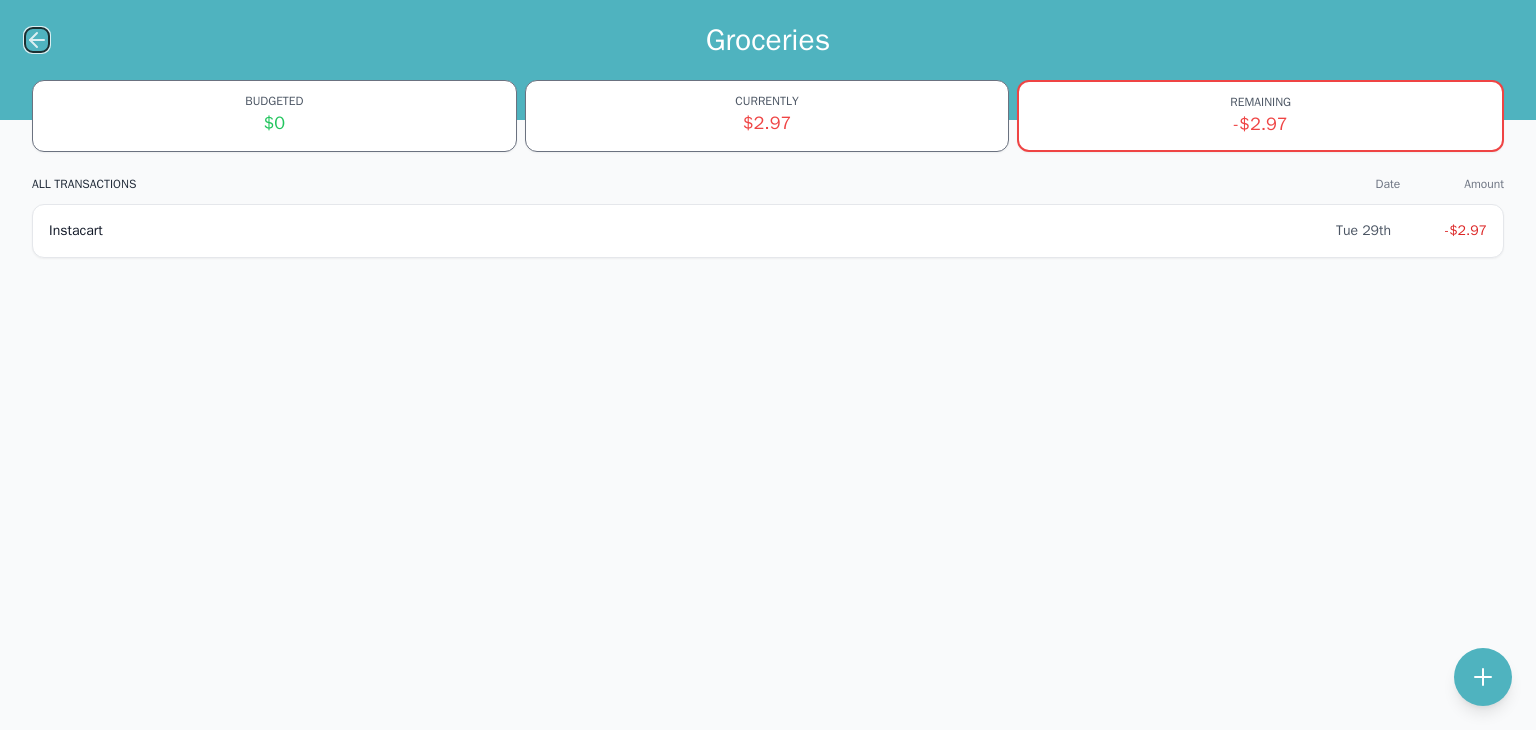 click 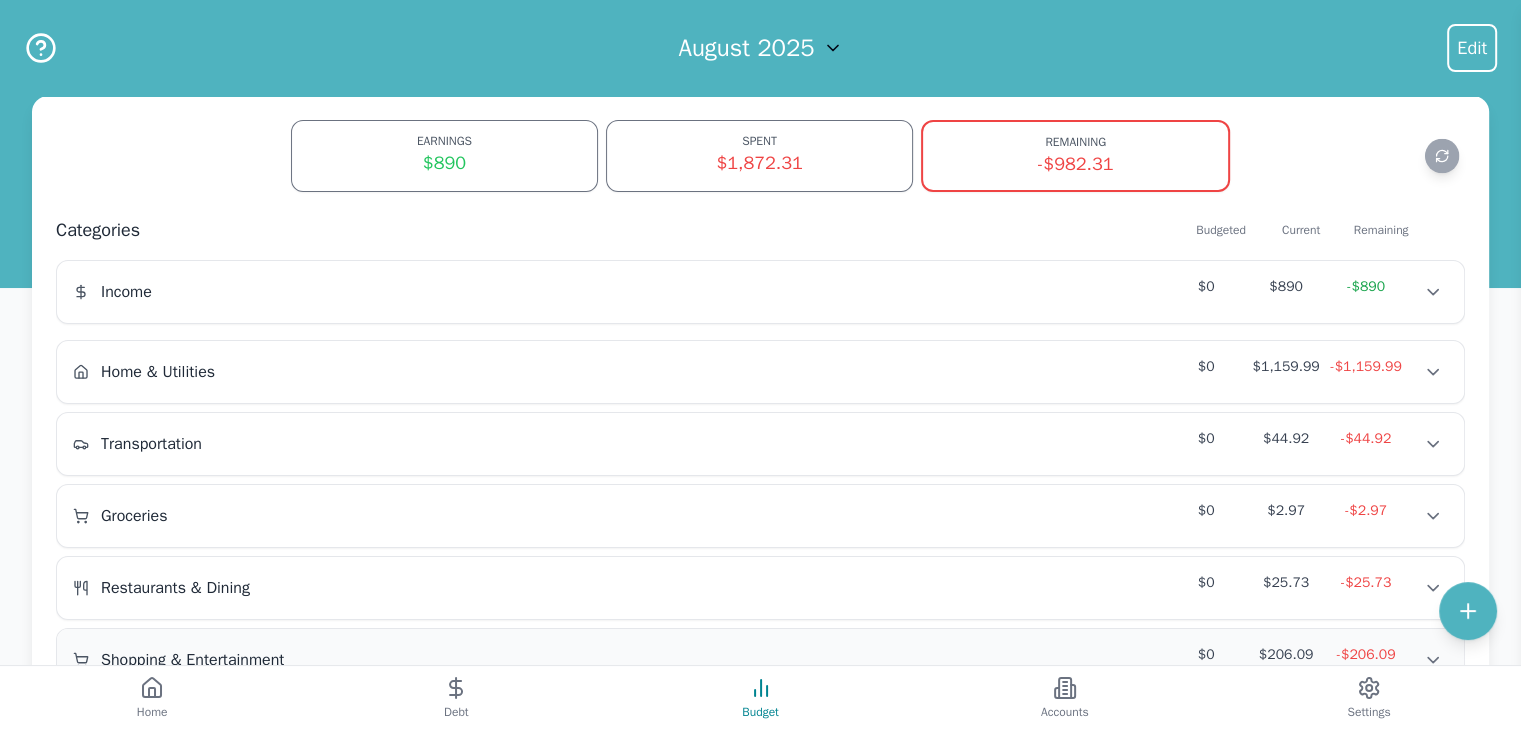 click on "Shopping & Entertainment" at bounding box center (201, 660) 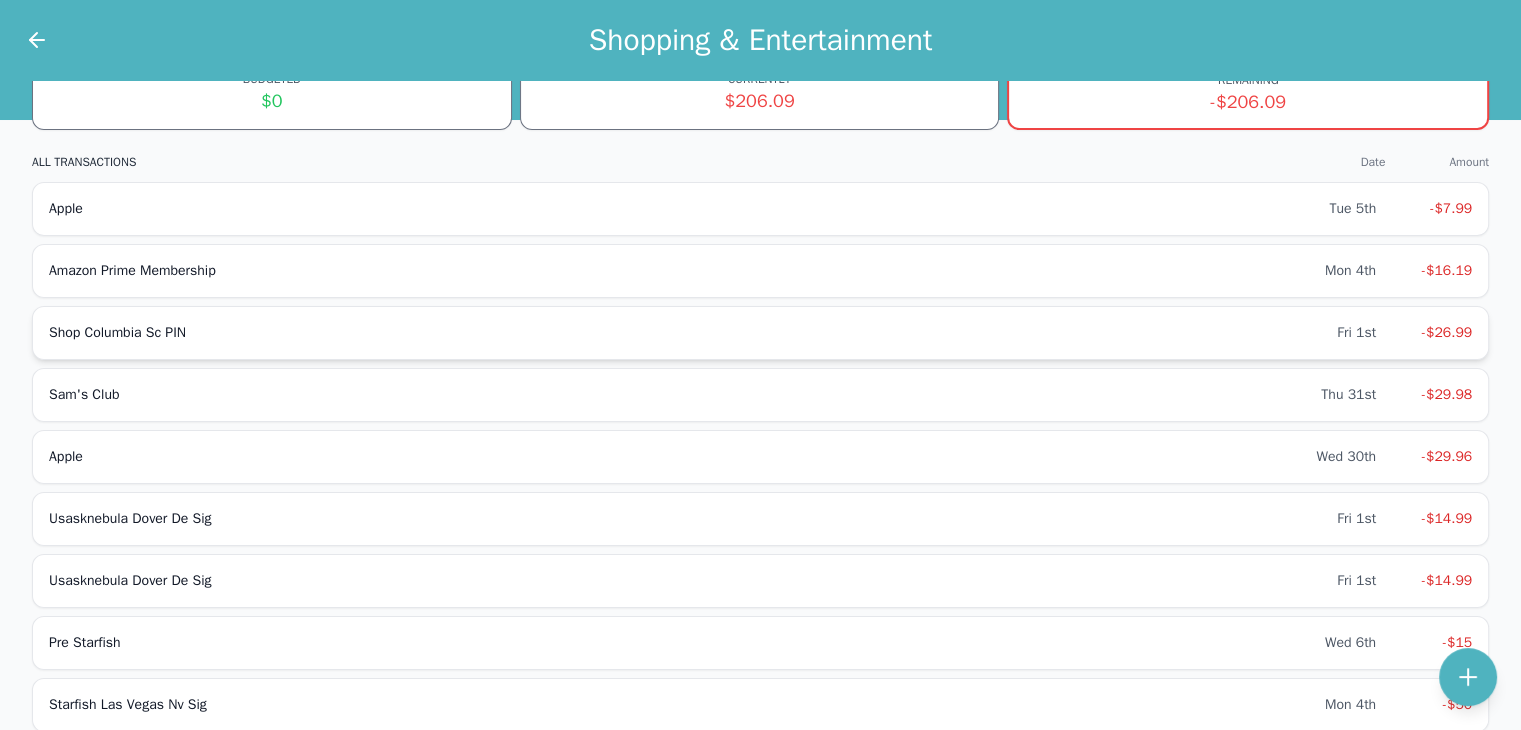 scroll, scrollTop: 124, scrollLeft: 0, axis: vertical 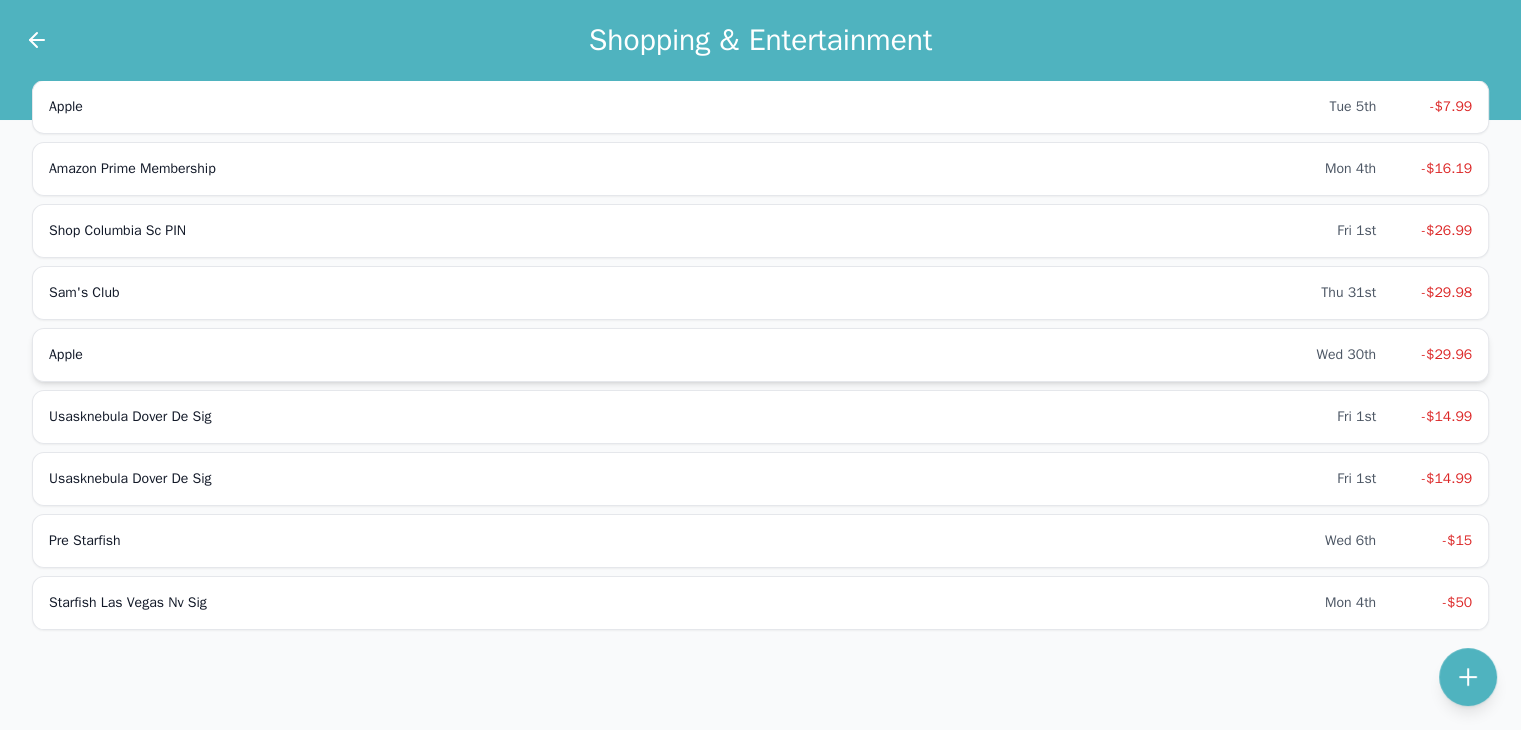 click on "Apple Wed 30th -$29.96" at bounding box center (760, 355) 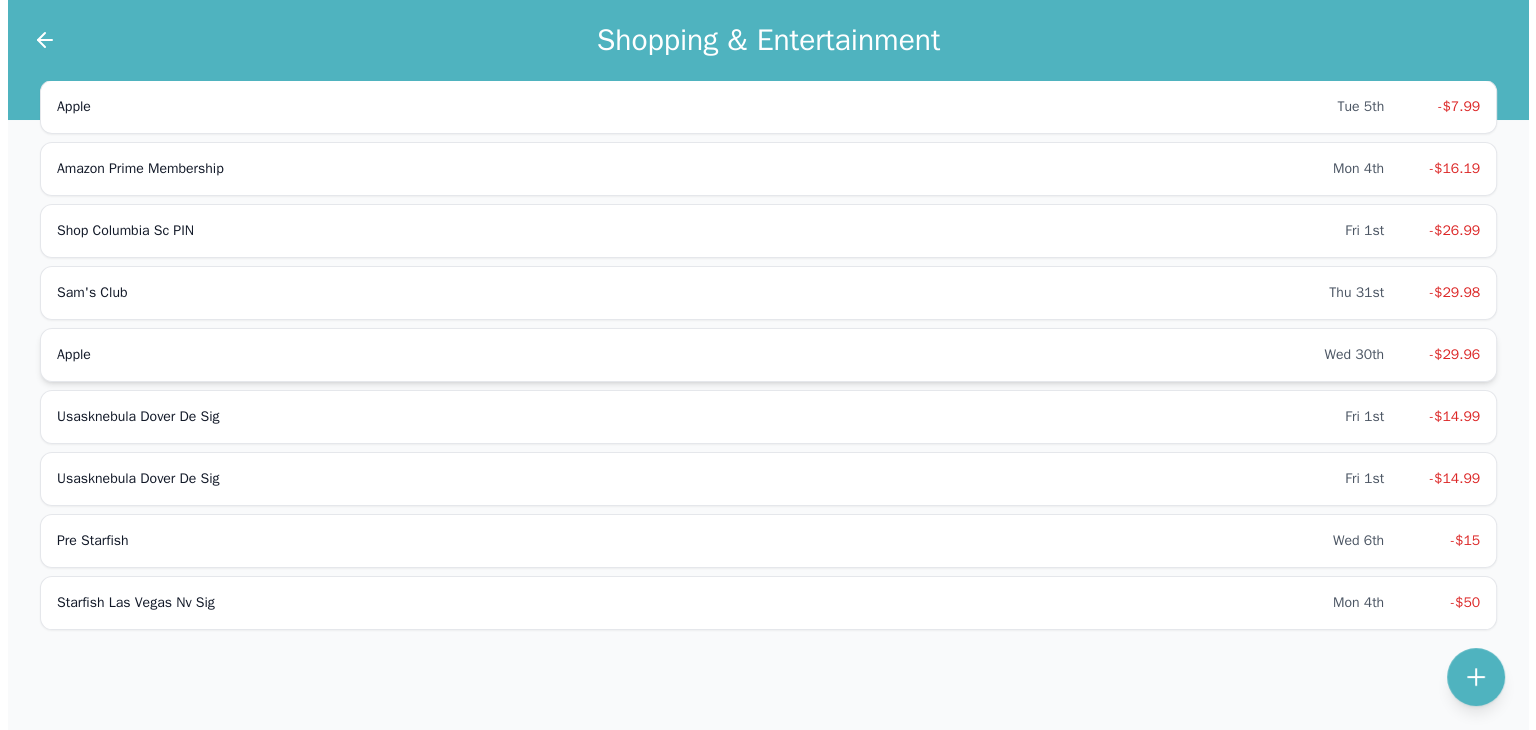 scroll, scrollTop: 0, scrollLeft: 0, axis: both 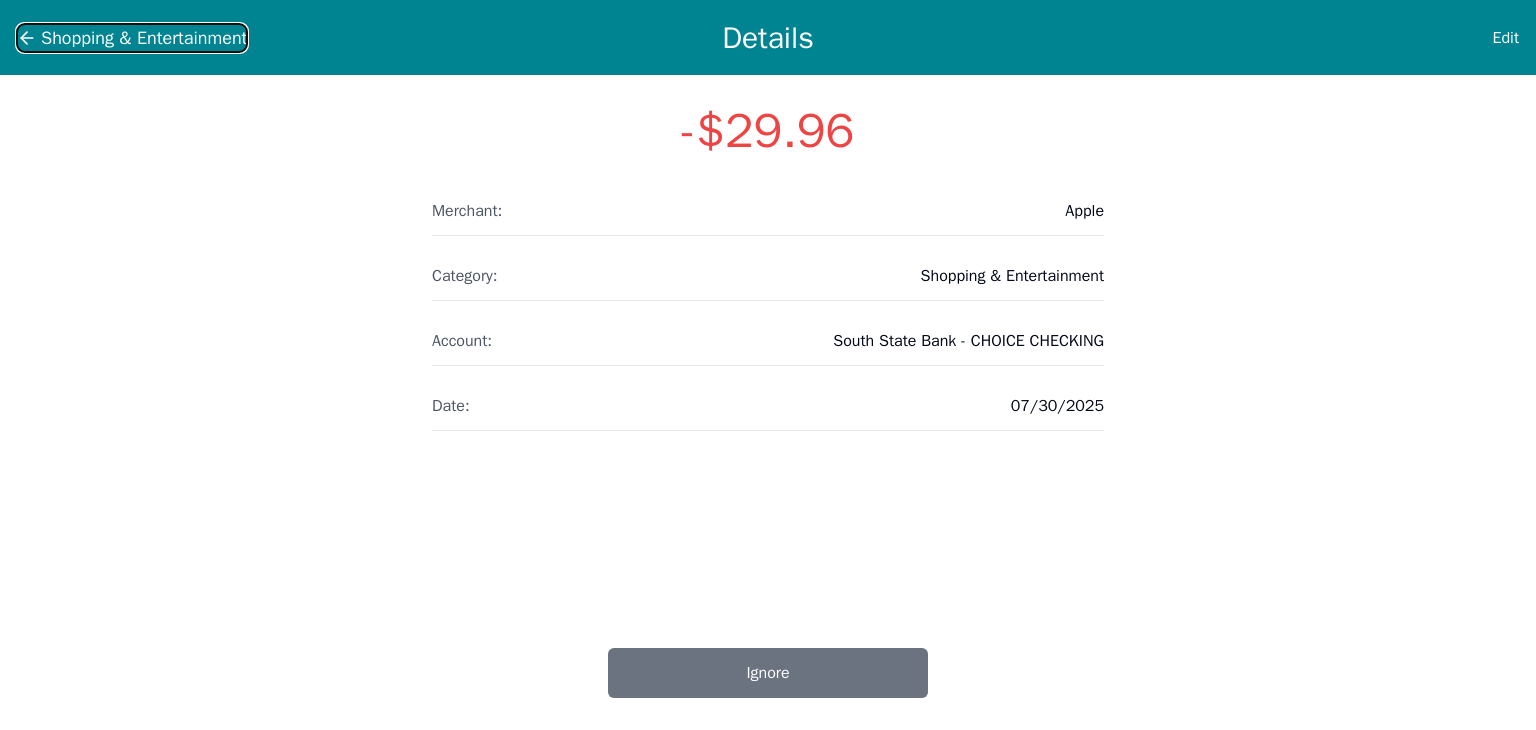 click 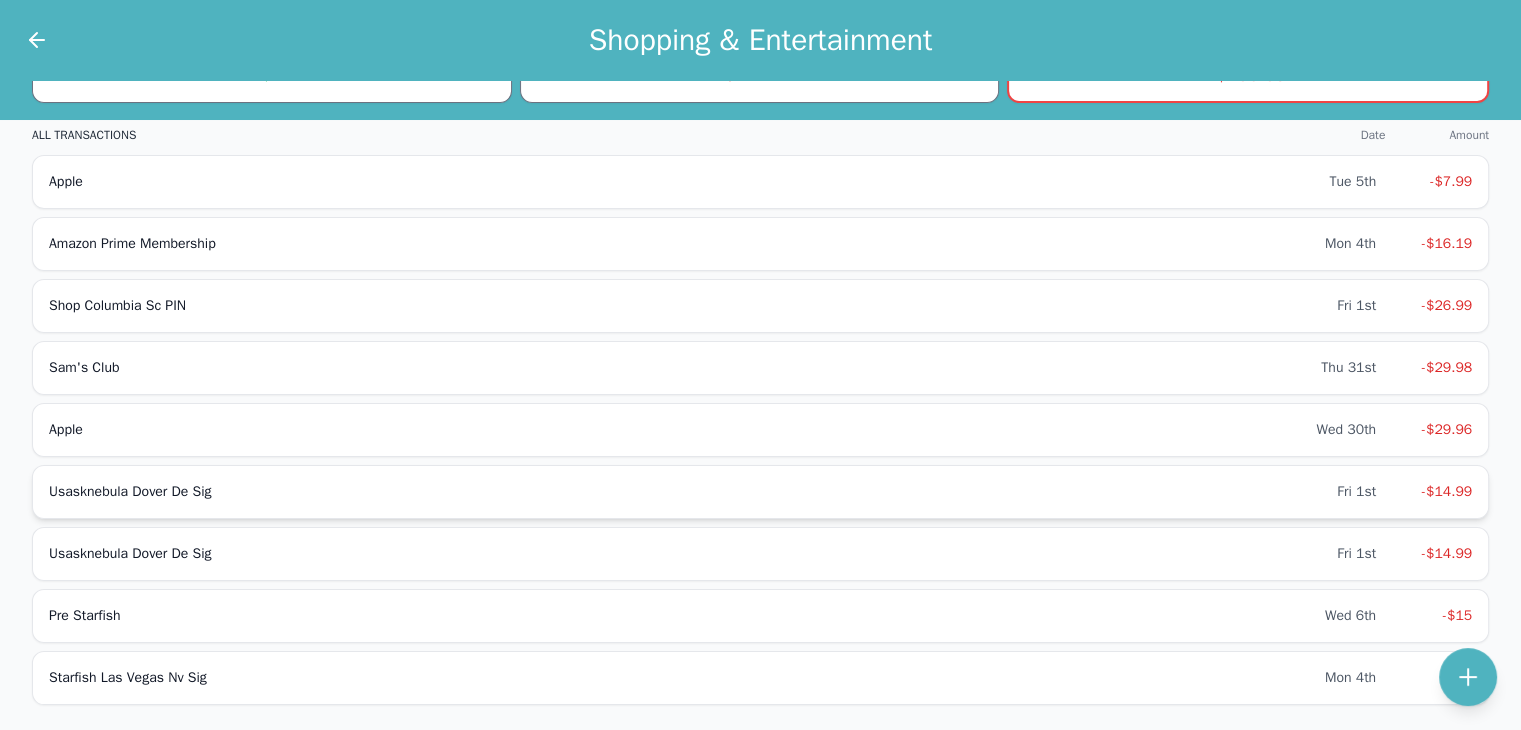 scroll, scrollTop: 0, scrollLeft: 0, axis: both 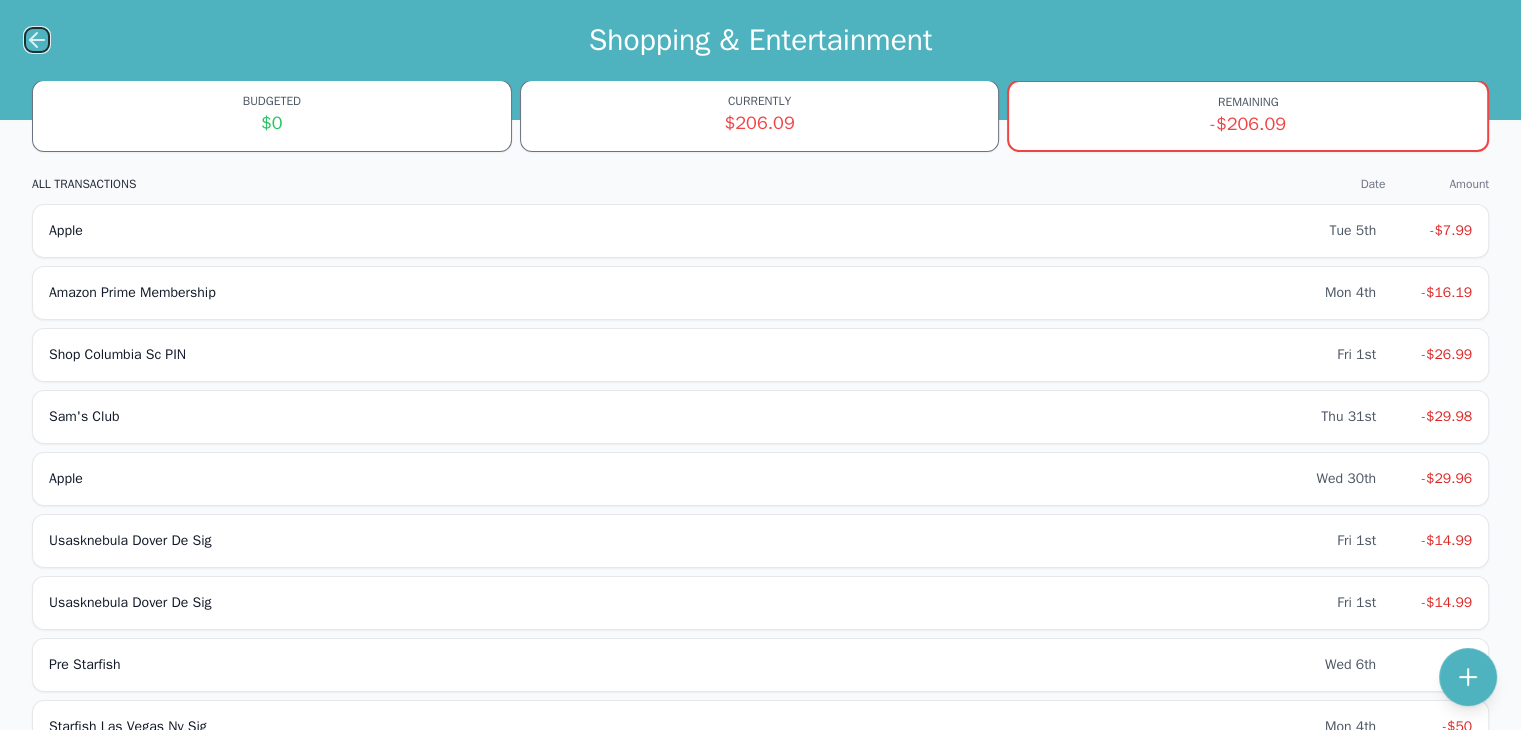 click 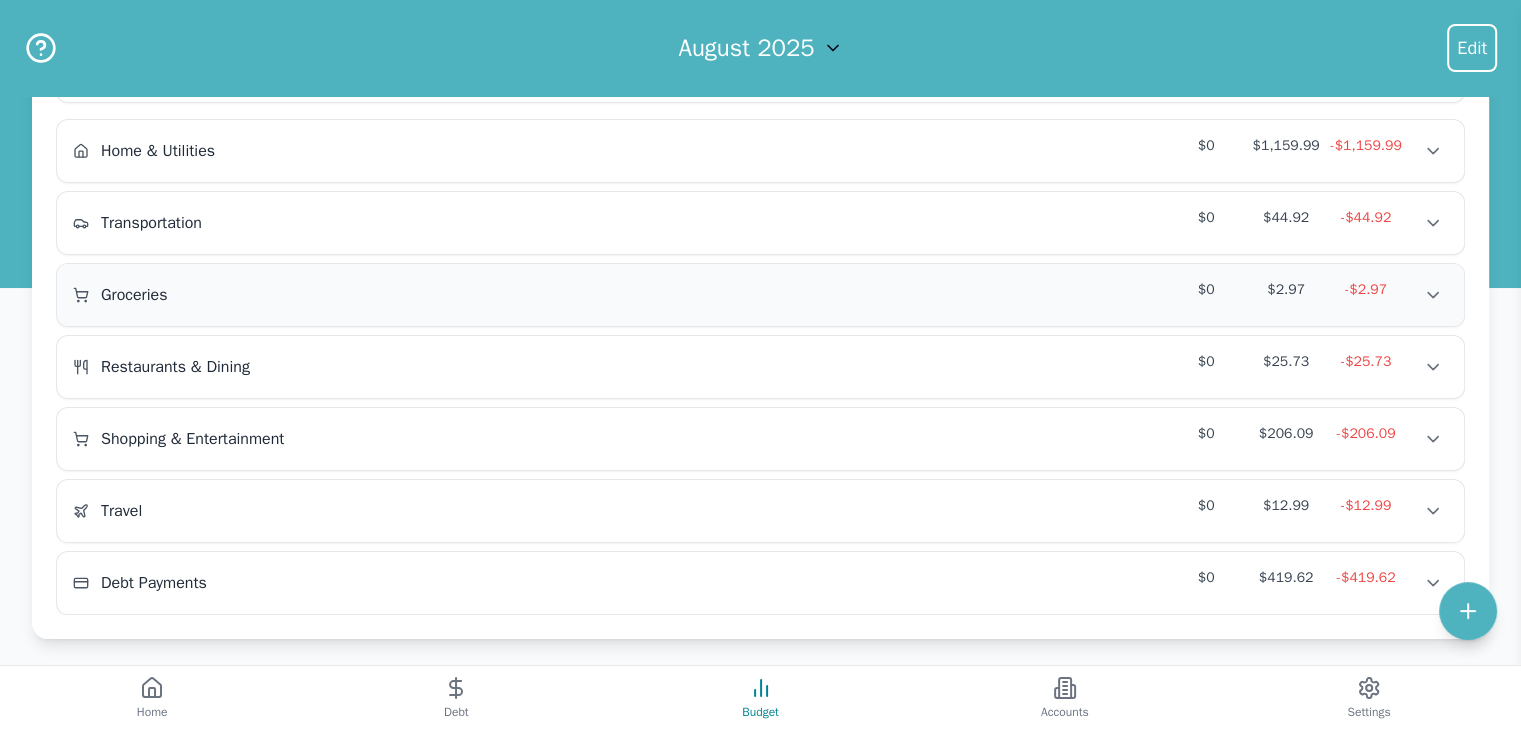 scroll, scrollTop: 227, scrollLeft: 0, axis: vertical 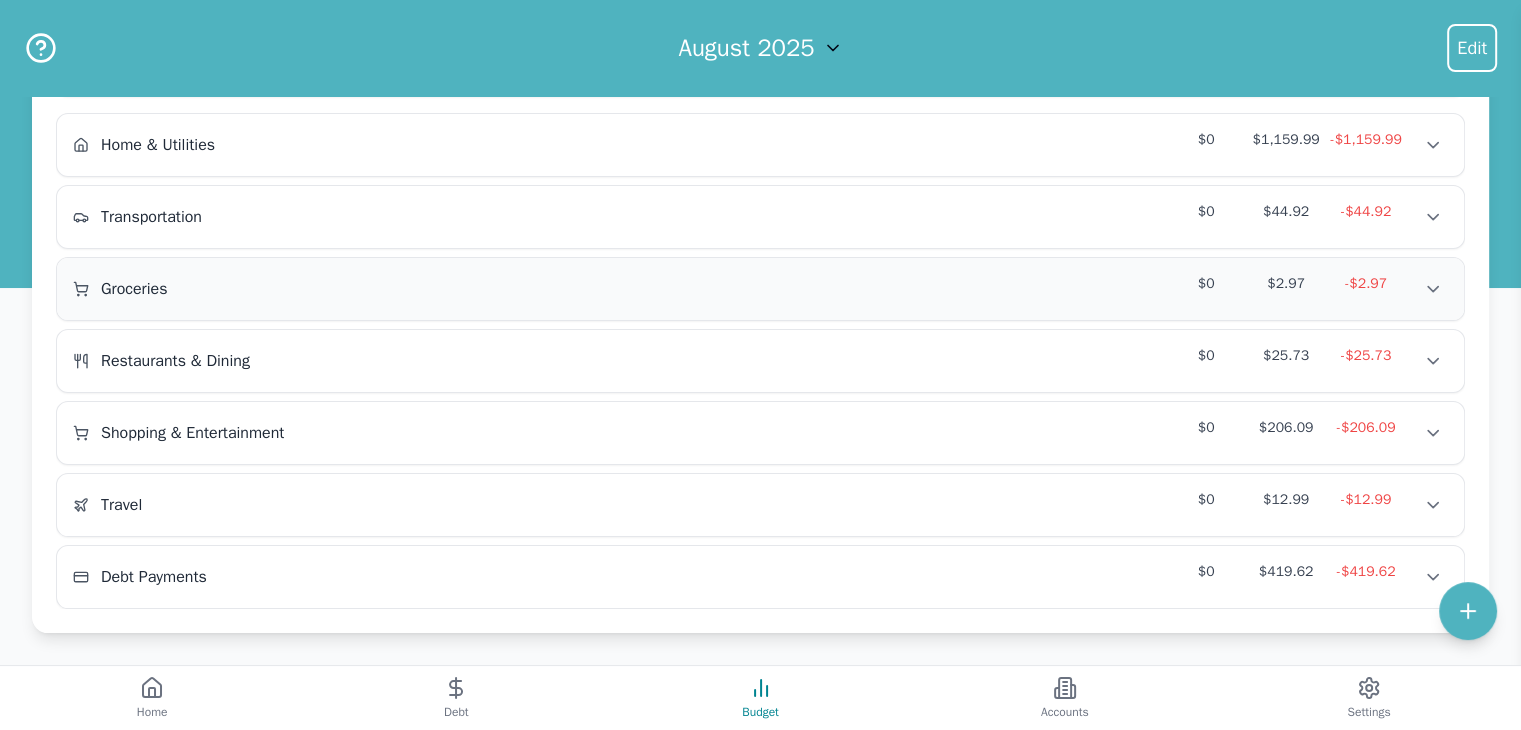 click on "Travel $0 $12.99 -$12.99 Travel $0 $12.99 -$12.99 Travel $0 $12.99 -$12.99" at bounding box center [760, 505] 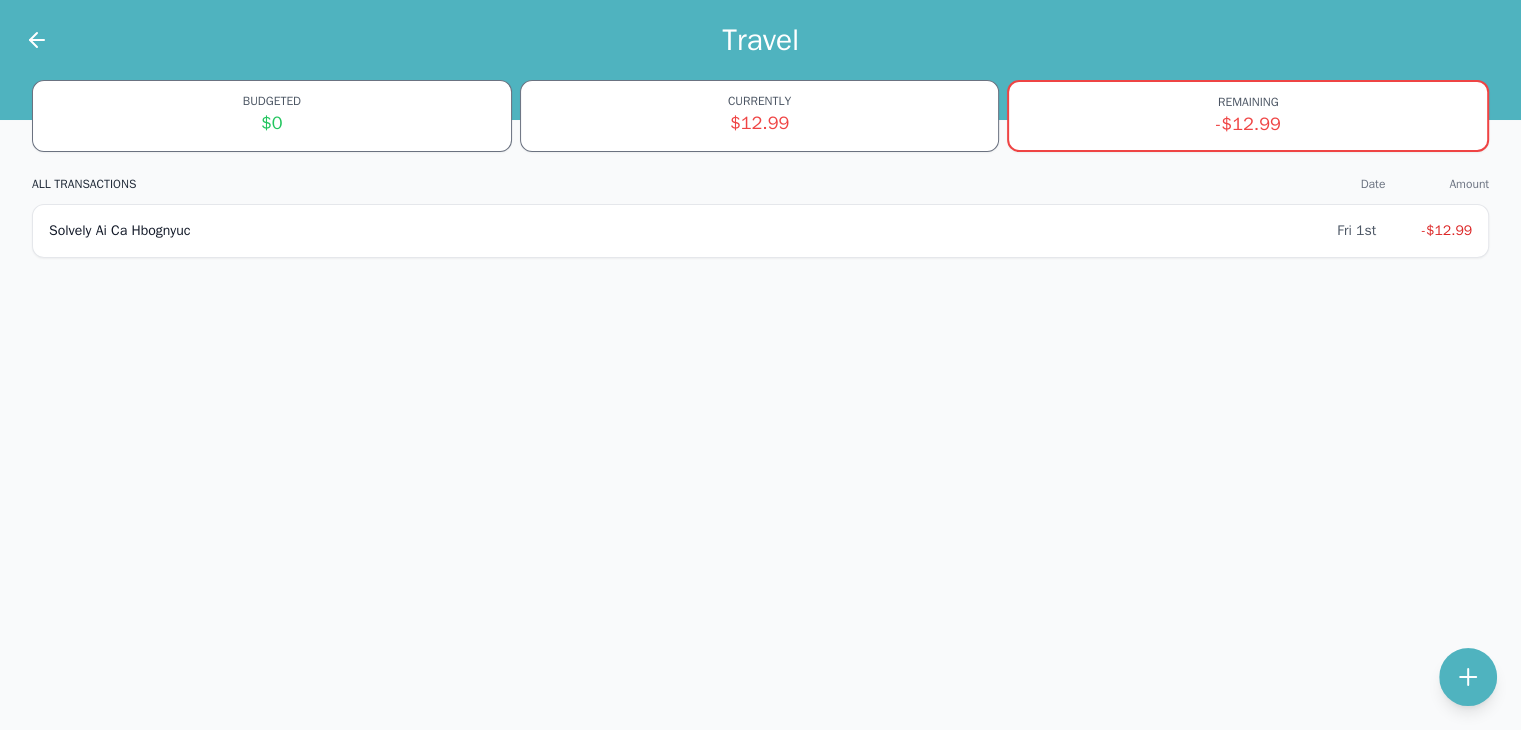 scroll, scrollTop: 0, scrollLeft: 0, axis: both 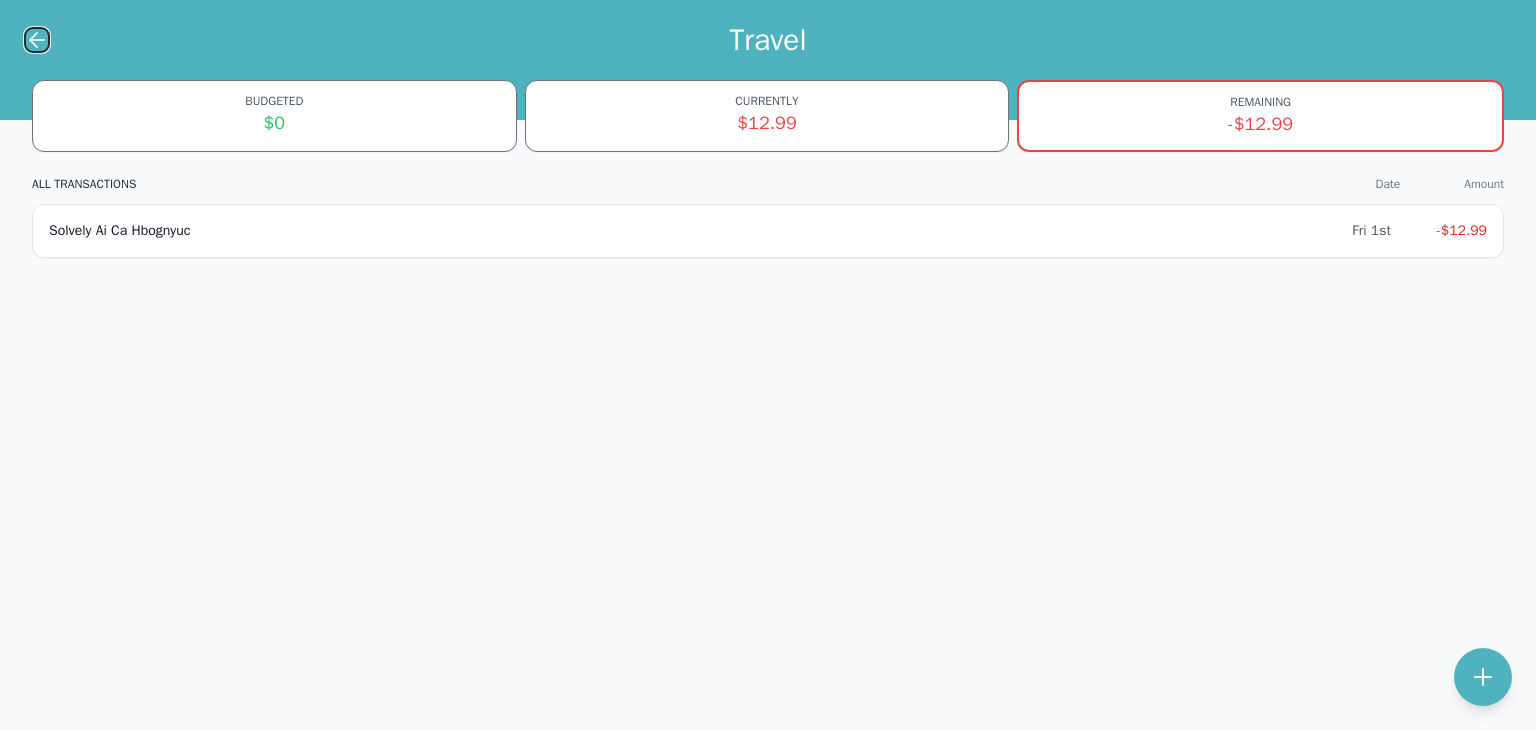 click at bounding box center [37, 40] 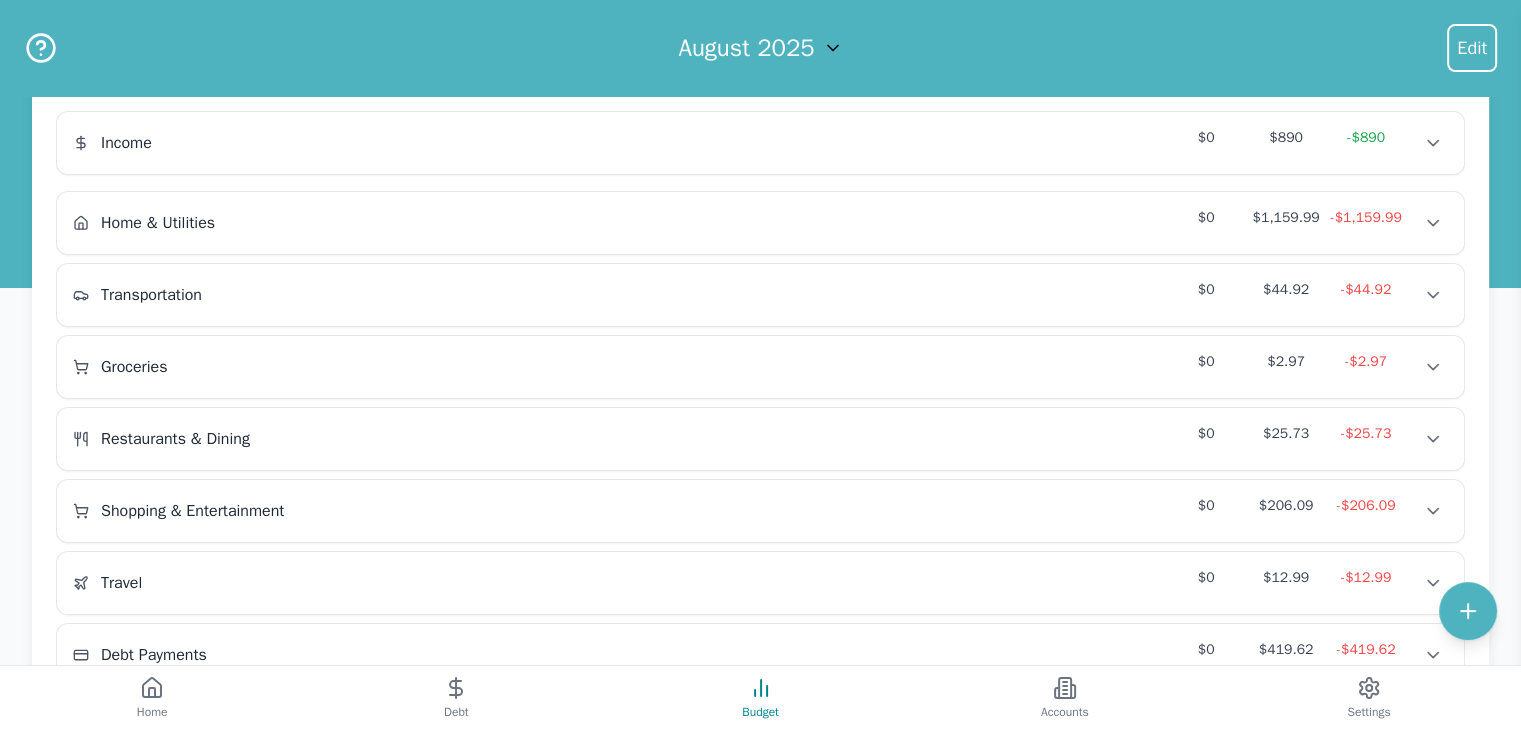 scroll, scrollTop: 227, scrollLeft: 0, axis: vertical 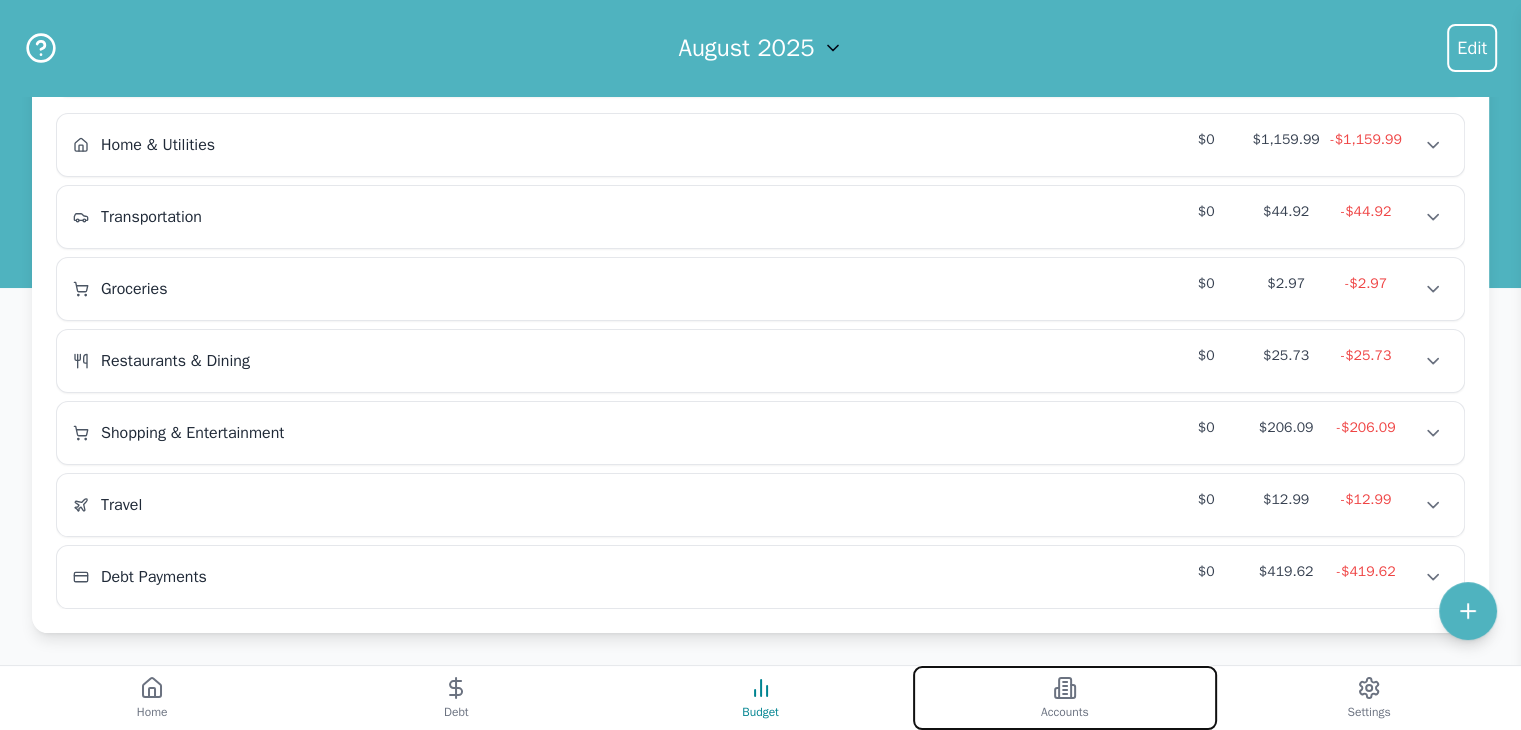 click on "Accounts" at bounding box center [1065, 712] 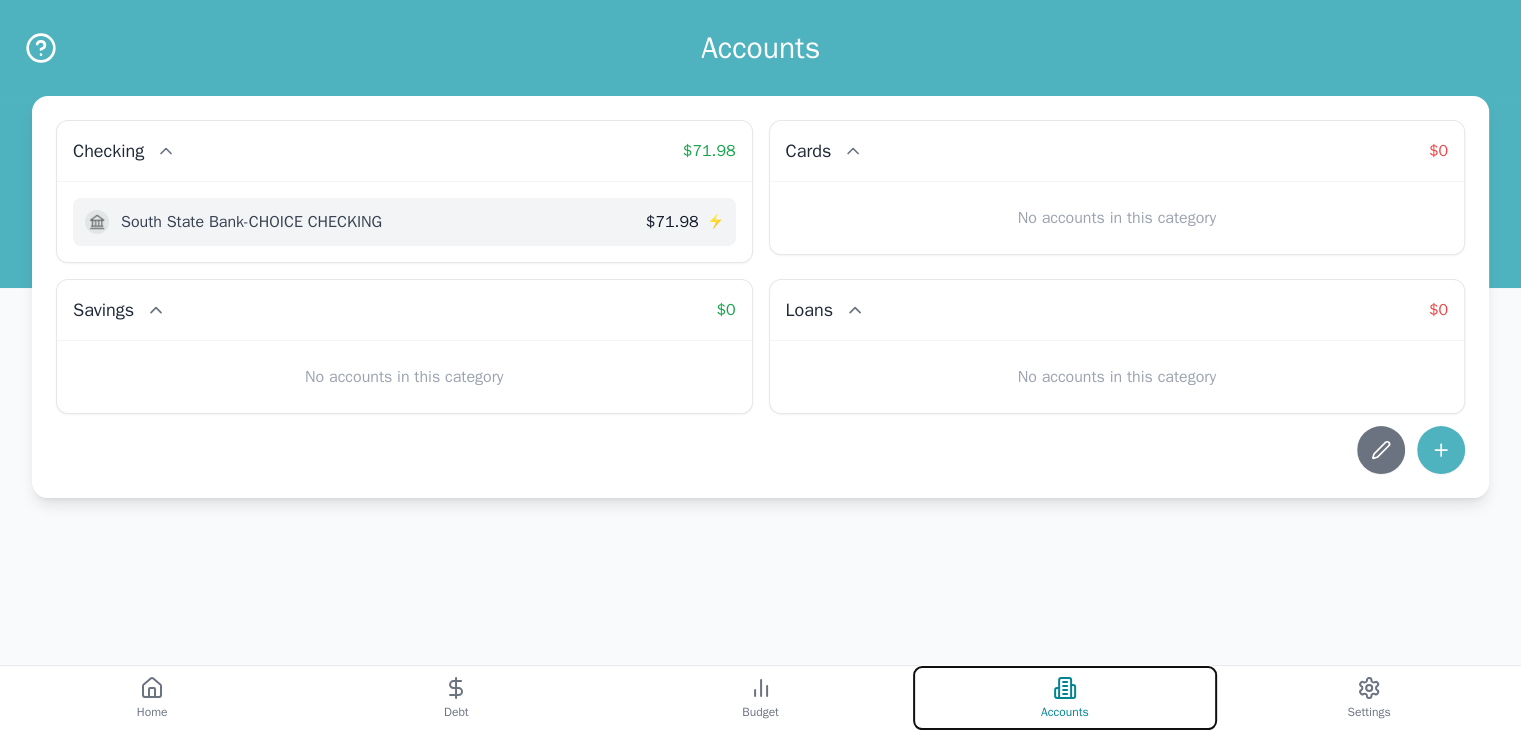 scroll, scrollTop: 0, scrollLeft: 0, axis: both 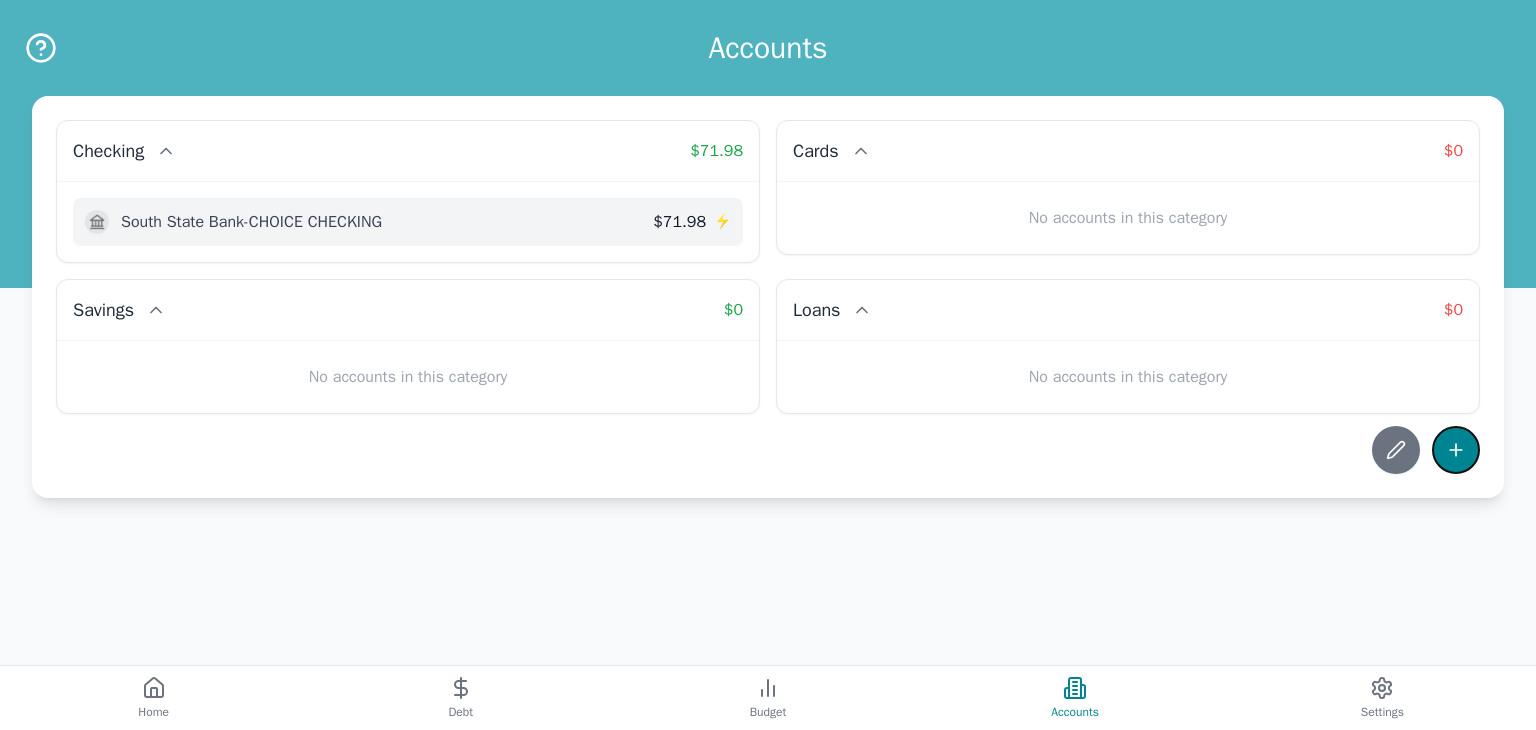 click 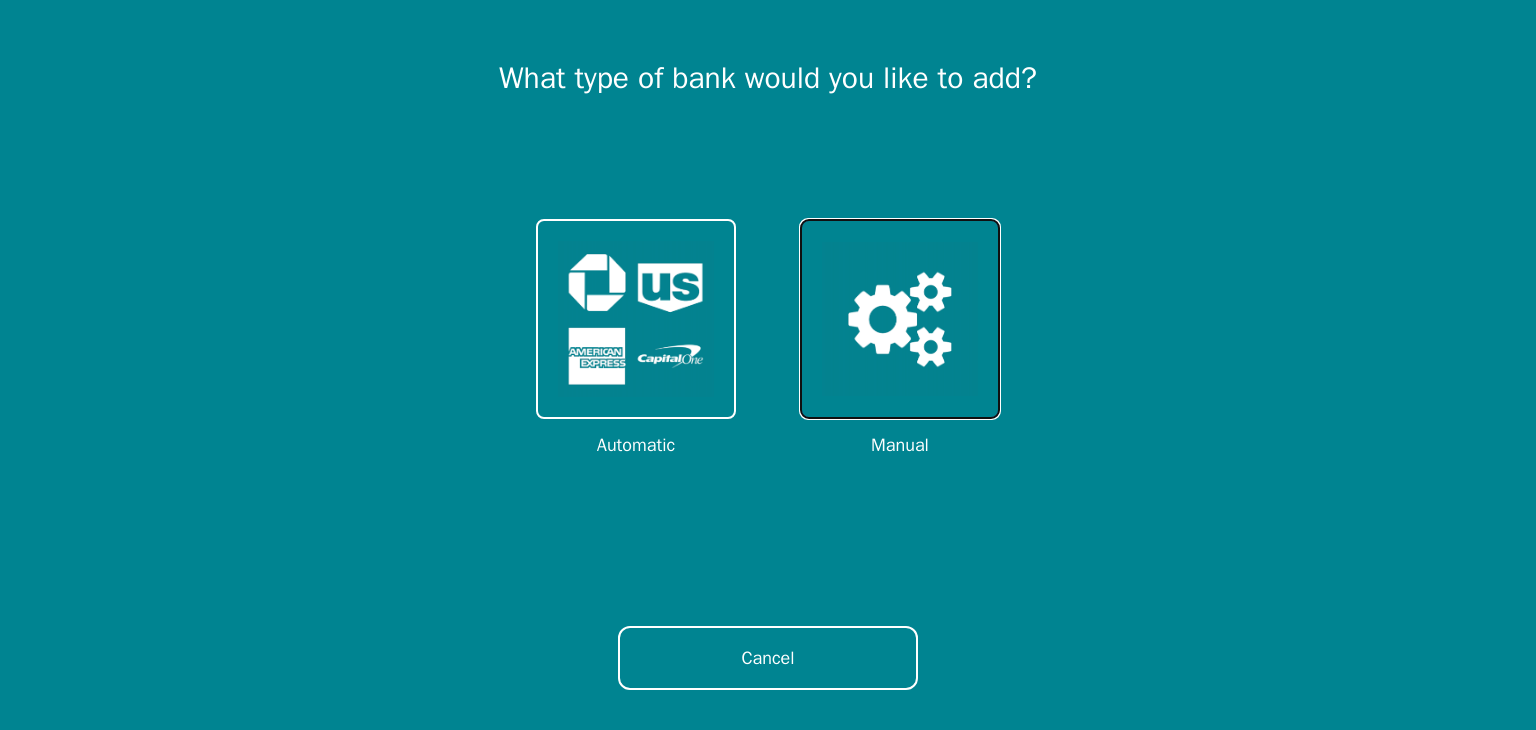 click at bounding box center (900, 319) 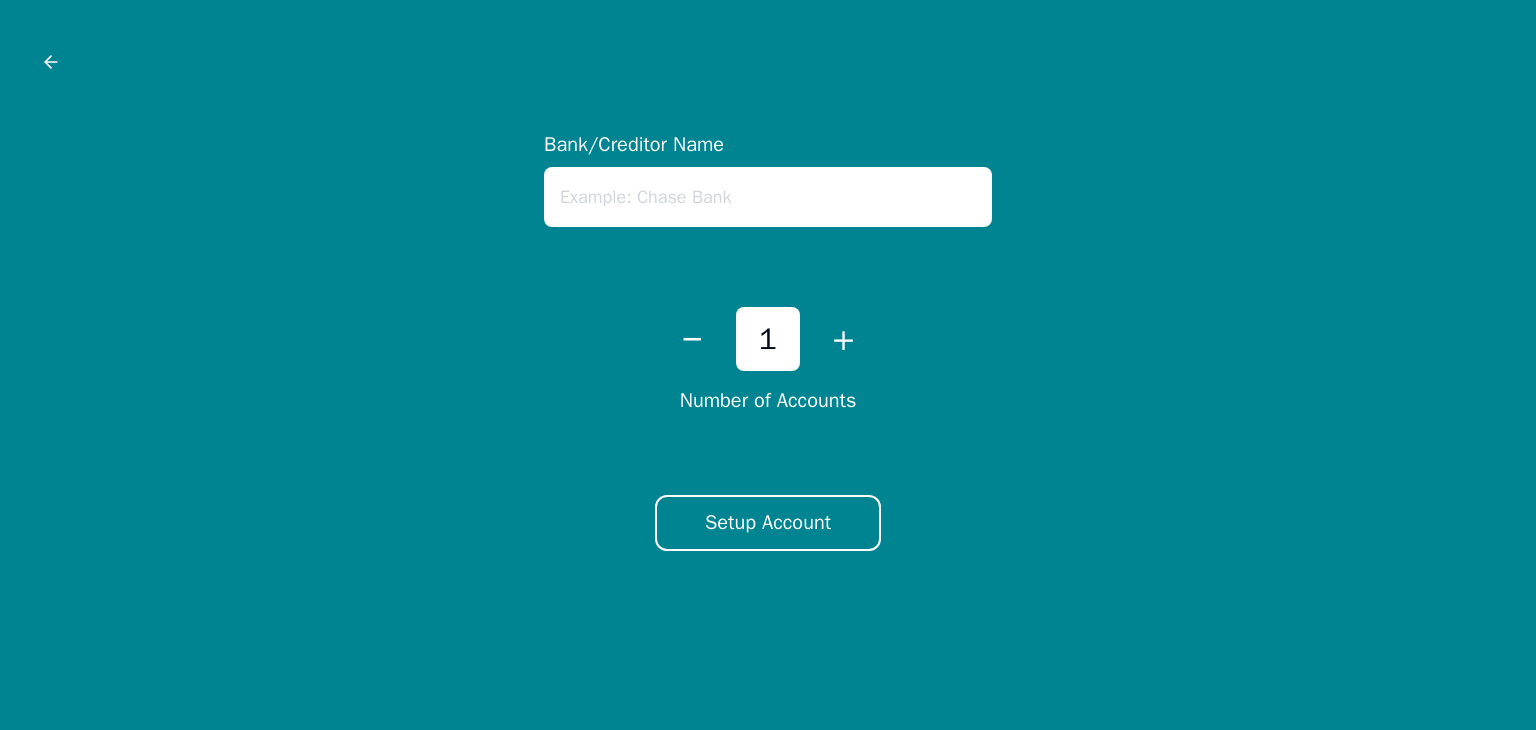click at bounding box center [768, 197] 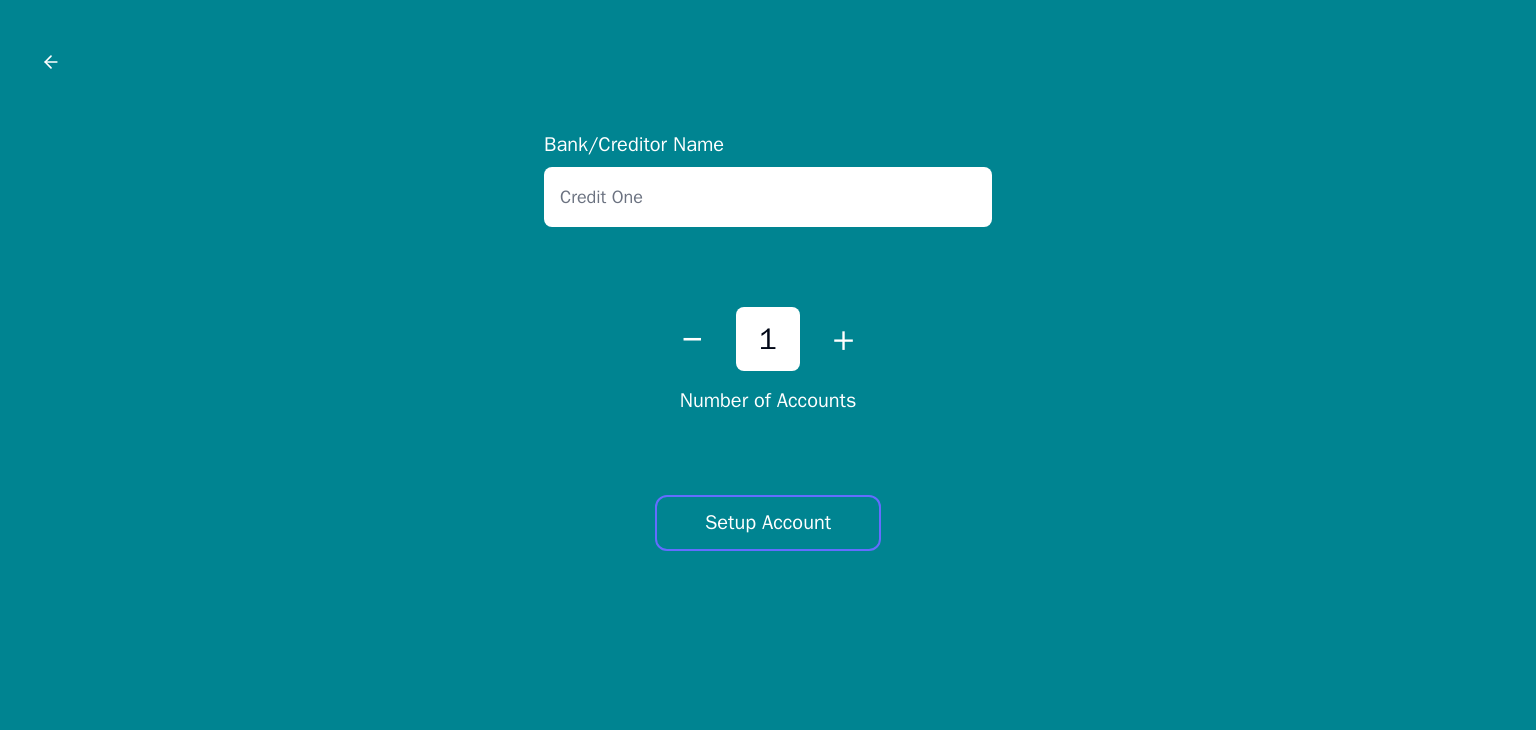 type on "Credit One" 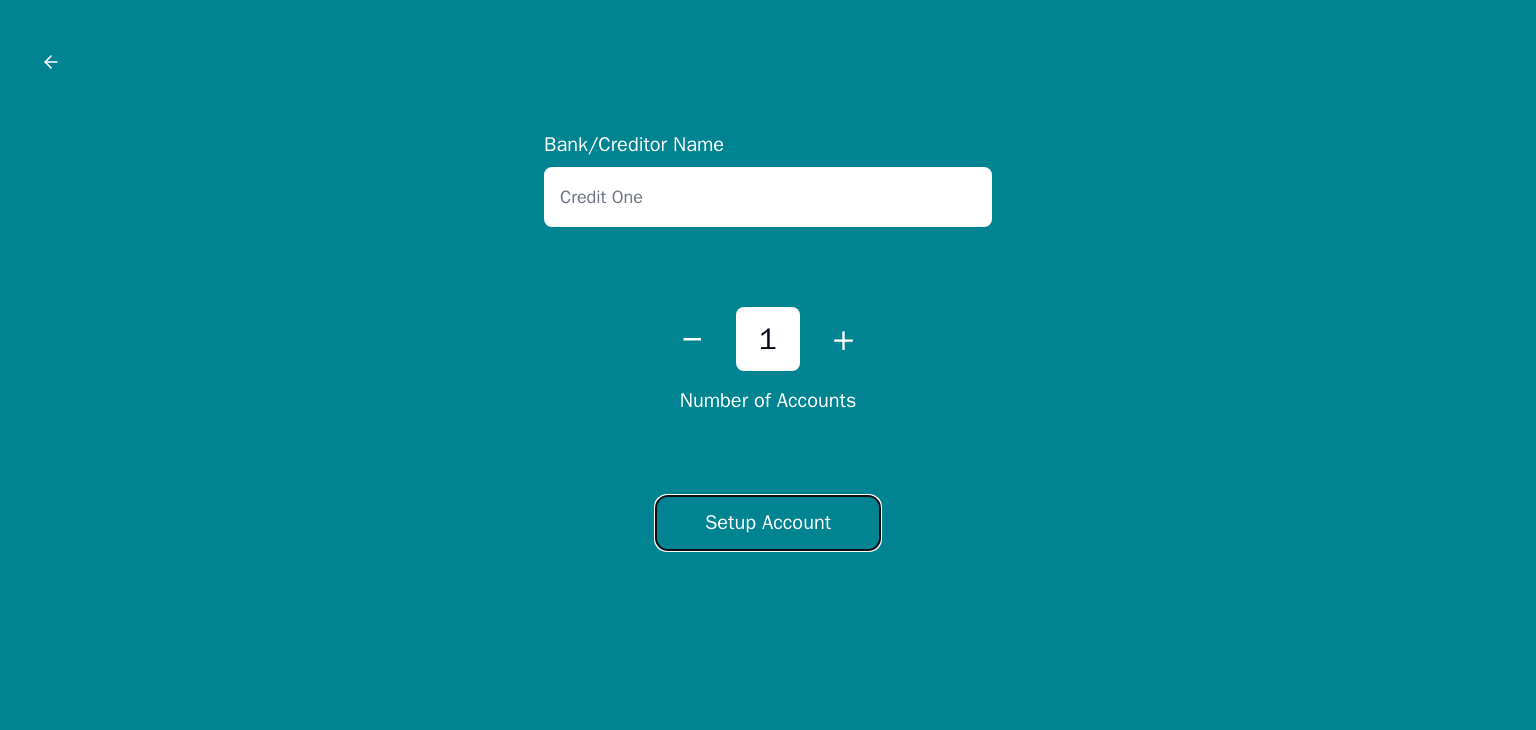 click on "Setup Account" at bounding box center (768, 523) 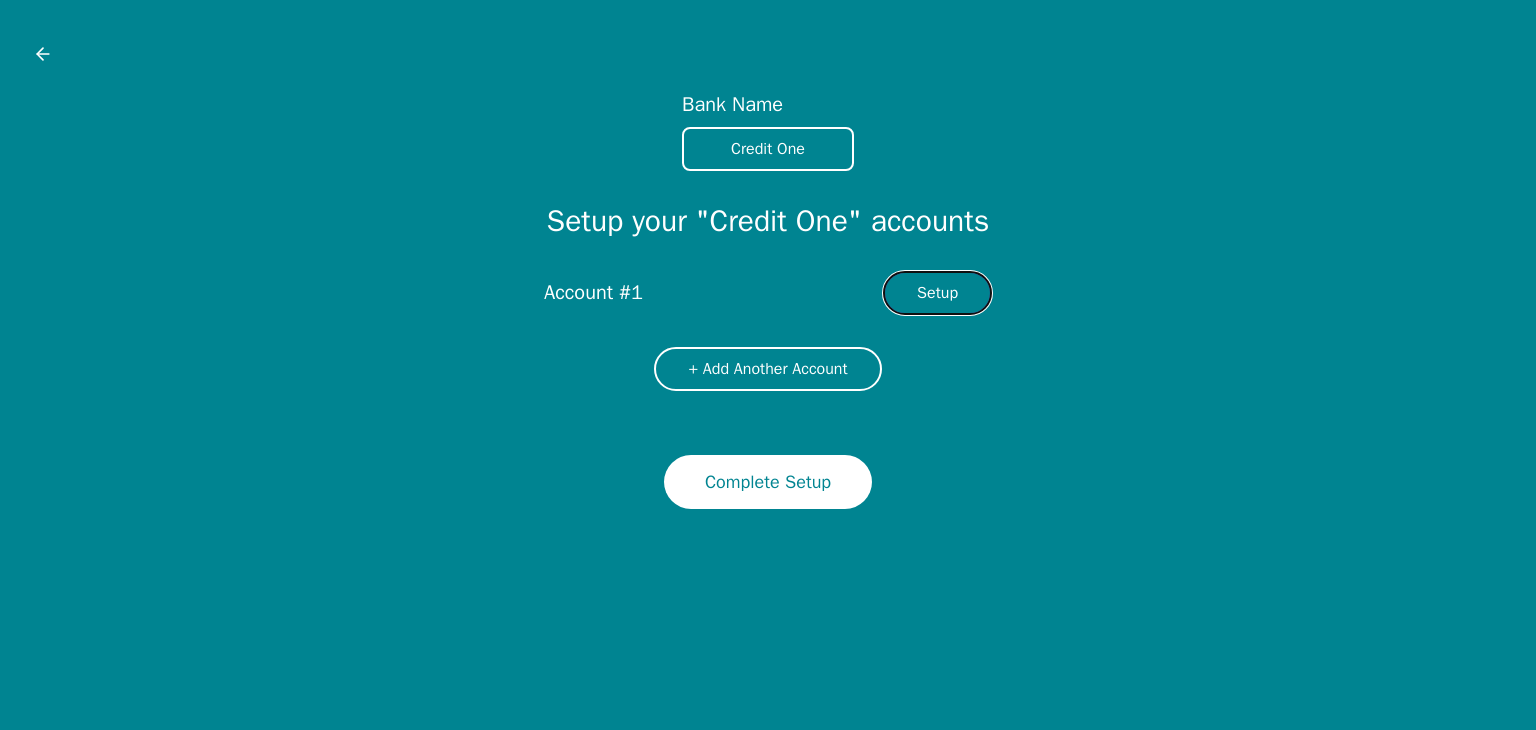 click on "Setup" at bounding box center [937, 293] 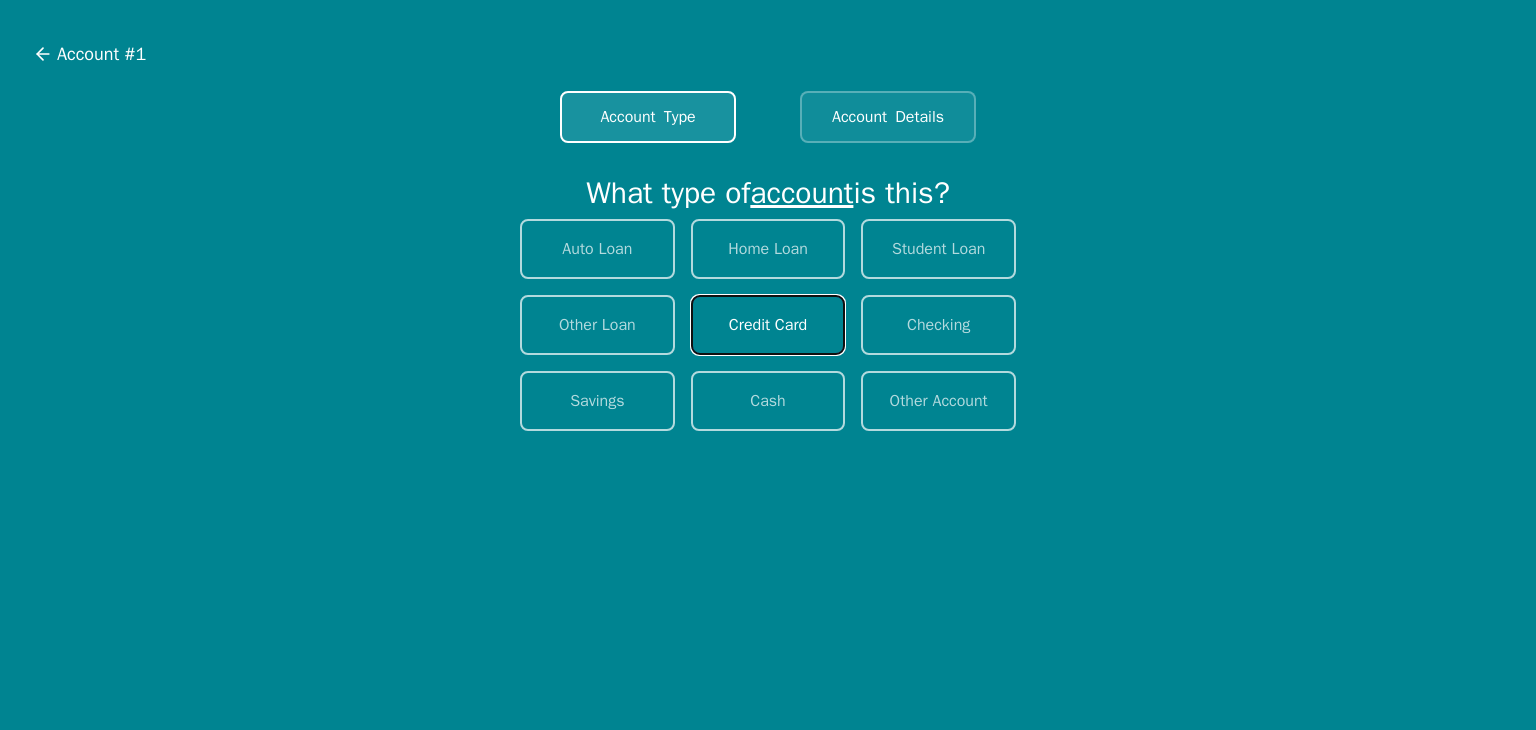 click on "Credit Card" at bounding box center [768, 325] 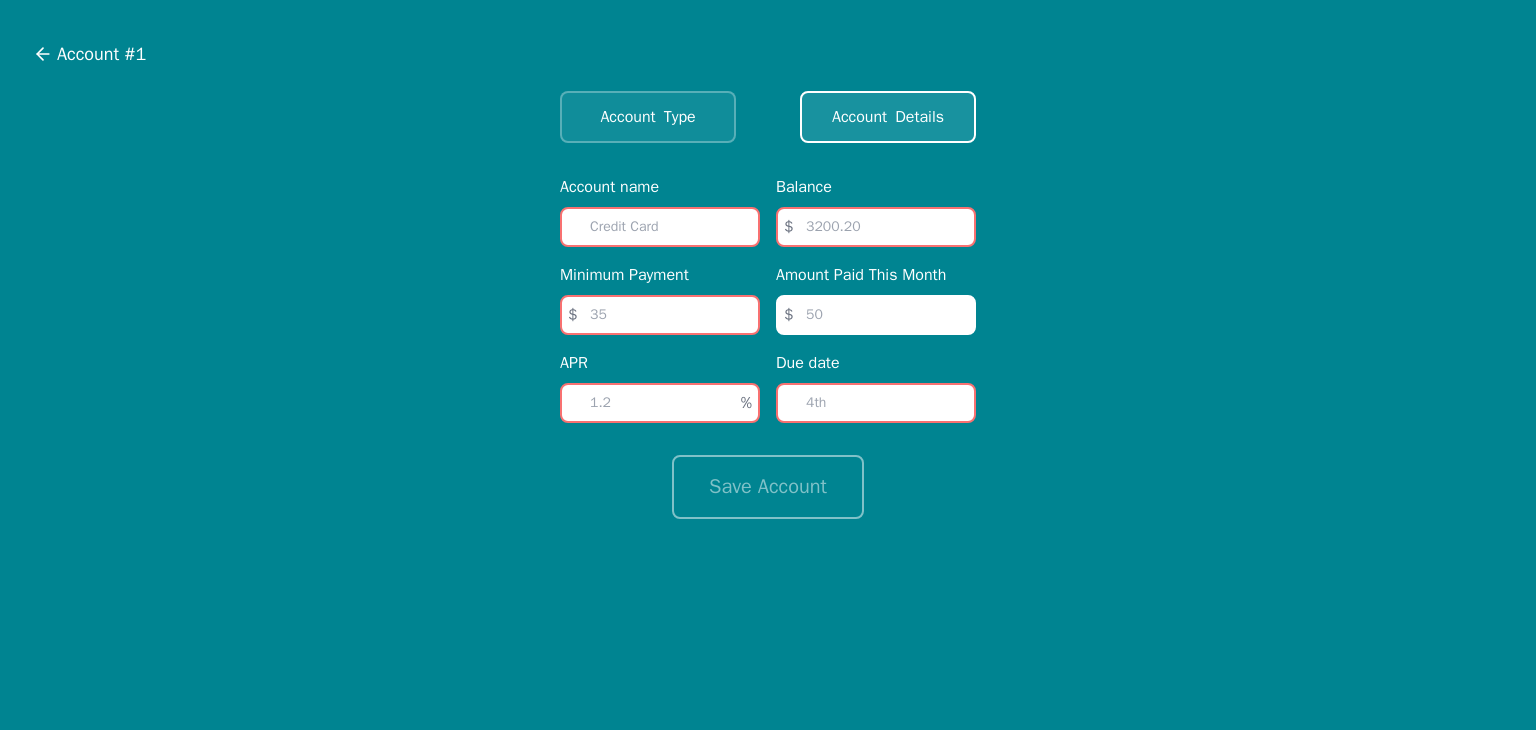 click at bounding box center [660, 227] 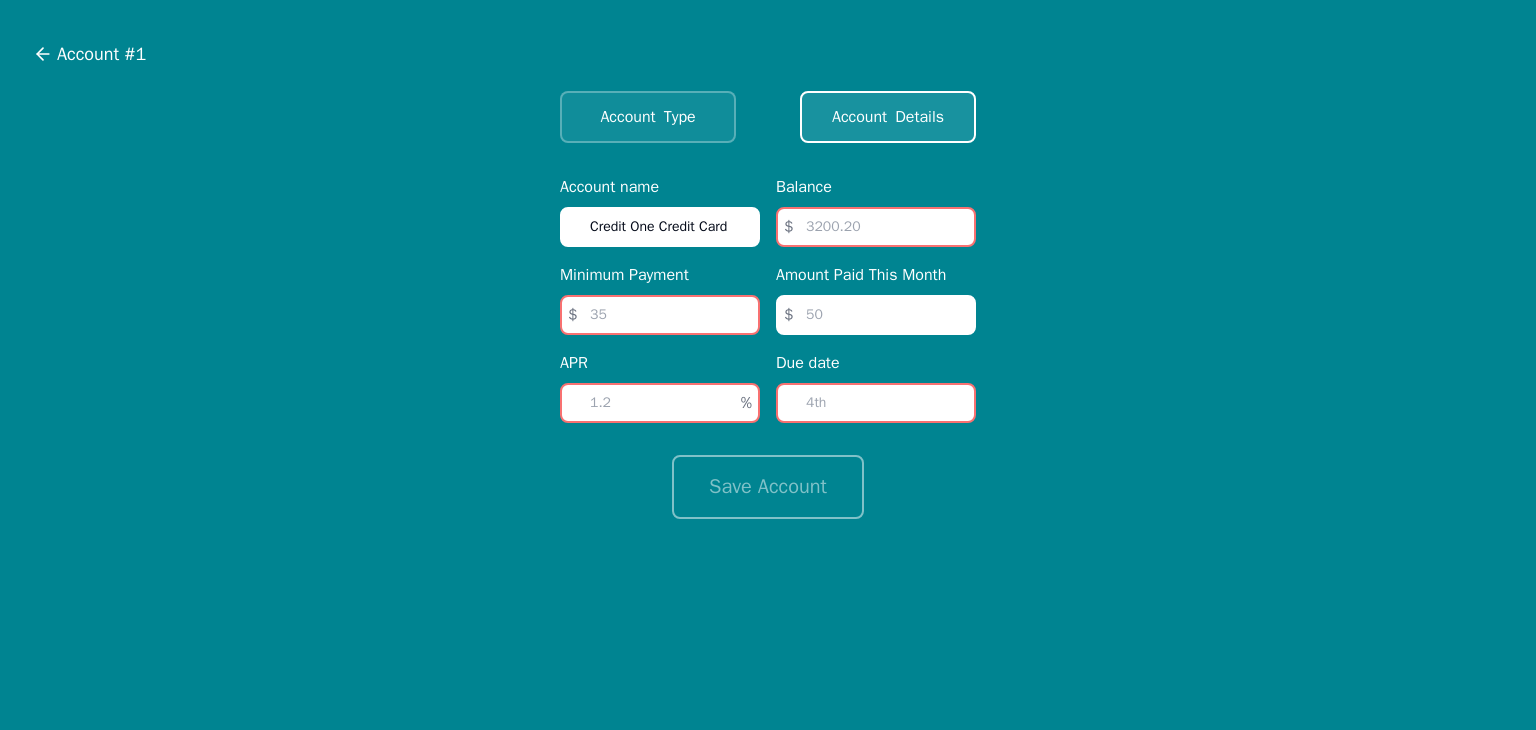 type on "Credit One Credit Card" 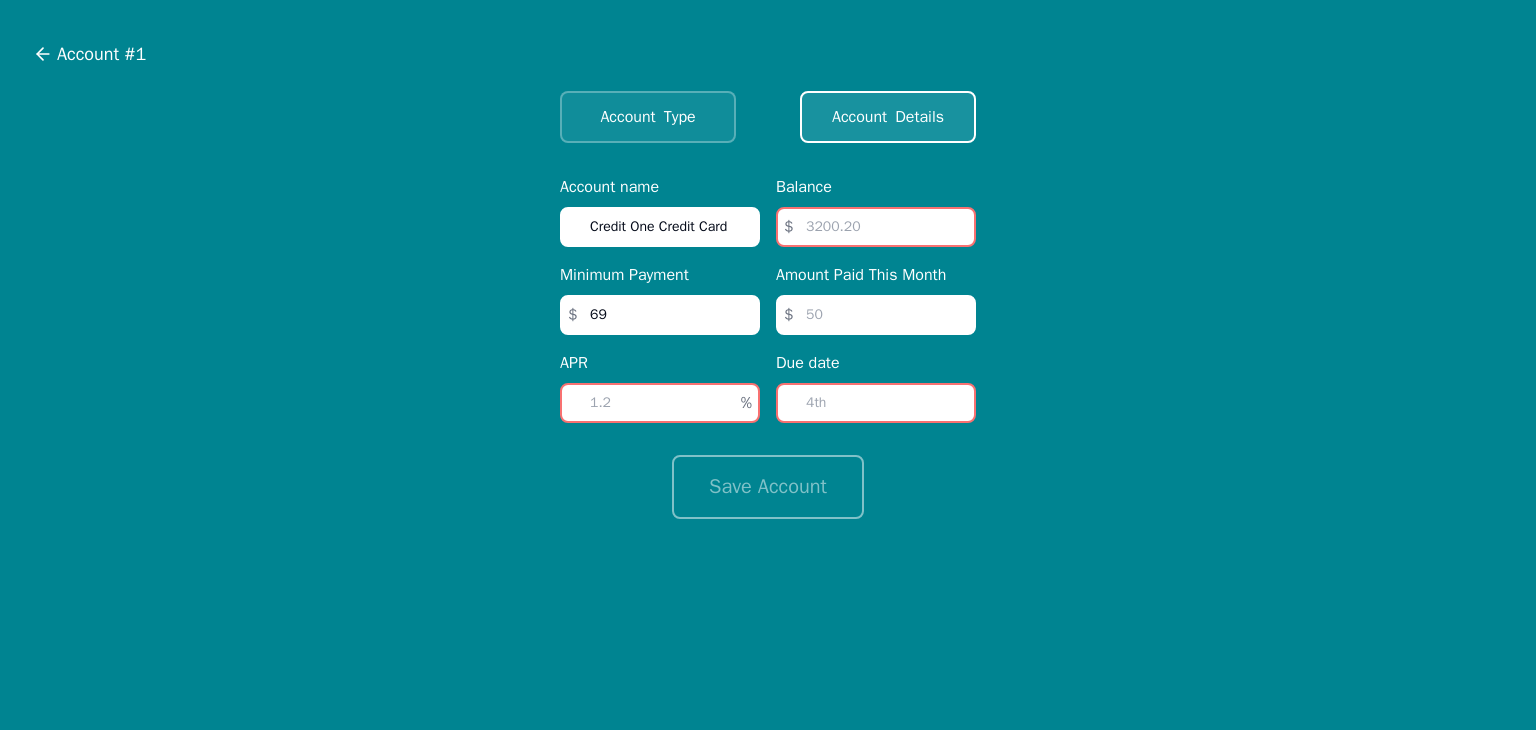 type on "6" 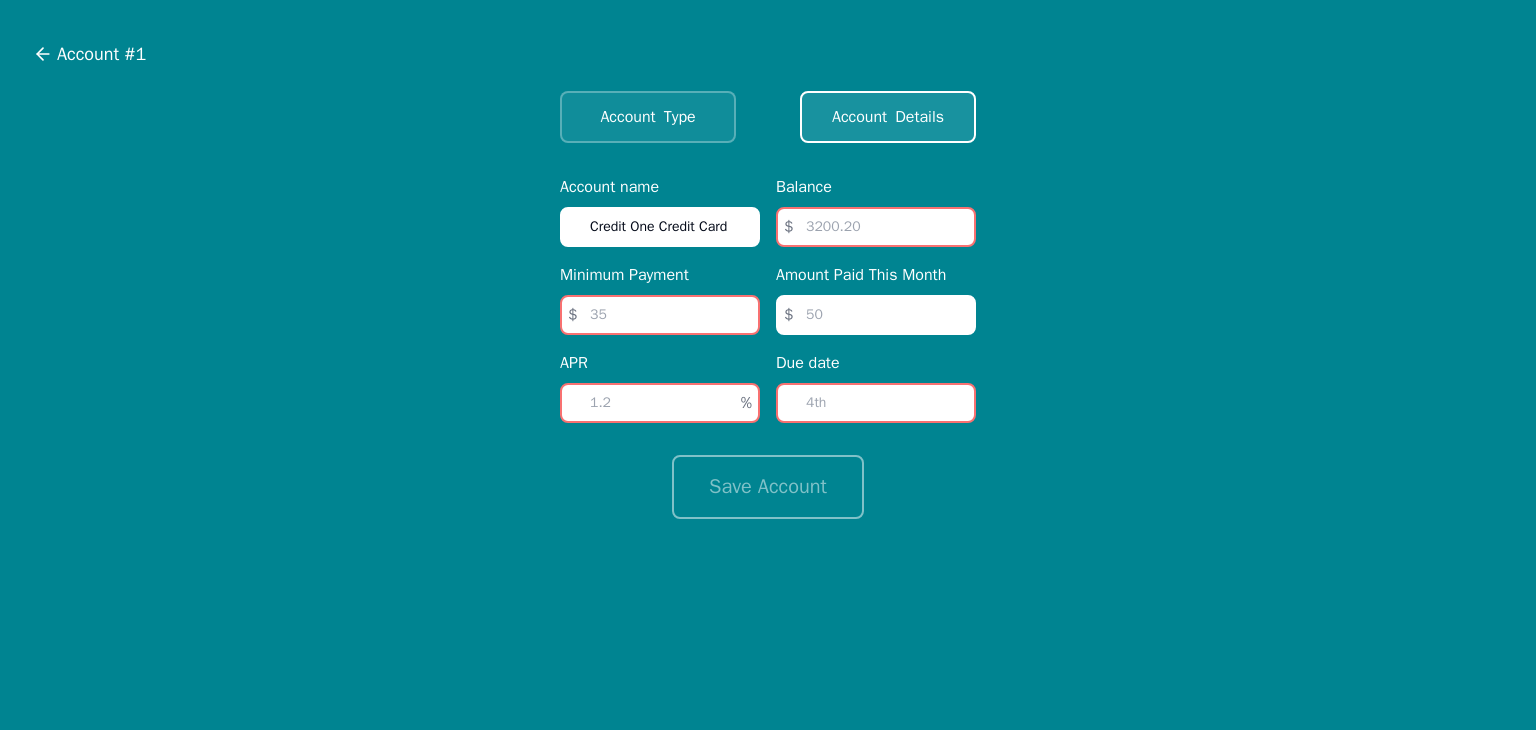 type on "9" 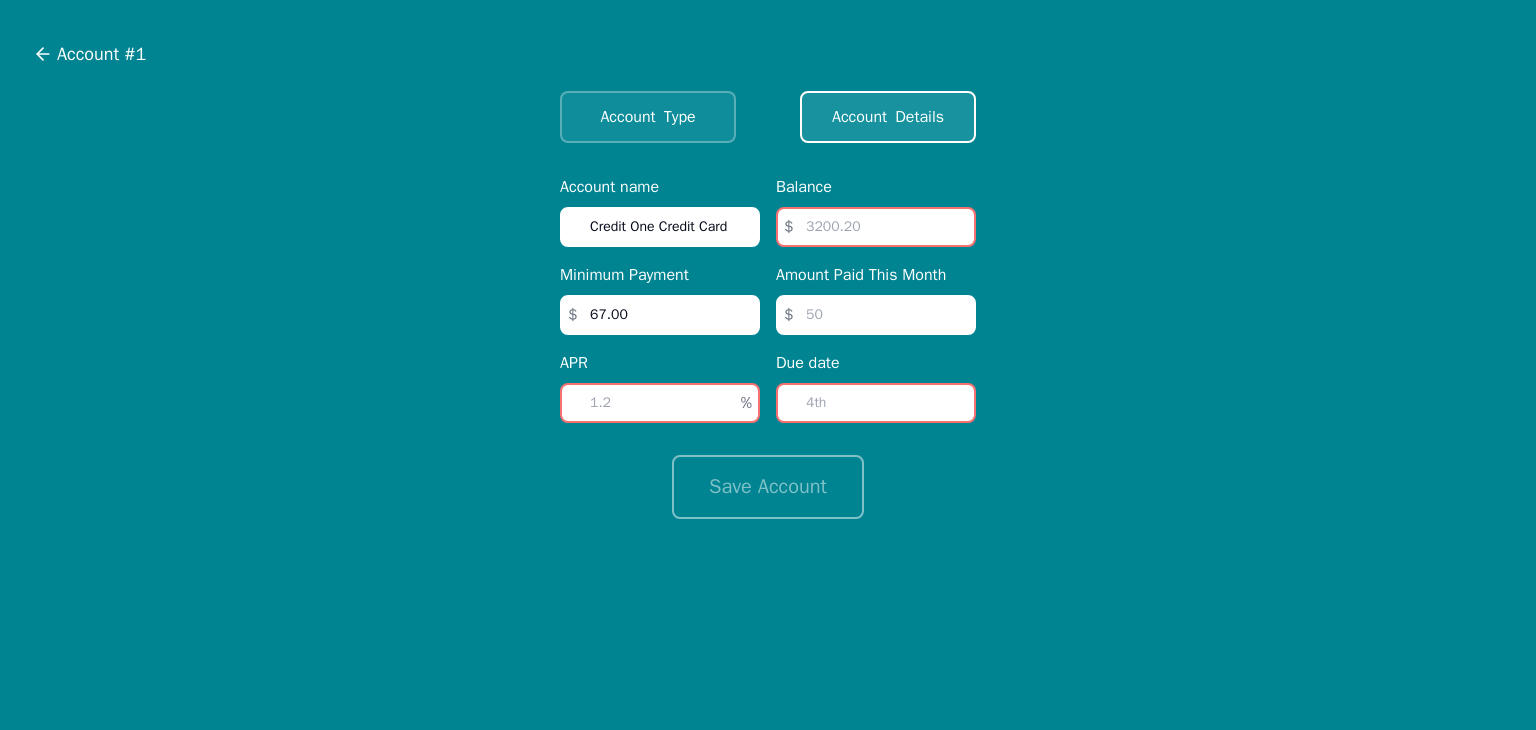 type on "67.00" 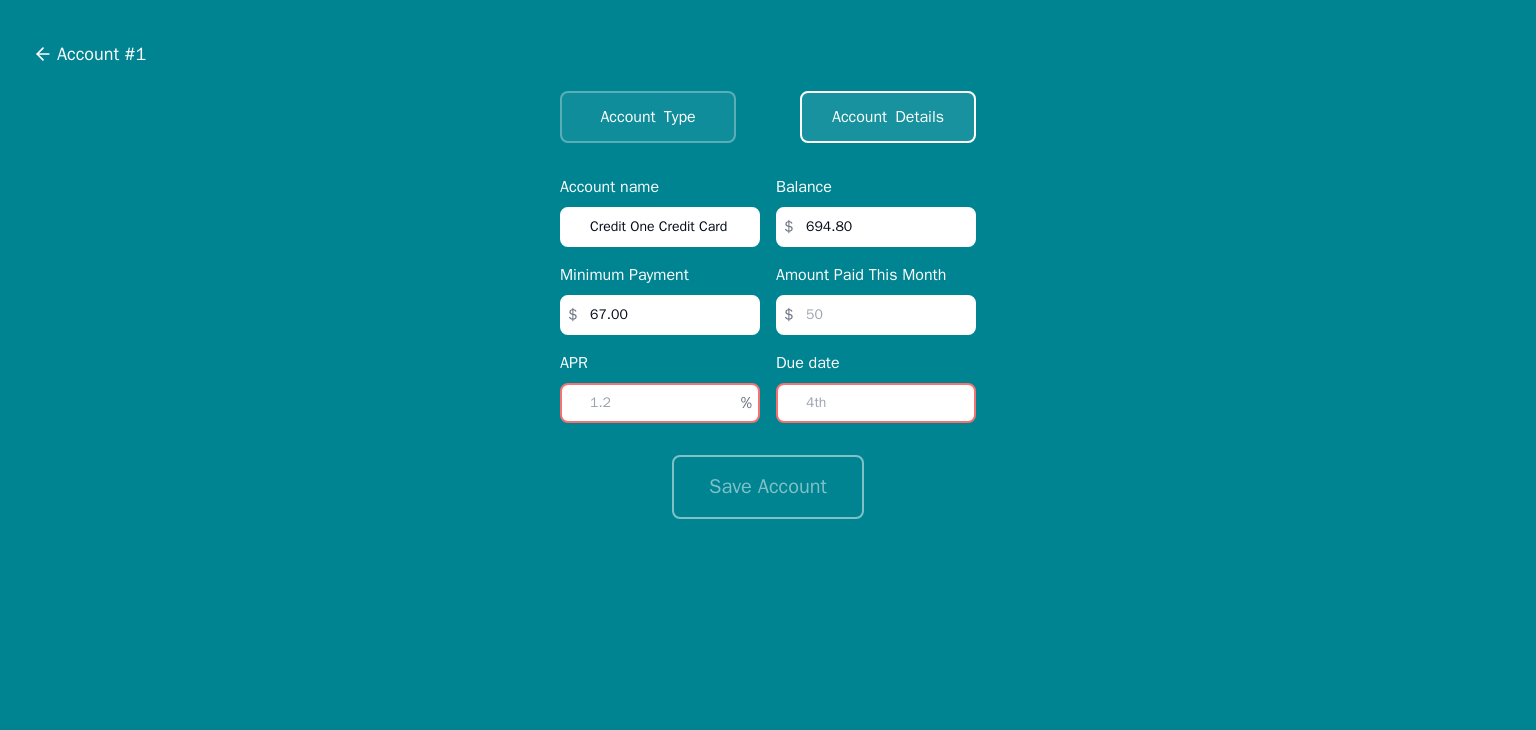 type on "694.80" 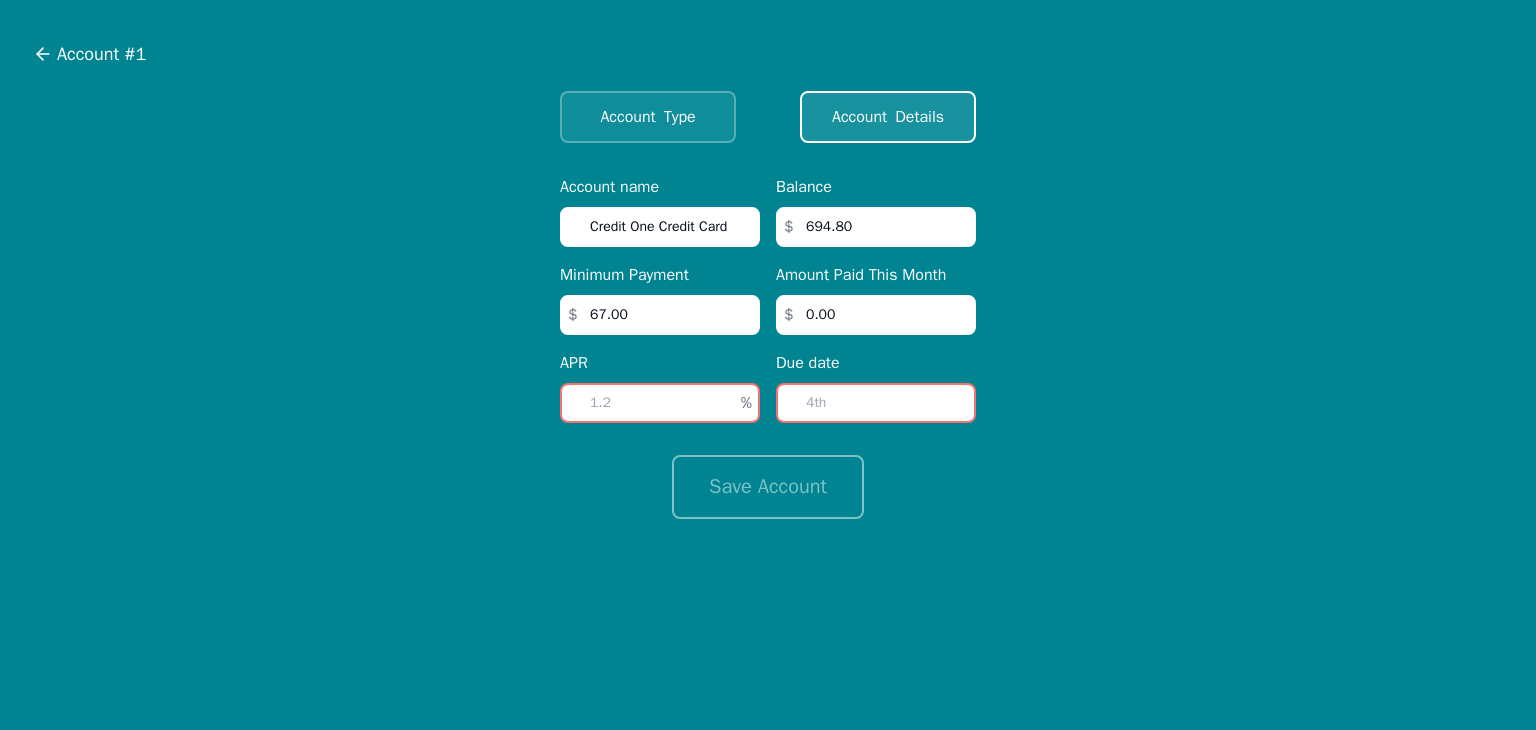 type on "0.00" 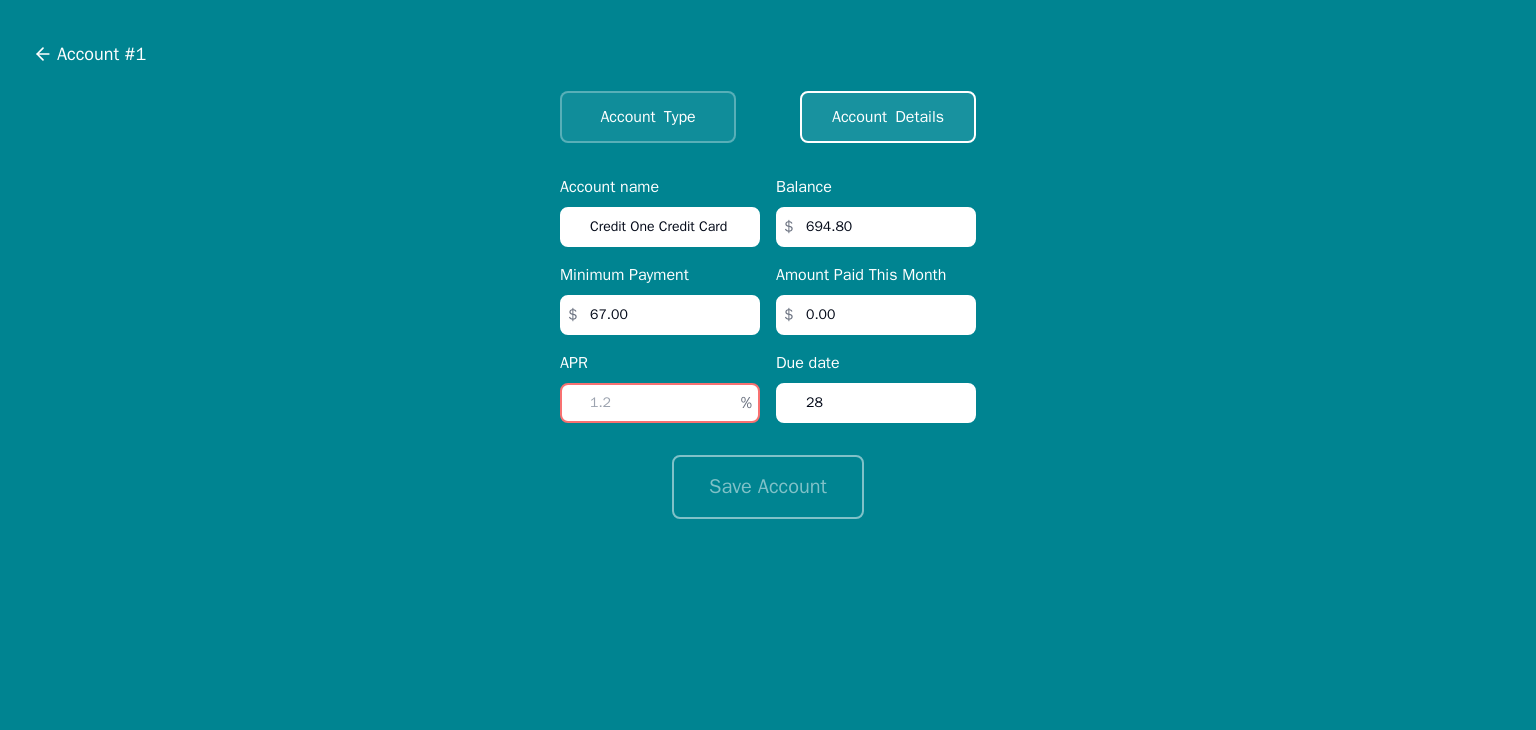 type on "28" 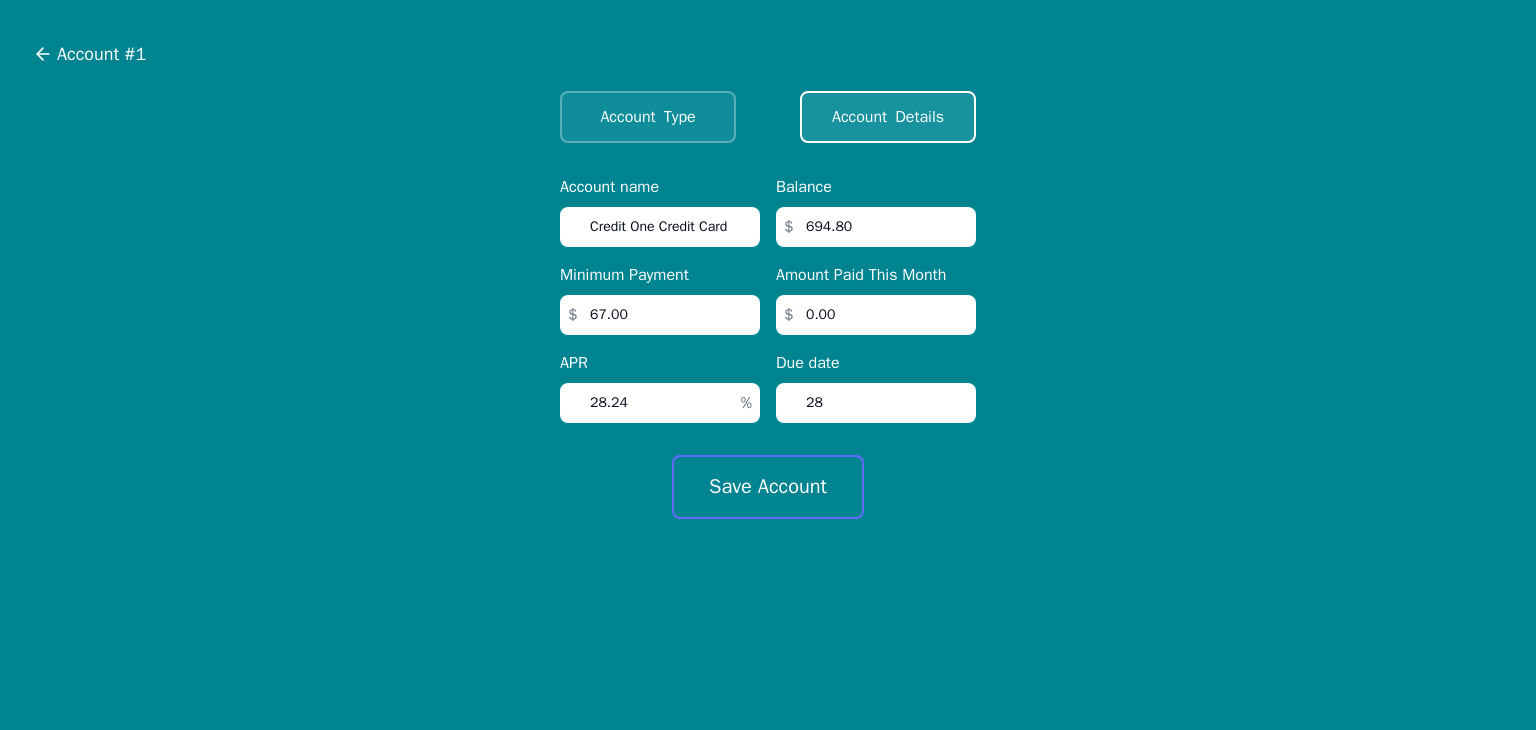 type on "28.24" 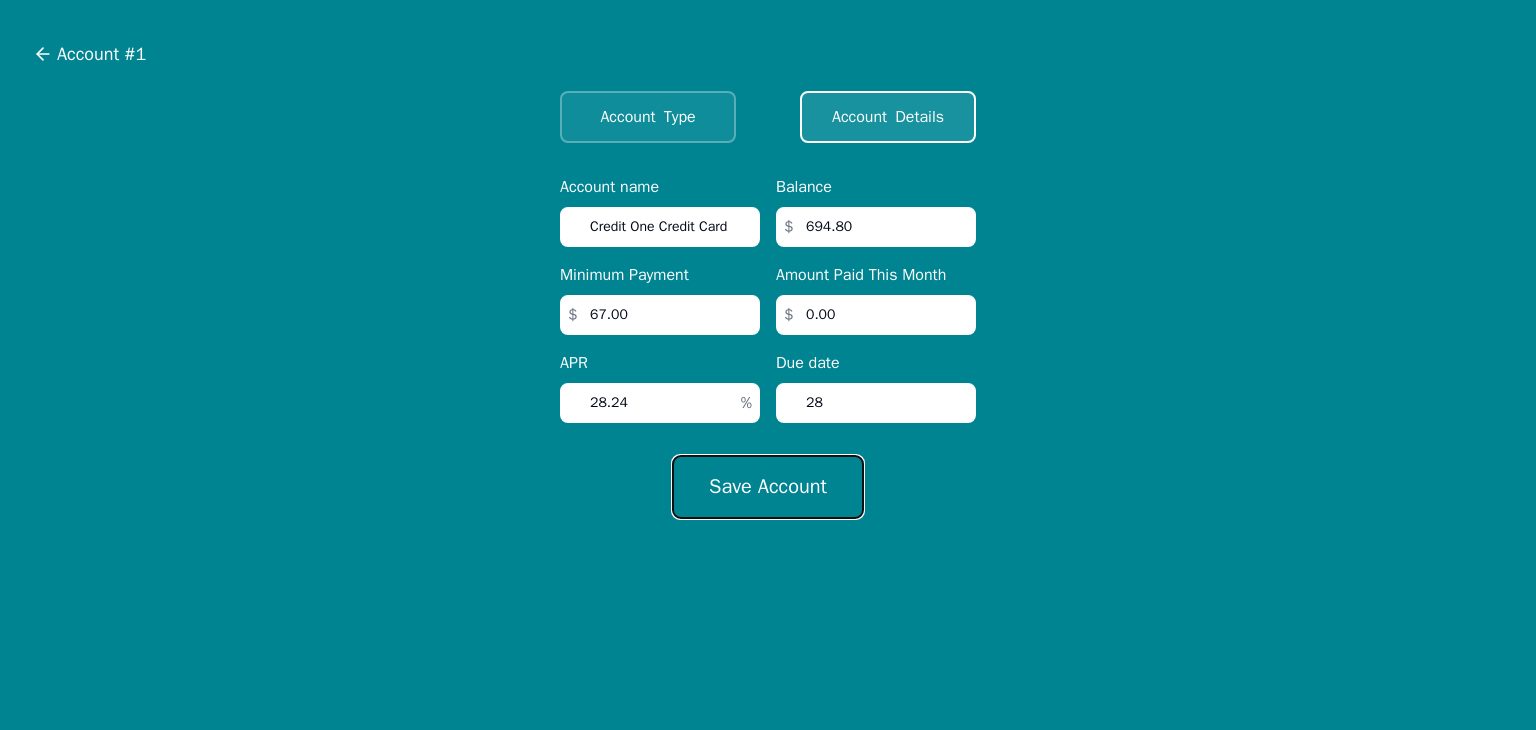 click on "Save Account" at bounding box center [768, 487] 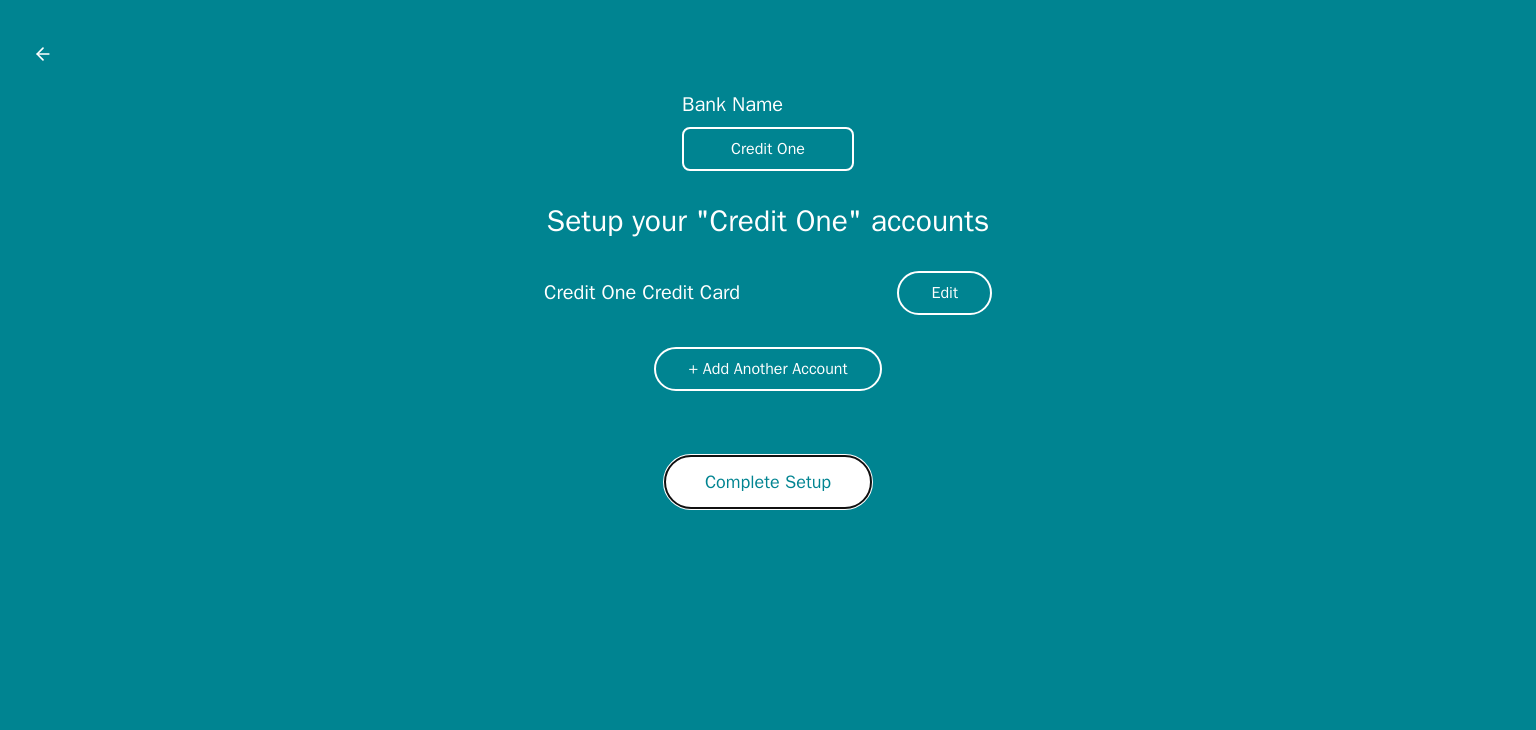 click on "Complete Setup" at bounding box center (768, 482) 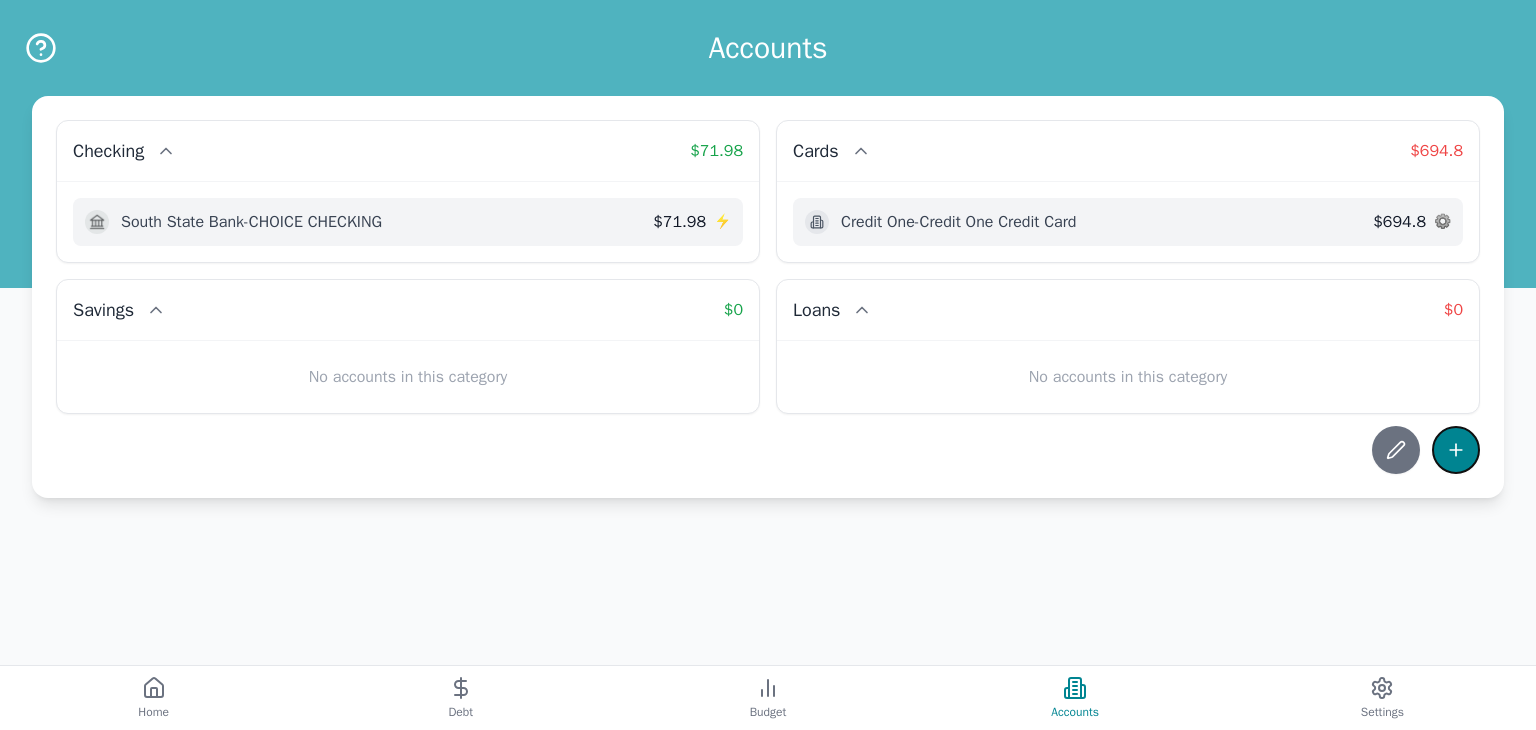 click at bounding box center (1456, 450) 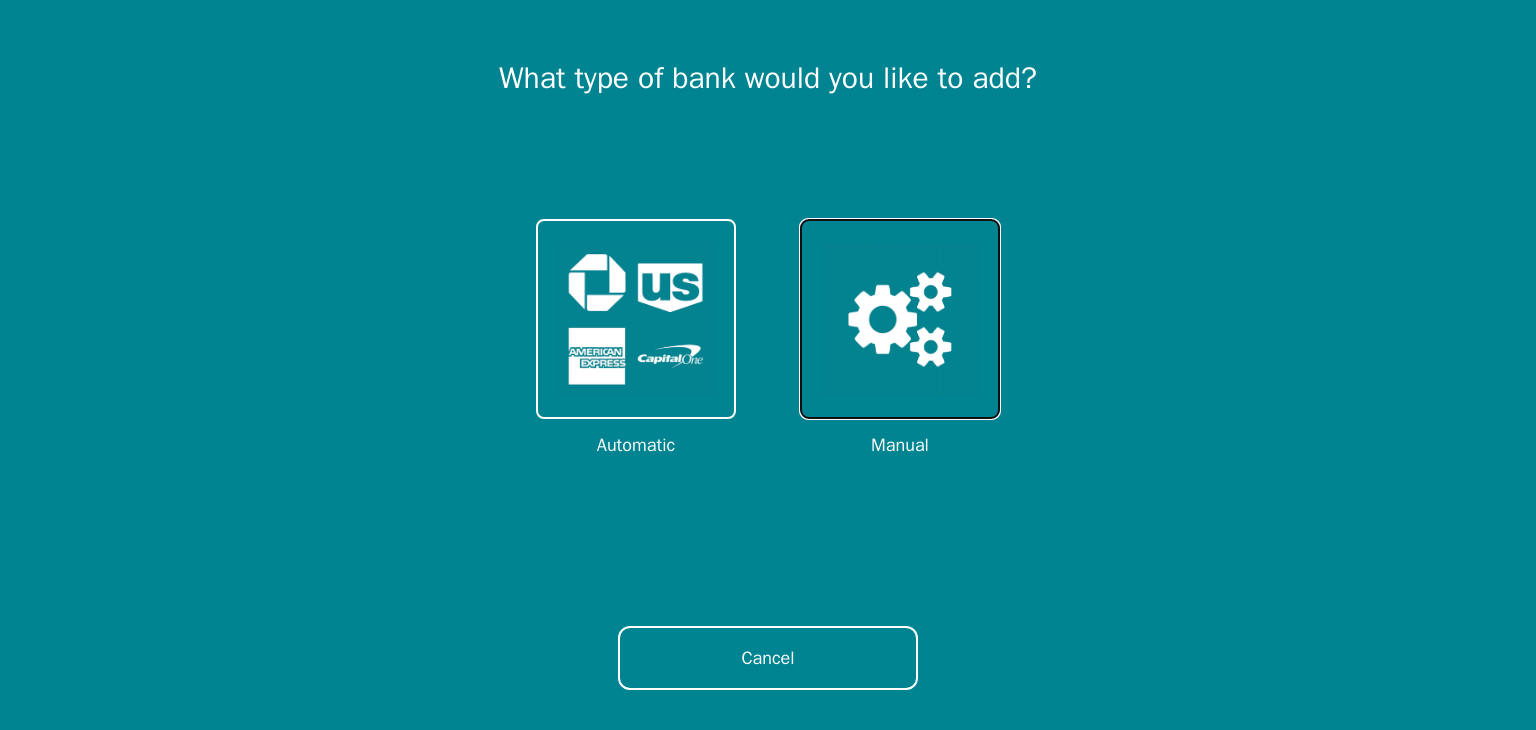 click at bounding box center [900, 319] 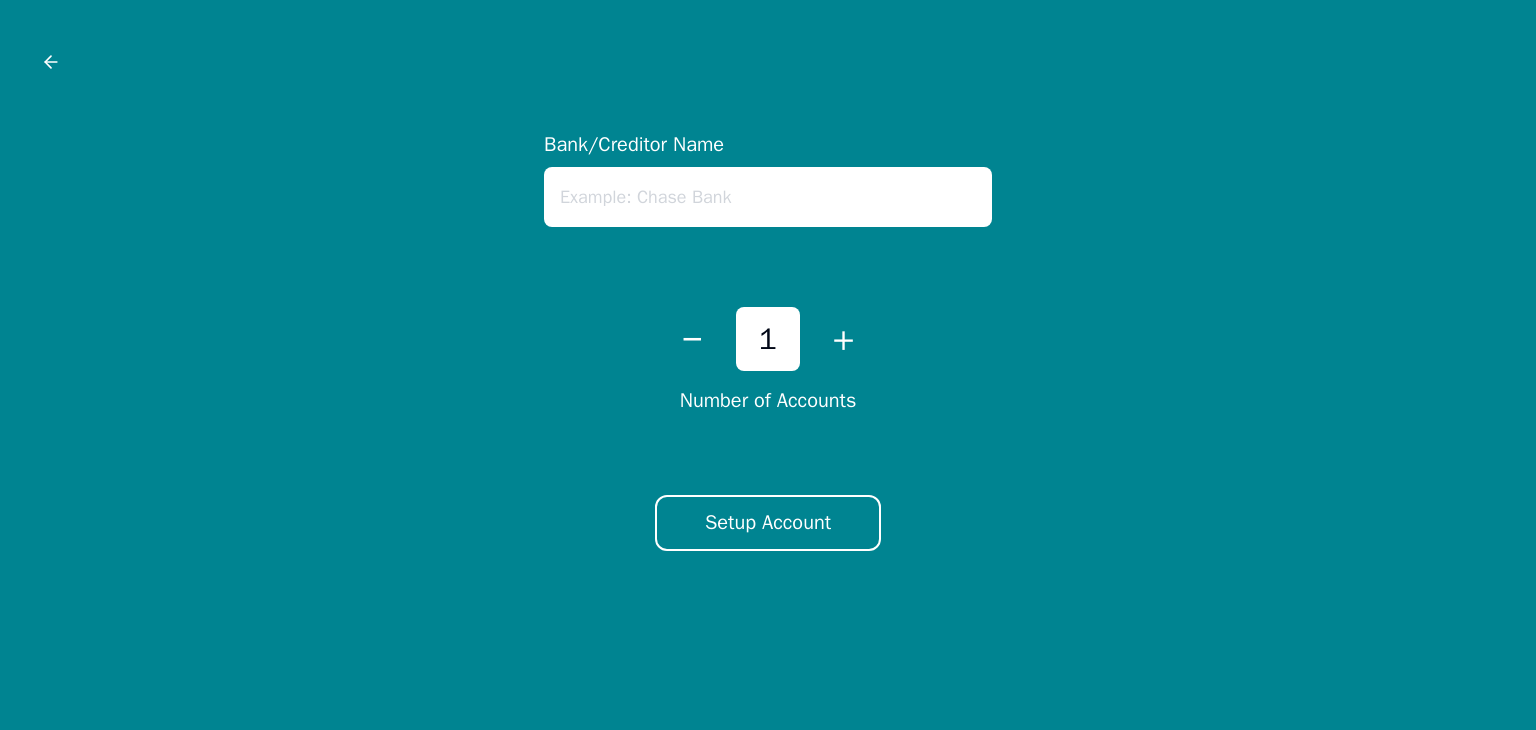 click at bounding box center (768, 197) 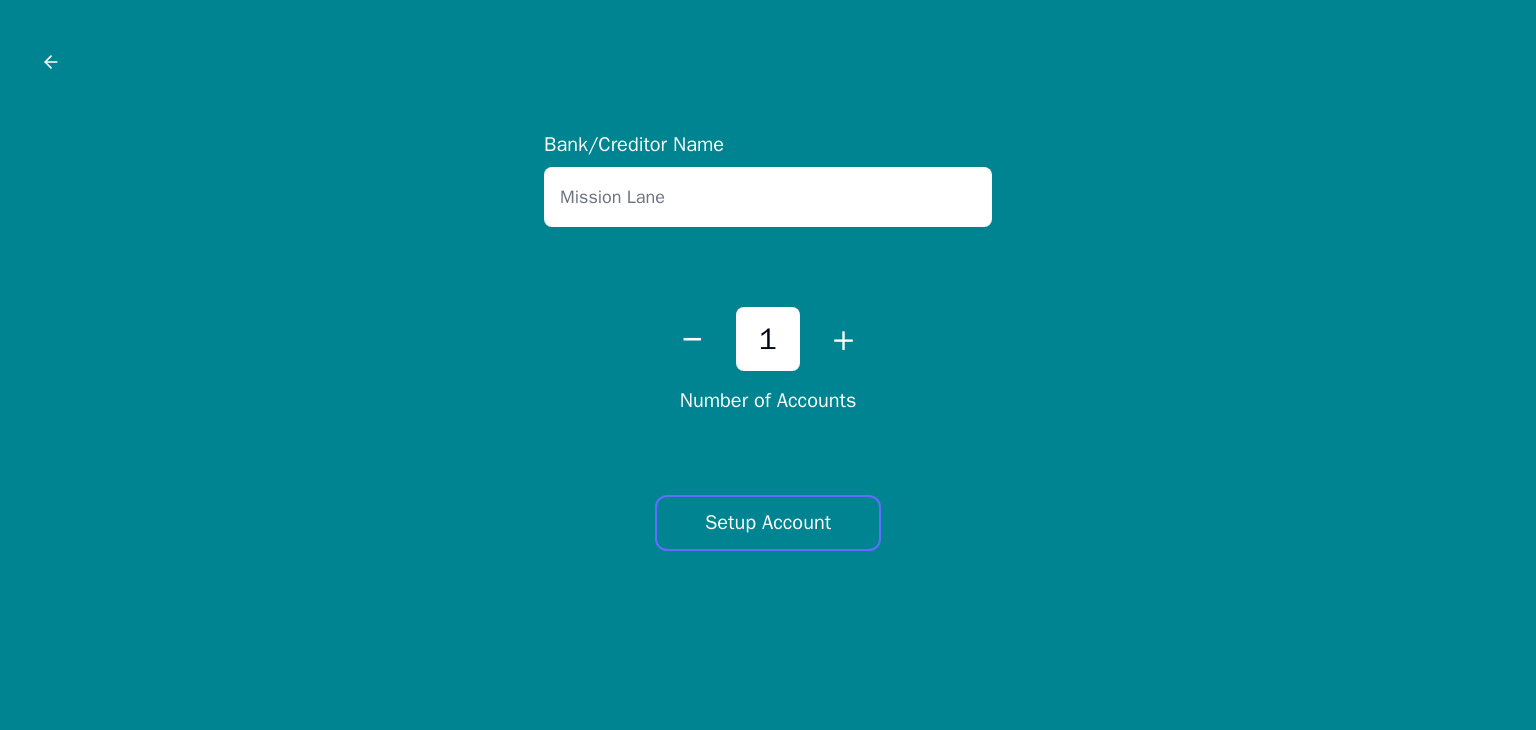 type on "Mission Lane" 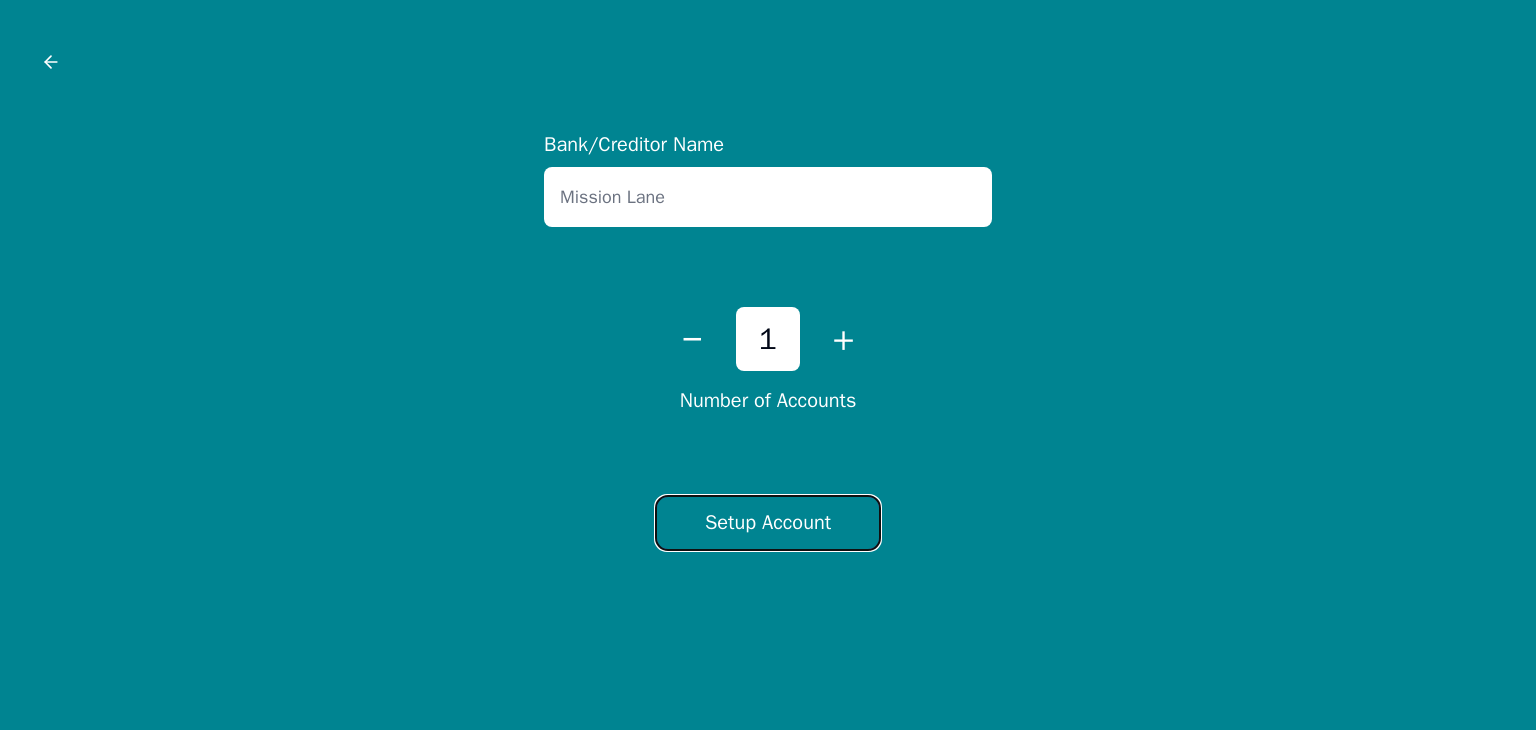 click on "Setup Account" at bounding box center (768, 523) 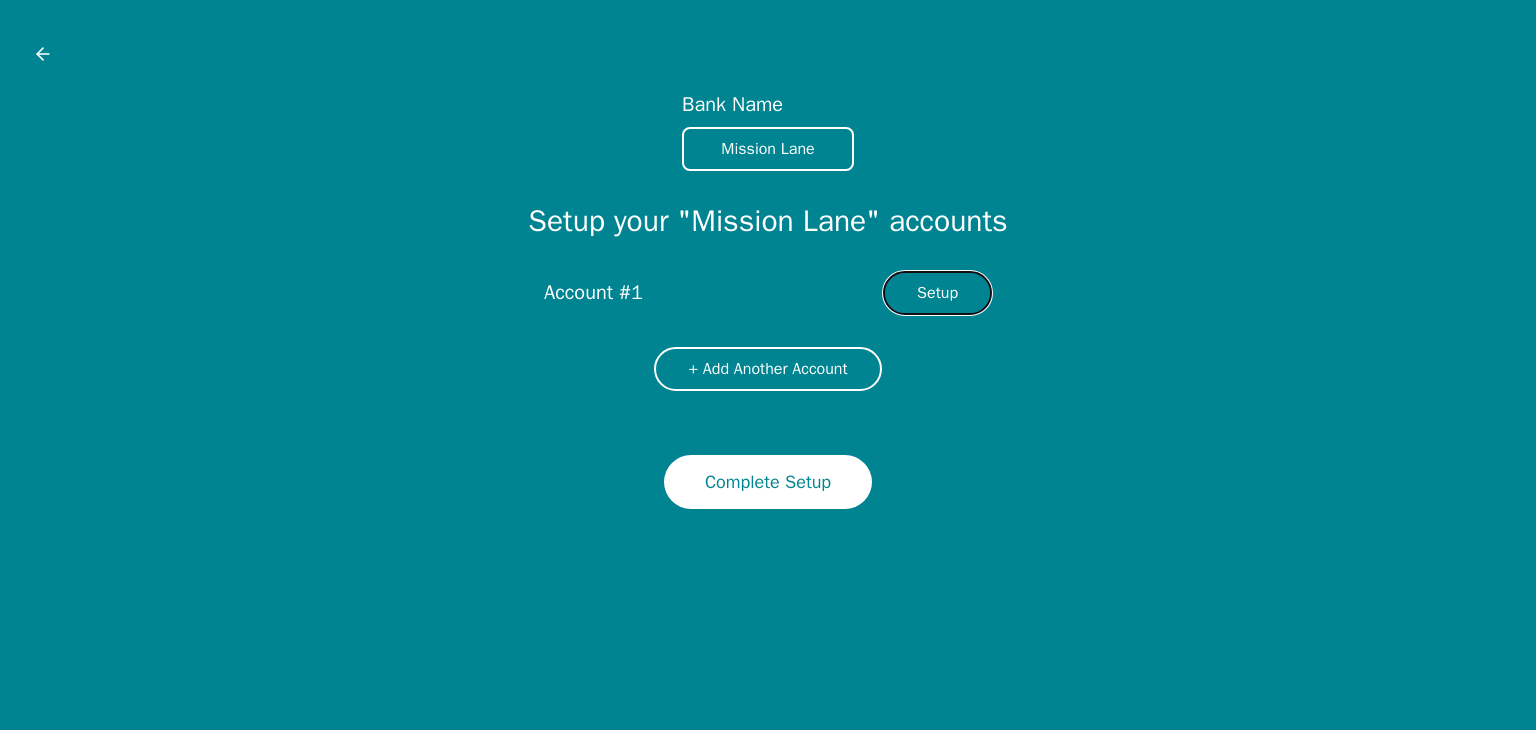 click on "Setup" at bounding box center [937, 293] 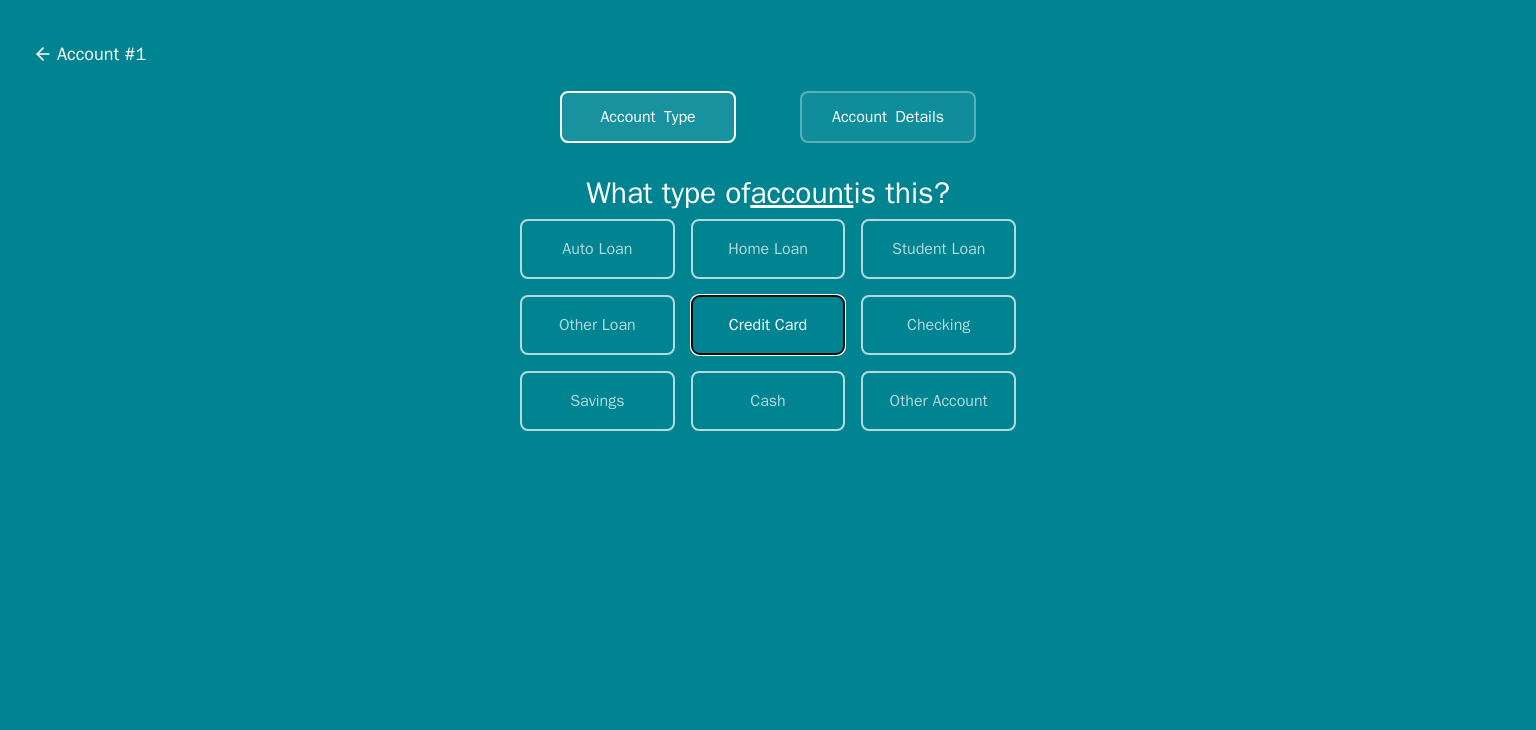 click on "Credit Card" at bounding box center [768, 325] 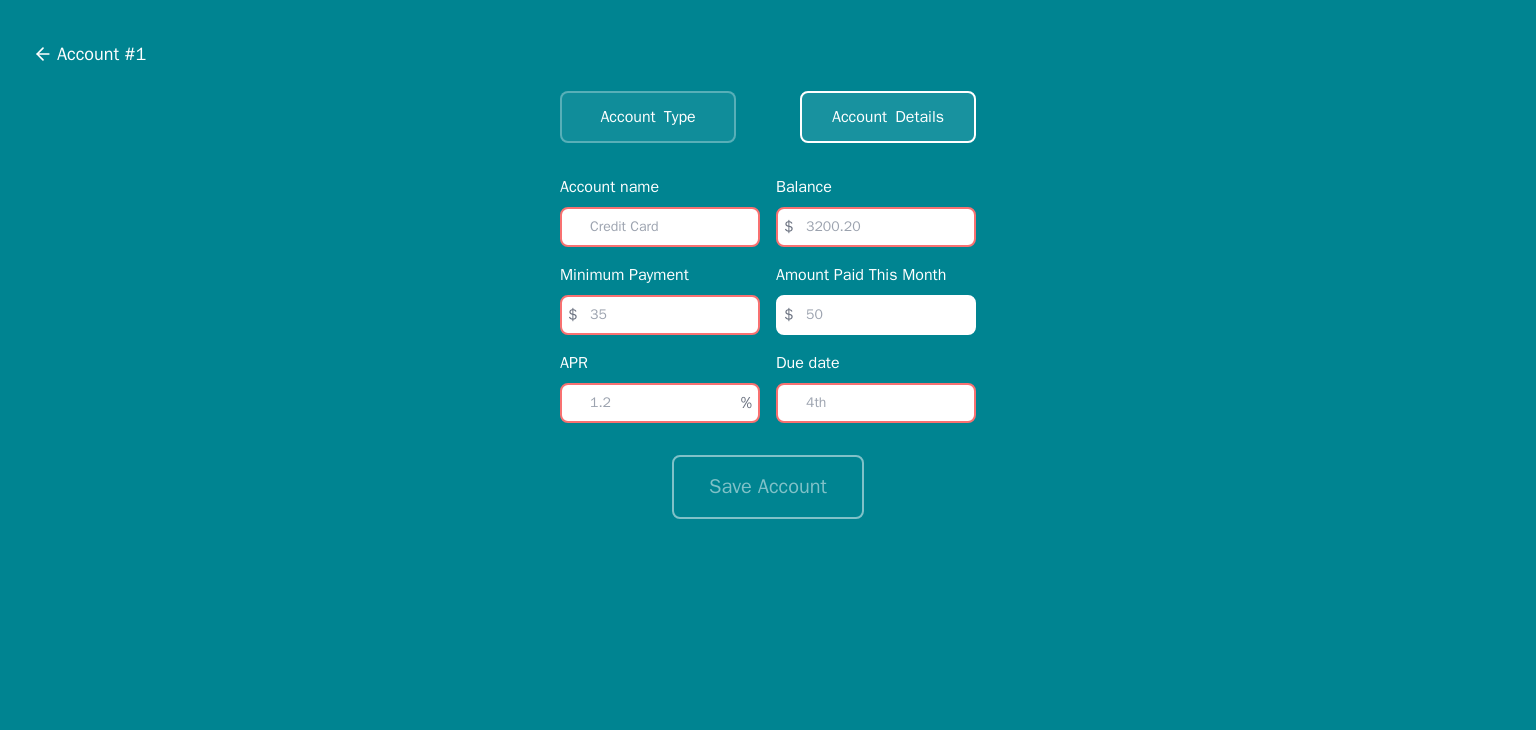 click at bounding box center (660, 227) 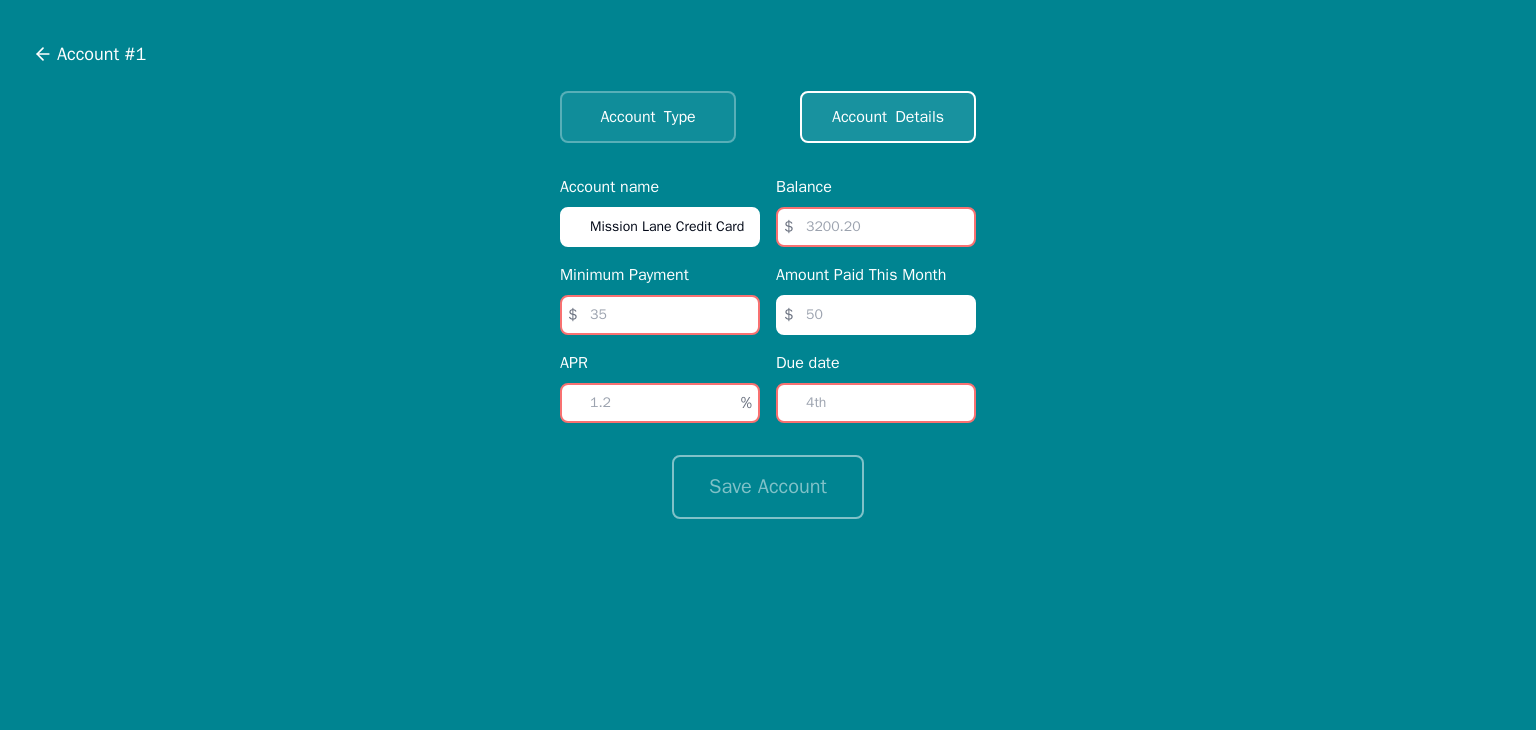 type on "Mission Lane Credit Card" 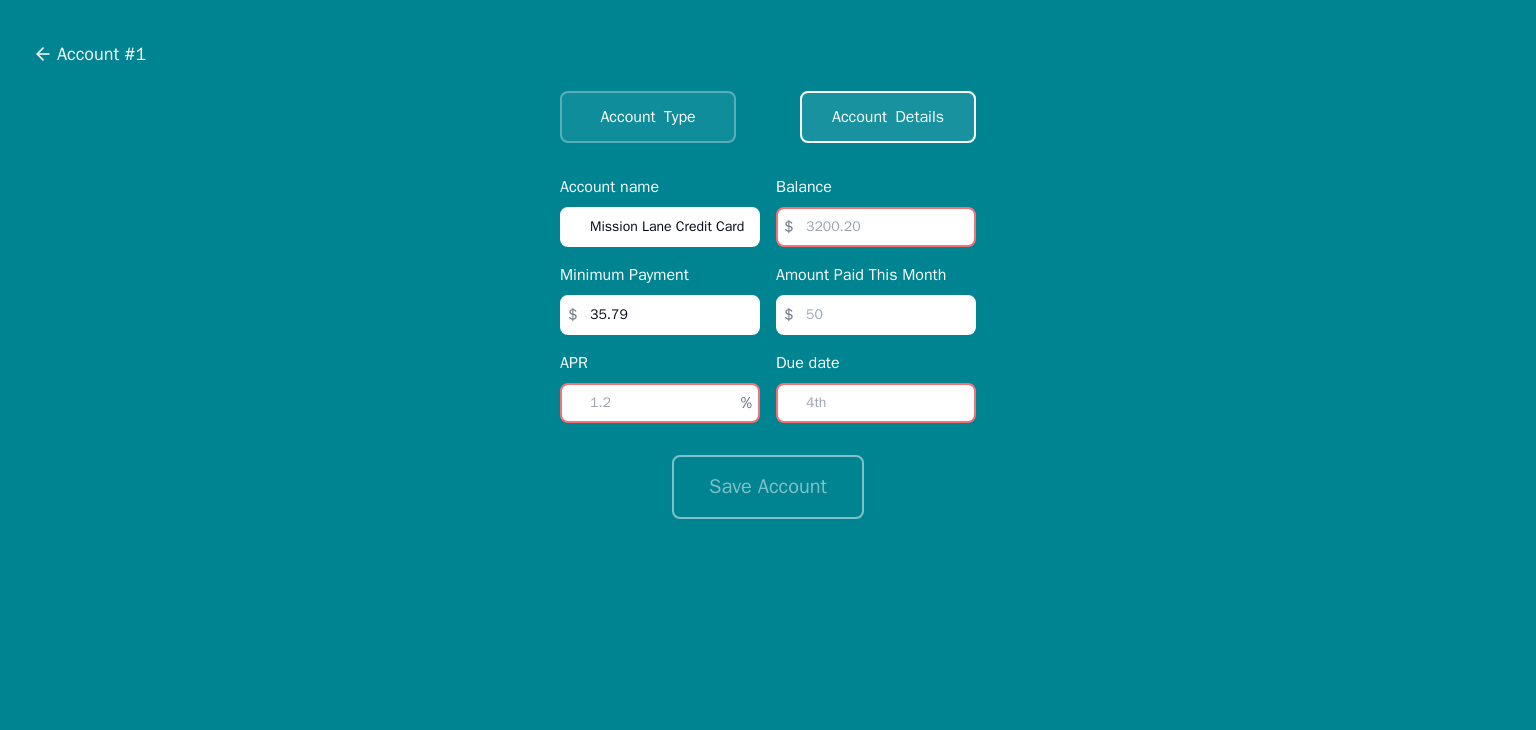 type on "35.79" 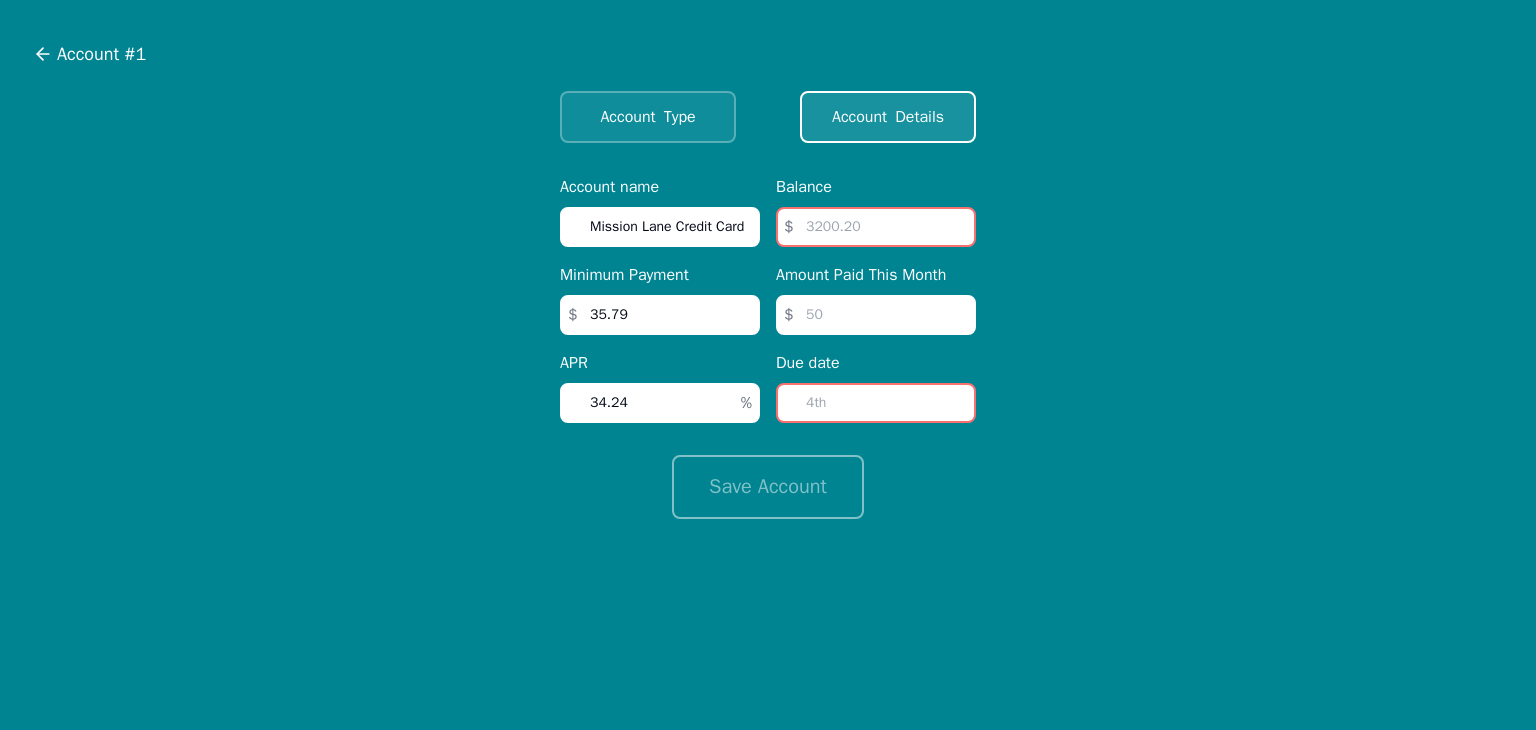 type on "34.24" 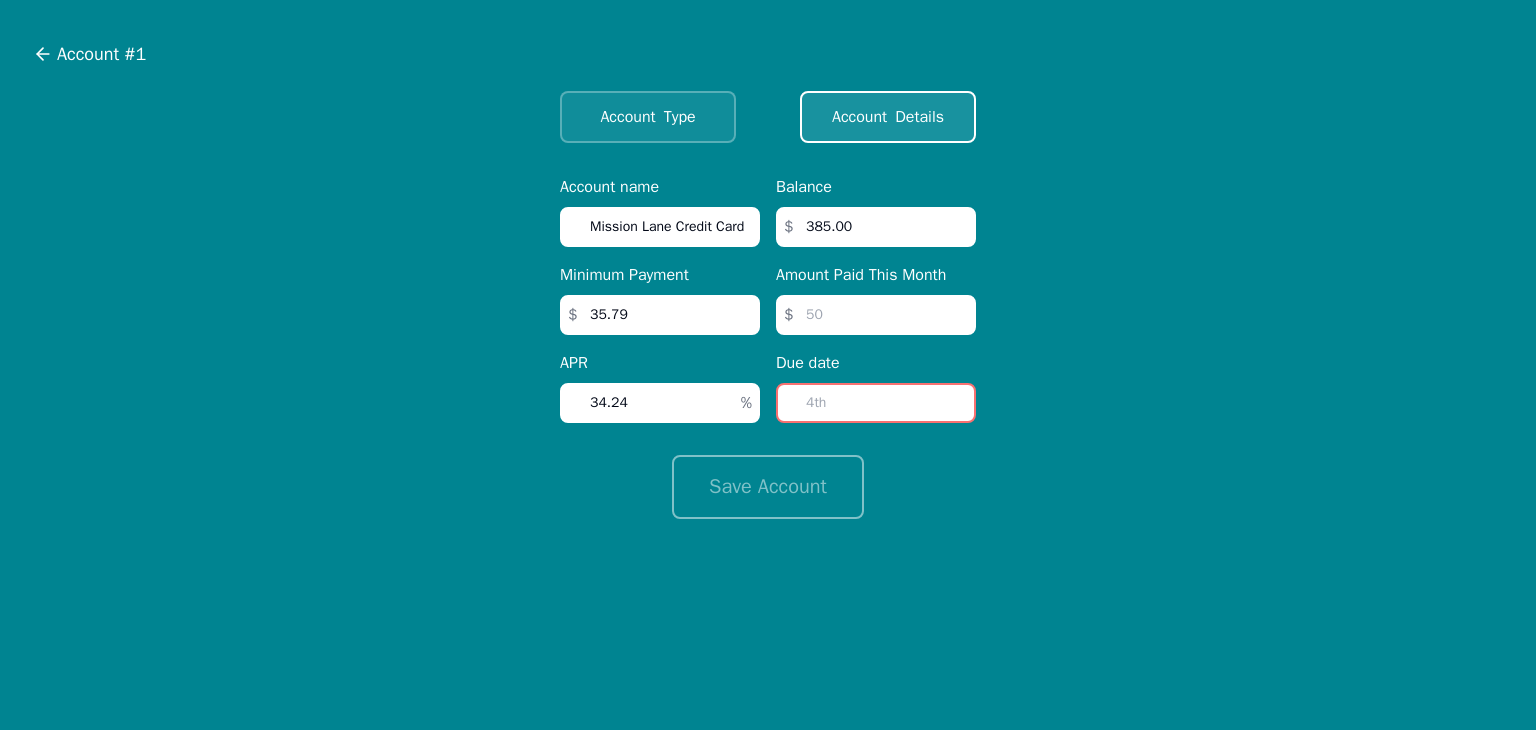 type on "385.00" 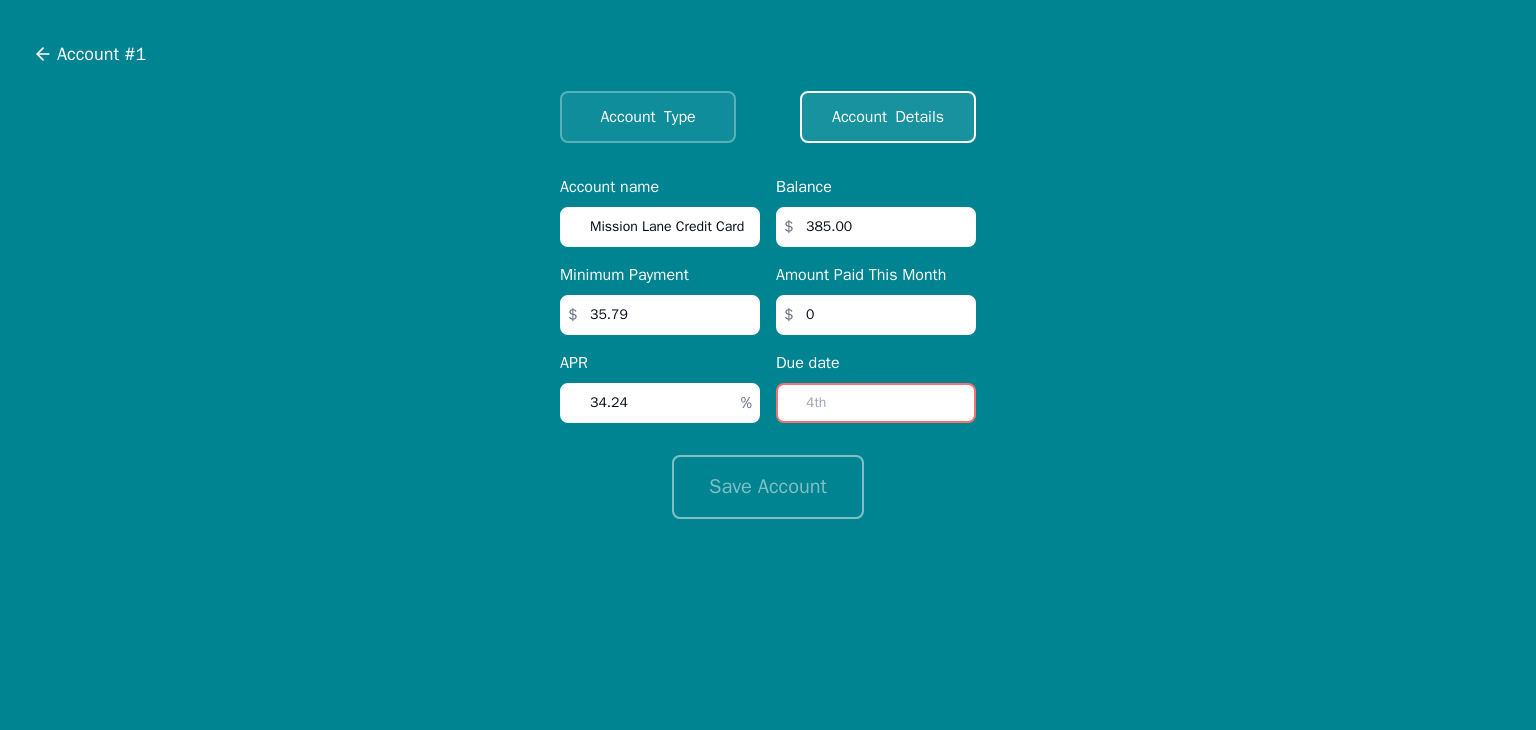type on "0" 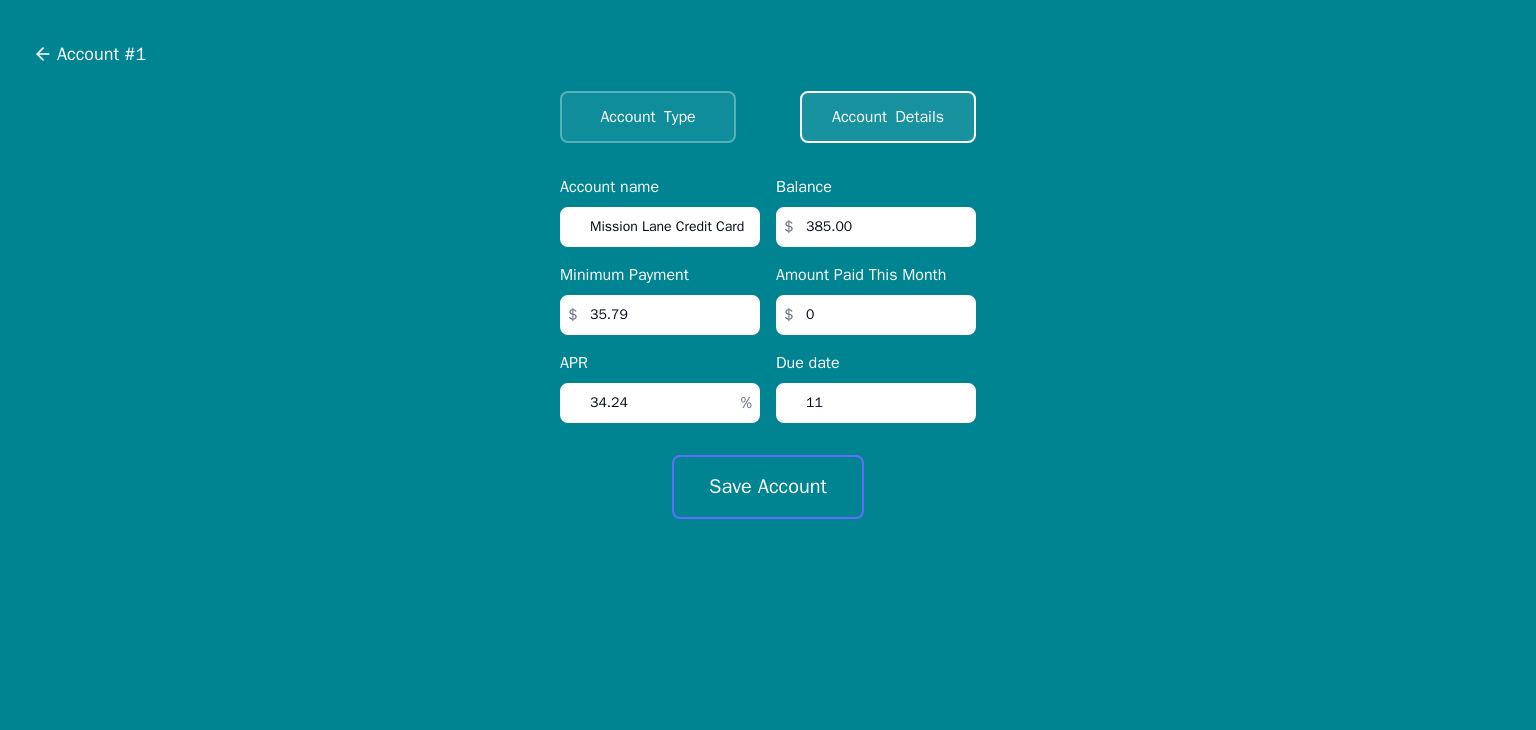type on "11" 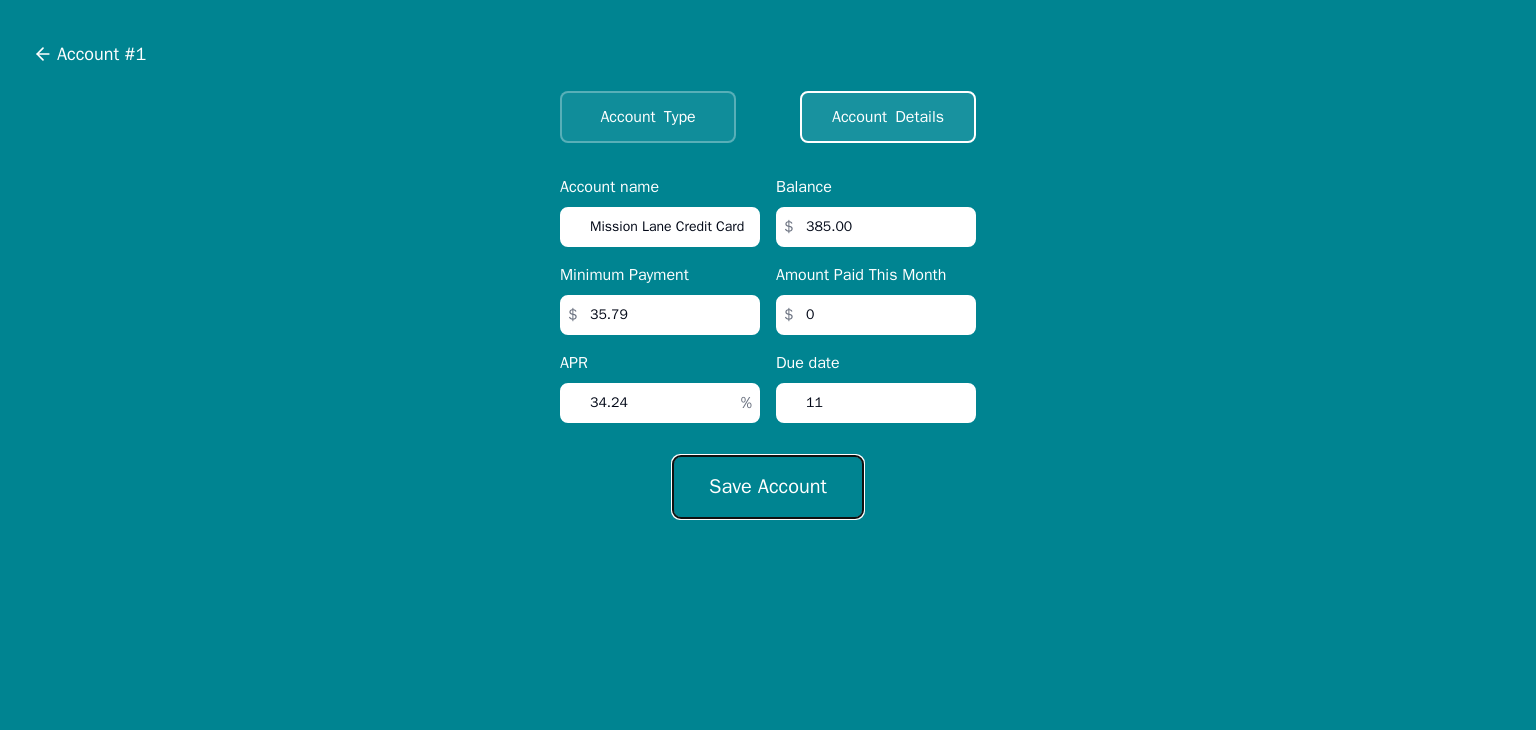 click on "Account #1 Account Type Account Details Account name Mission Lane Credit Card Minimum Payment $ 35.79 APR 34.24 % Balance $ 385.00 Amount Paid This Month $ 0 Due date 11 Save Account" at bounding box center [768, 365] 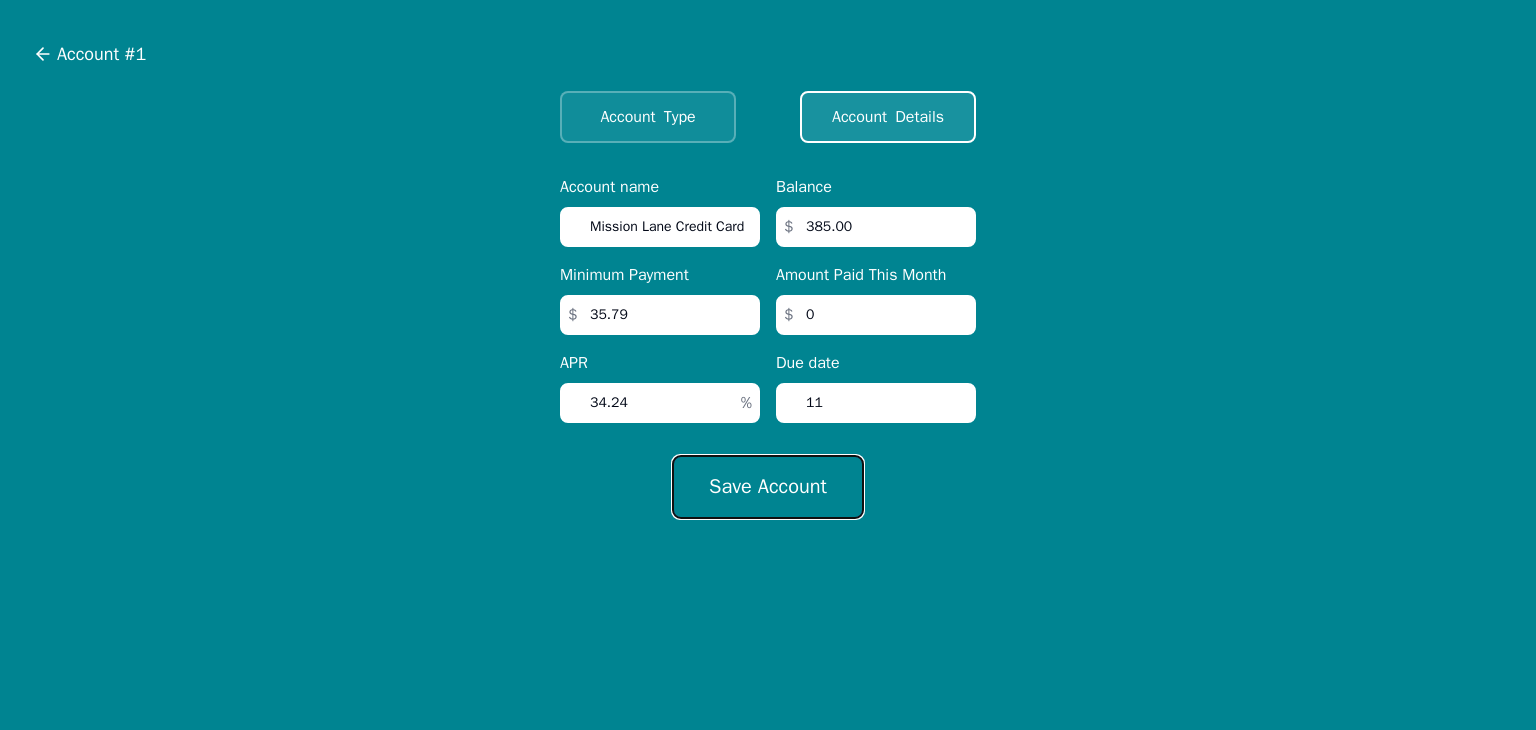 click on "Save Account" at bounding box center (768, 487) 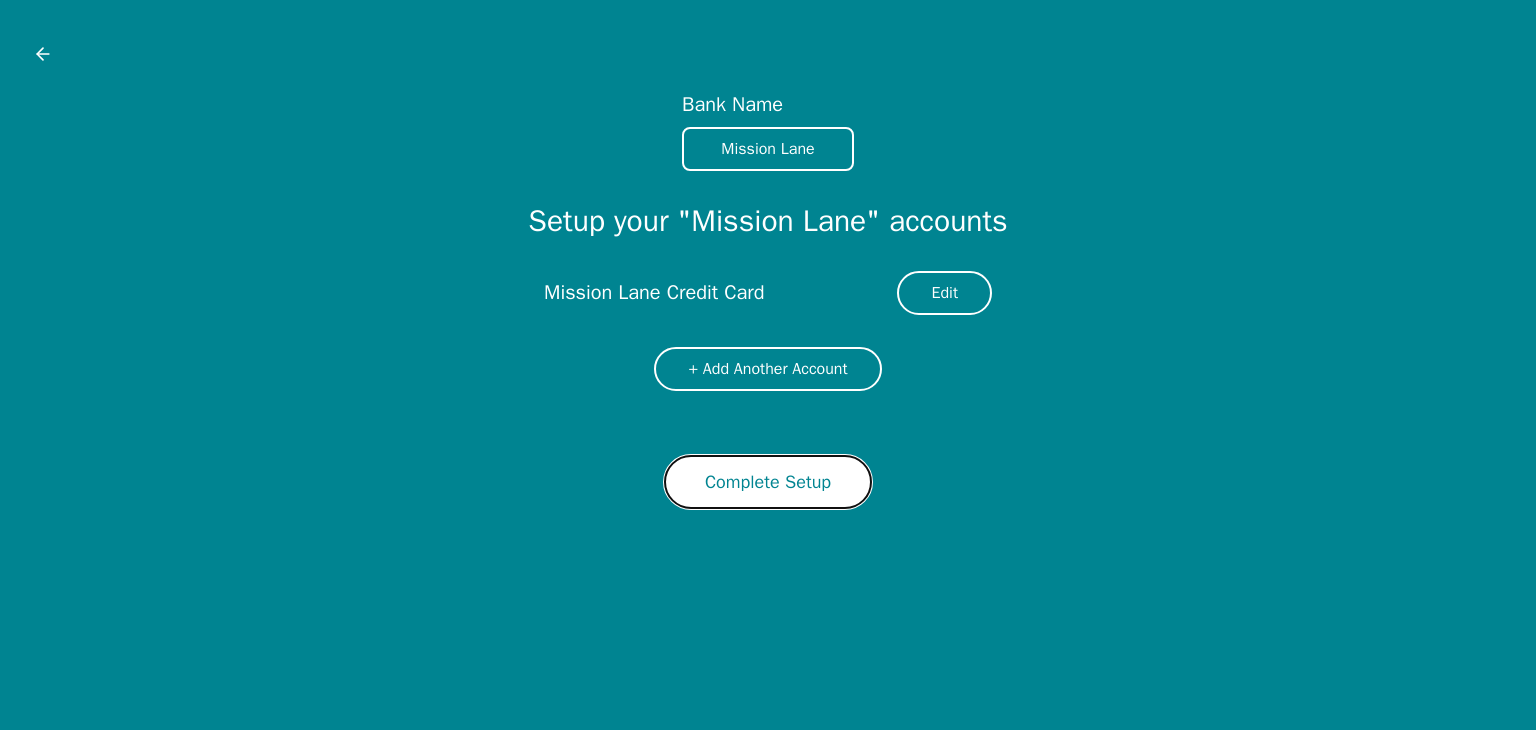 click on "Complete Setup" at bounding box center [768, 482] 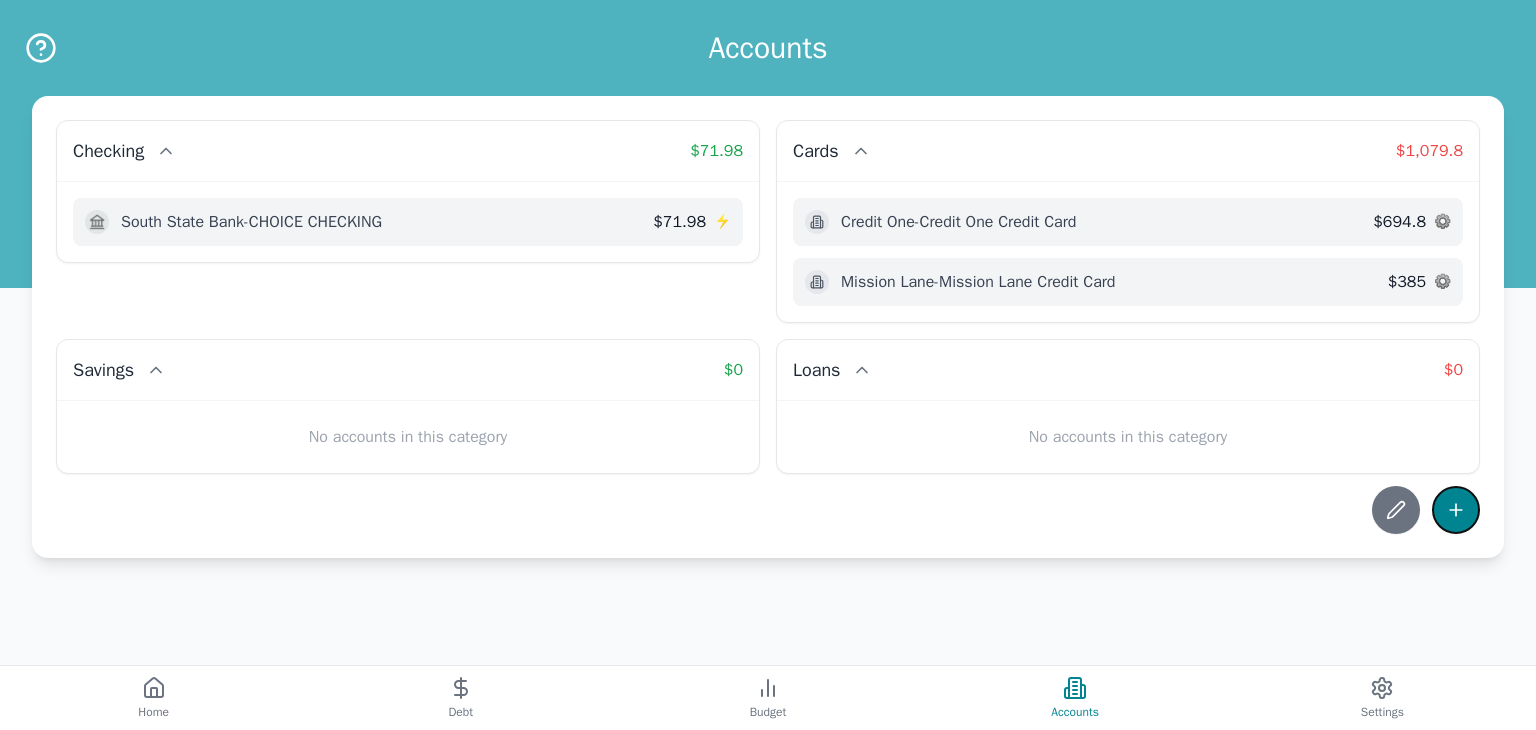 click at bounding box center [1456, 510] 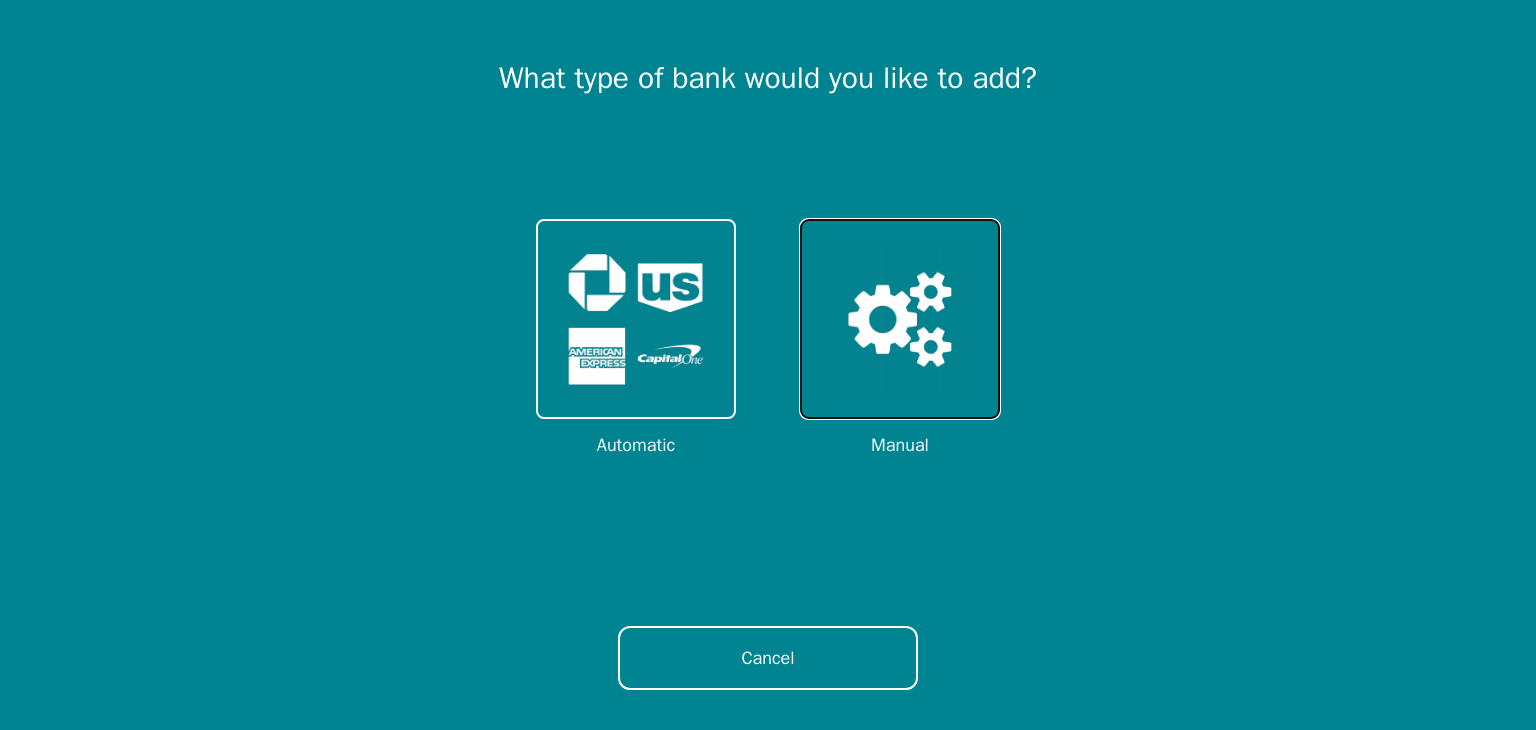 click at bounding box center (900, 319) 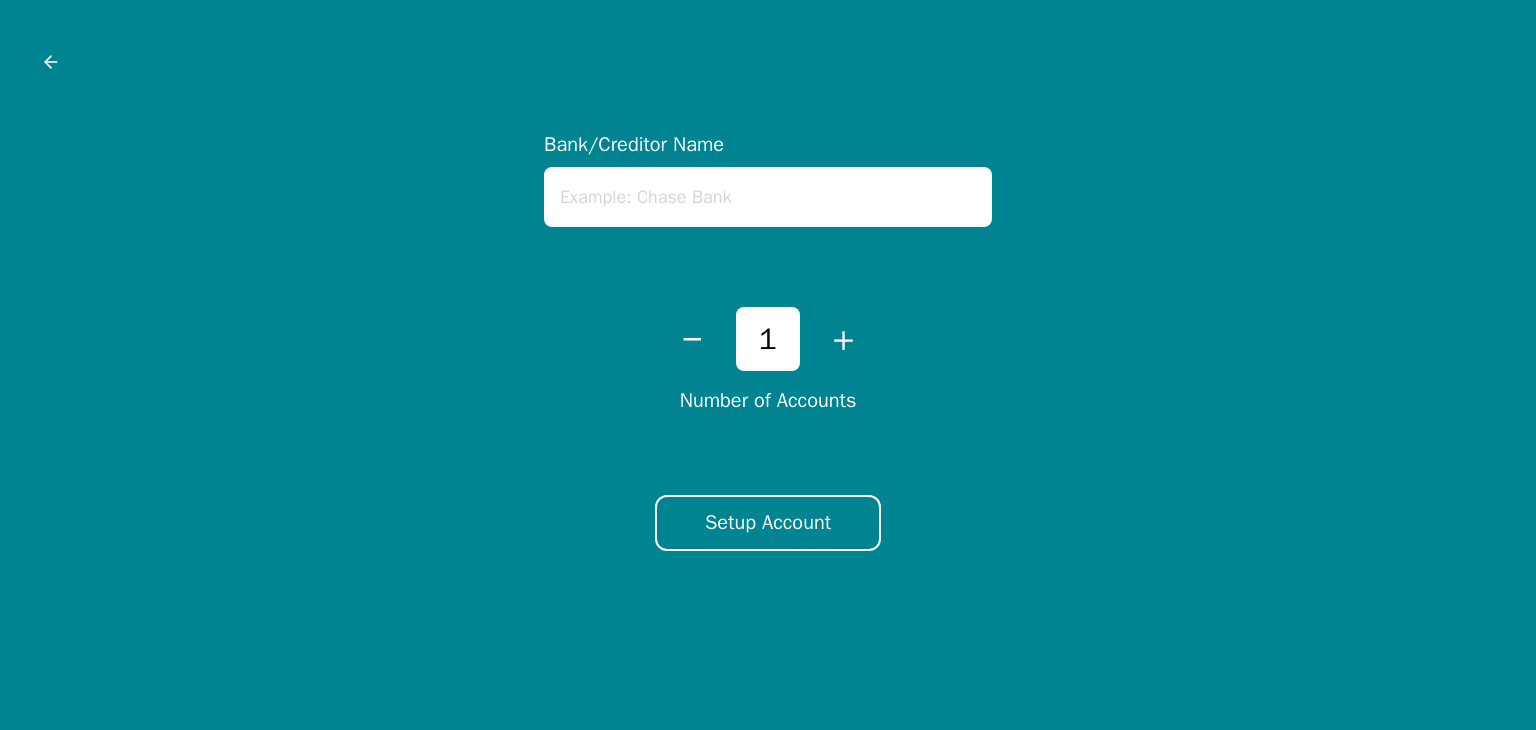 click at bounding box center [768, 197] 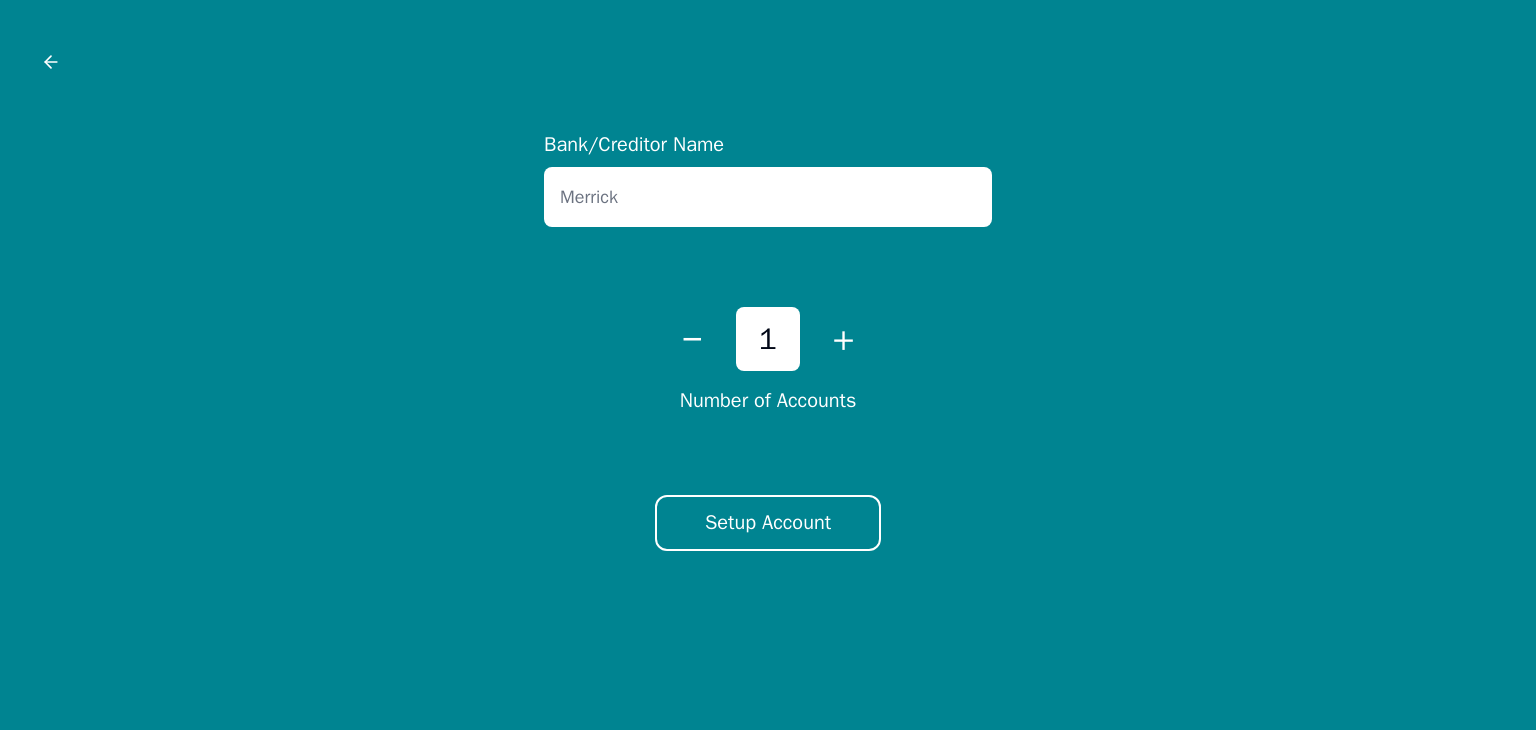click on "Merrick" at bounding box center (768, 197) 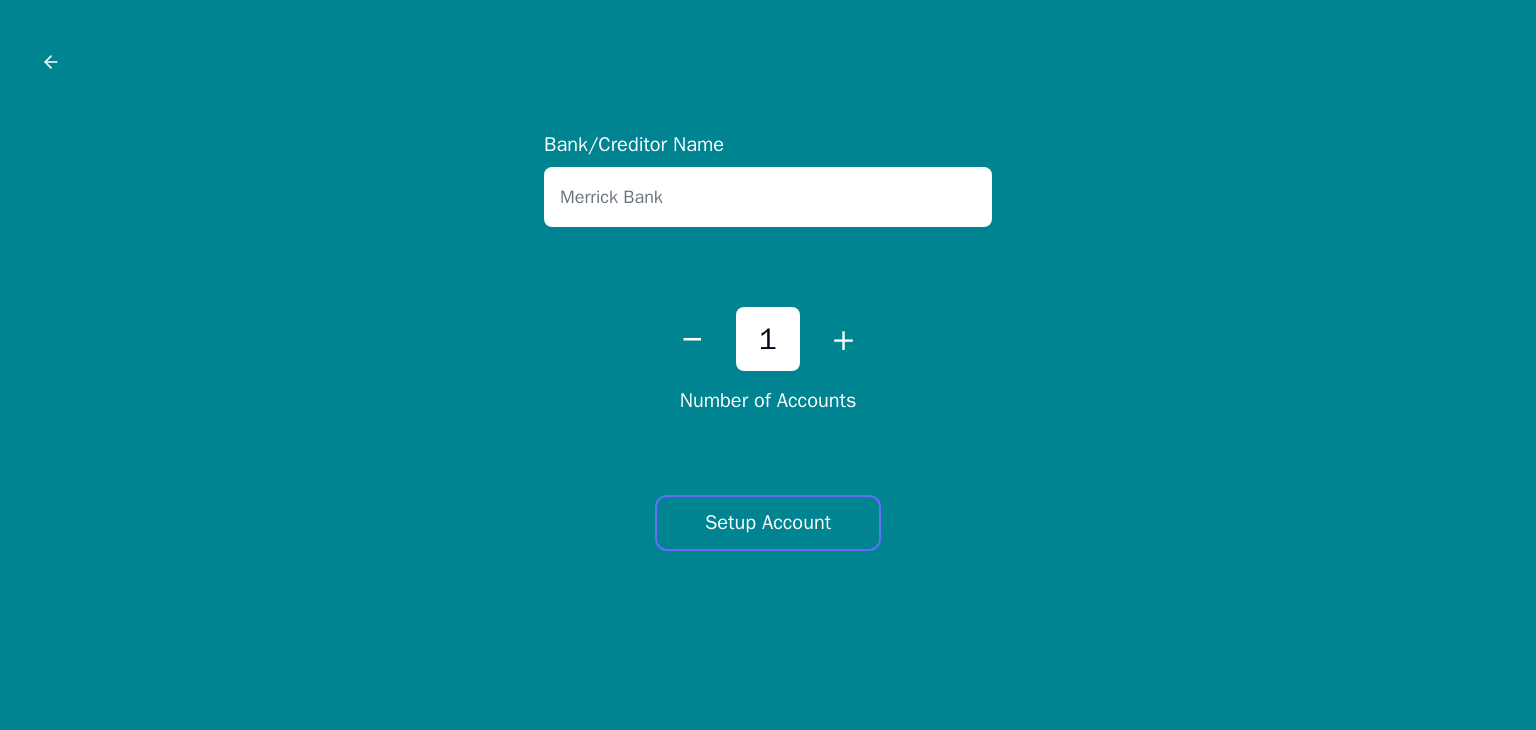 type on "Merrick Bank" 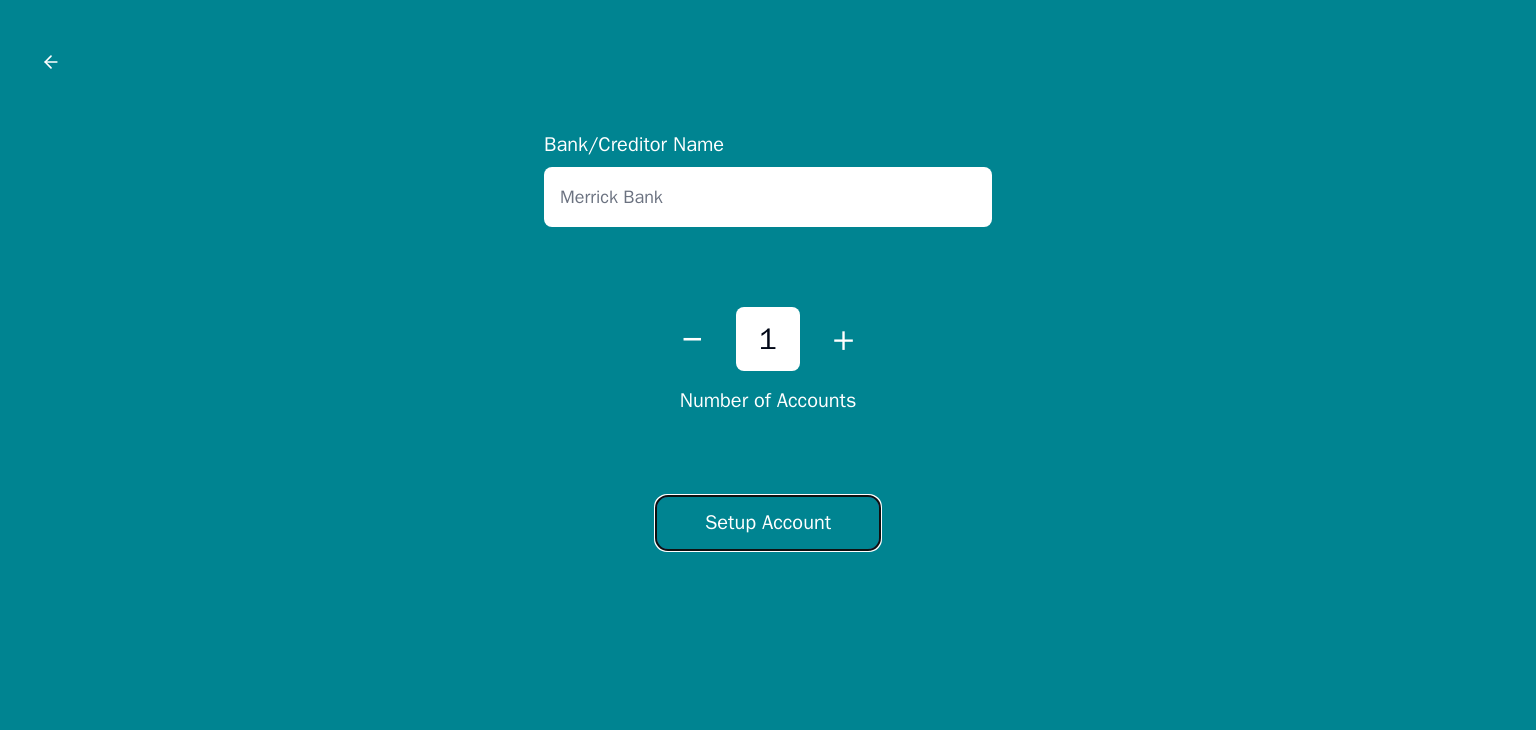 click on "Setup Account" at bounding box center [768, 523] 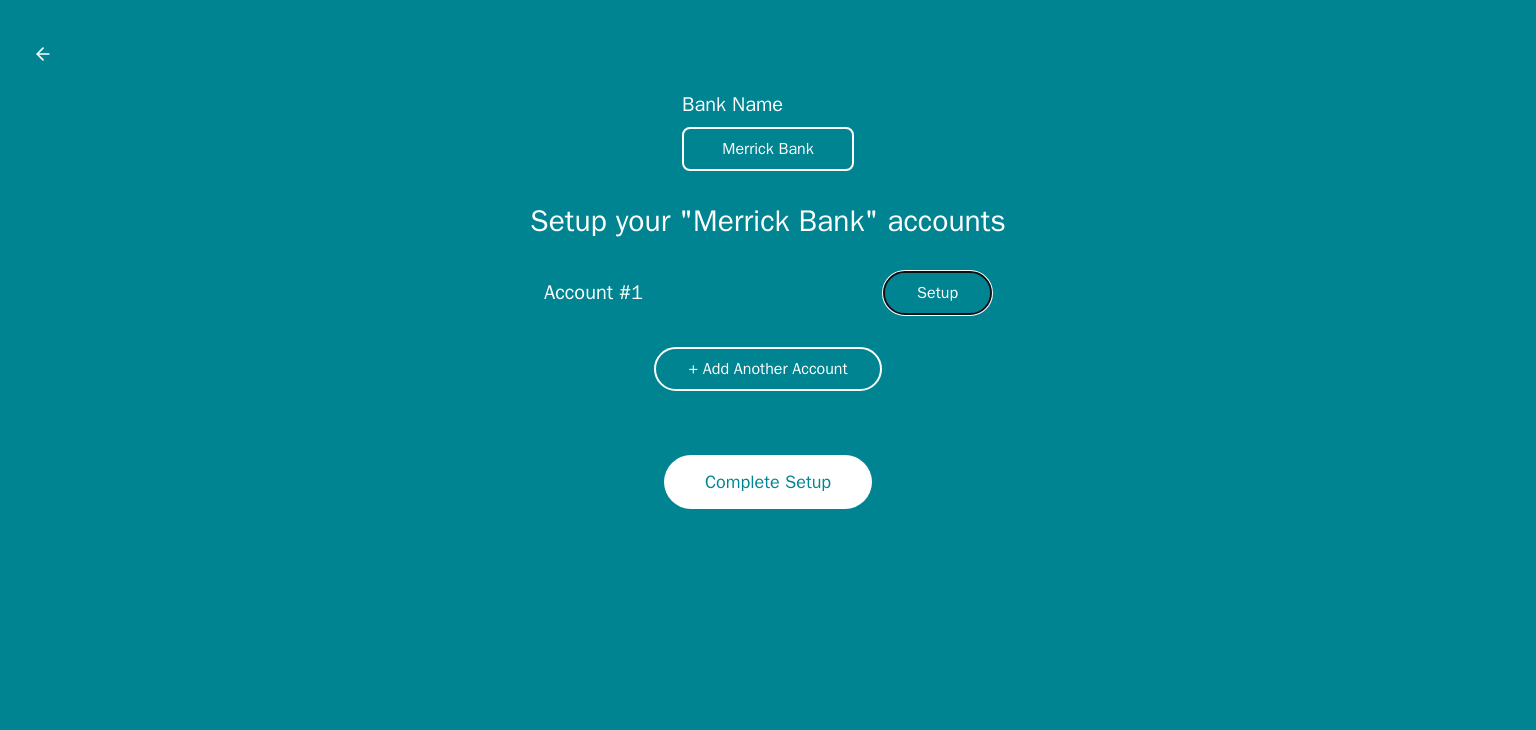 click on "Setup" at bounding box center [937, 293] 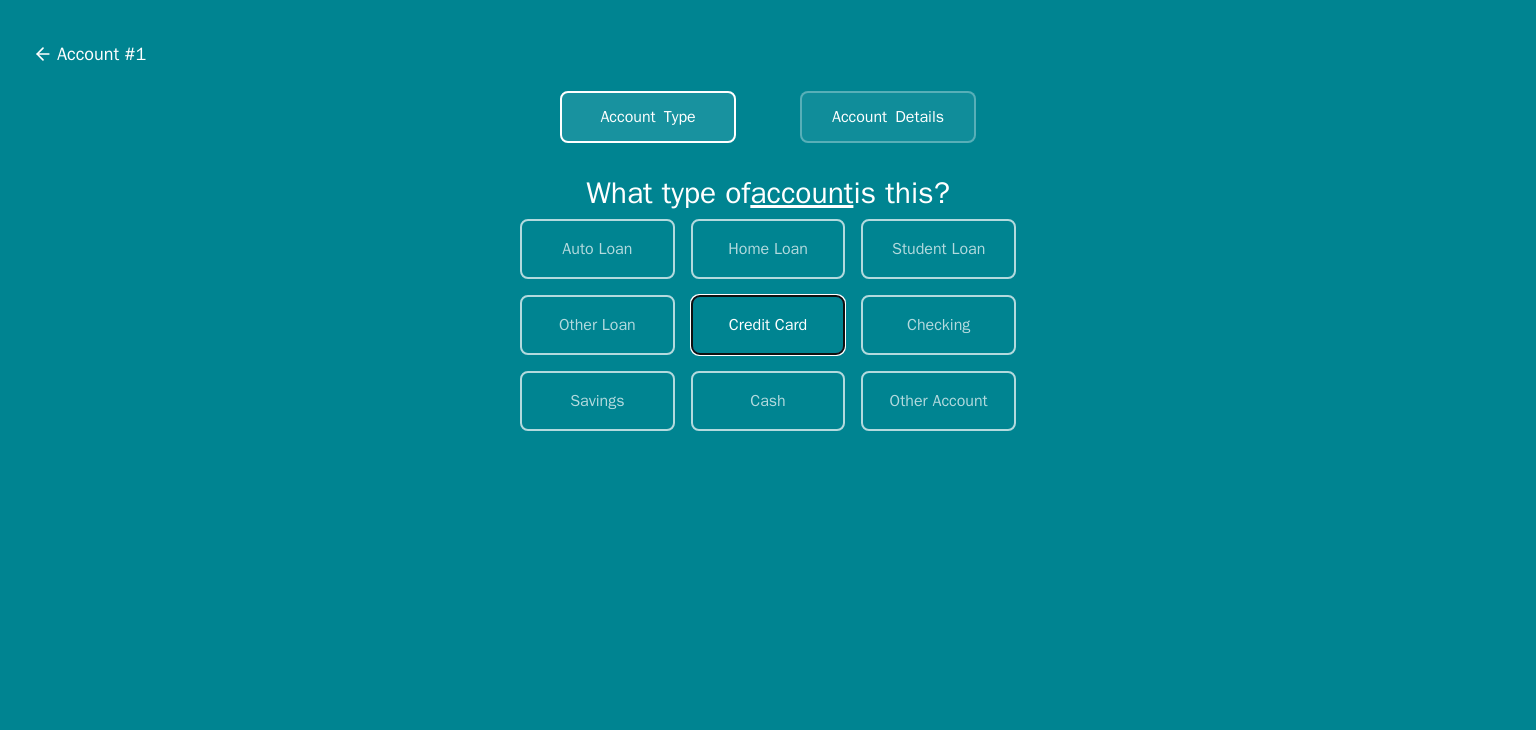 click on "Credit Card" at bounding box center (768, 325) 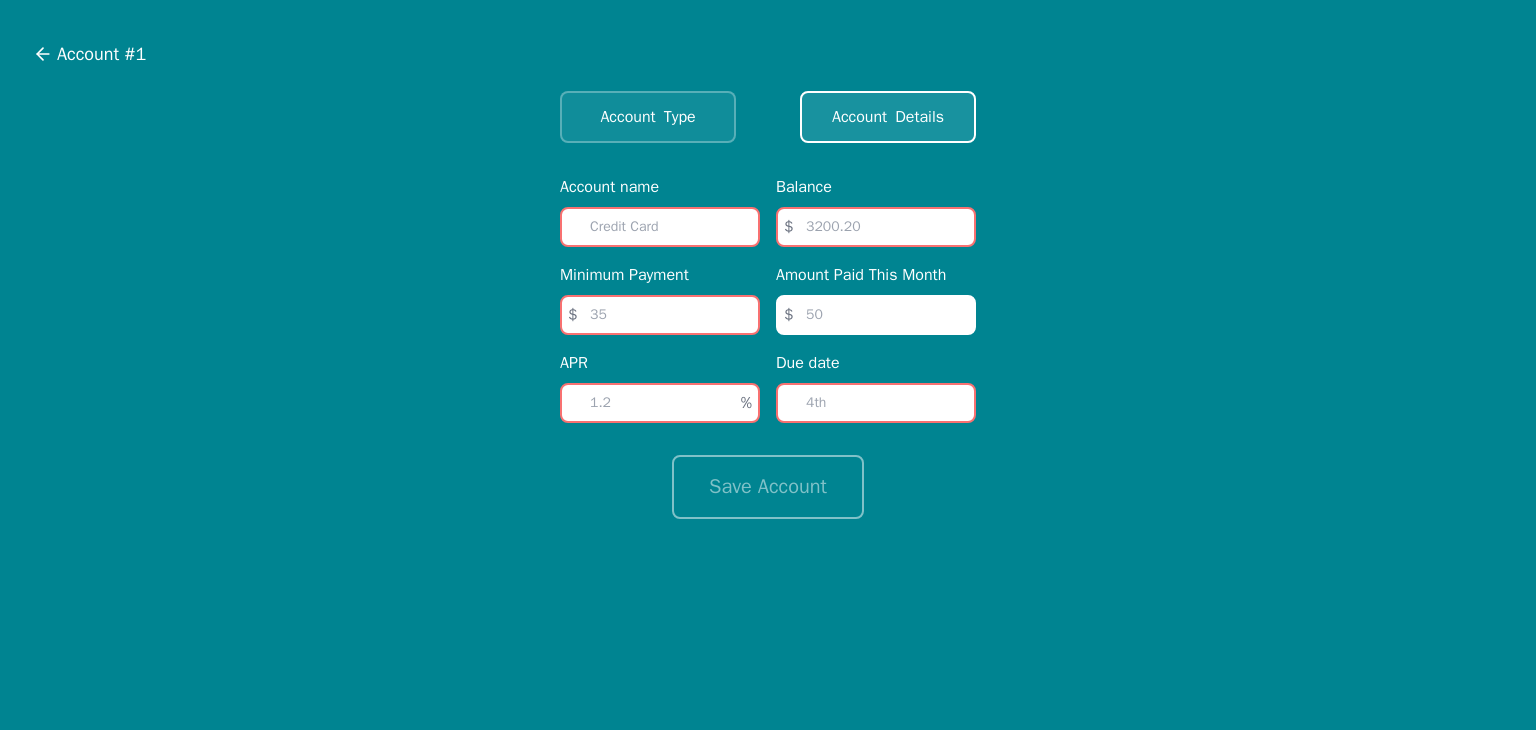 click at bounding box center (660, 227) 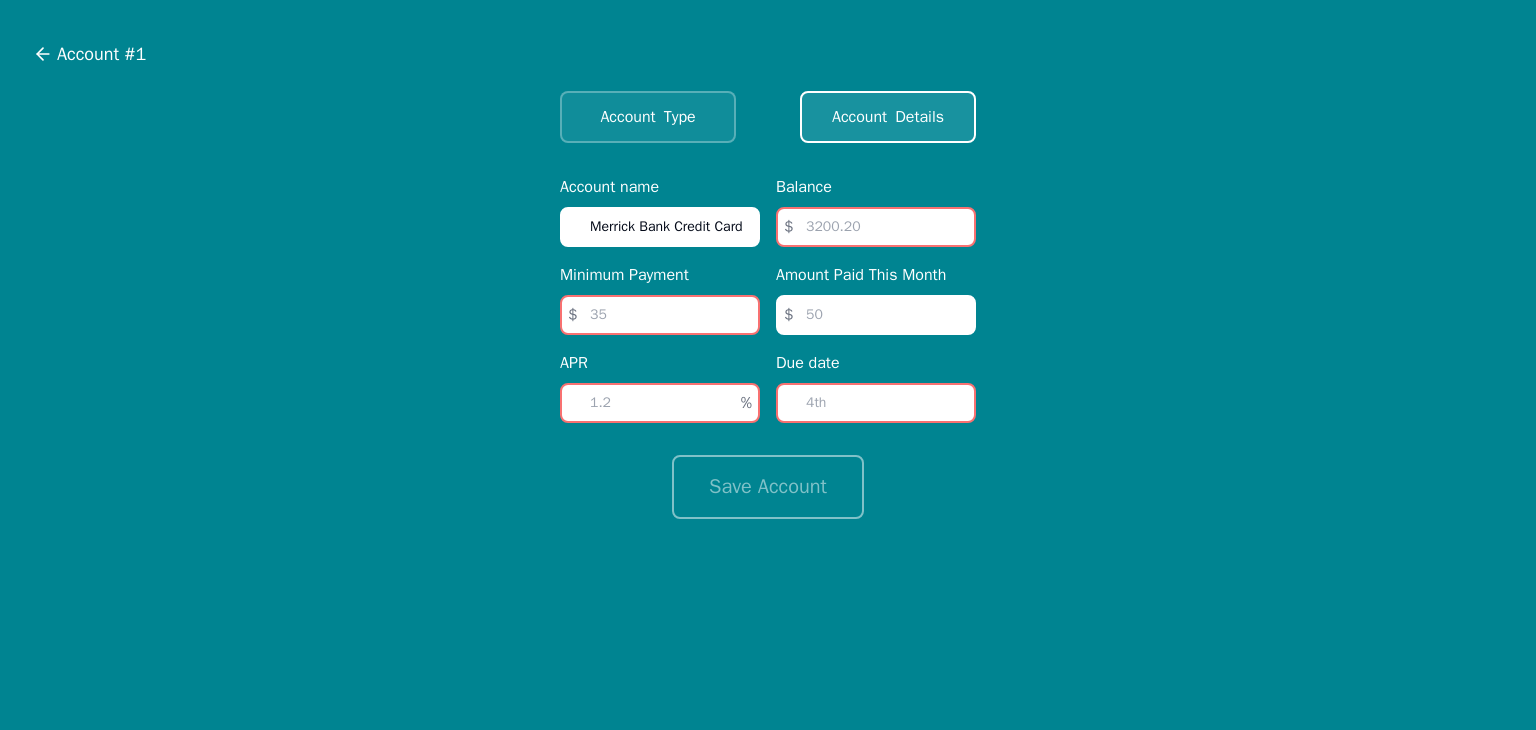 type on "Merrick Bank Credit Card" 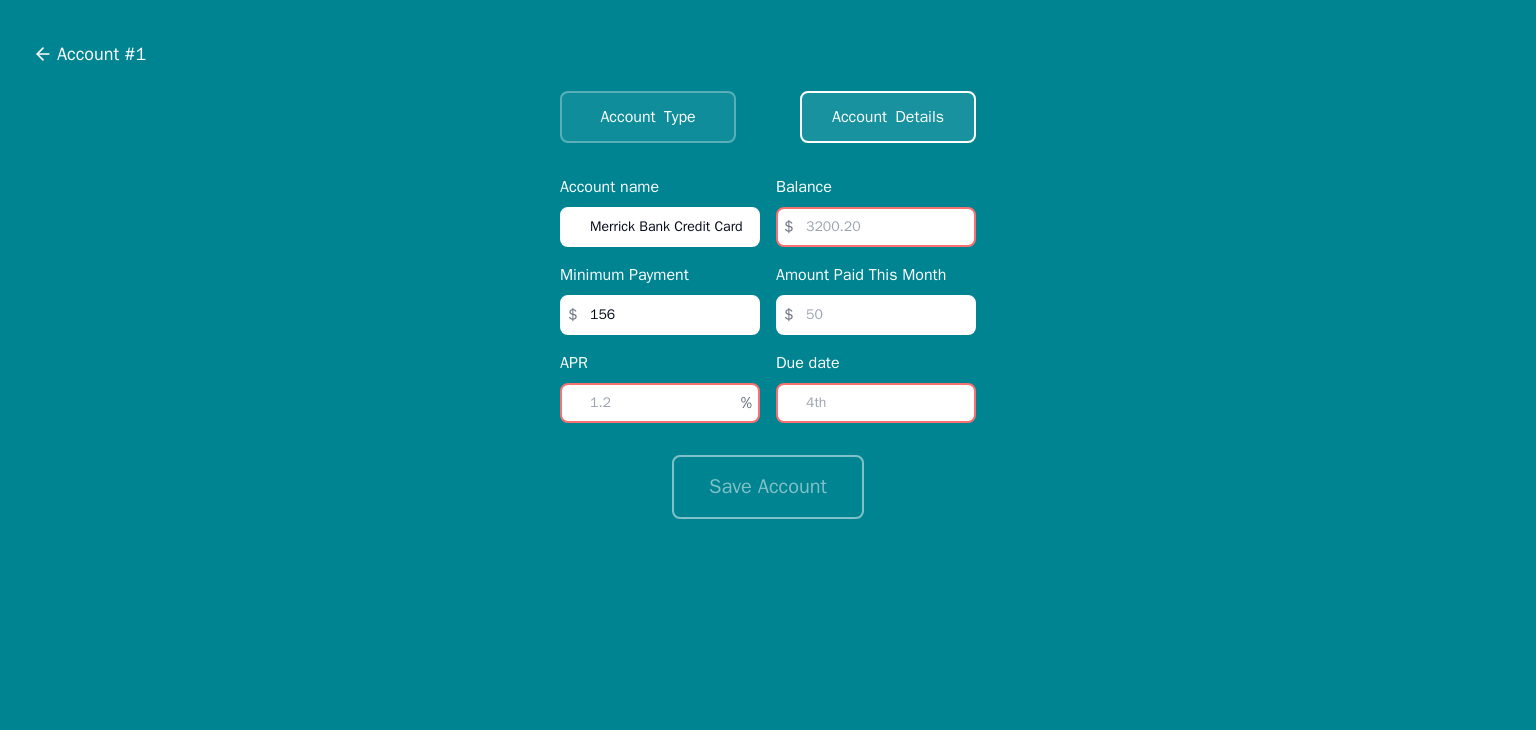 type on "156" 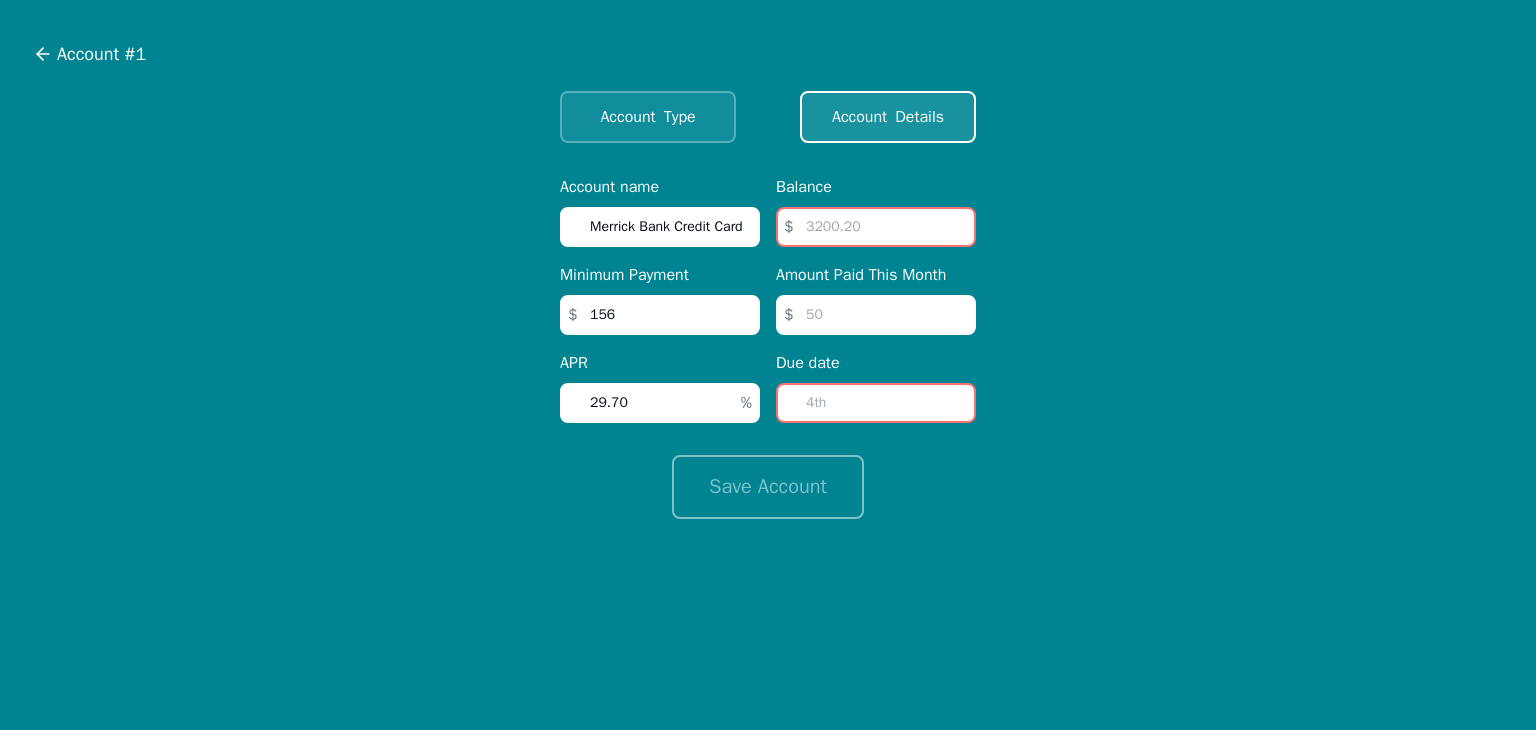 type on "29.70" 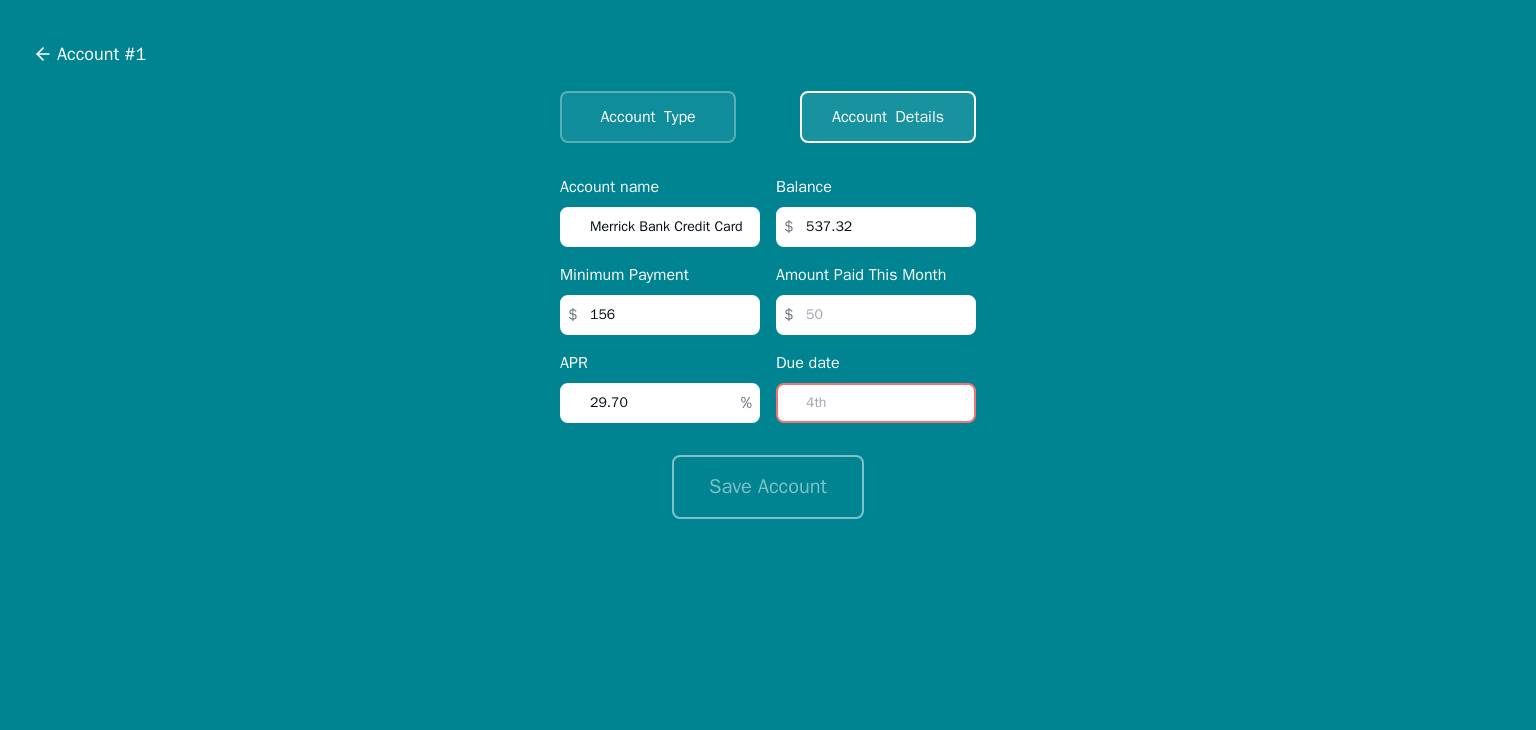 type on "537.32" 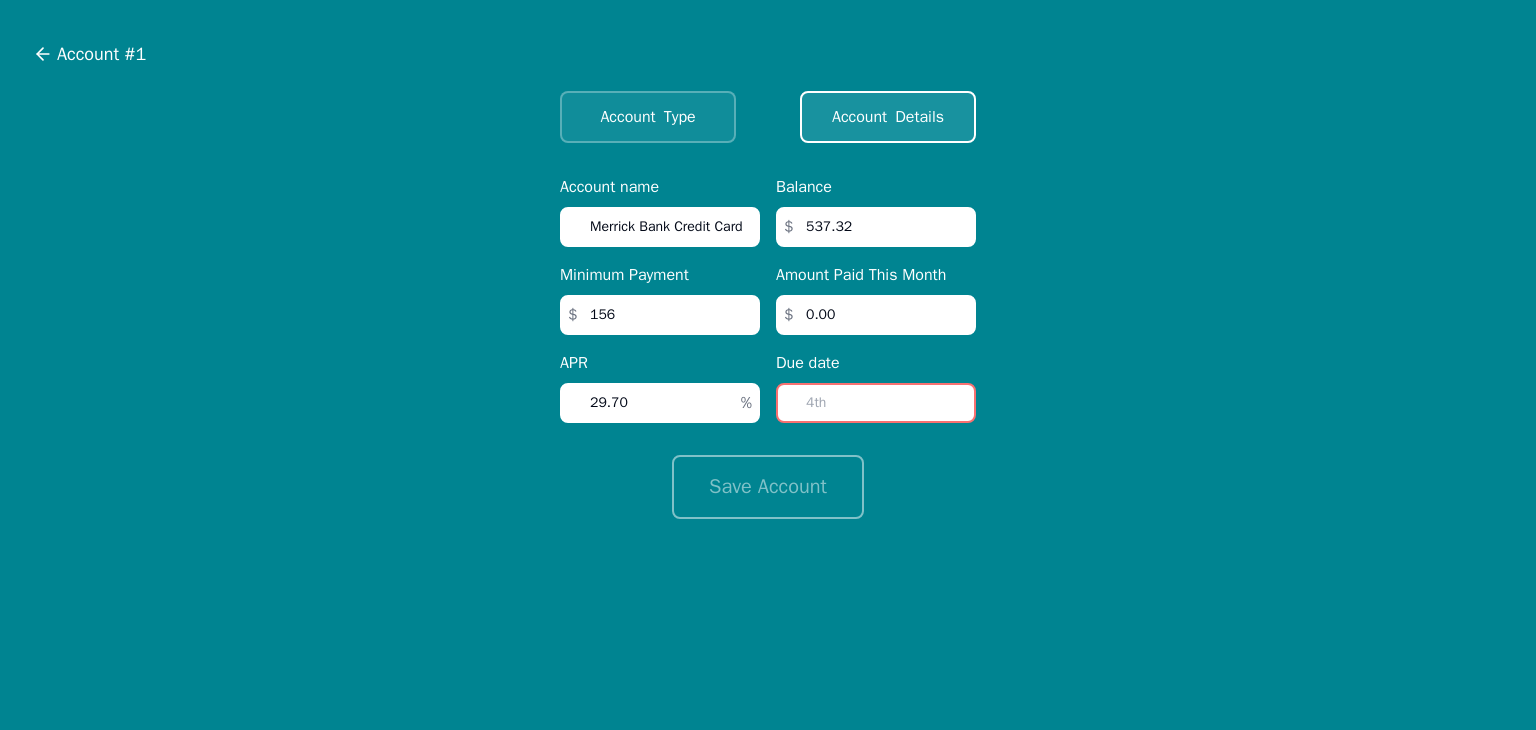 type on "0.00" 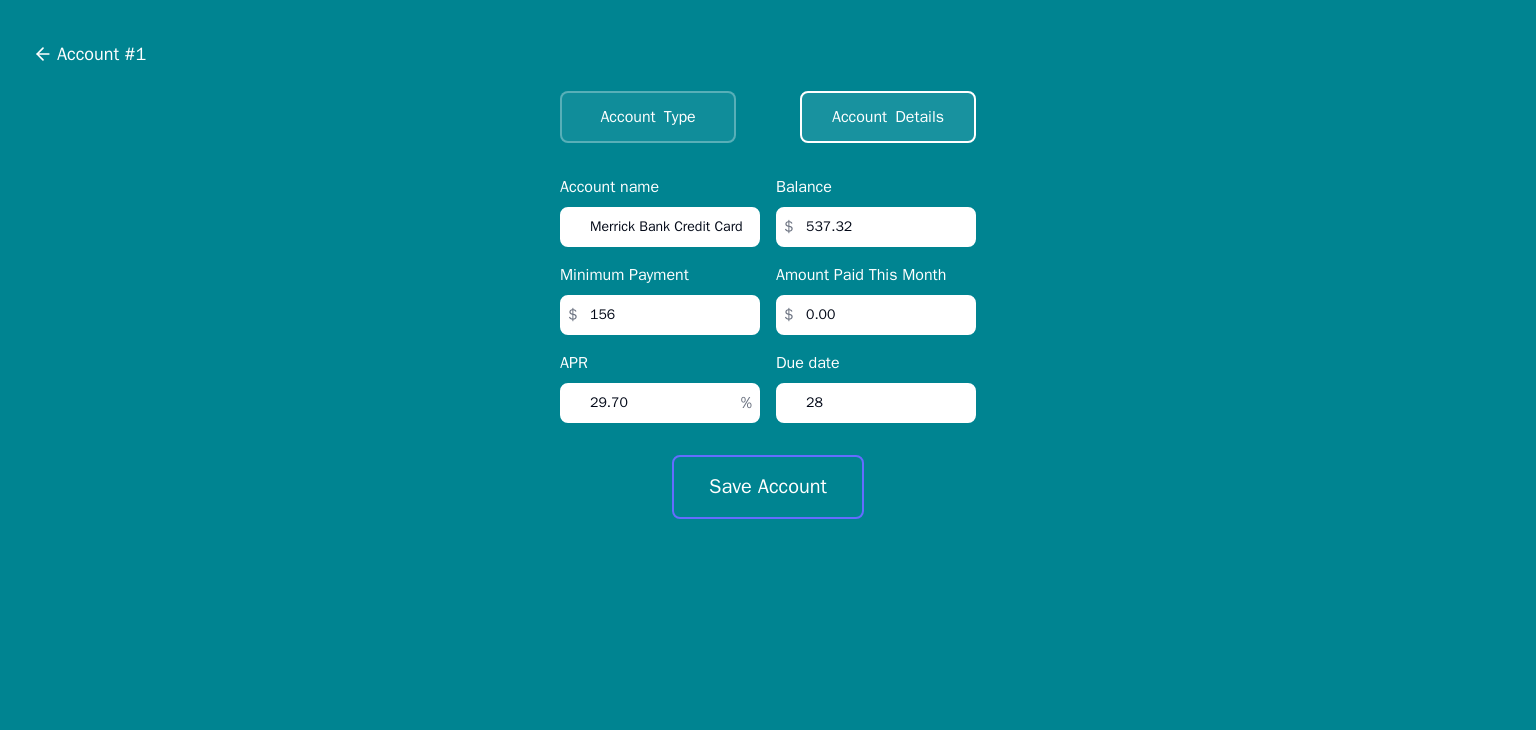 type on "28" 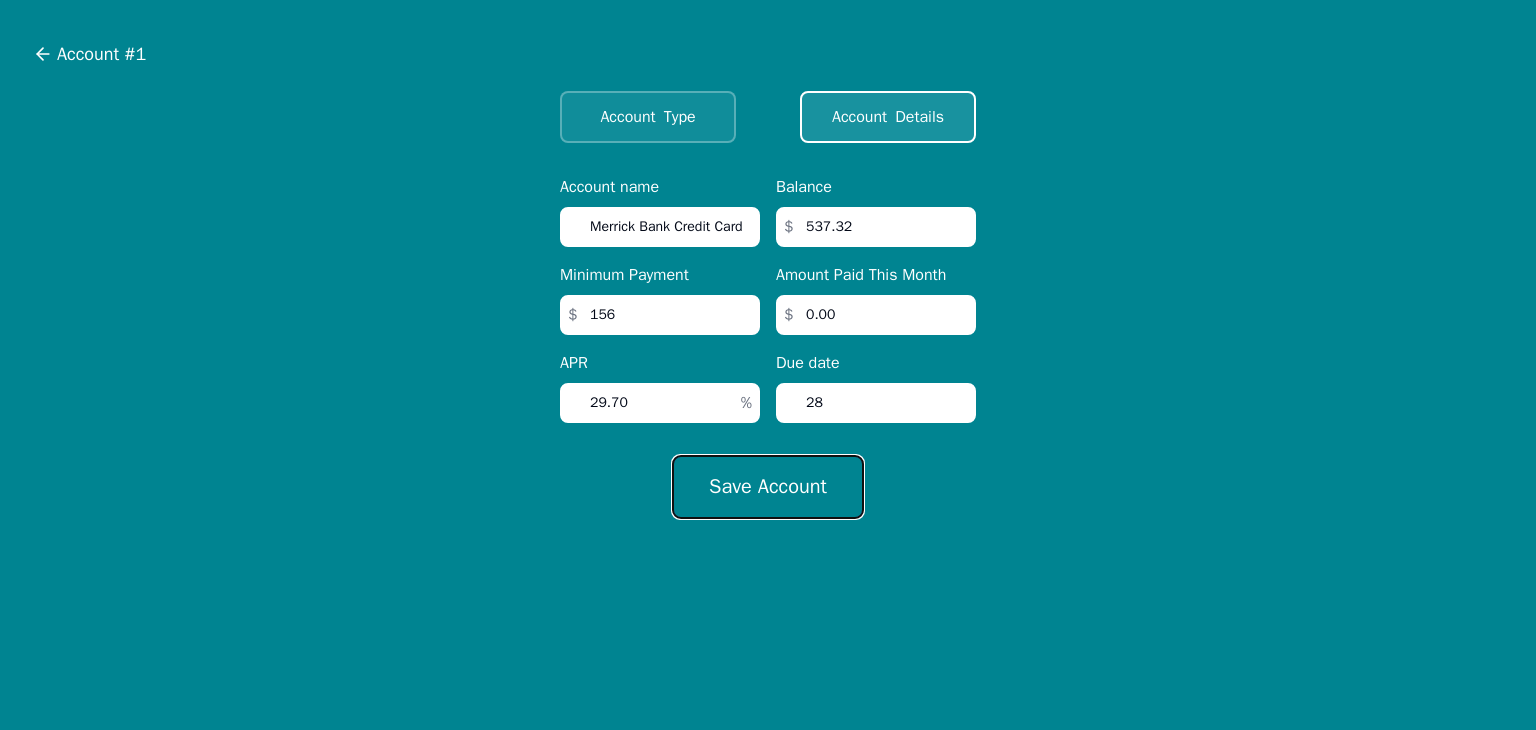 click on "Save Account" at bounding box center [768, 487] 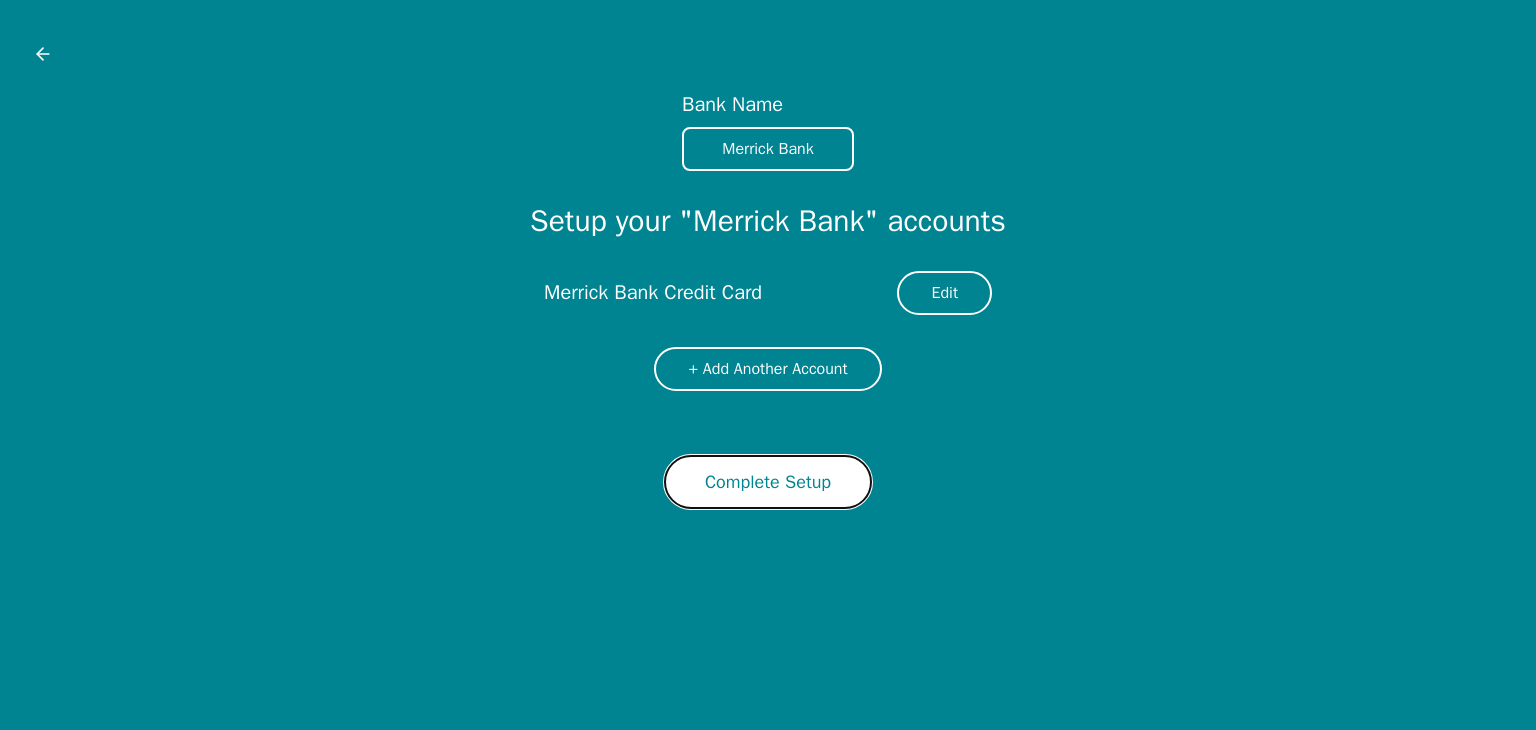 click on "Complete Setup" at bounding box center [768, 482] 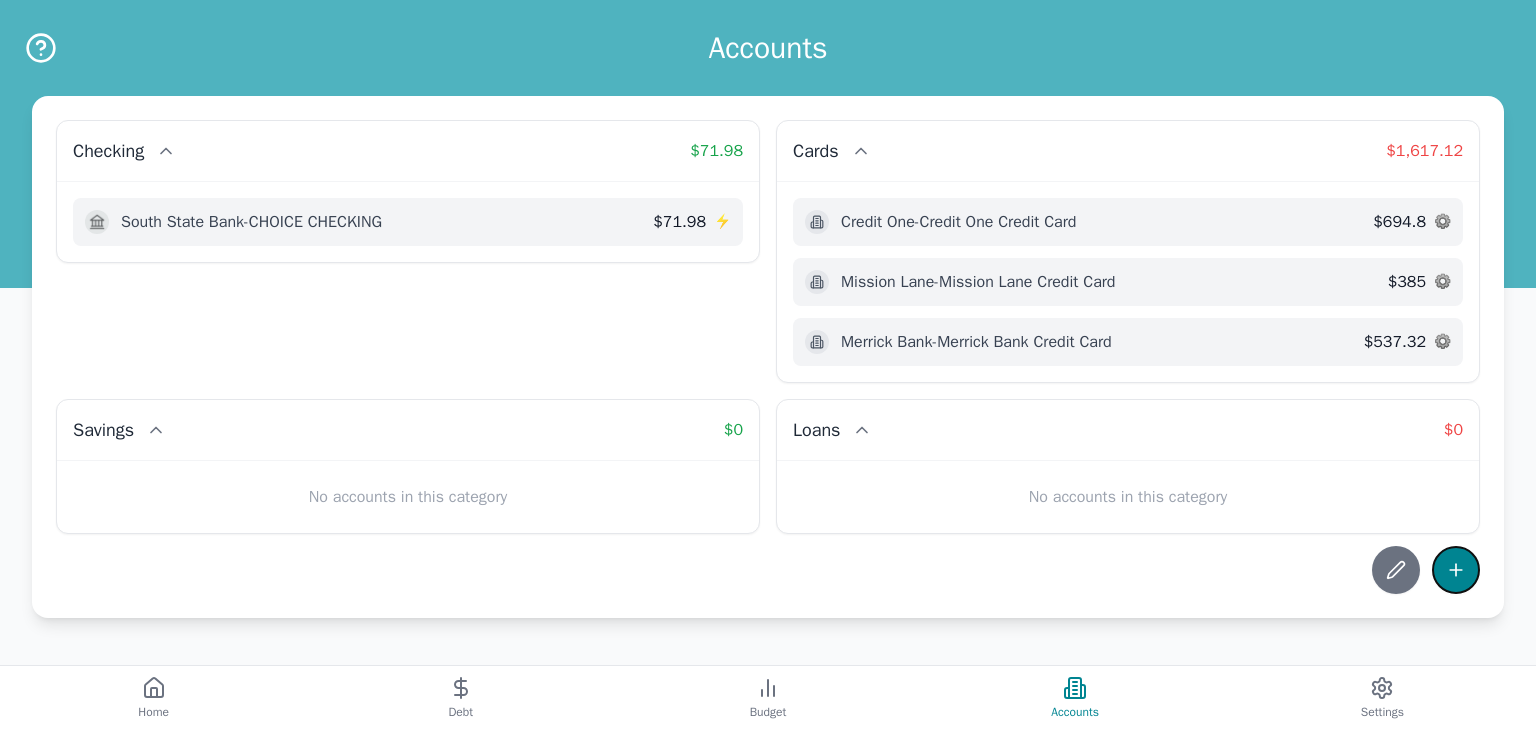 click 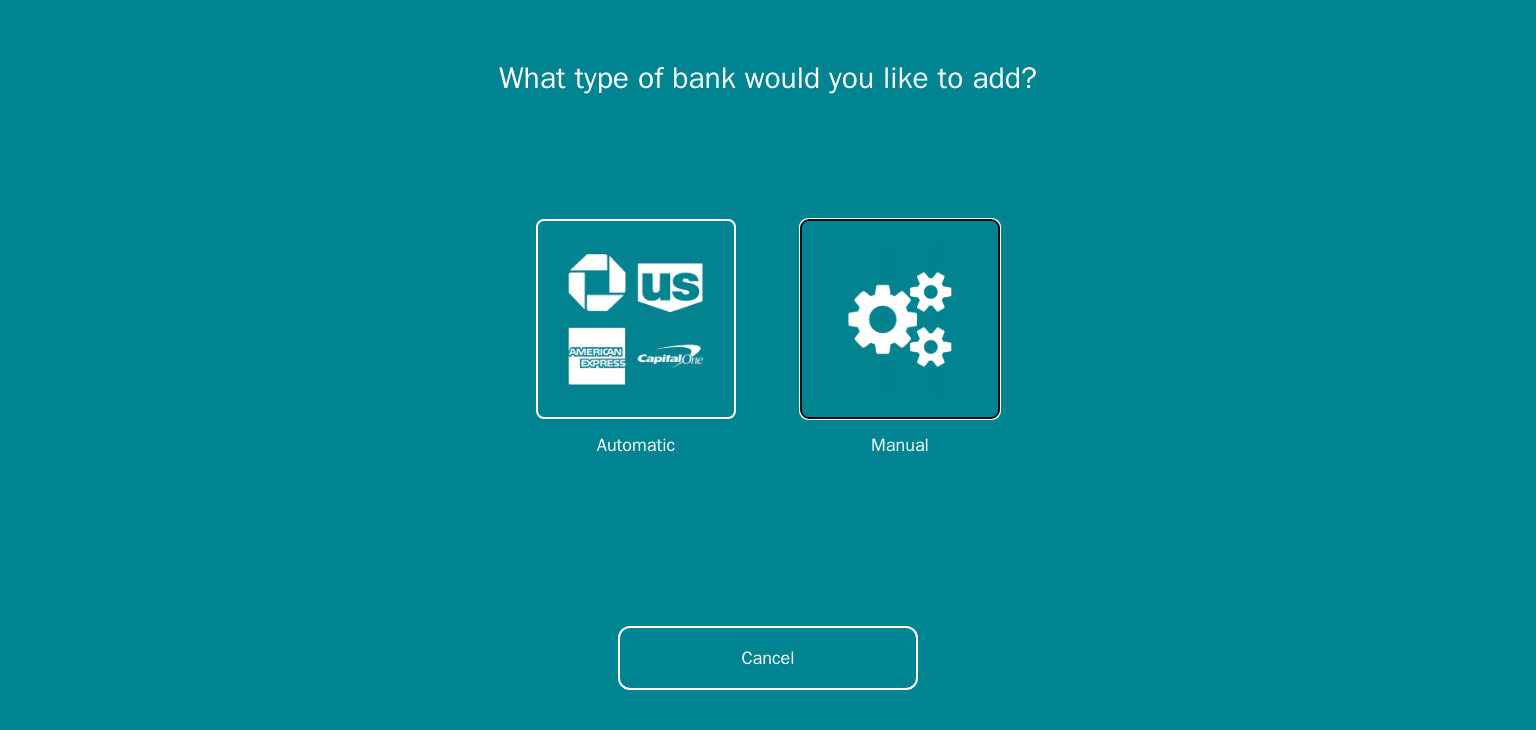 click at bounding box center [900, 319] 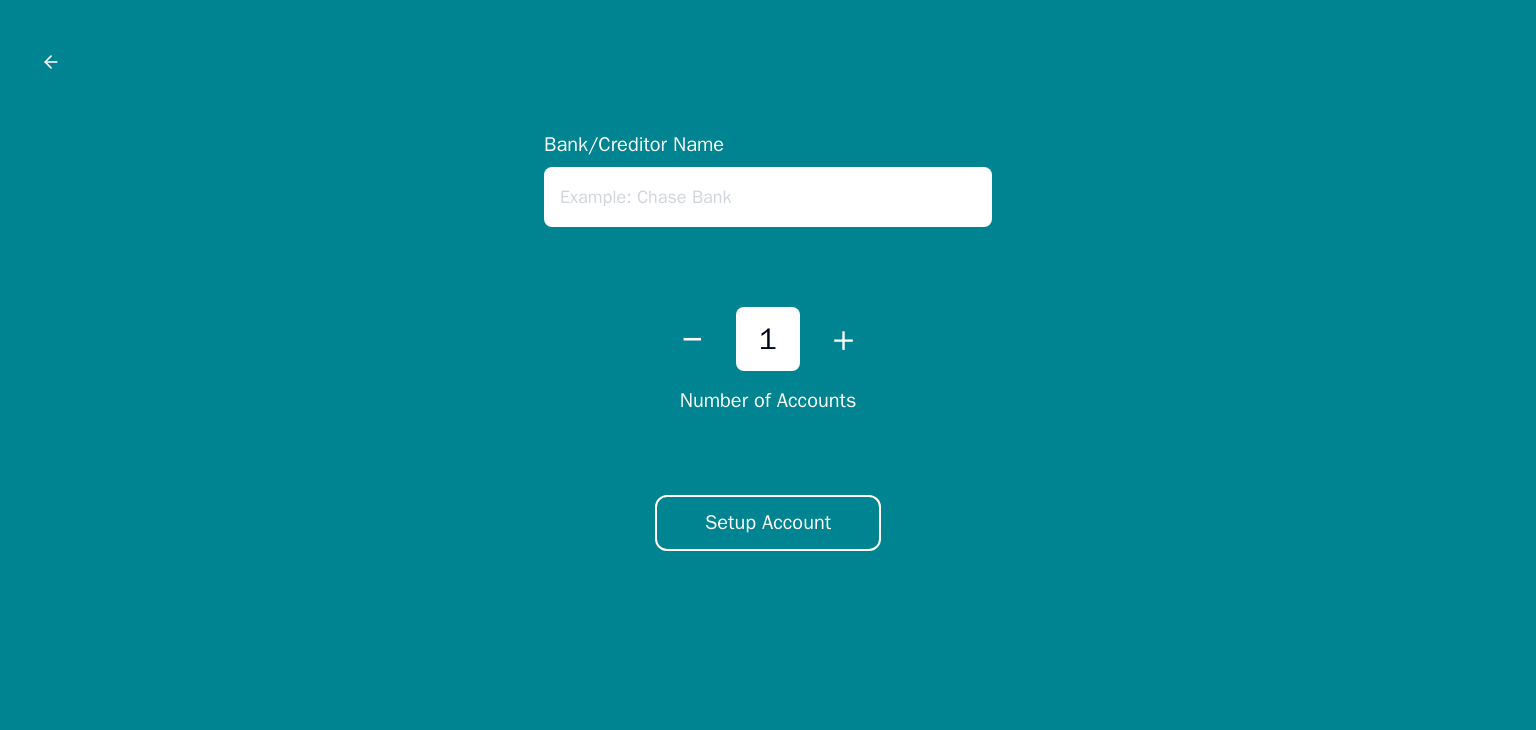 click at bounding box center (768, 197) 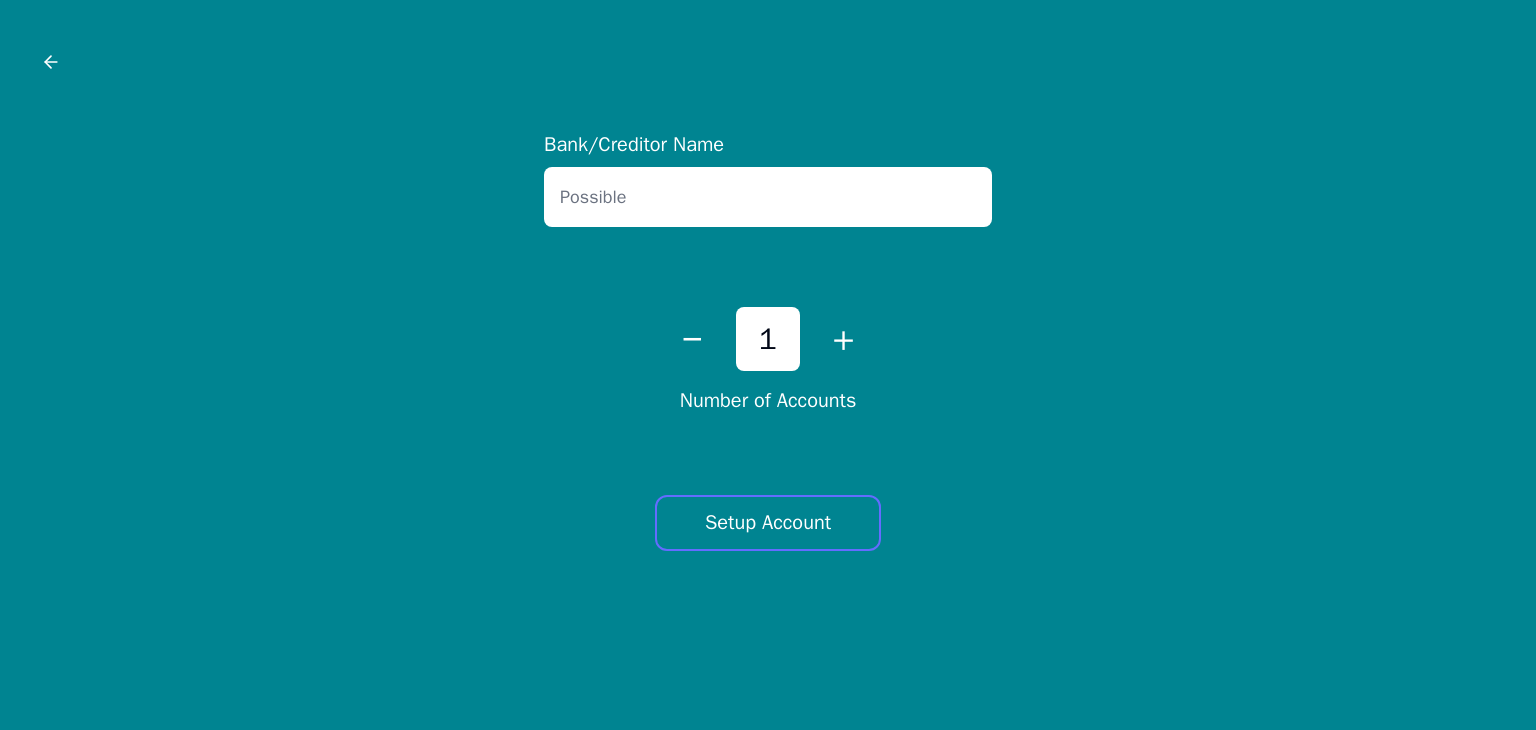 type on "Possible" 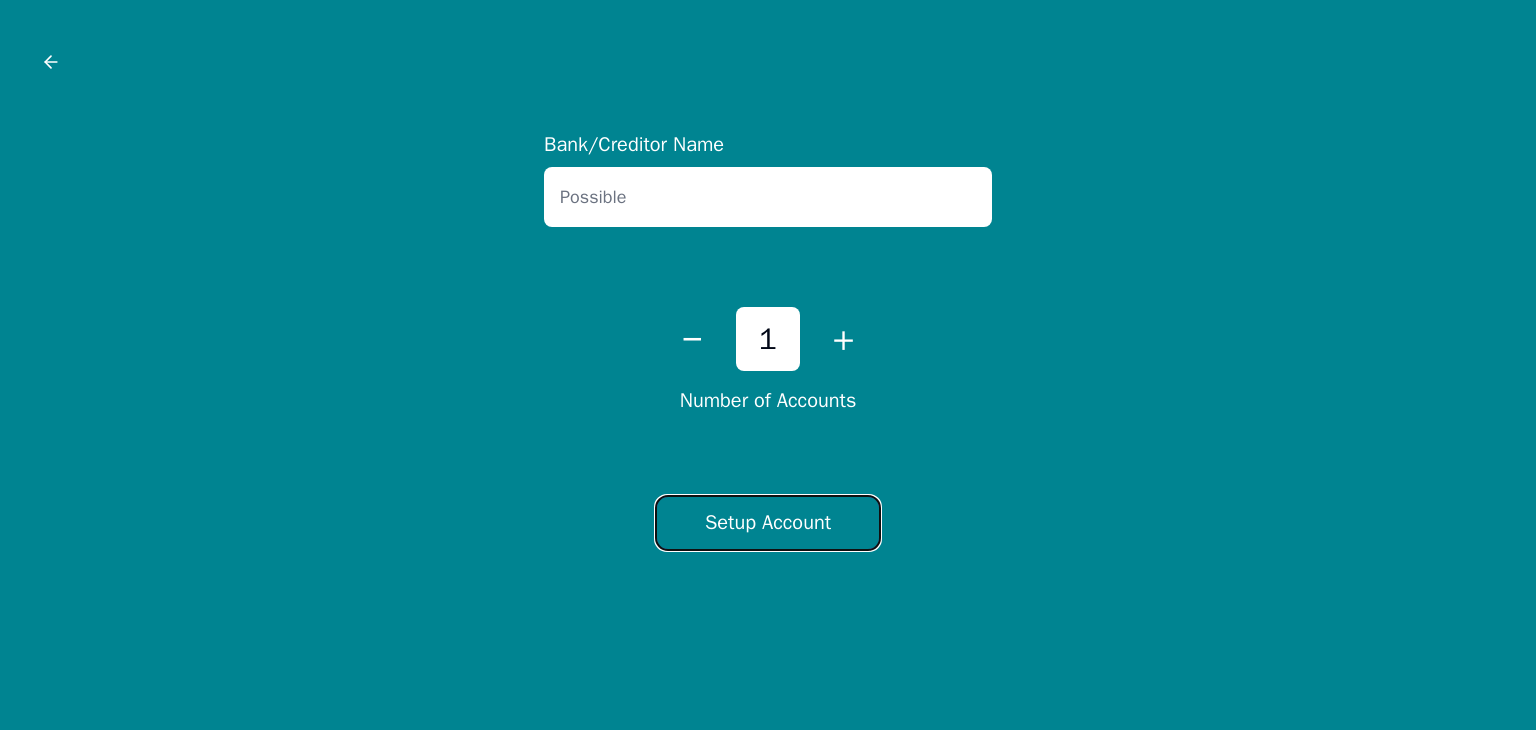 click on "Setup Account" at bounding box center (768, 523) 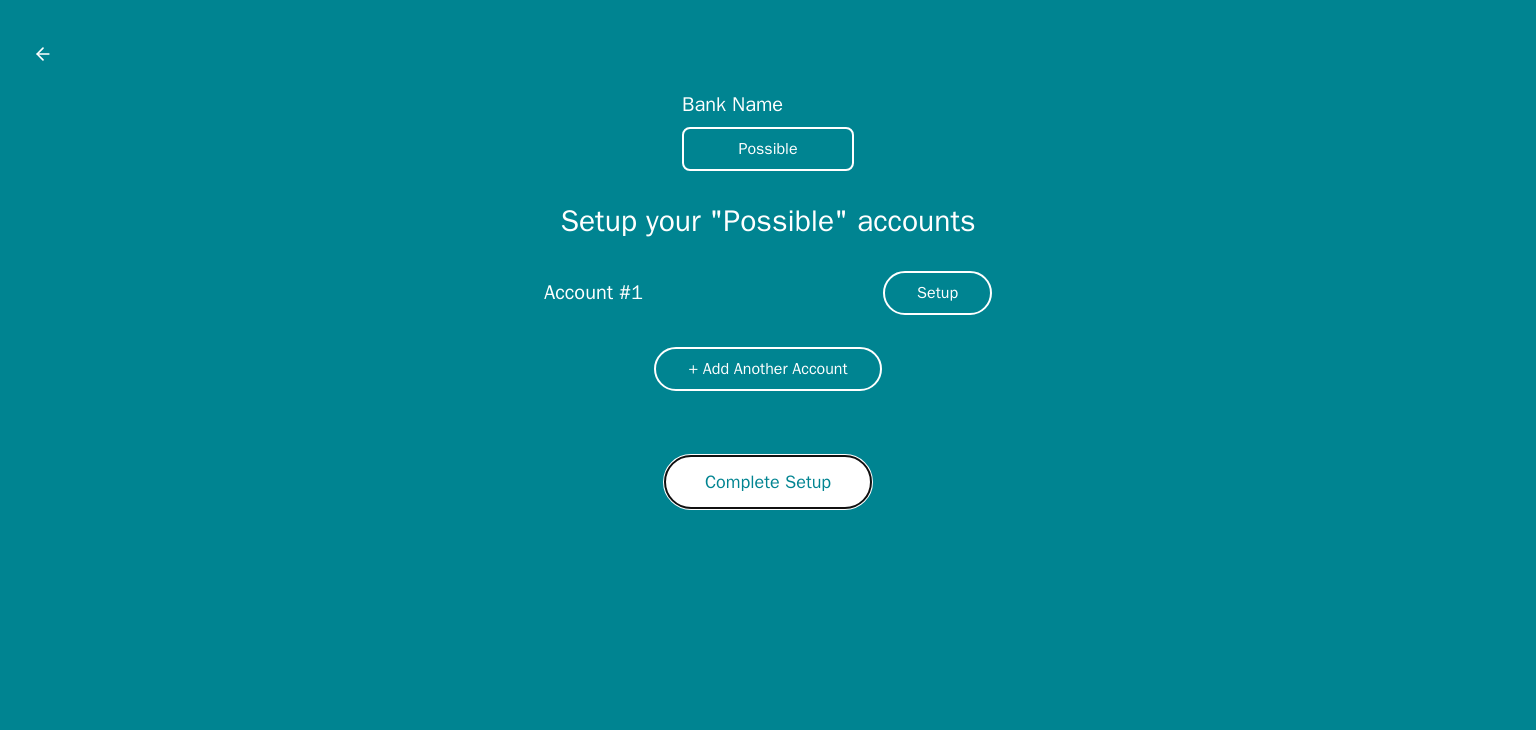 click on "Complete Setup" at bounding box center [768, 482] 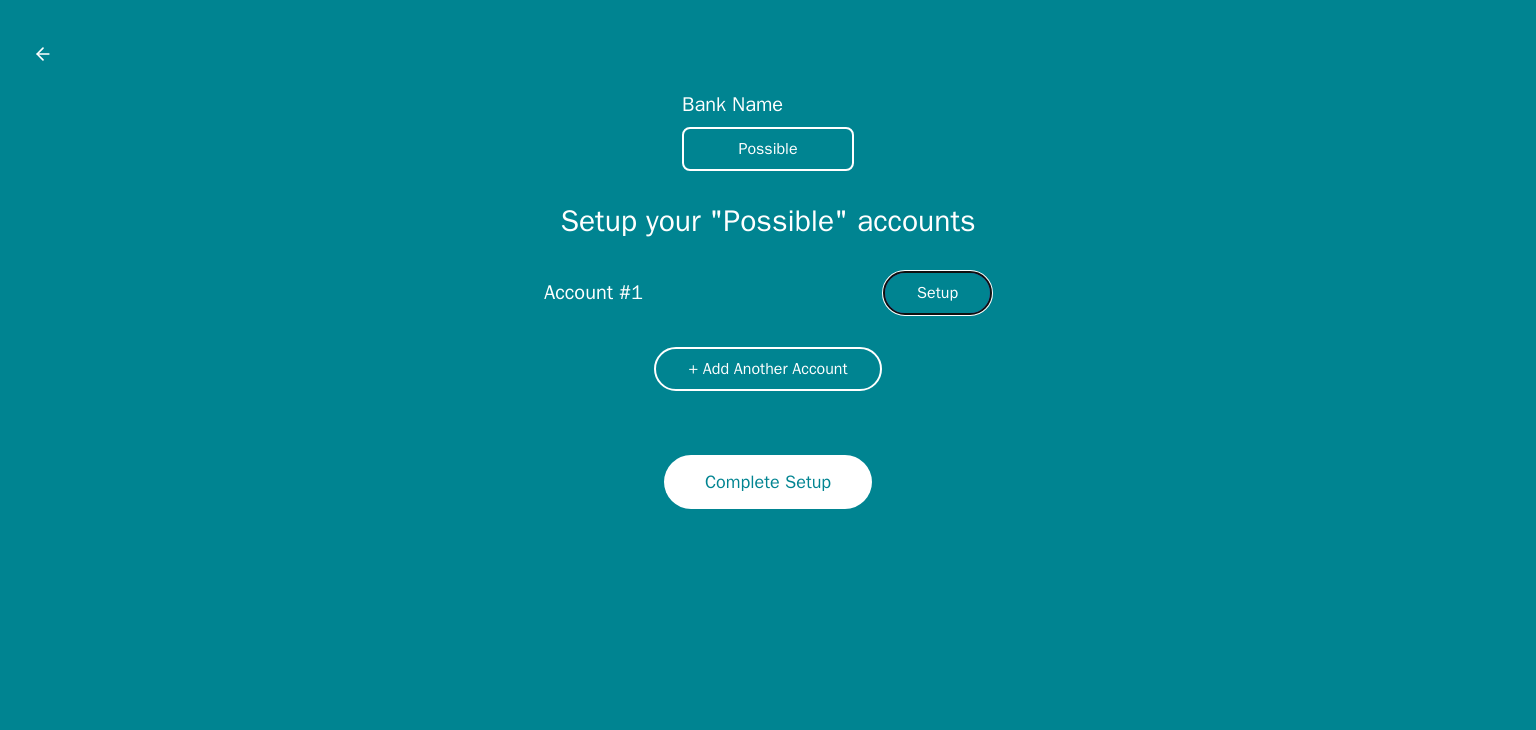 click on "Setup" at bounding box center (937, 293) 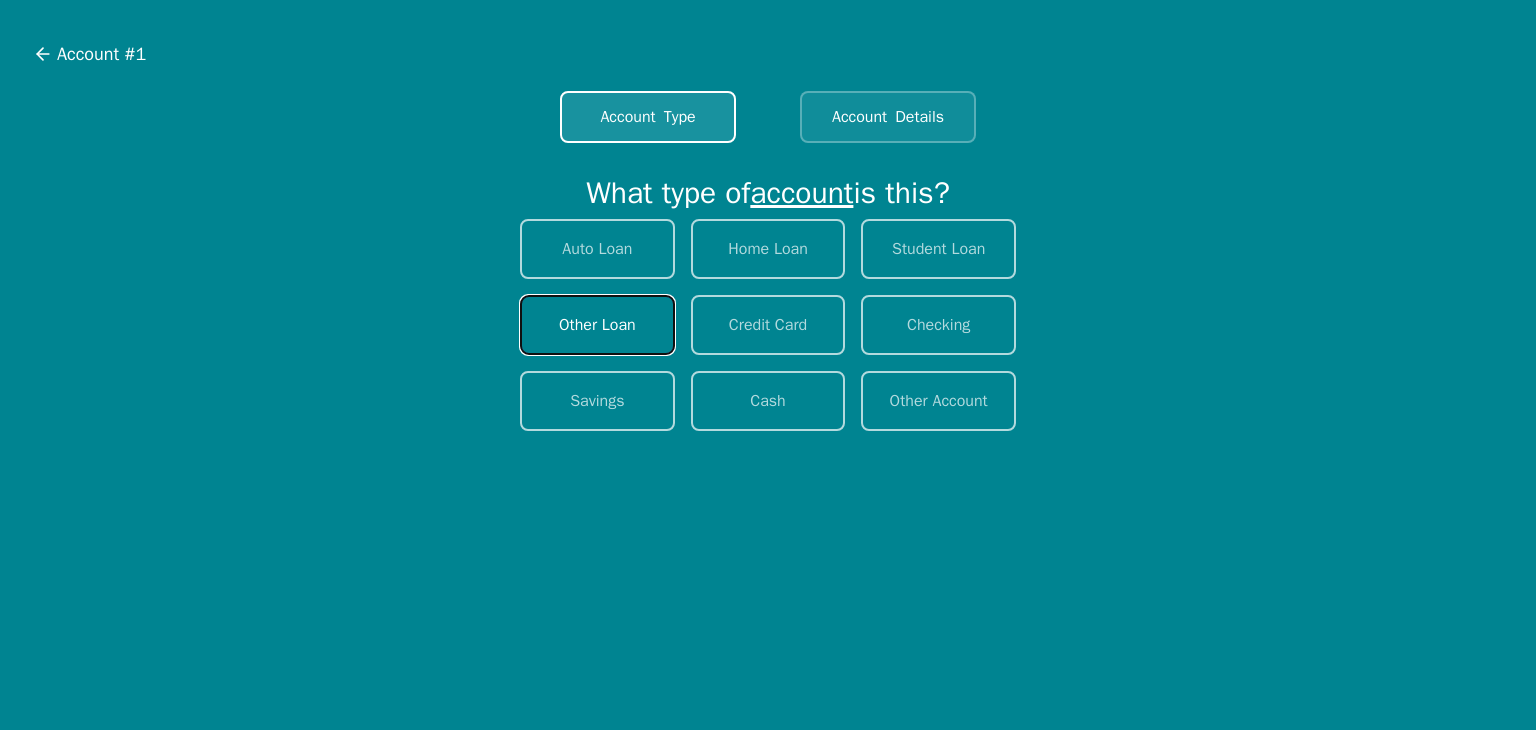 click on "Other Loan" at bounding box center (597, 325) 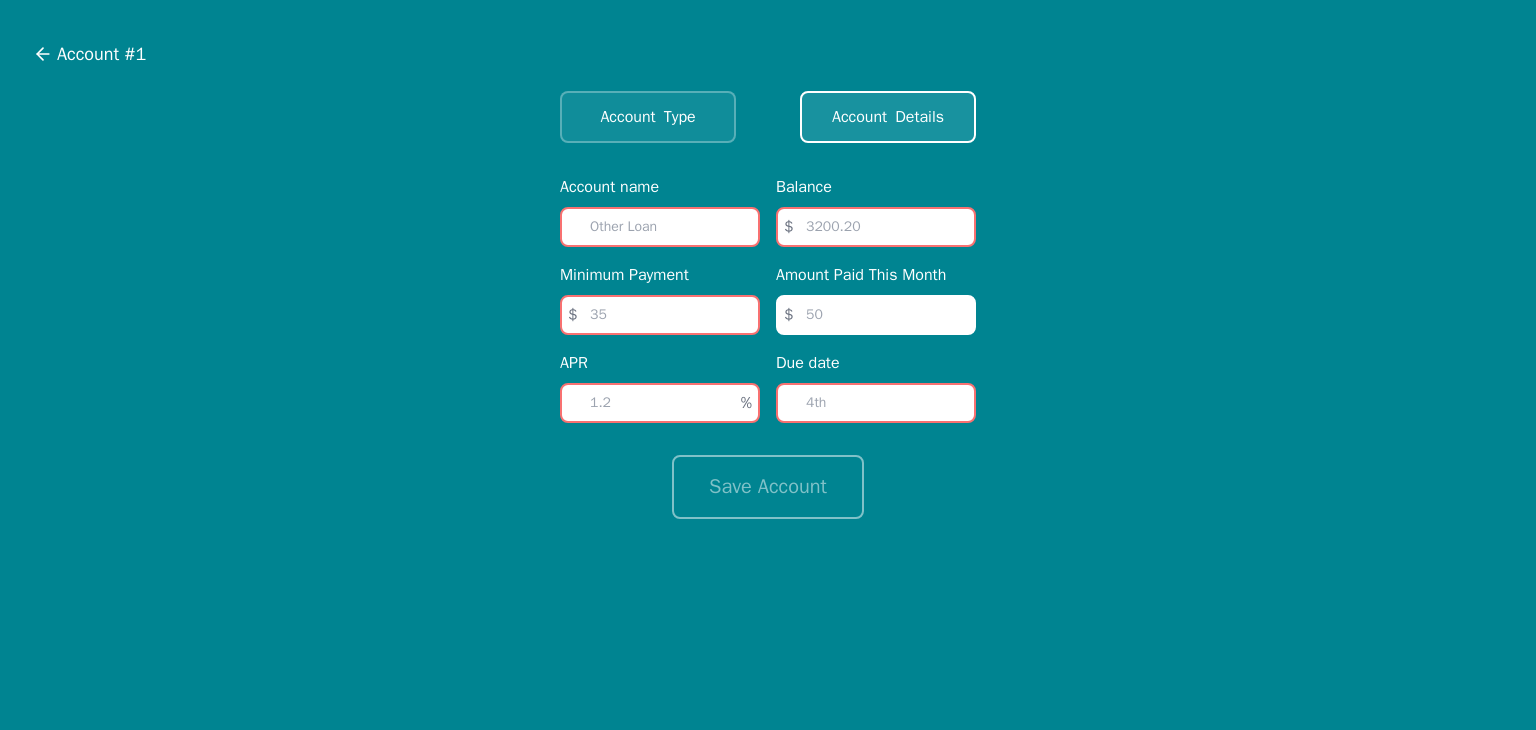 click at bounding box center [660, 227] 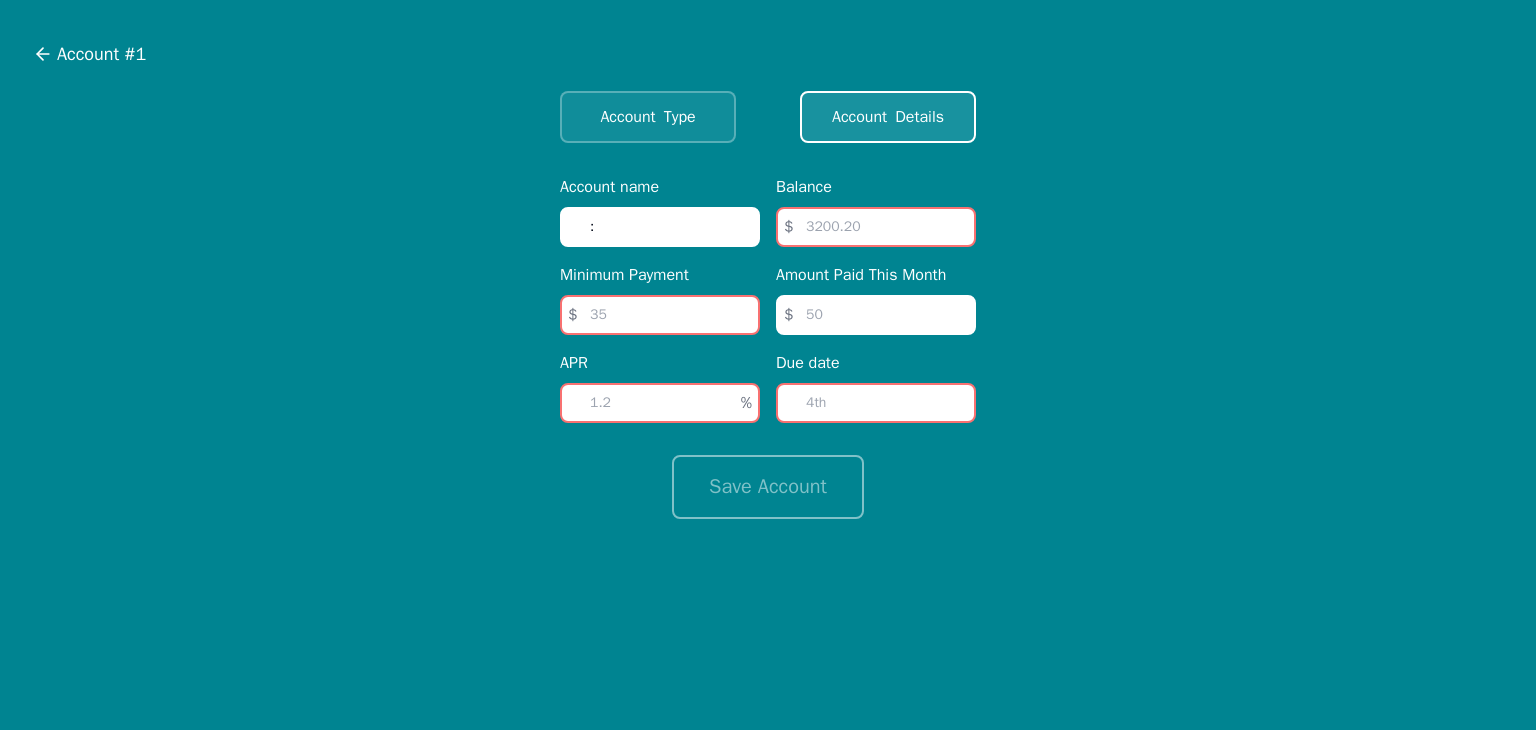 type on ":" 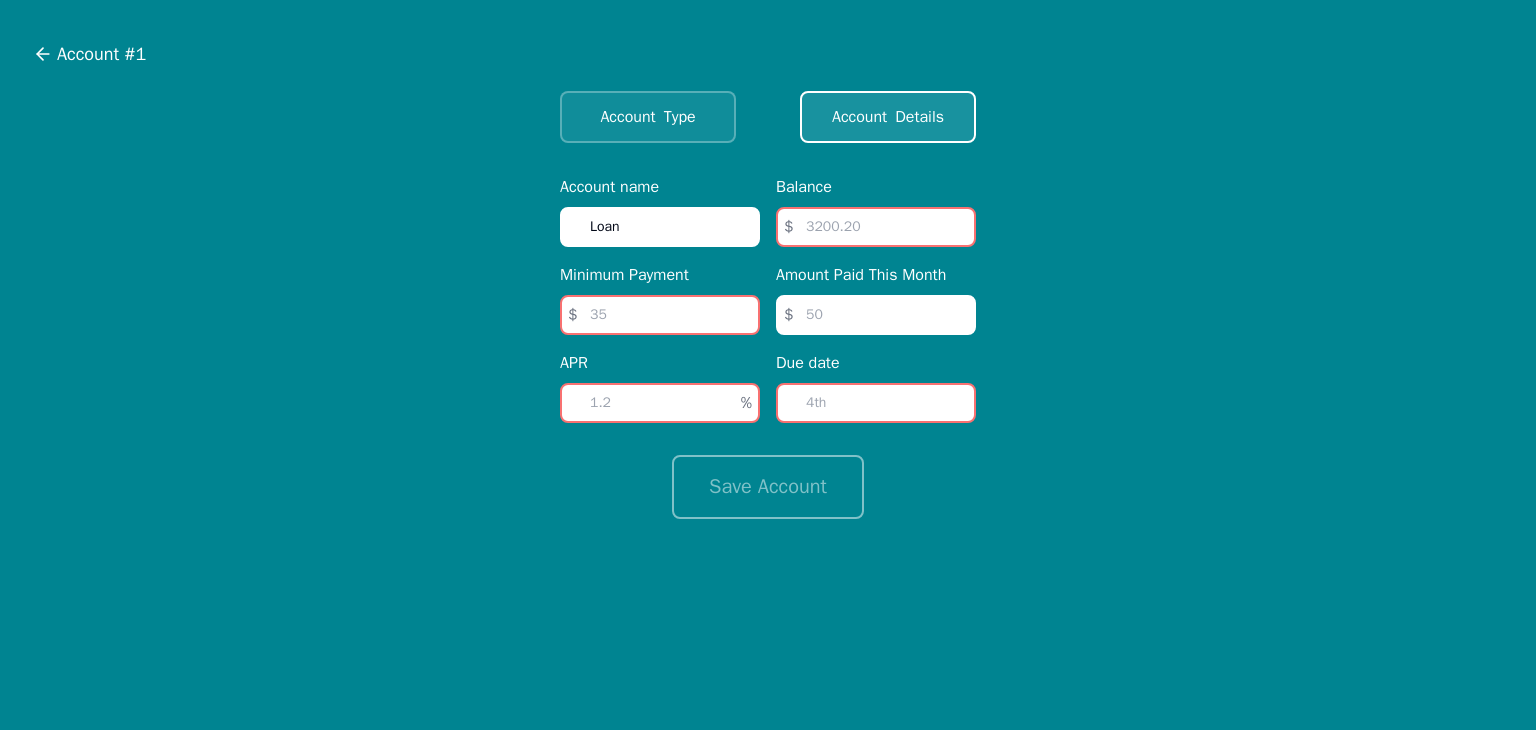 type on "Loan" 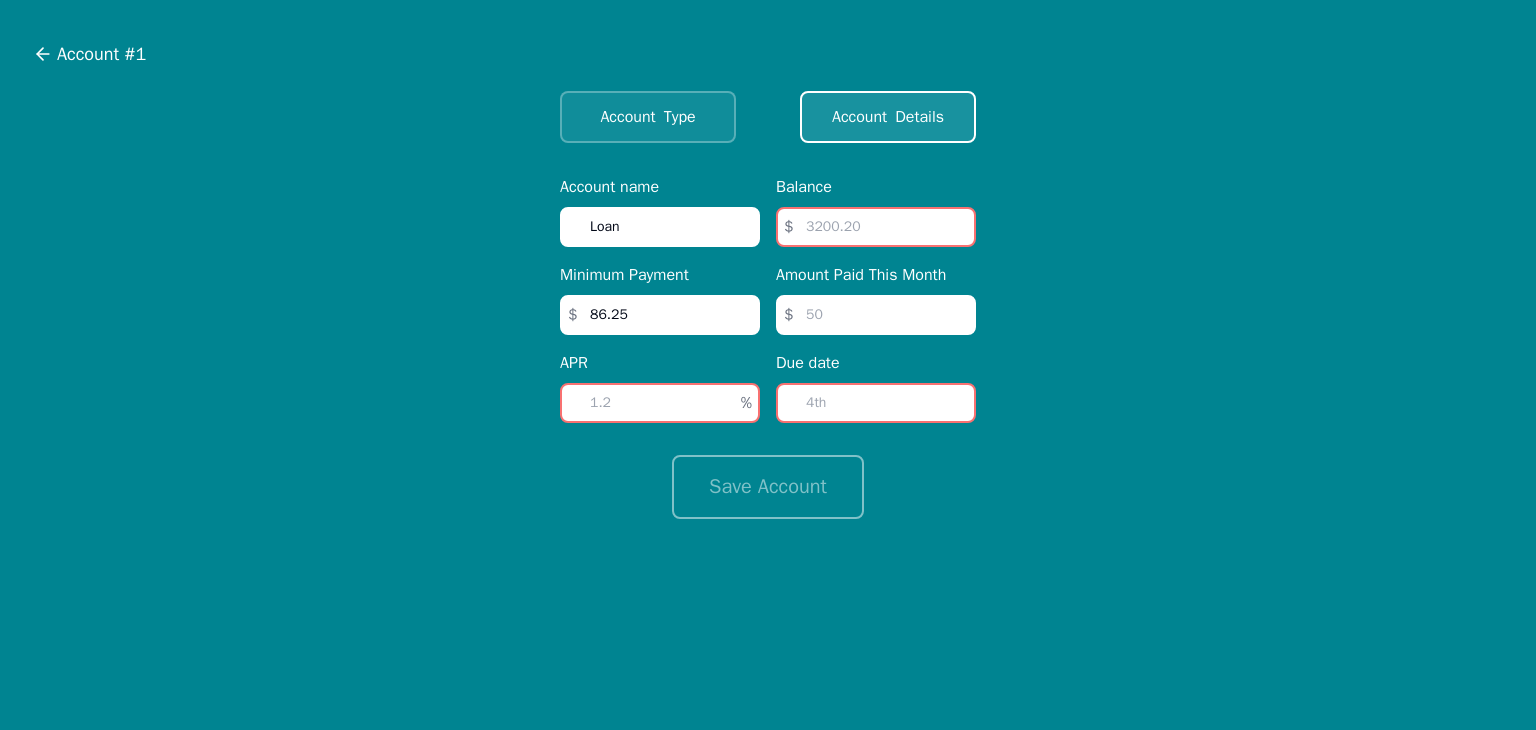 type on "86.25" 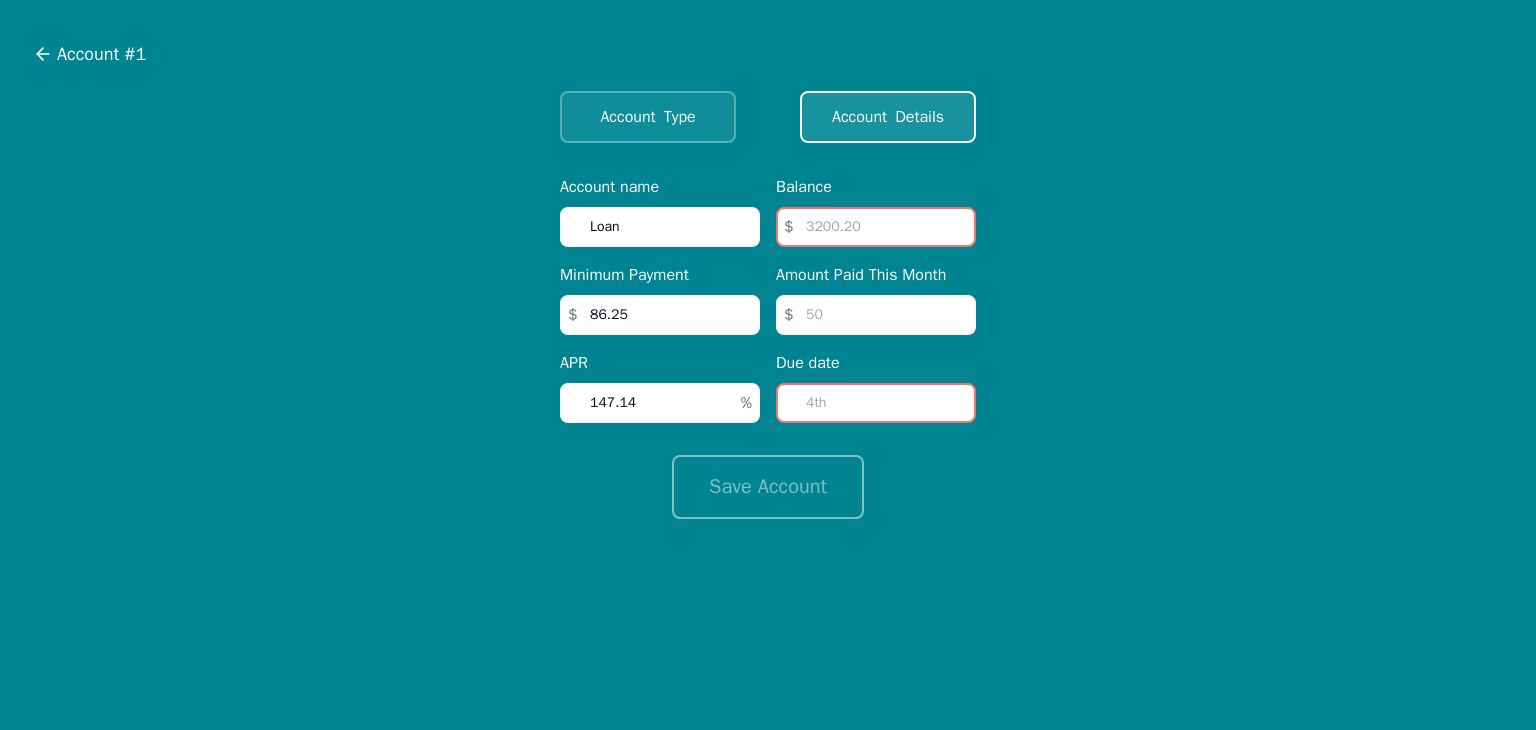 type on "147.14" 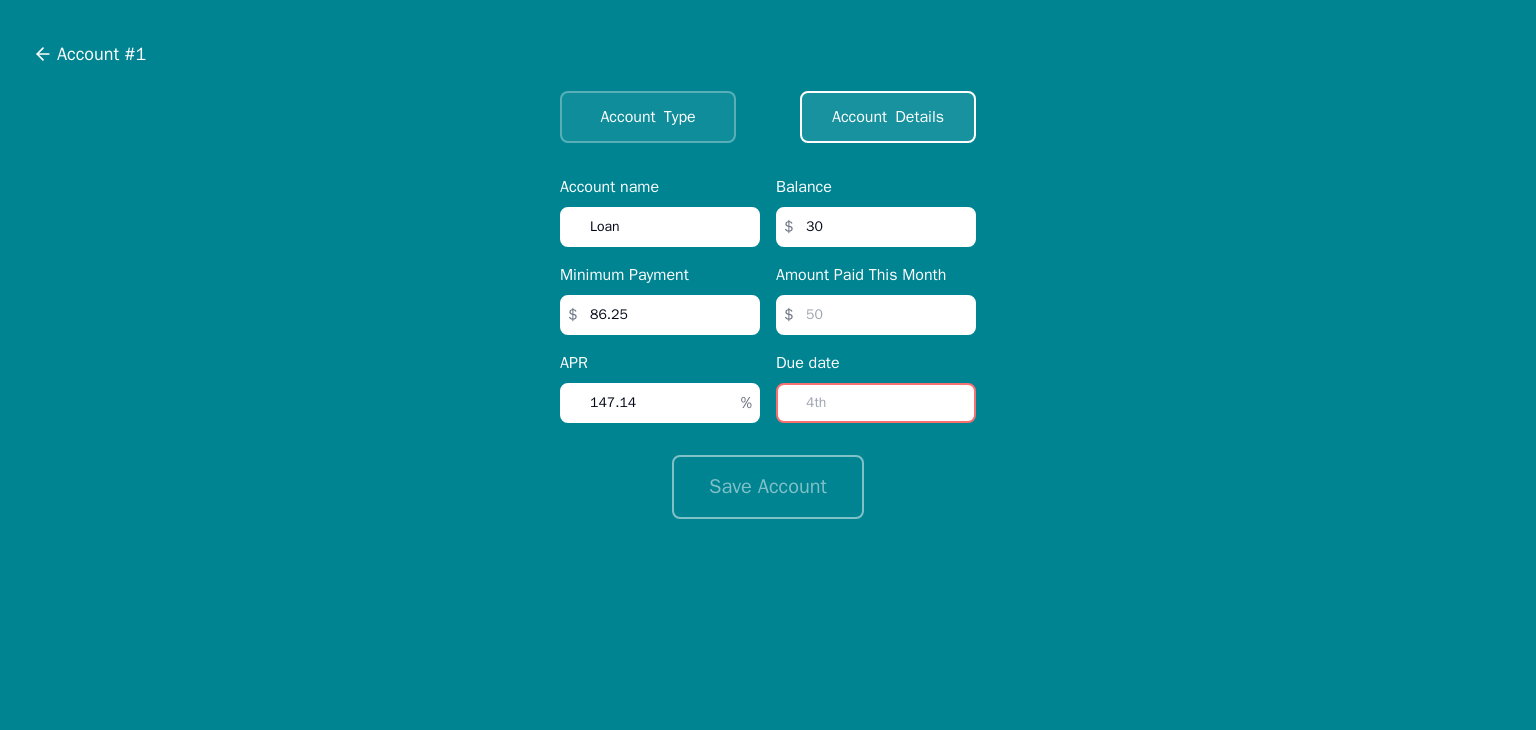 type on "3" 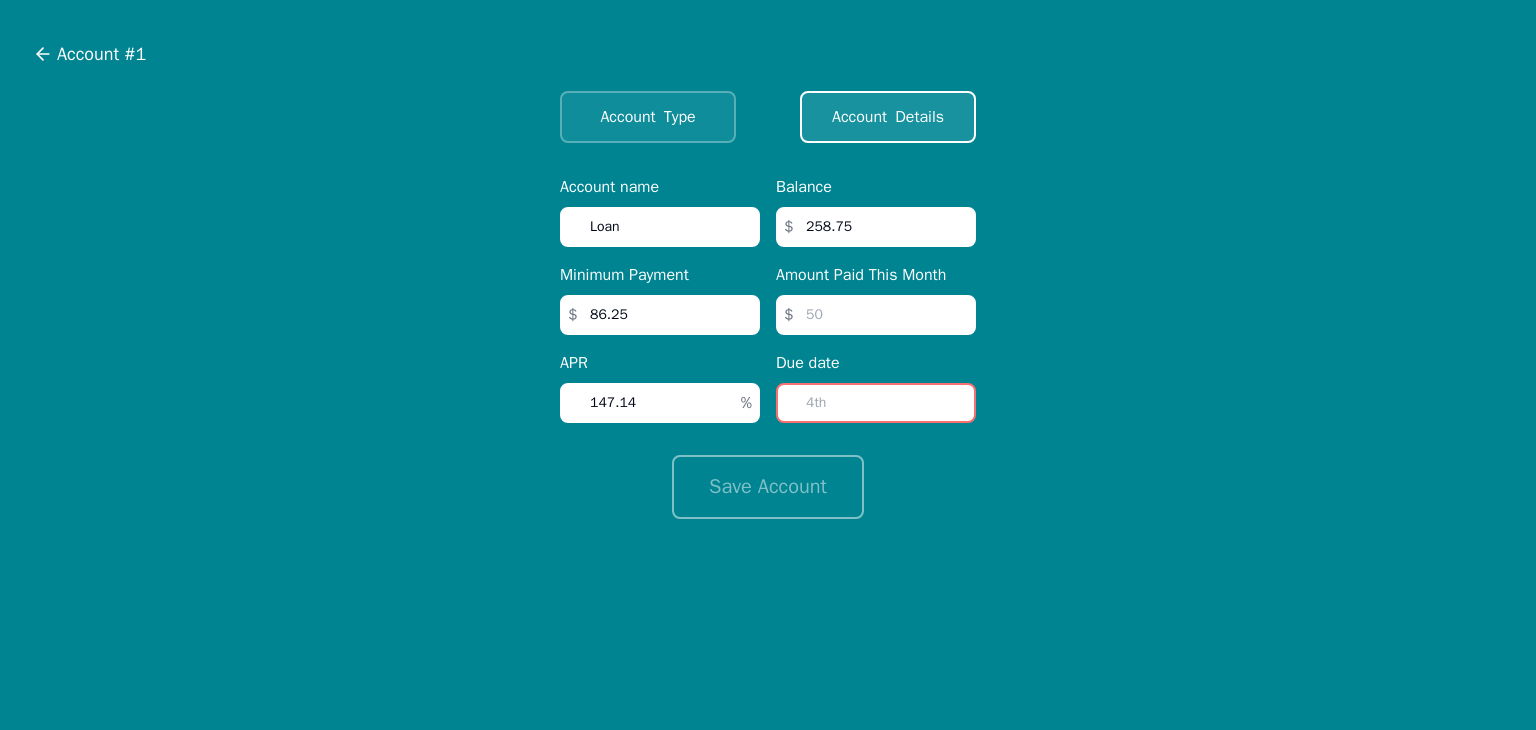 type on "258.75" 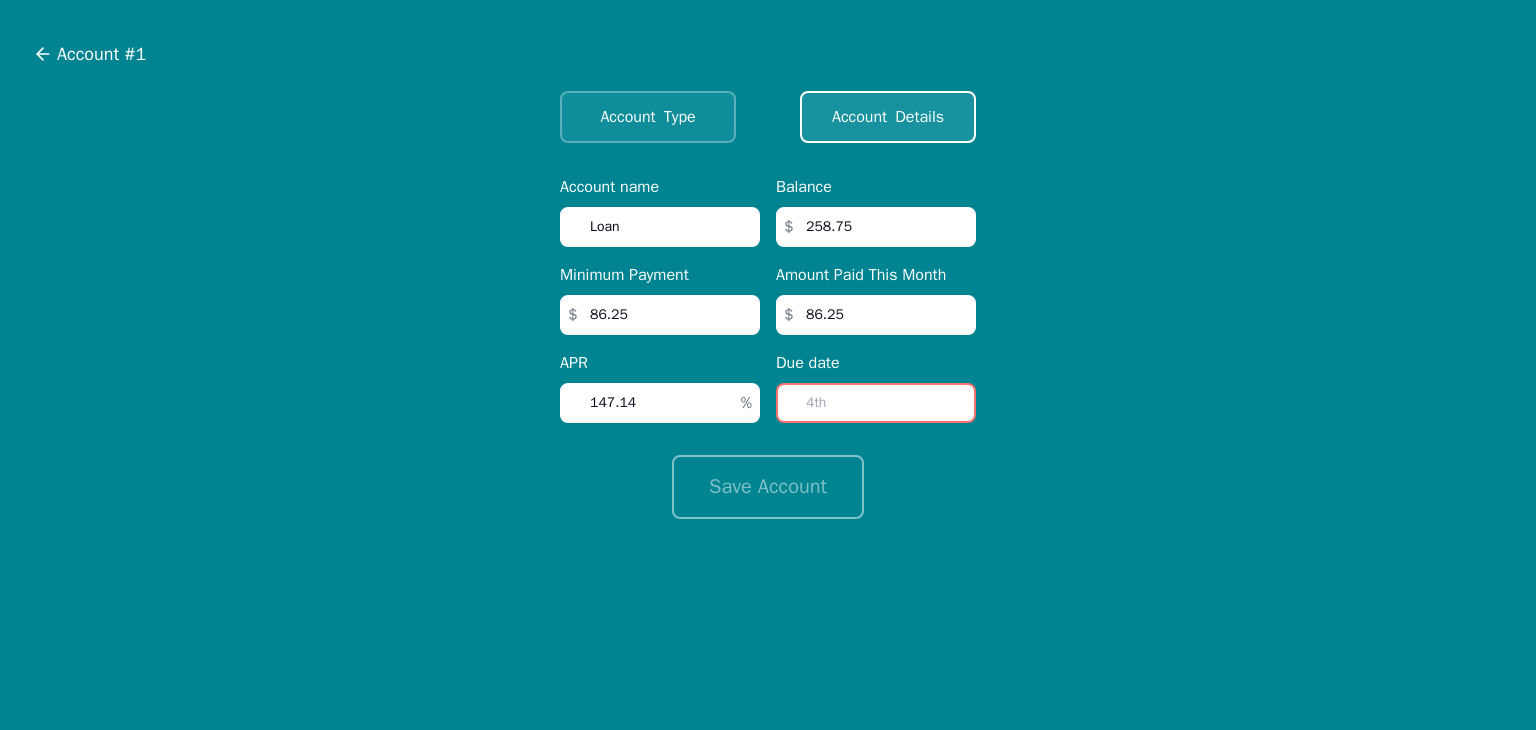 type on "86.25" 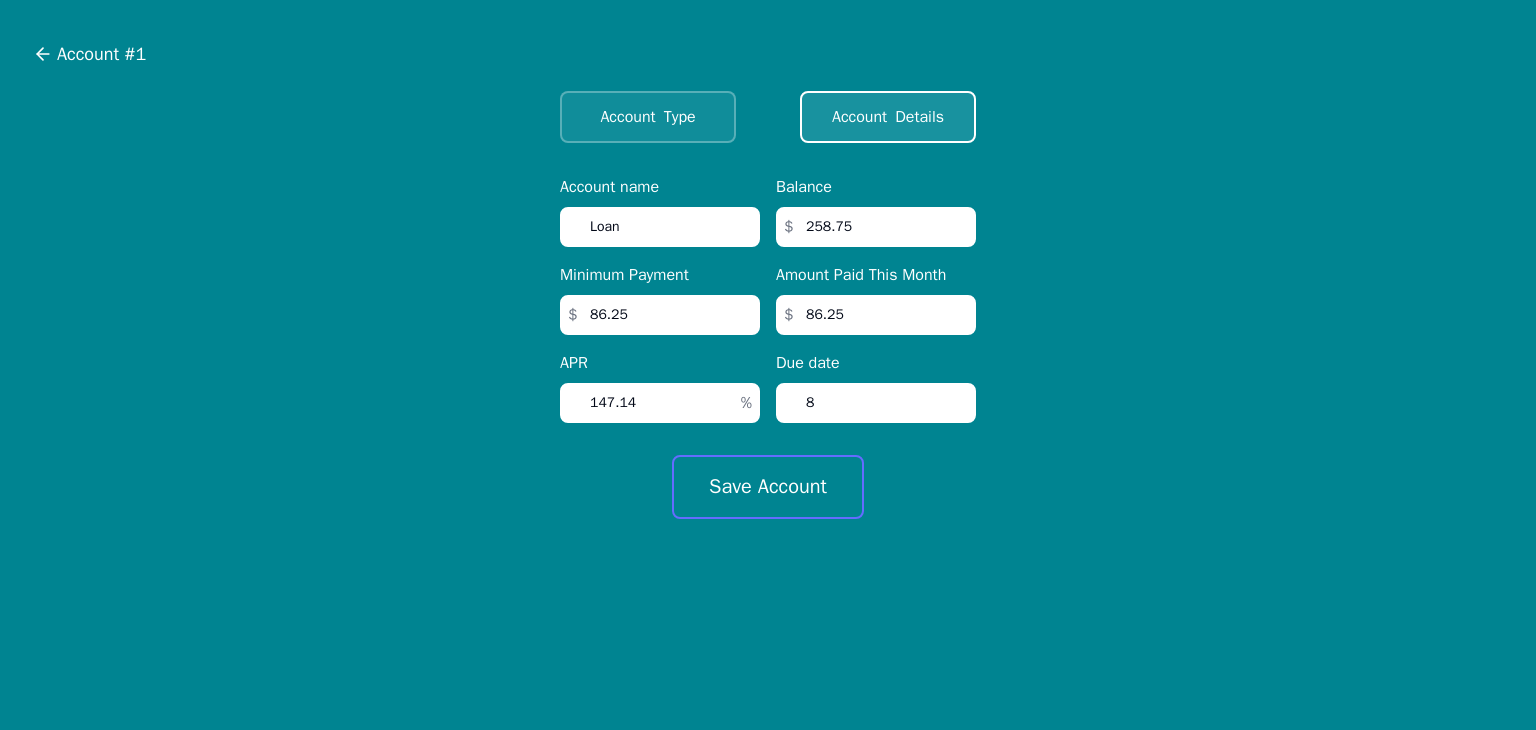 type on "8" 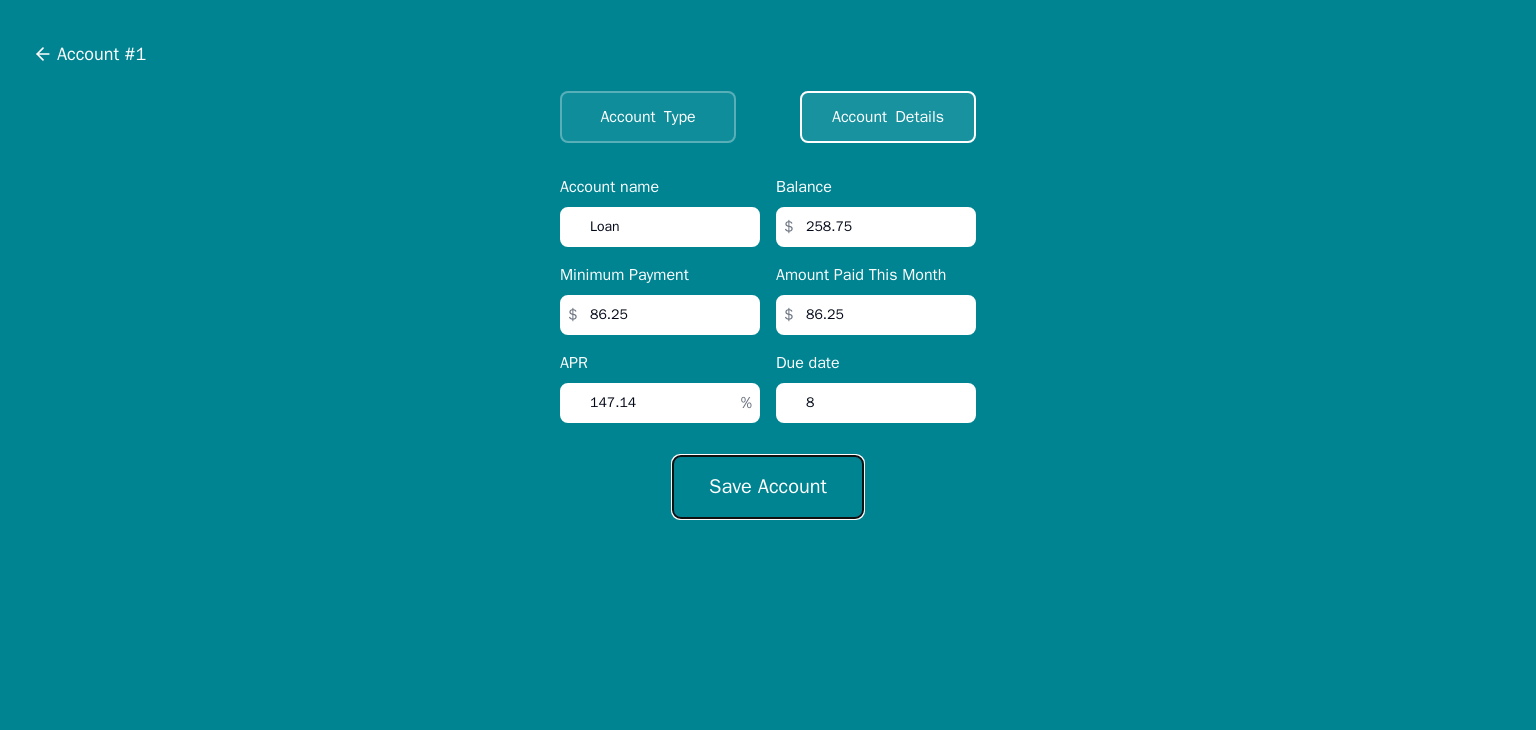 click on "Save Account" at bounding box center (768, 487) 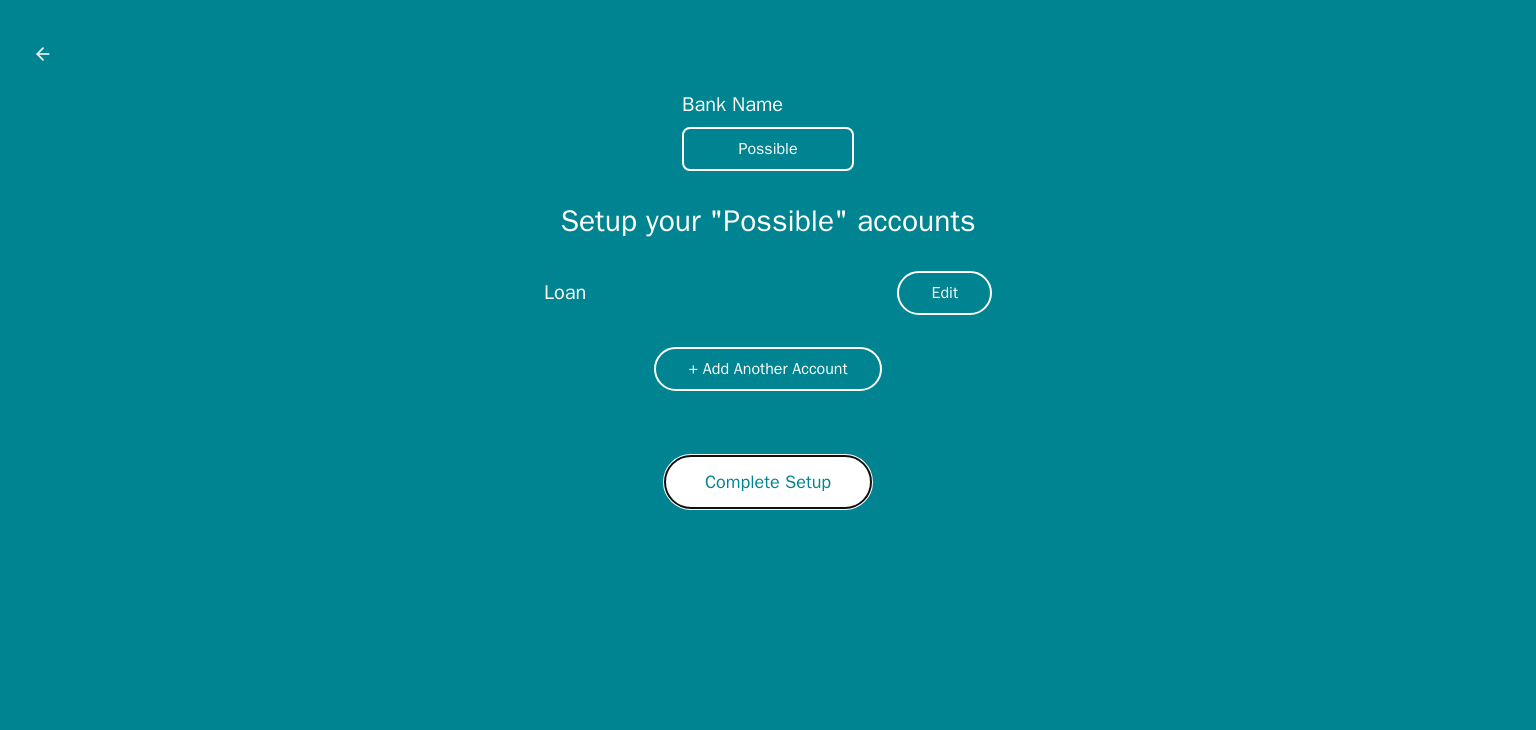 click on "Complete Setup" at bounding box center [768, 482] 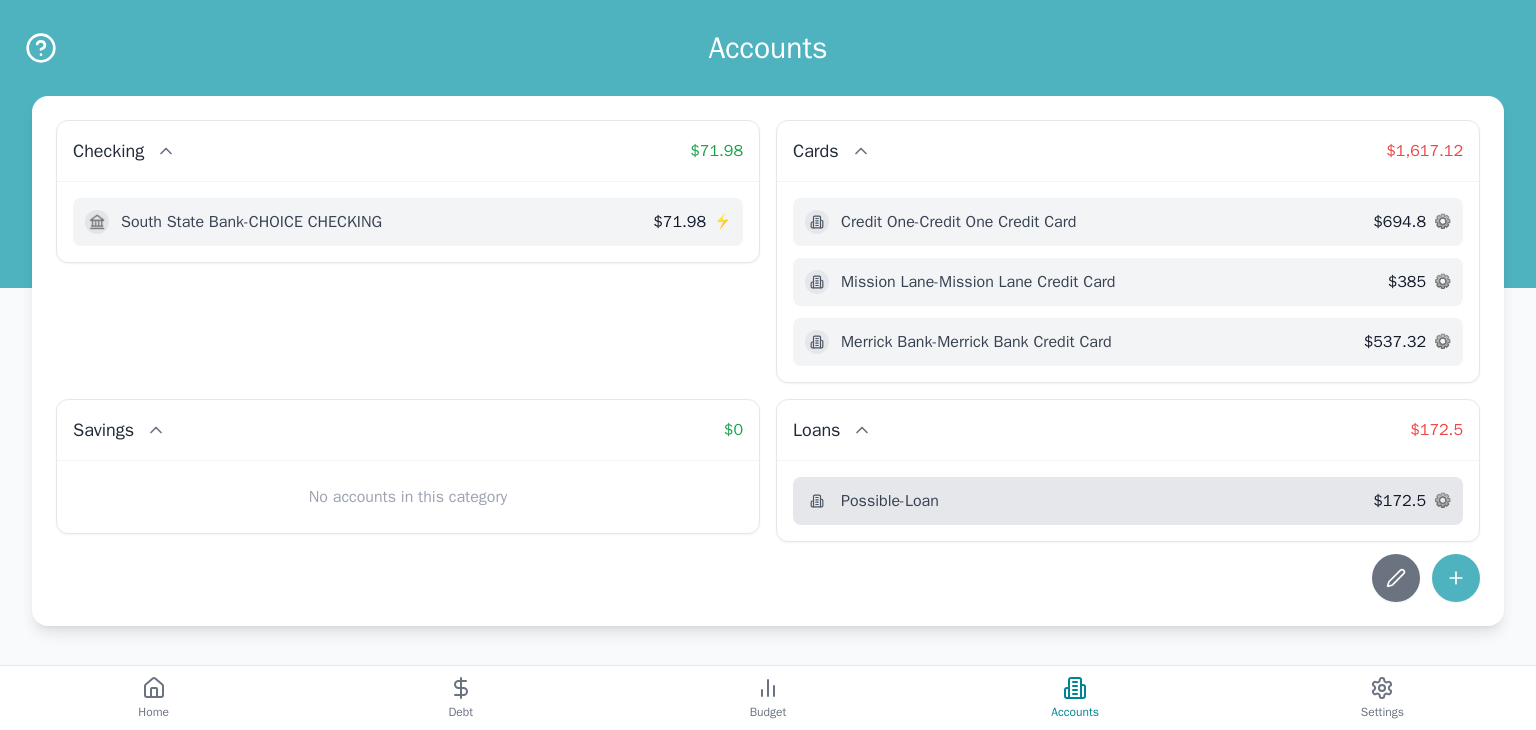 click on "Possible  -  Loan" at bounding box center [1089, 501] 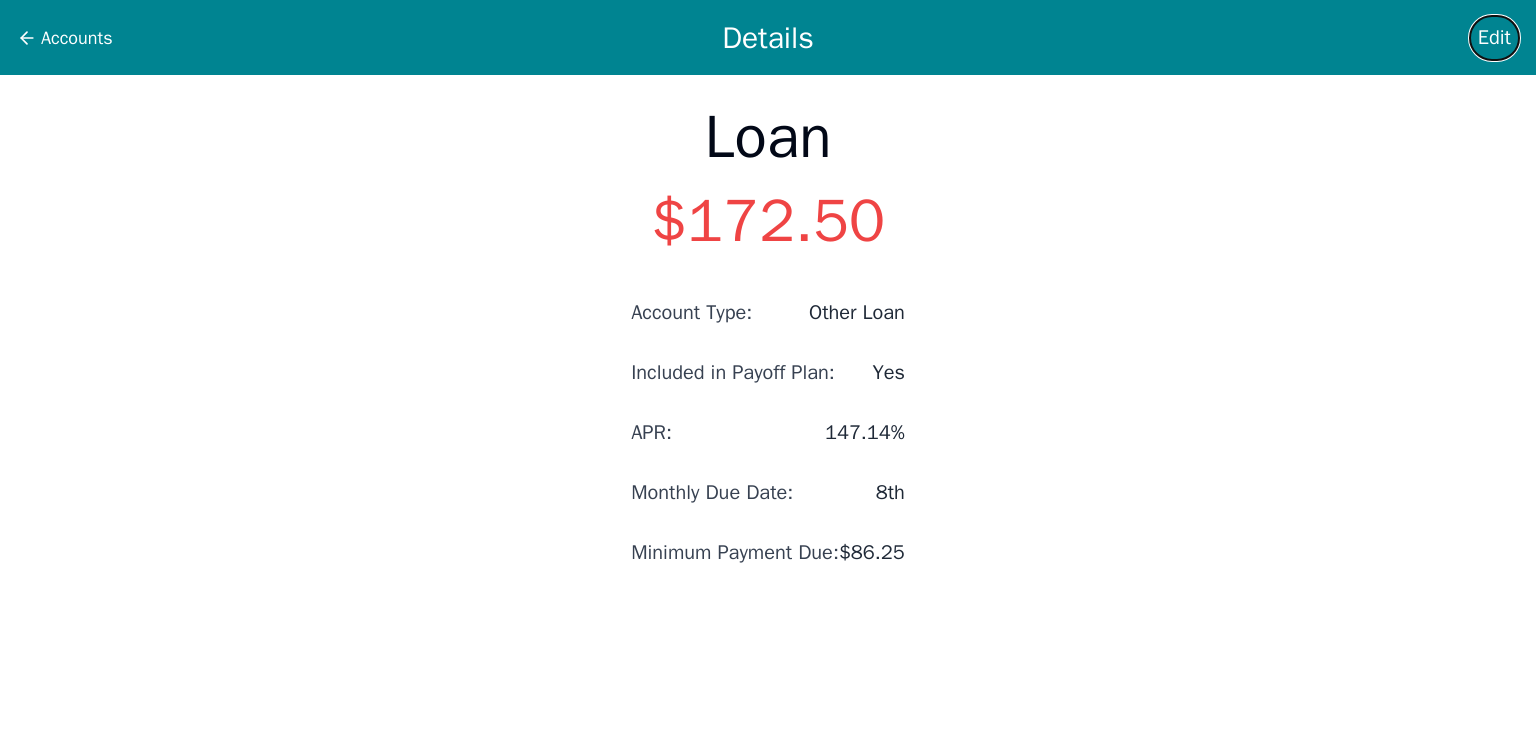 click on "Edit" at bounding box center [1494, 38] 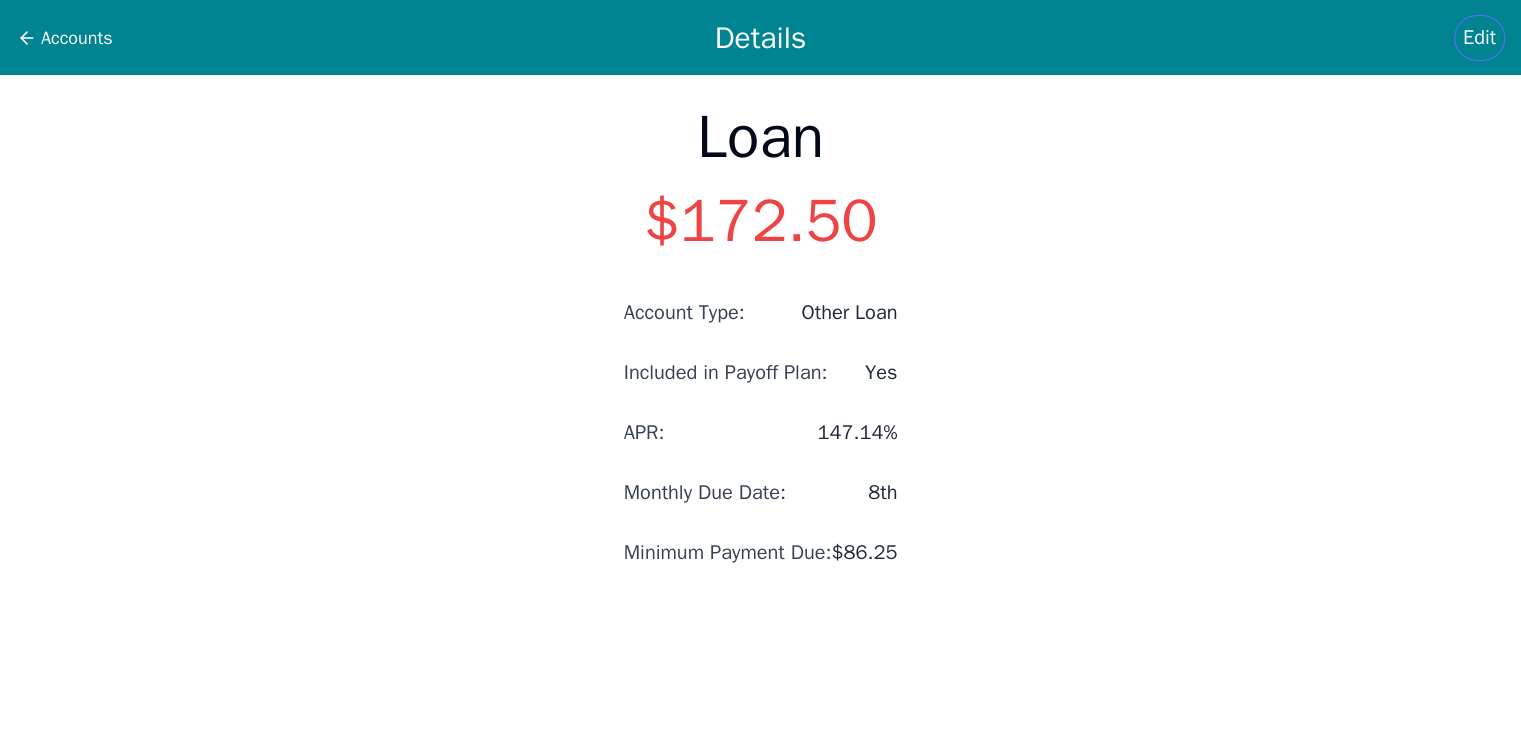 select on "other" 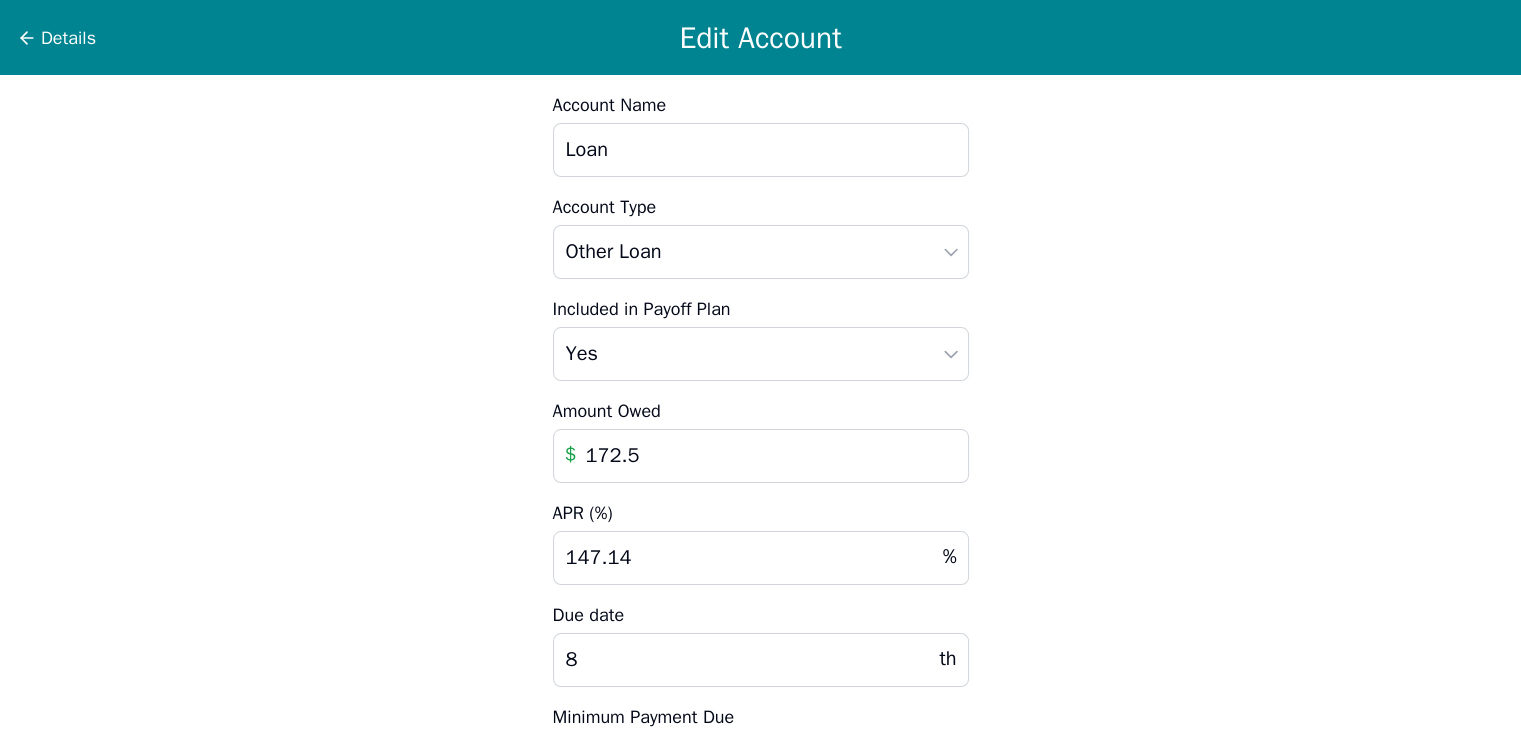 drag, startPoint x: 686, startPoint y: 460, endPoint x: 497, endPoint y: 451, distance: 189.21416 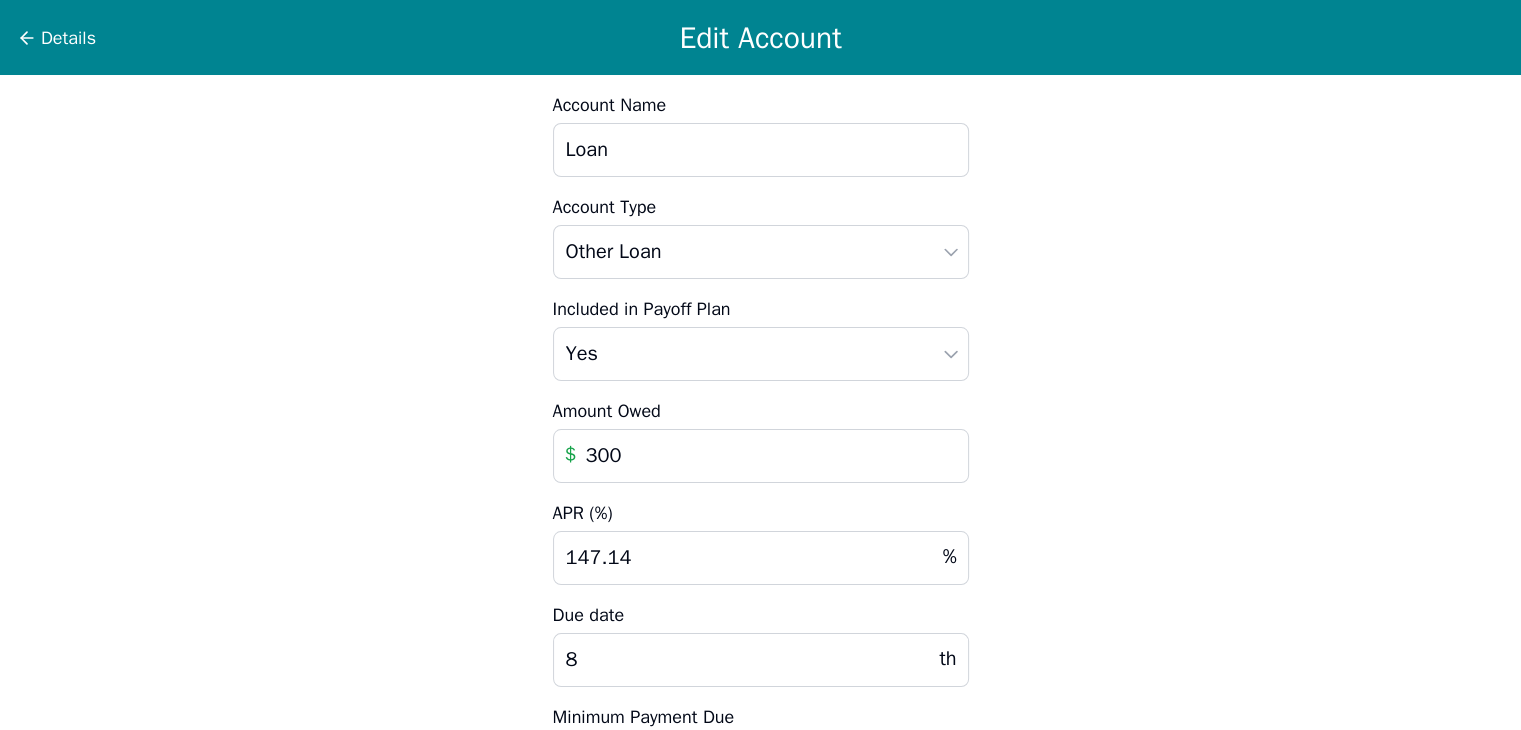 click on "Details Edit Account Account Name Loan Account Type Auto Loan Home Loan Student Loan Other Loan Credit Card Checking Savings Cash Other Account Included in Payoff Plan Yes No Amount Owed $ 300 APR (%) 147.14 % Due date 8 th Minimum Payment Due $ 86.25 Debt Type Some banks report debts as positive some as negative. If a debt account shows a negative sign in front of the balance on the accounts page, select "Negative" to align the system with this bank's reporting format. Positive Negative Promotional APR Ignore Account Cancel Save" at bounding box center (760, 583) 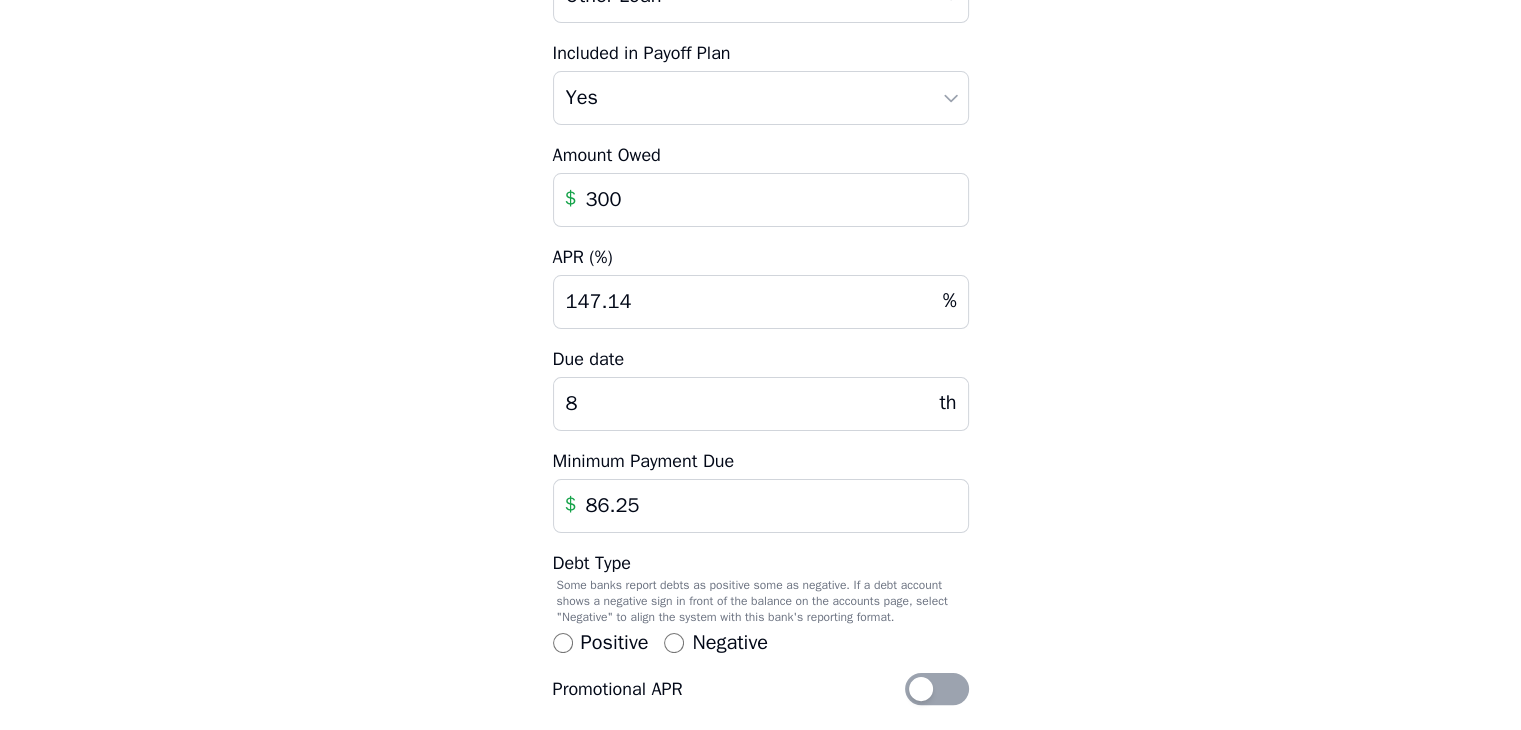 scroll, scrollTop: 0, scrollLeft: 0, axis: both 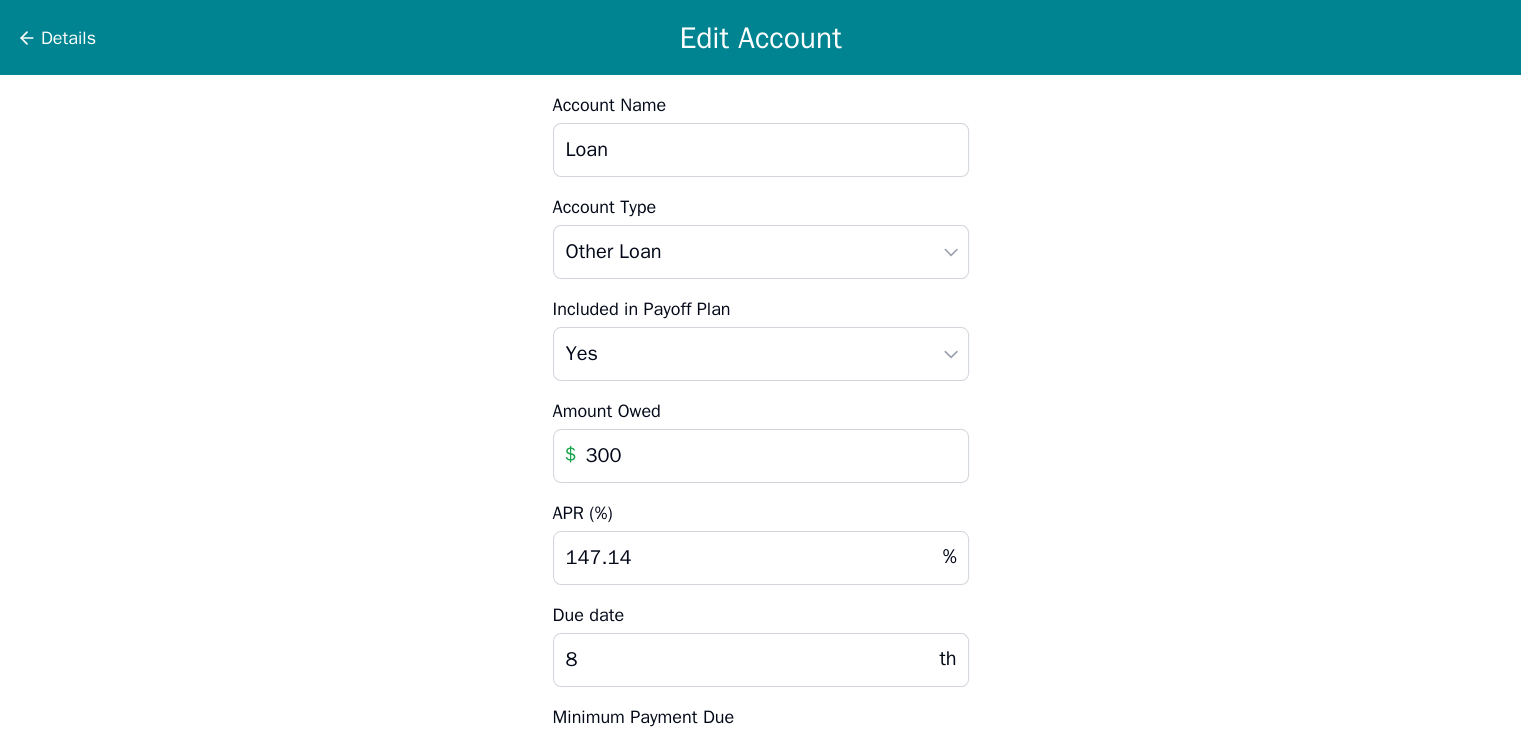 drag, startPoint x: 628, startPoint y: 456, endPoint x: 572, endPoint y: 456, distance: 56 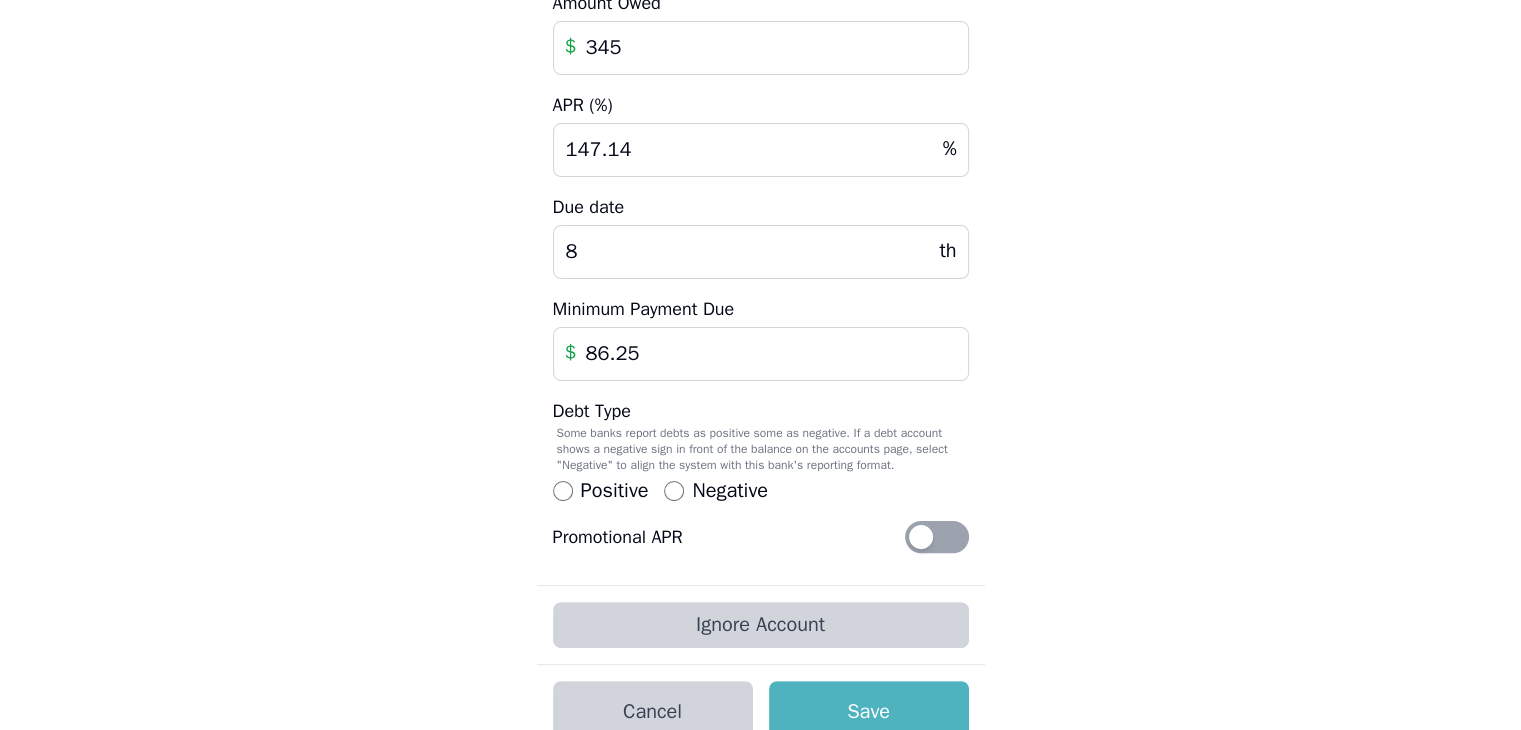 scroll, scrollTop: 433, scrollLeft: 0, axis: vertical 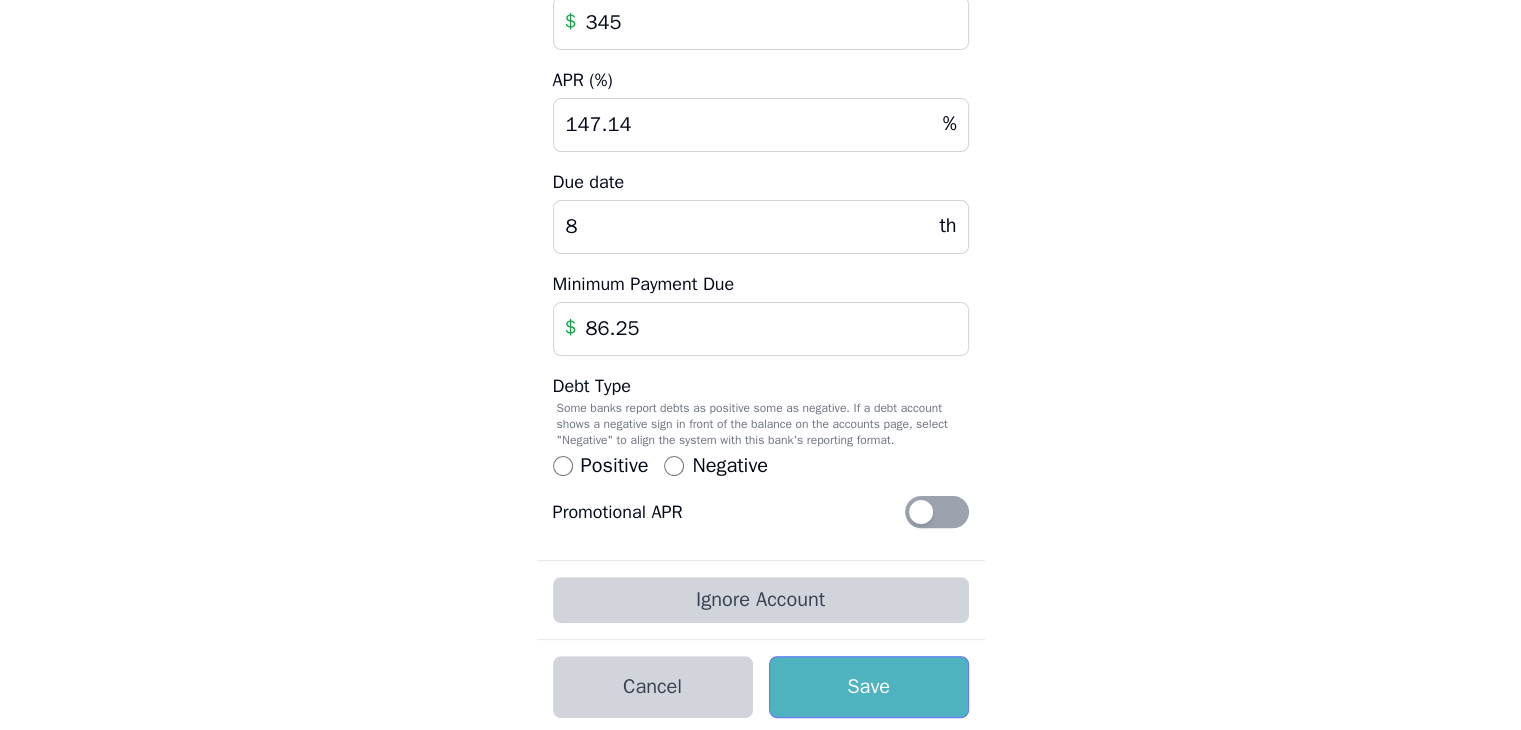 type on "345" 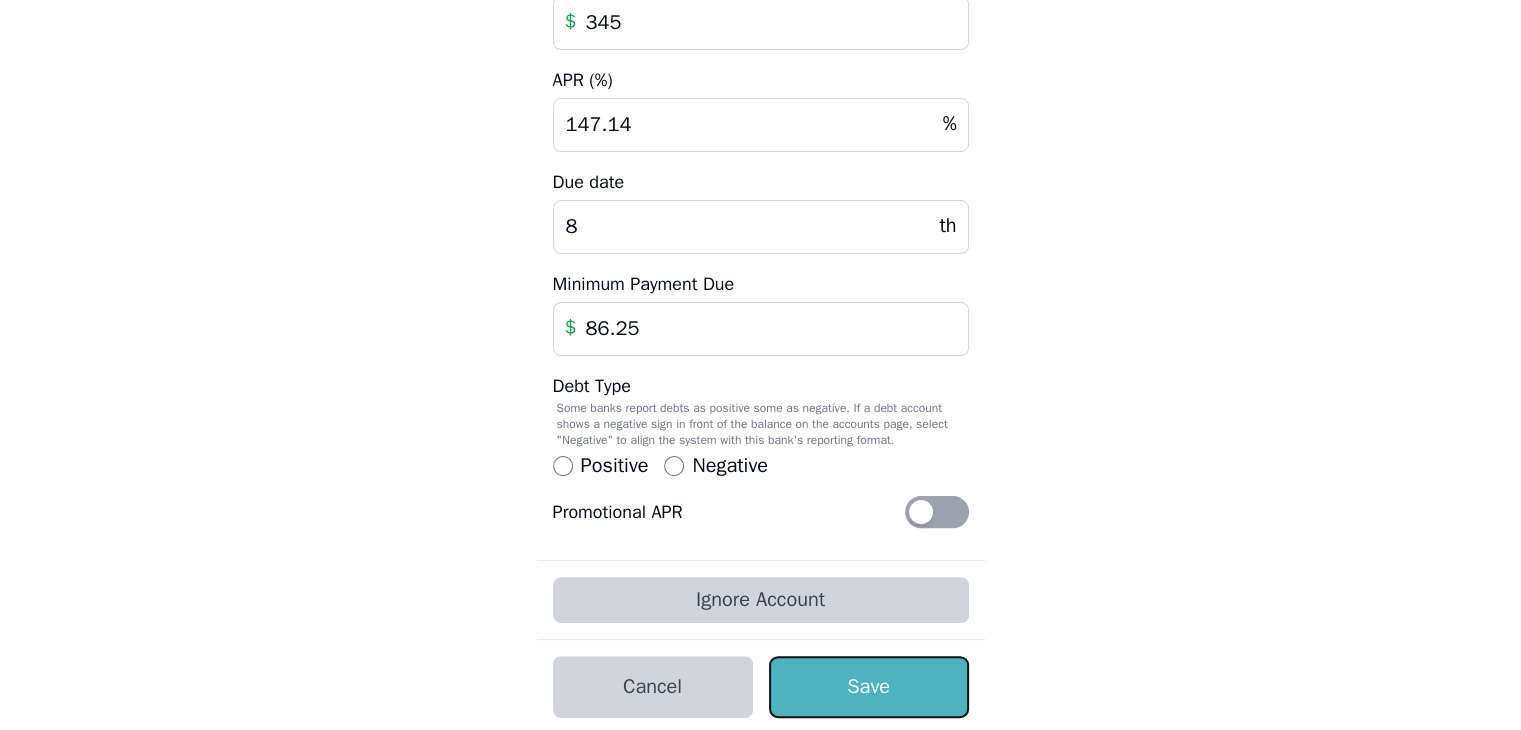 click on "Save" at bounding box center [869, 687] 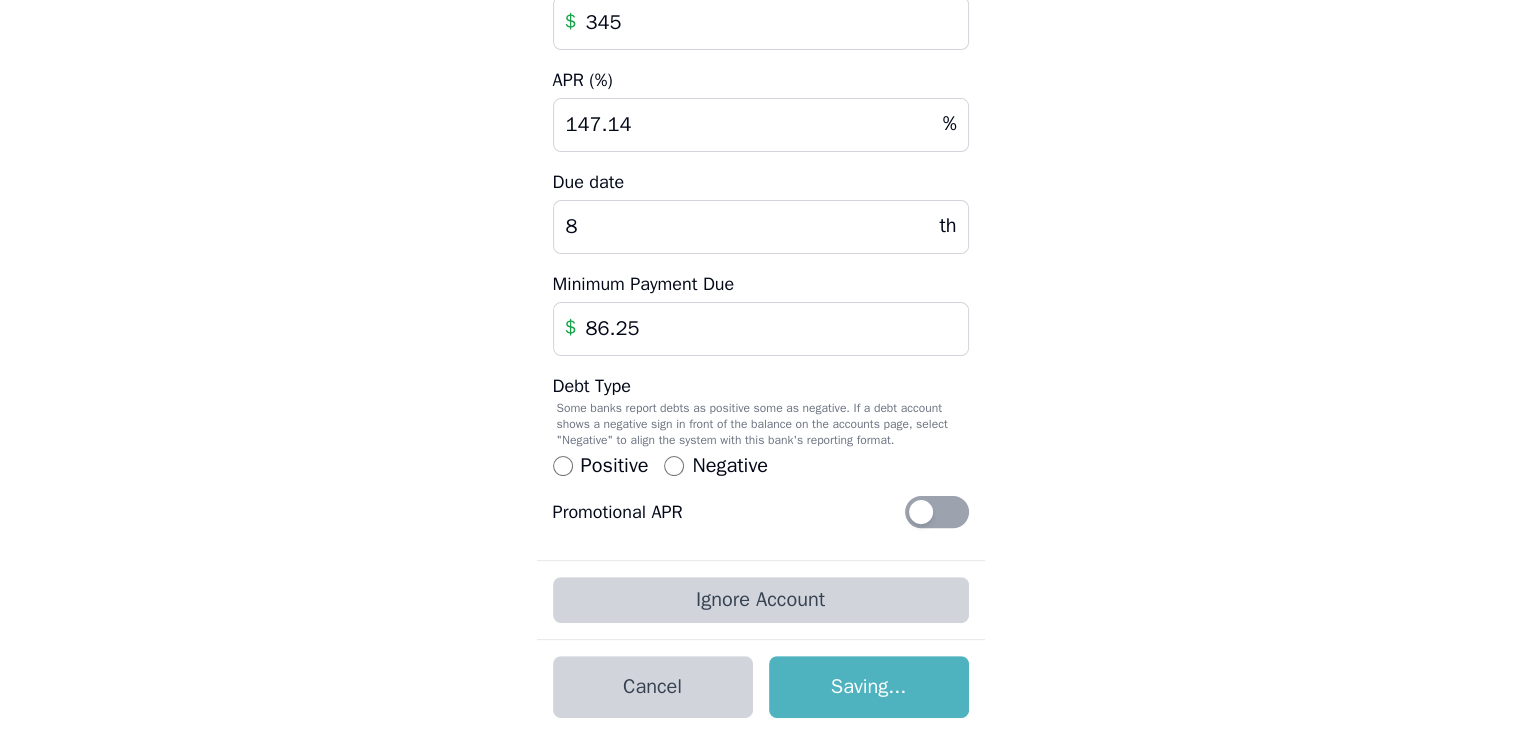scroll, scrollTop: 0, scrollLeft: 0, axis: both 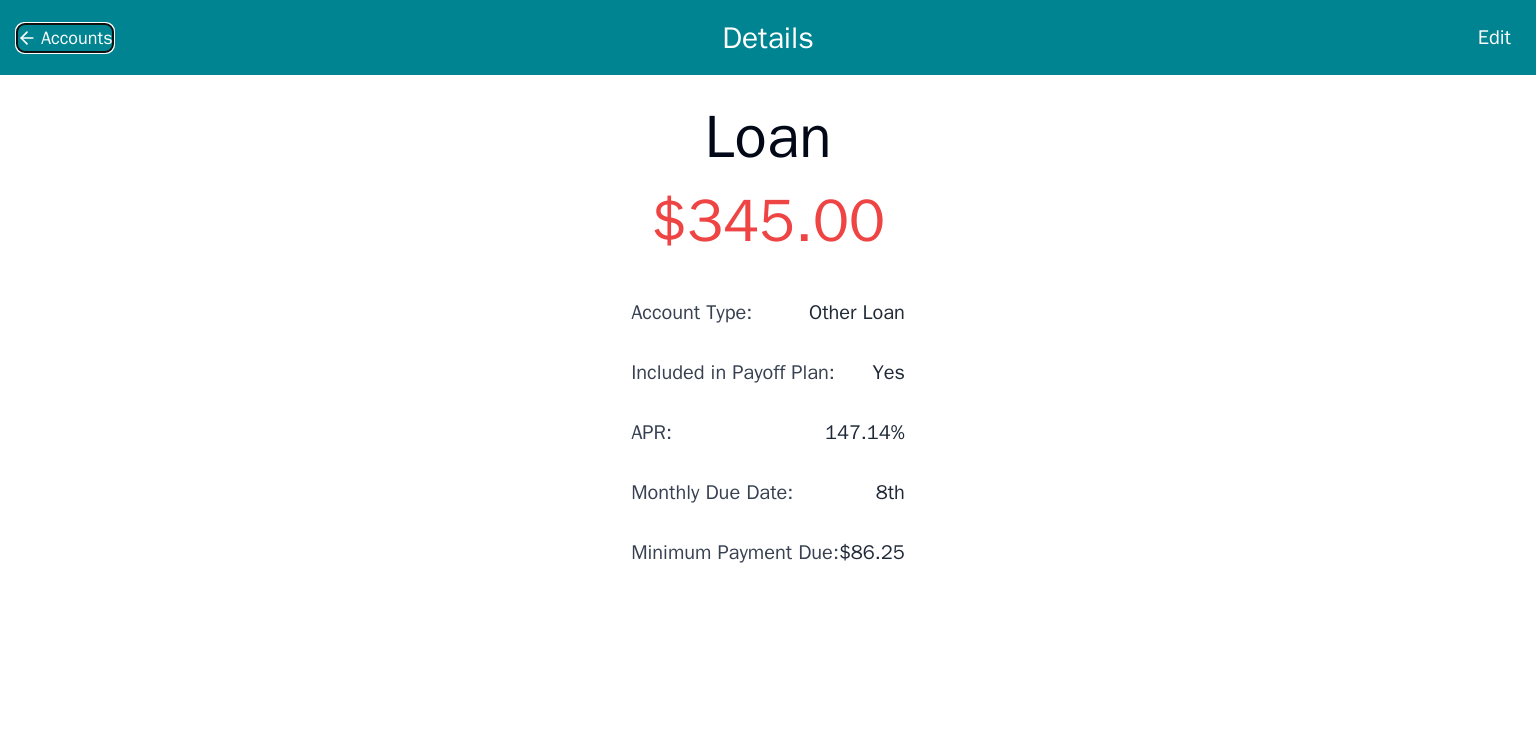 click on "Accounts" at bounding box center (77, 38) 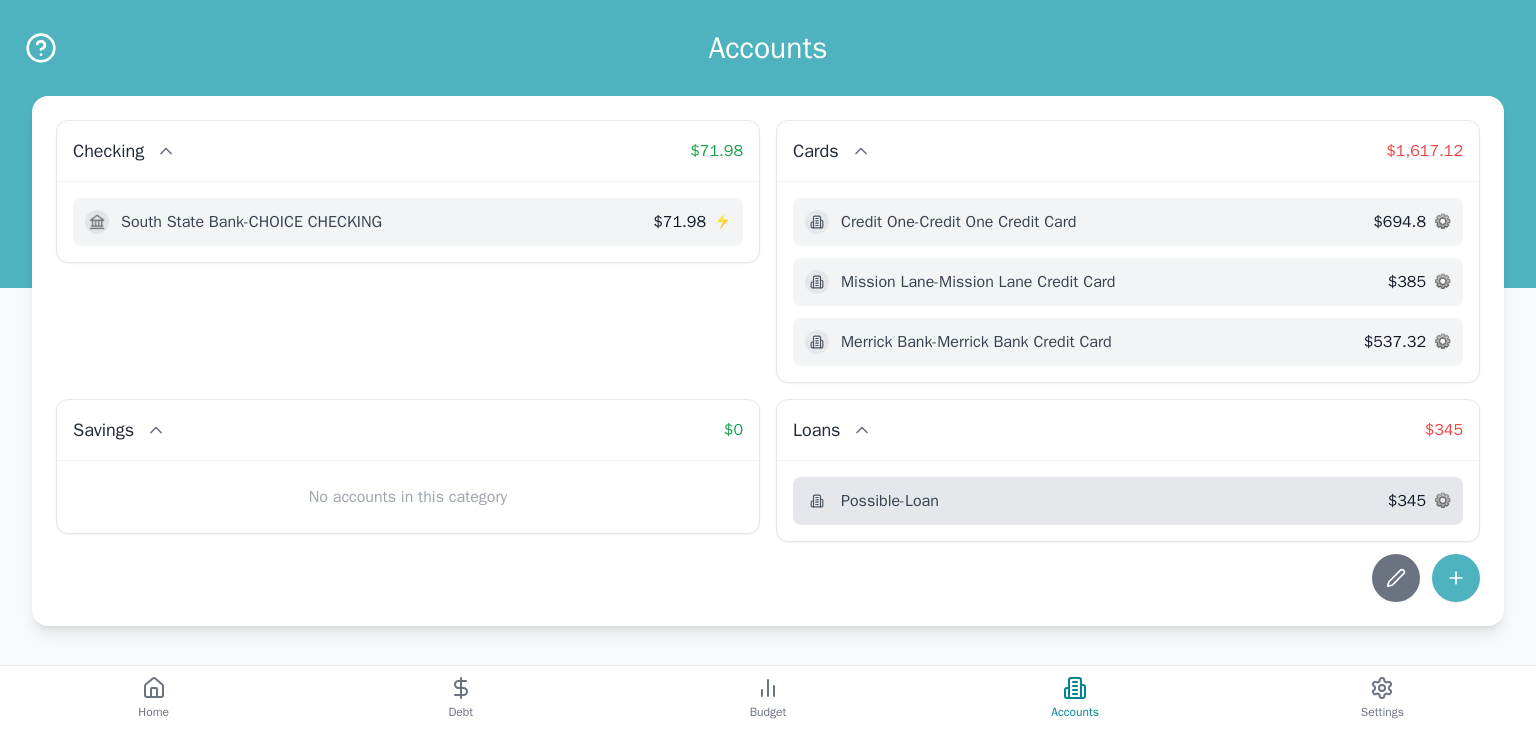 click on "Possible  -  Loan" at bounding box center [890, 501] 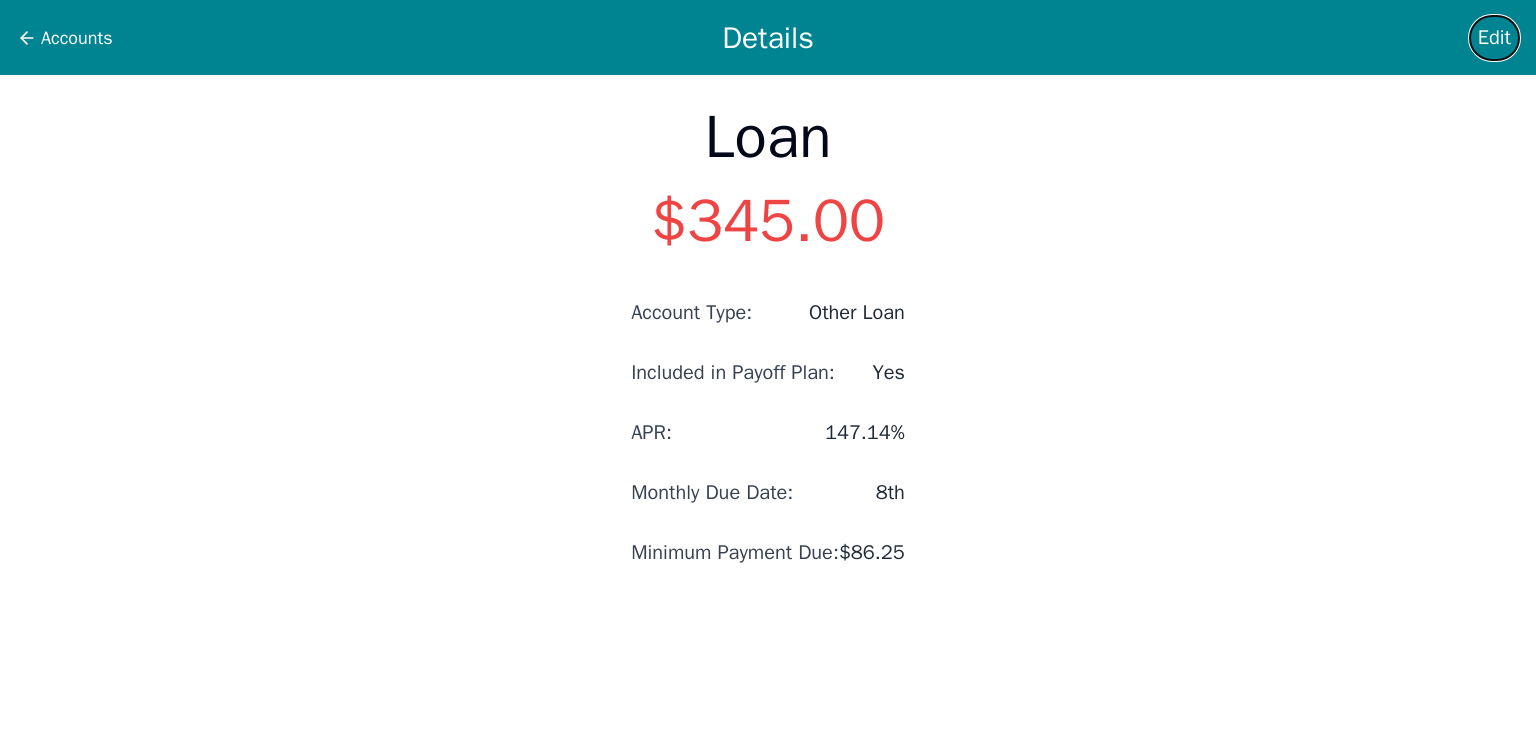 click on "Edit" at bounding box center [1494, 38] 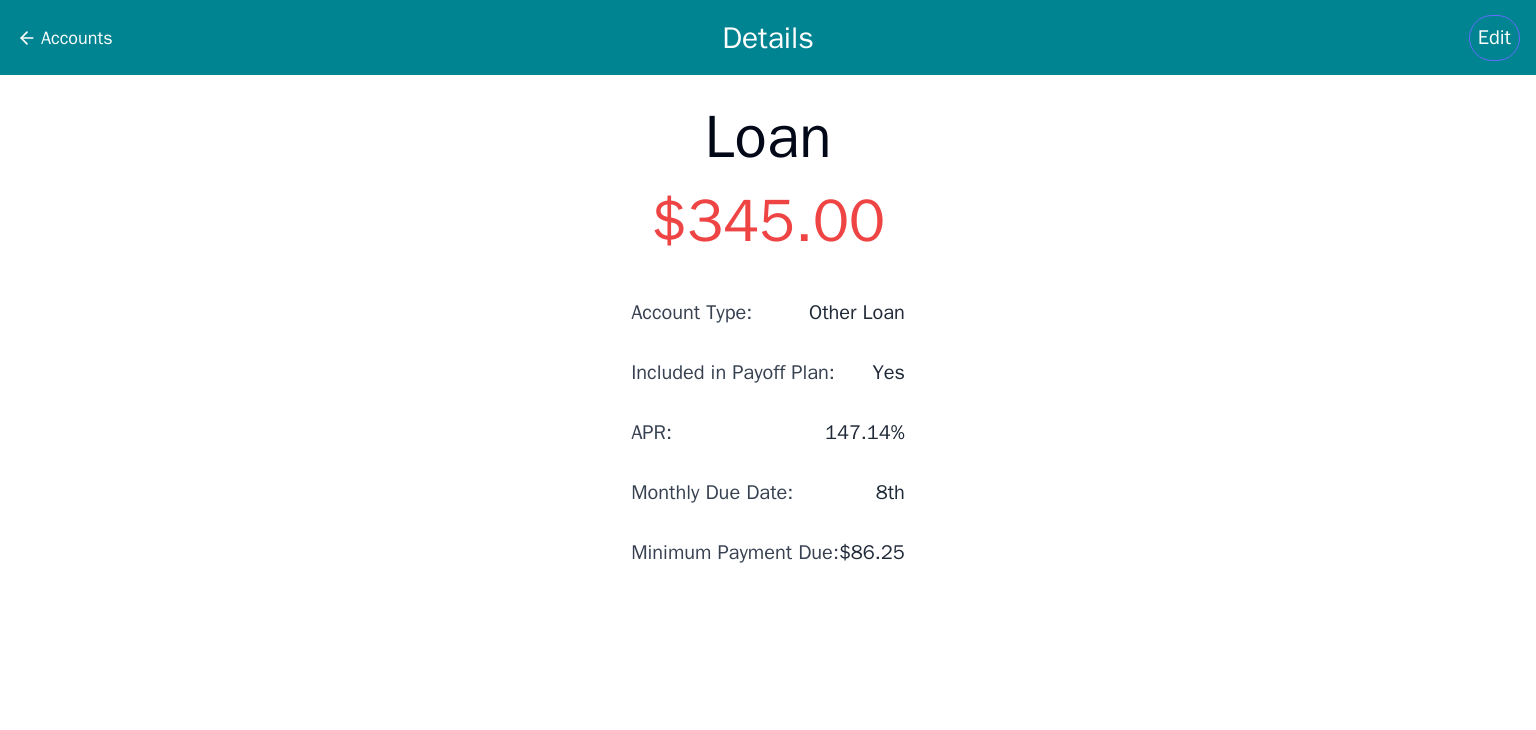 select on "other" 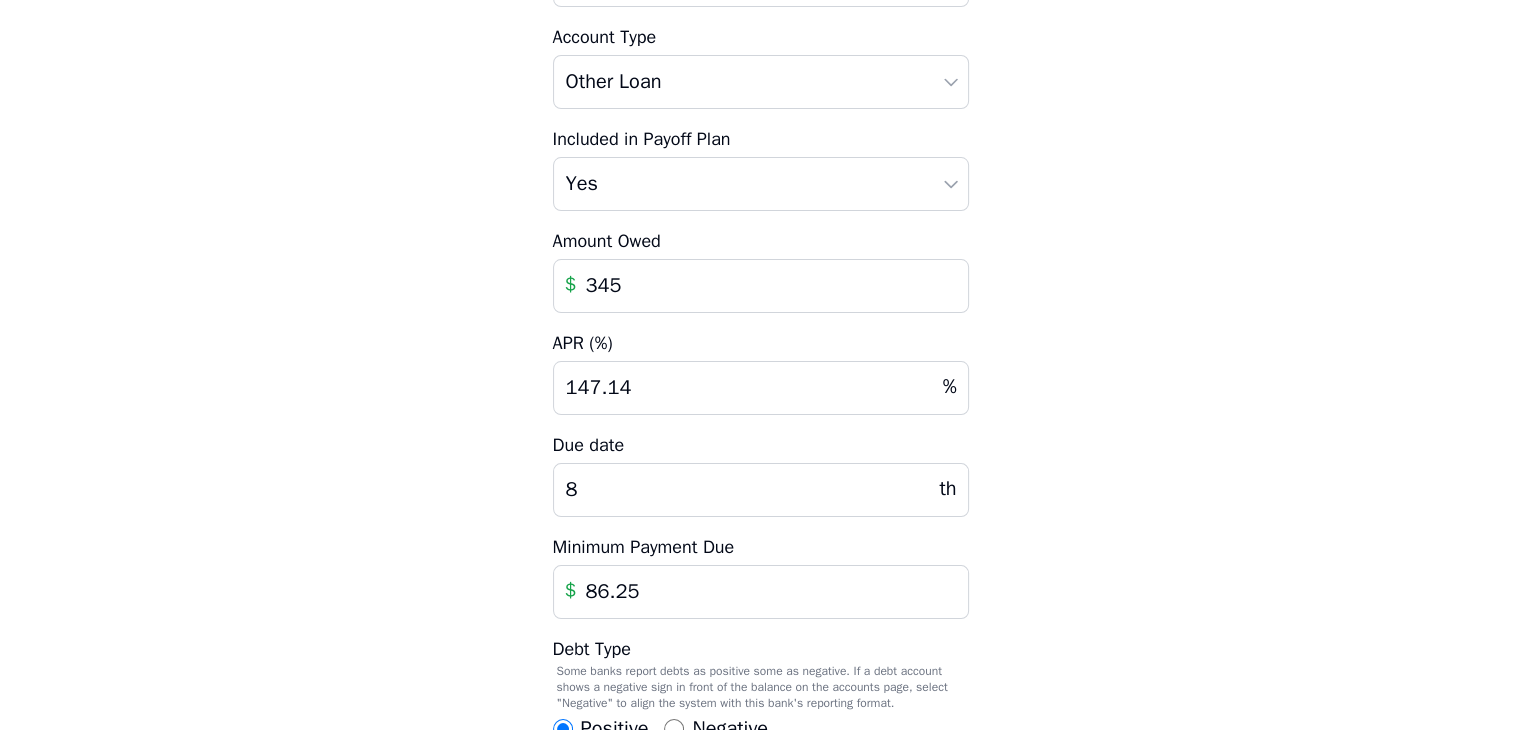 scroll, scrollTop: 0, scrollLeft: 0, axis: both 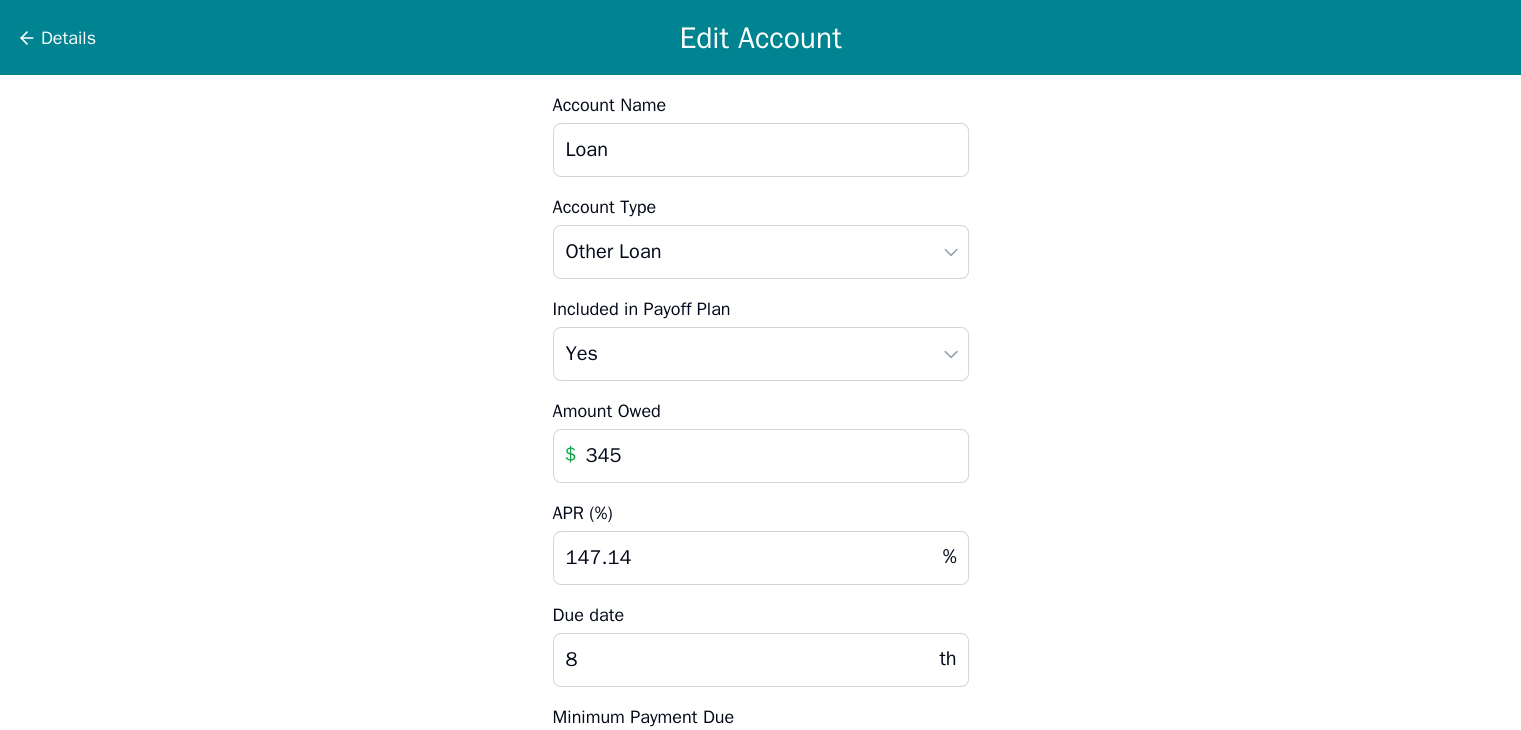 click on "345" at bounding box center (761, 456) 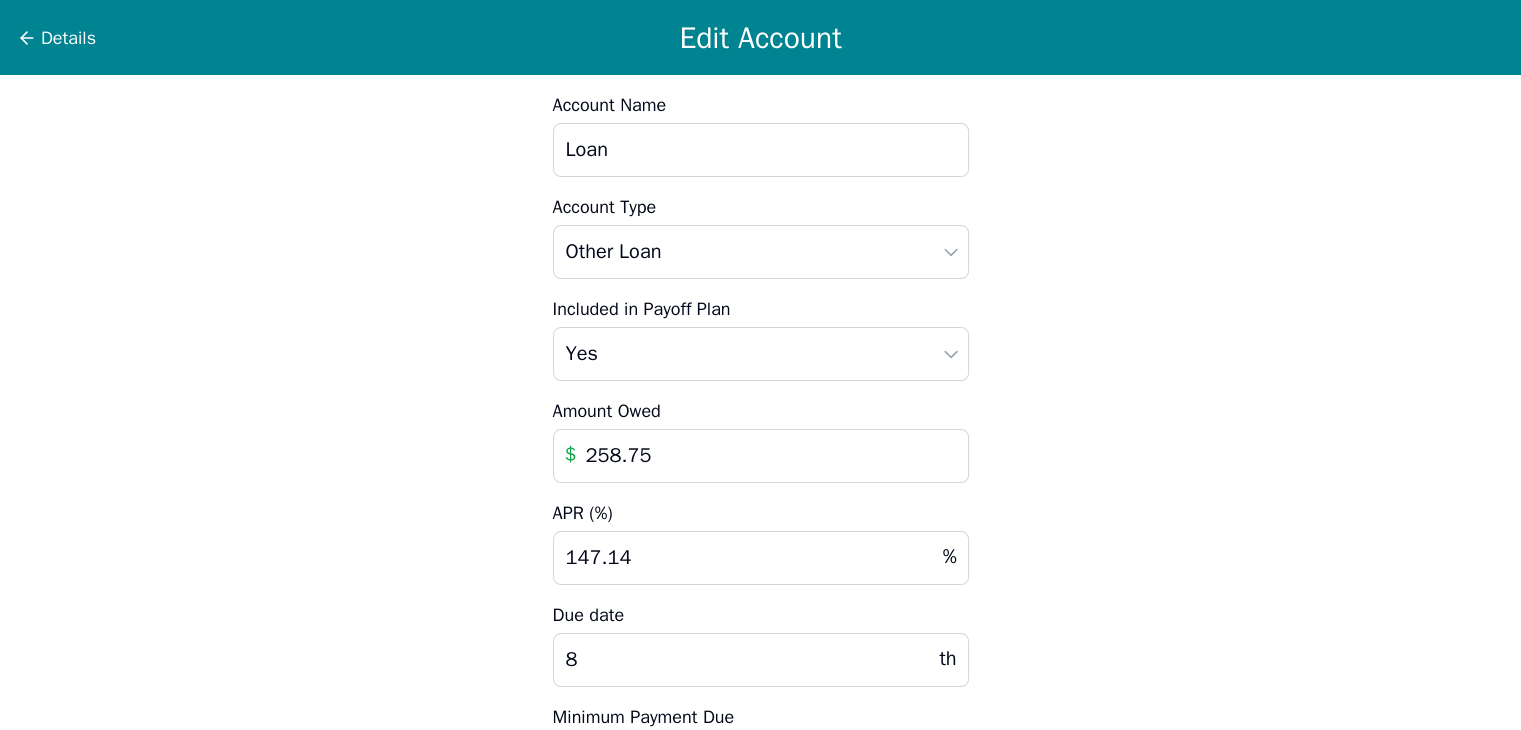 type on "258.75" 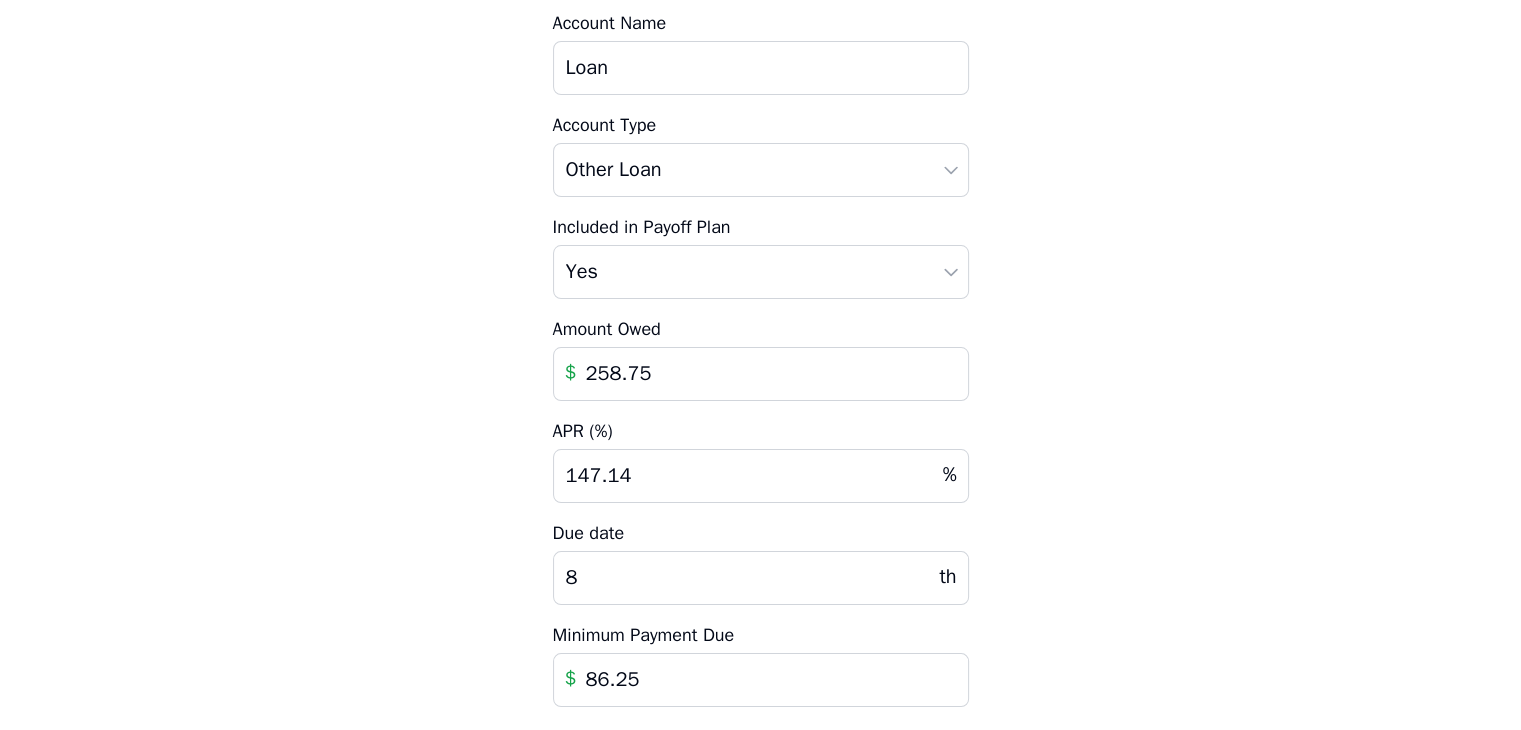 scroll, scrollTop: 433, scrollLeft: 0, axis: vertical 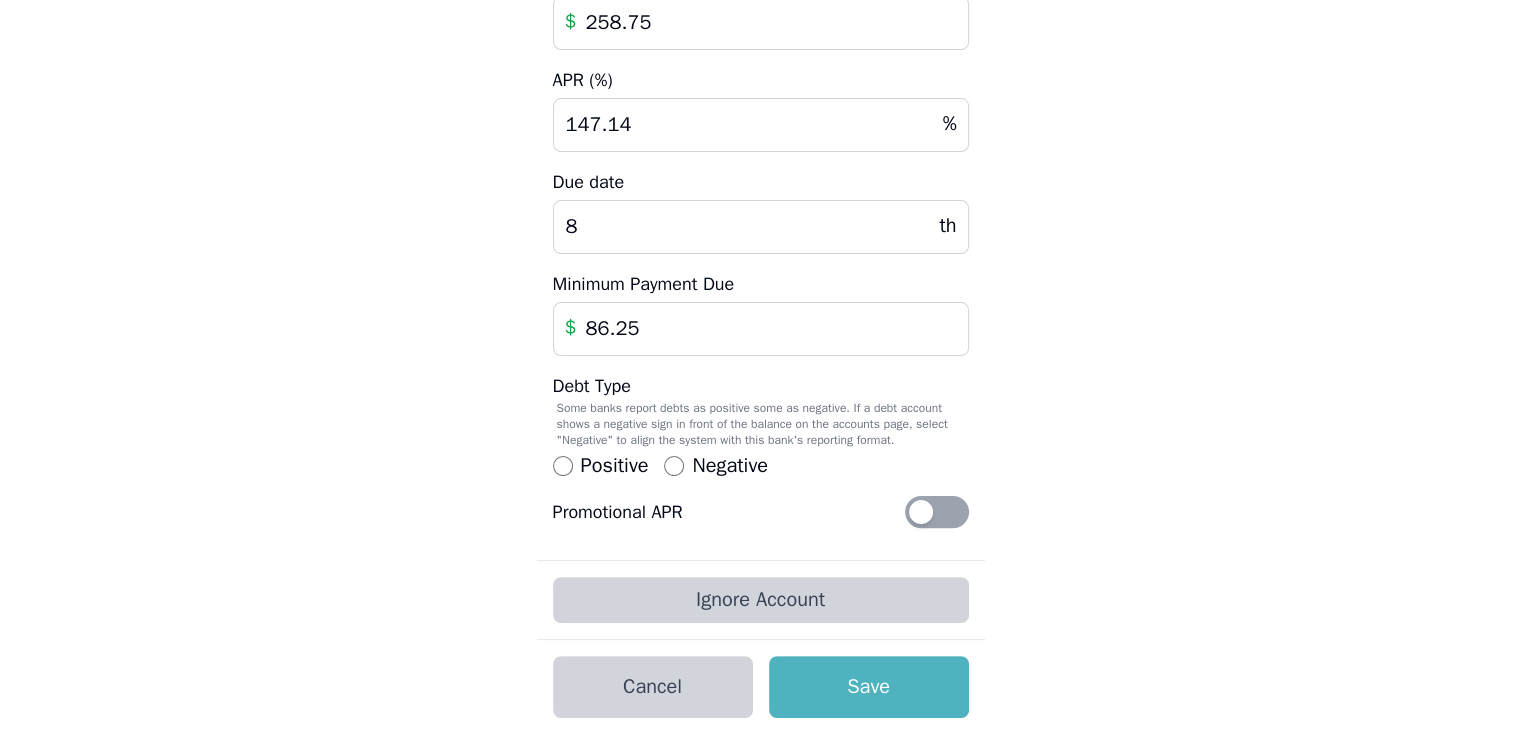 click on "Cancel Save" at bounding box center [761, 686] 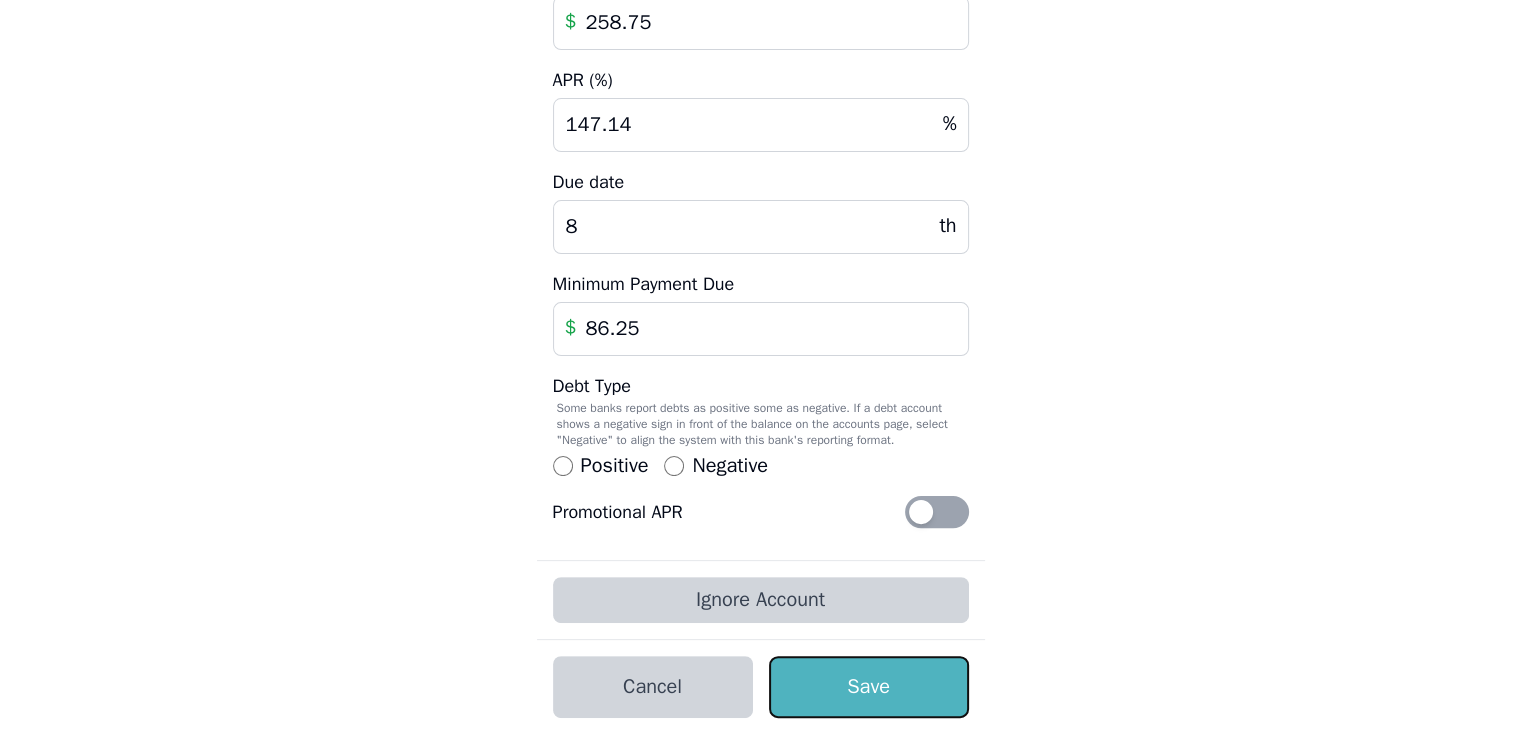 click on "Save" at bounding box center (869, 687) 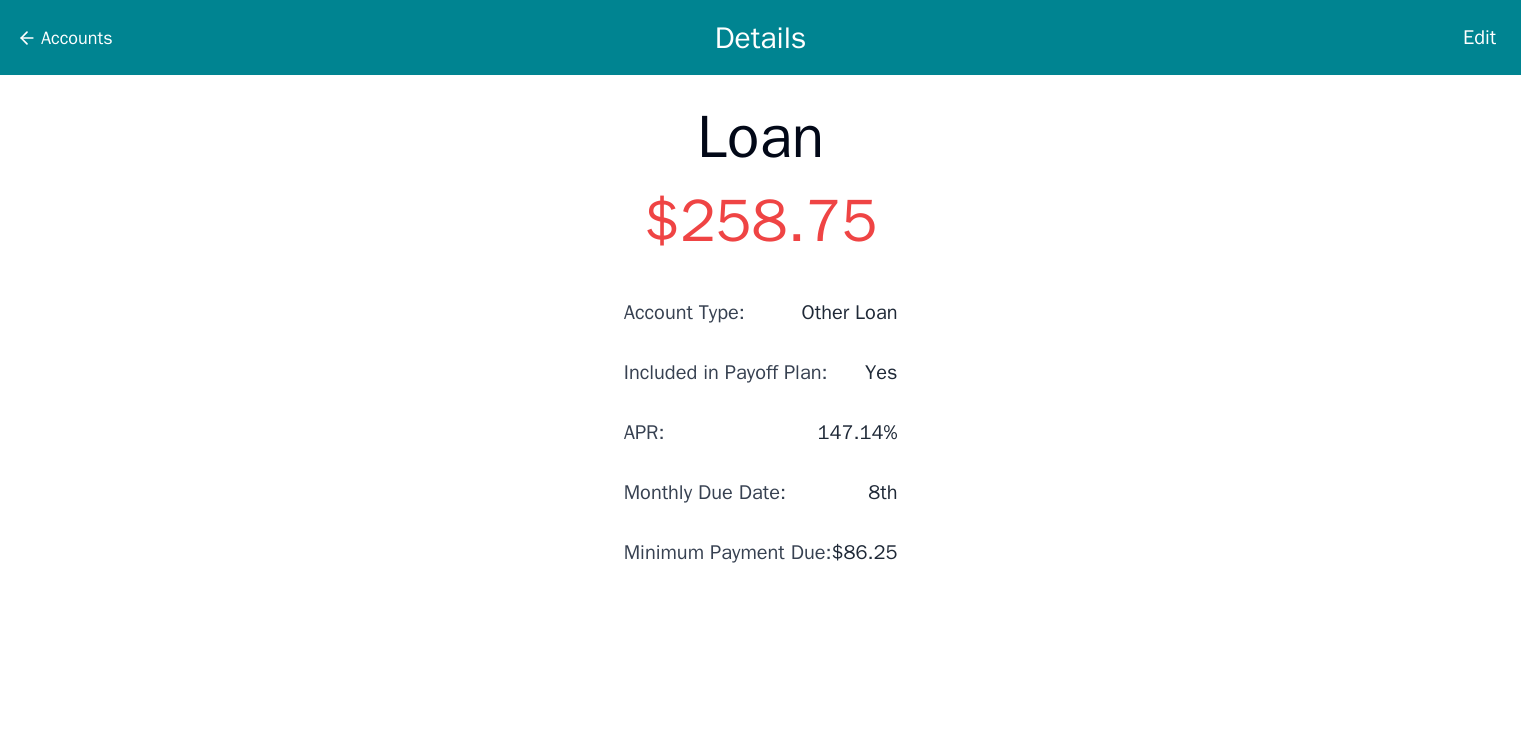 scroll, scrollTop: 0, scrollLeft: 0, axis: both 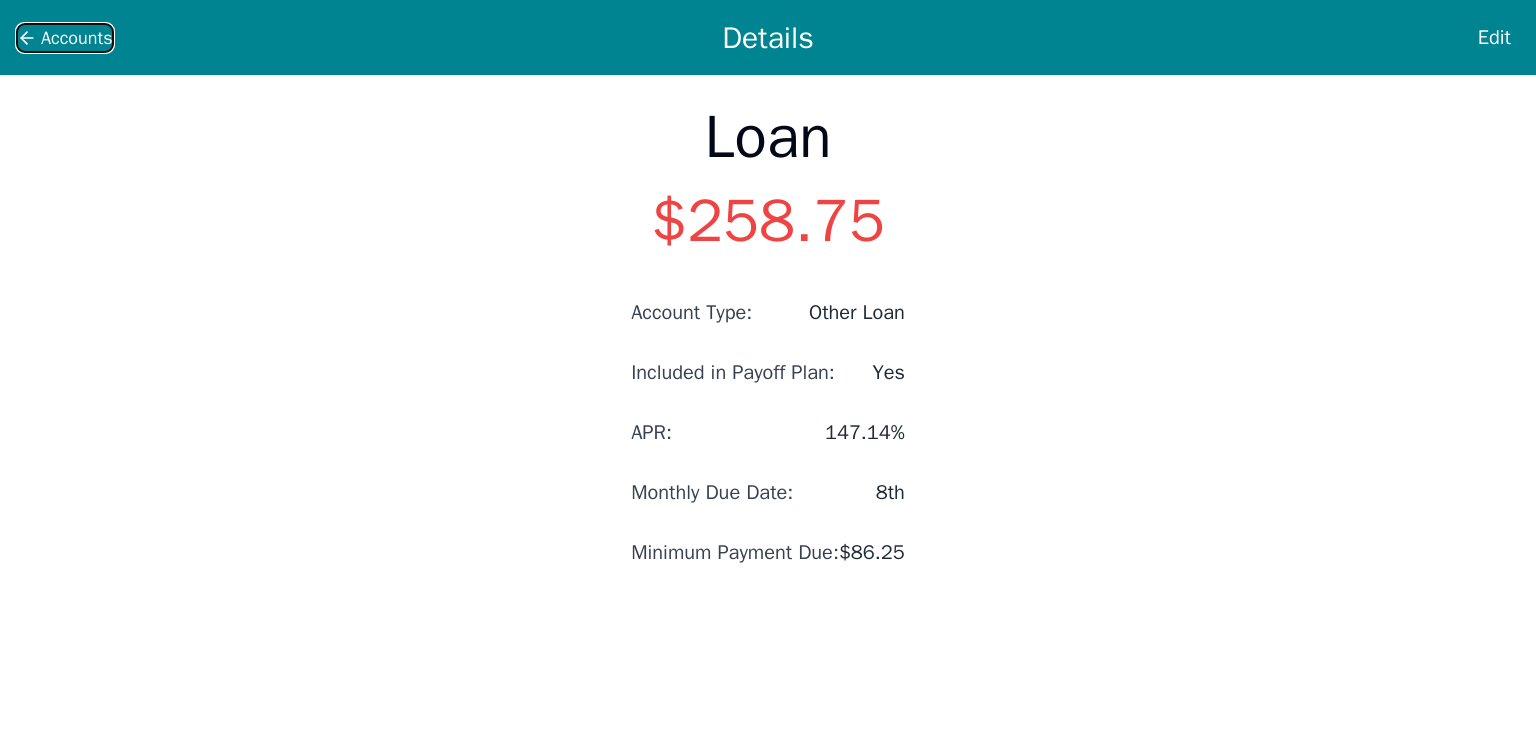 click on "Accounts" at bounding box center [77, 38] 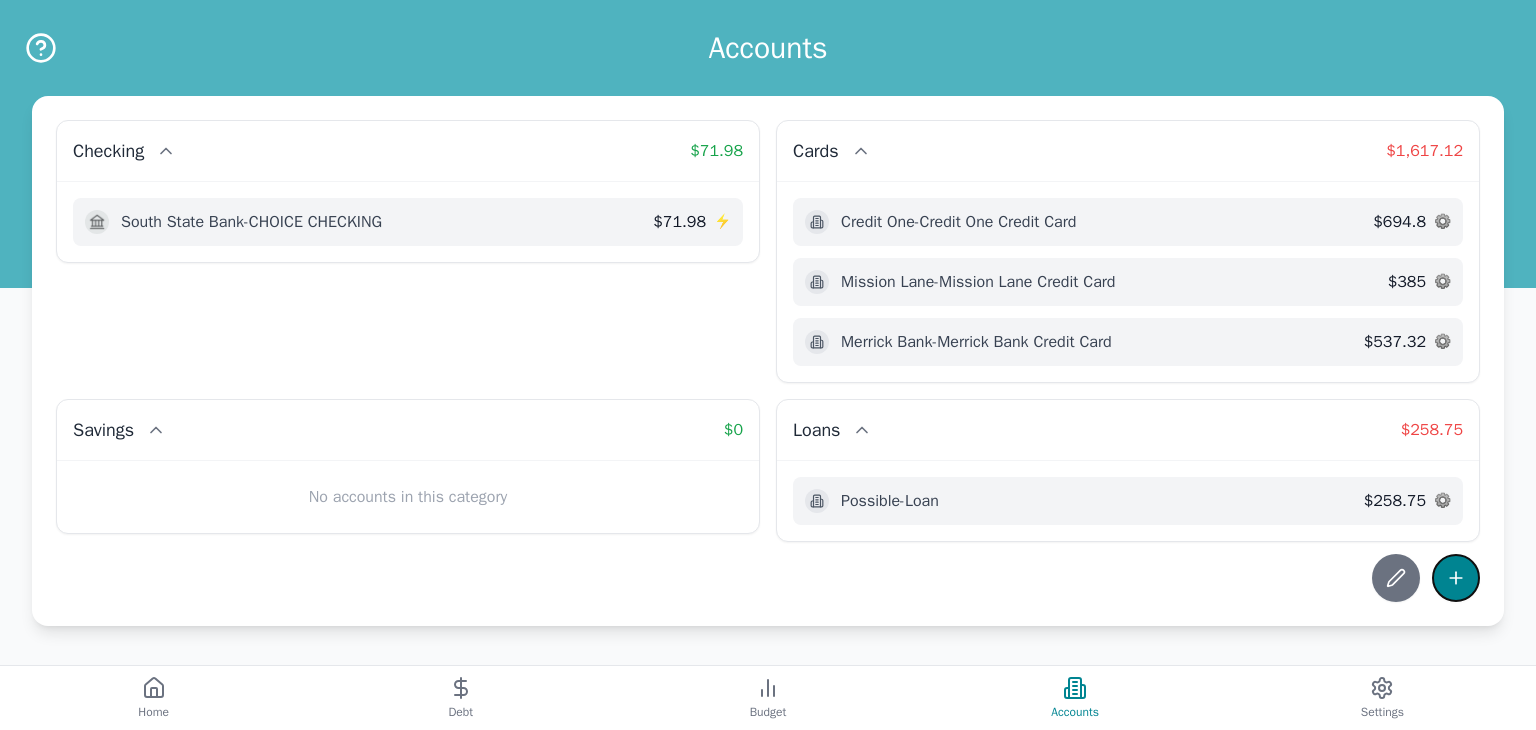 click at bounding box center [1456, 578] 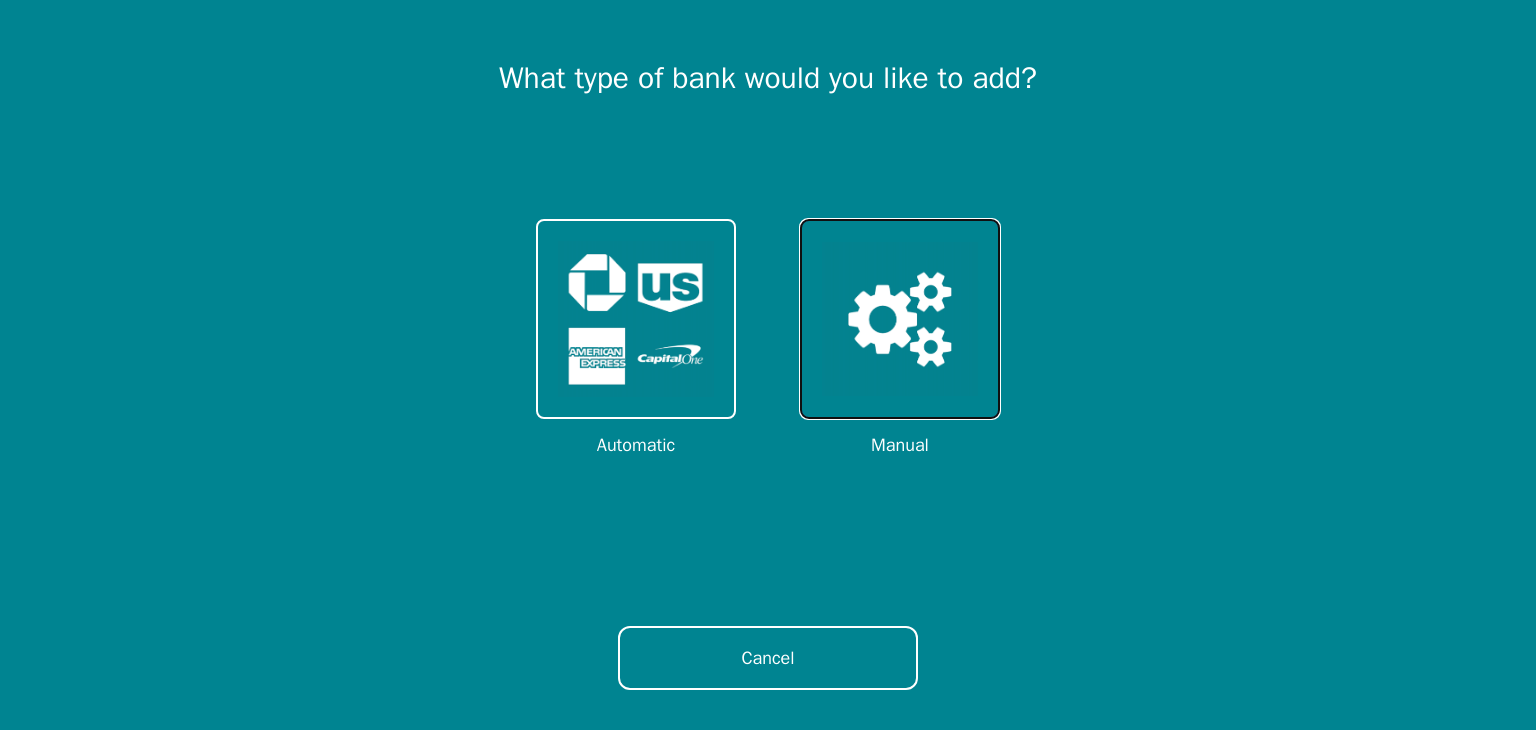 click at bounding box center [900, 319] 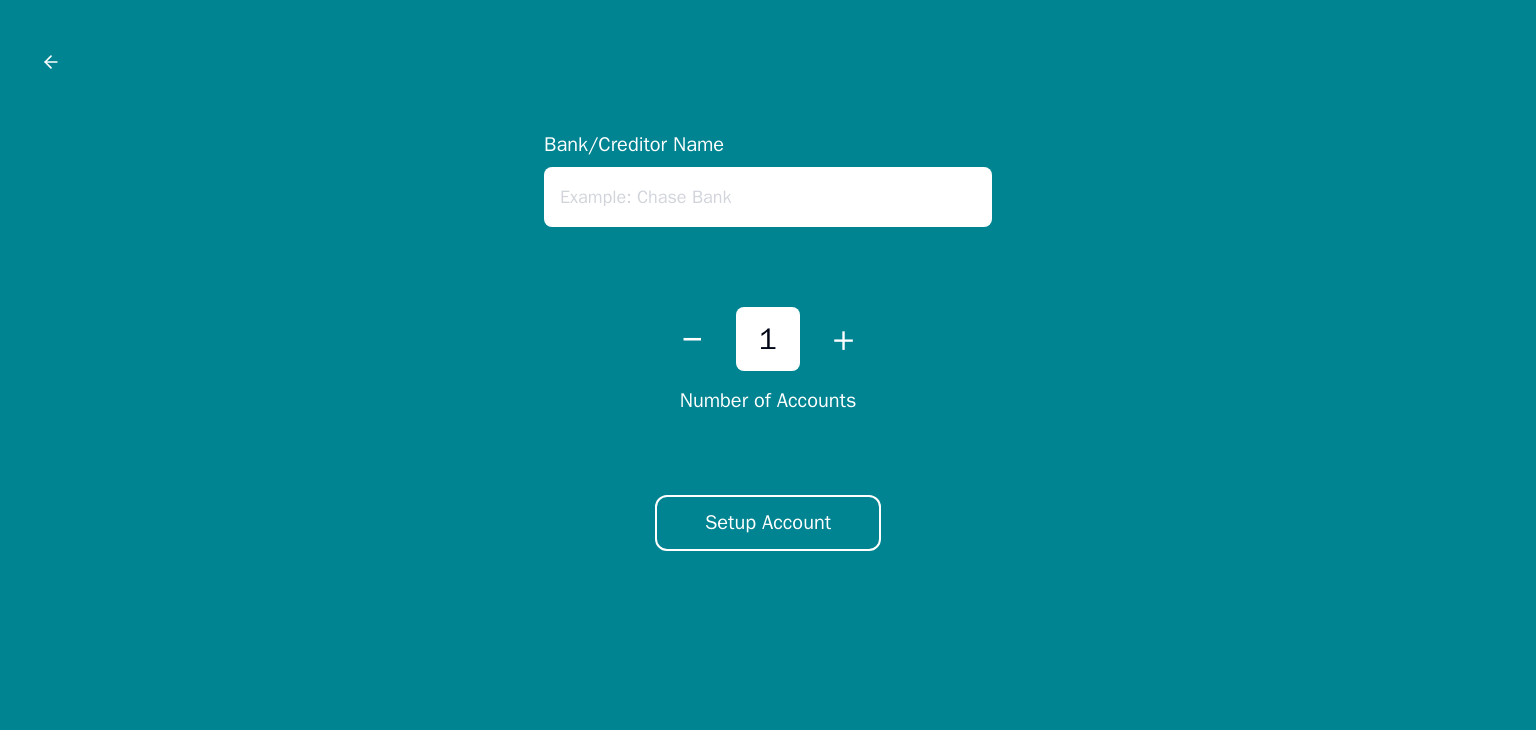 click at bounding box center [768, 197] 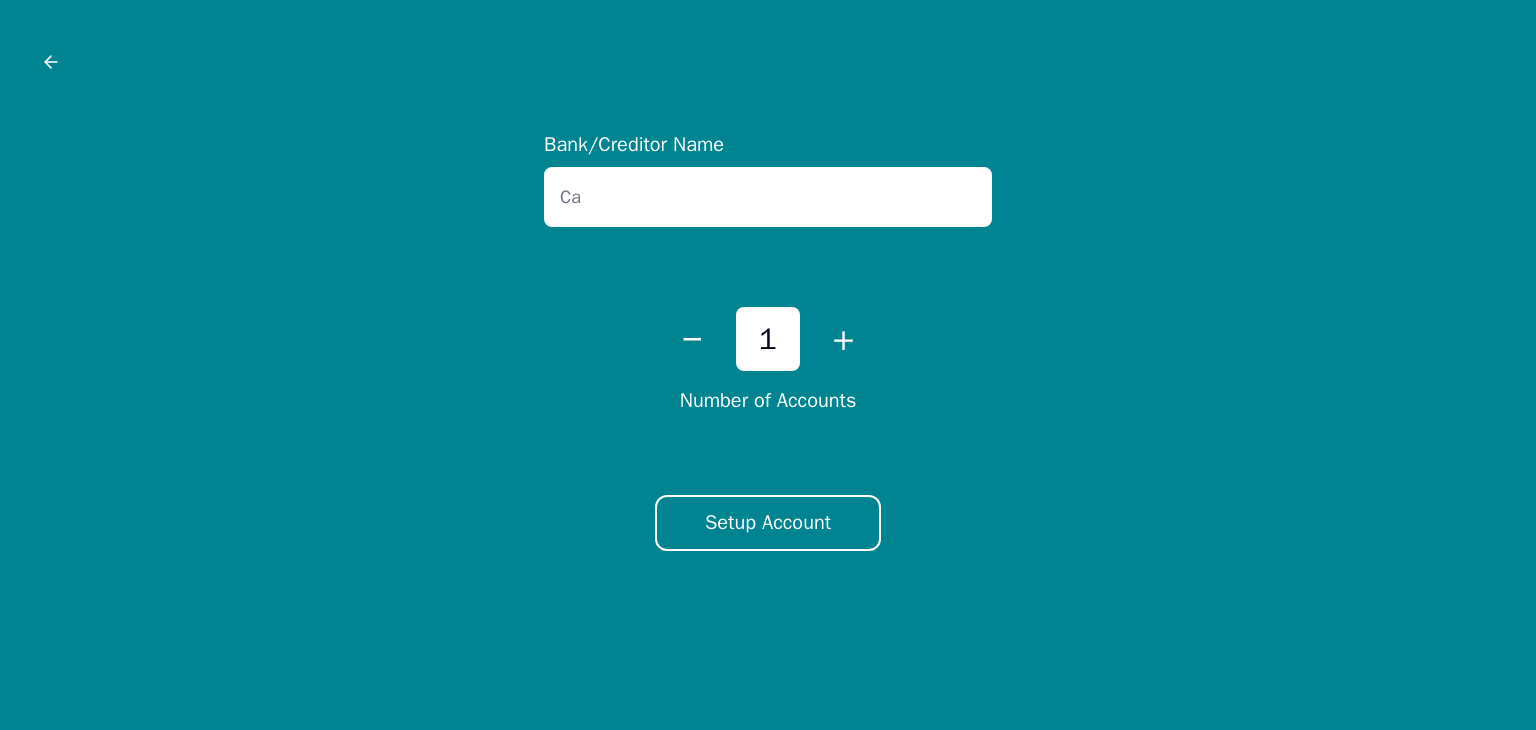 type on "C" 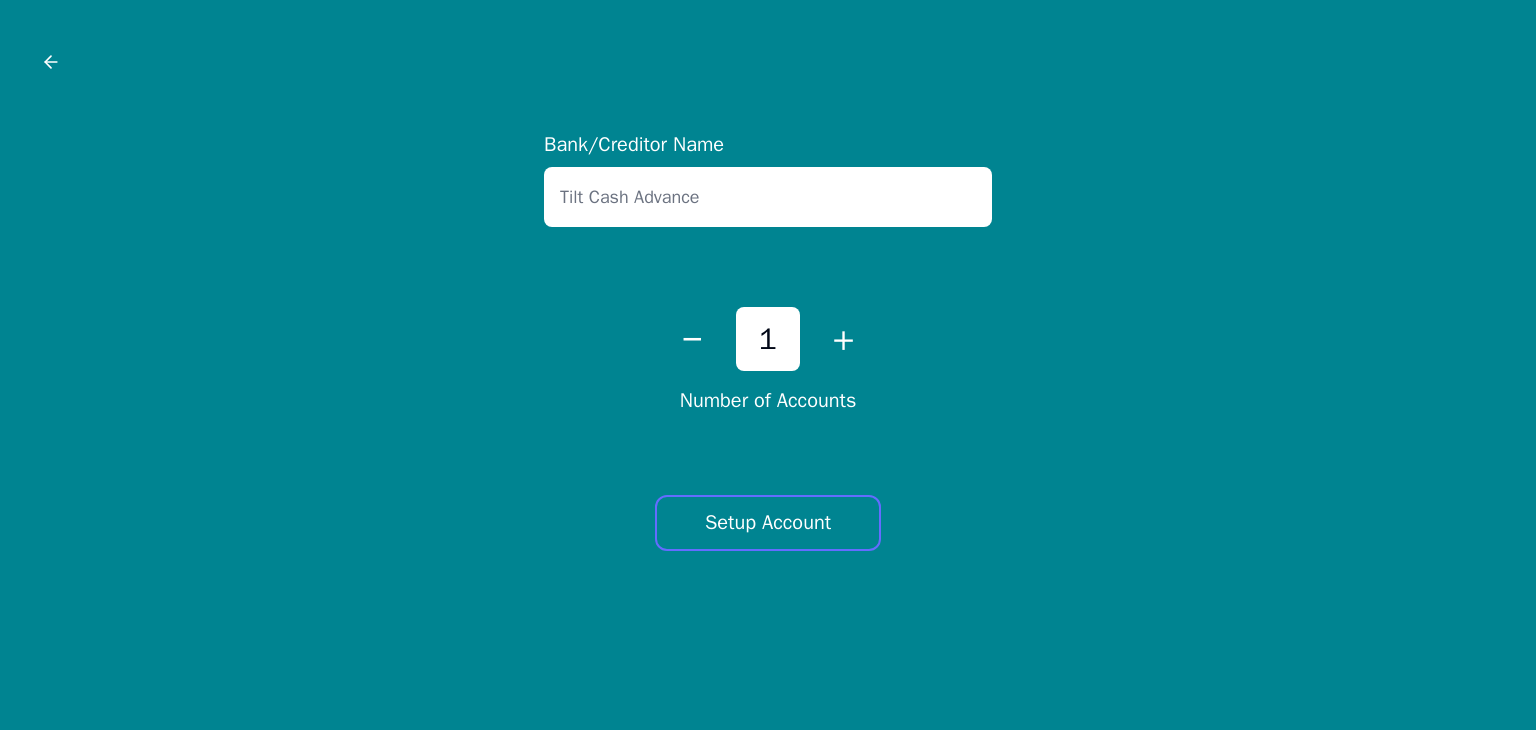 type on "Tilt Cash Advance" 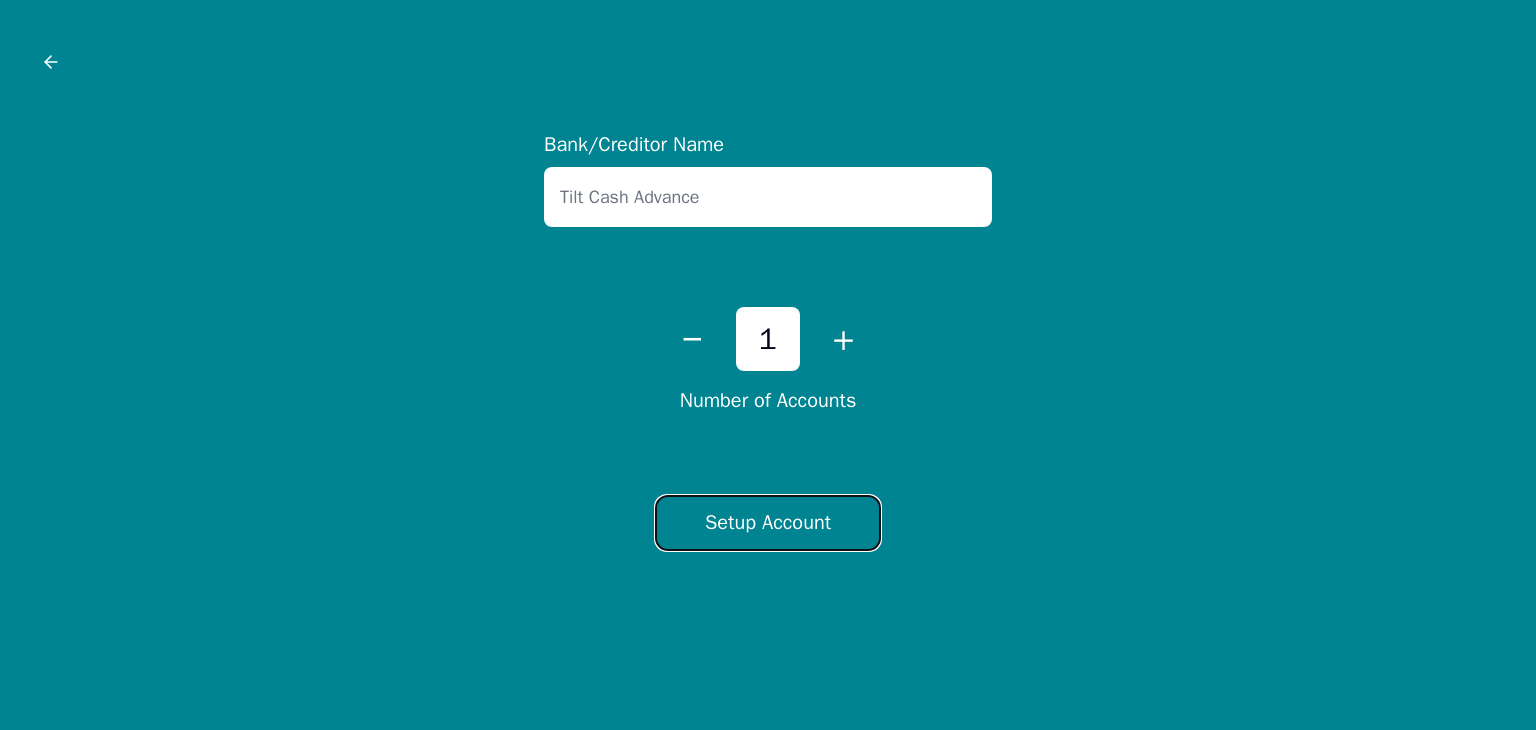 click on "Setup Account" at bounding box center [768, 523] 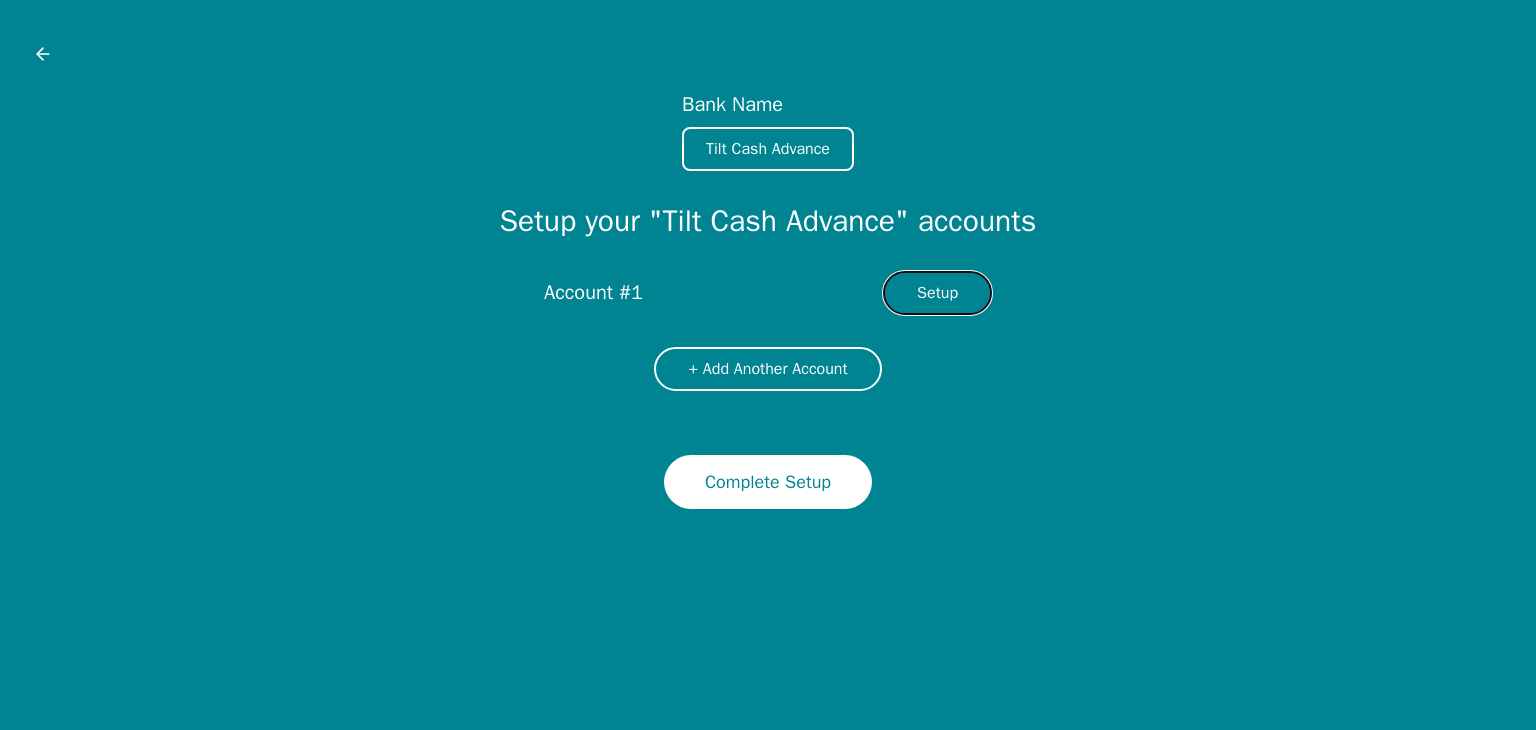 click on "Setup" at bounding box center [937, 293] 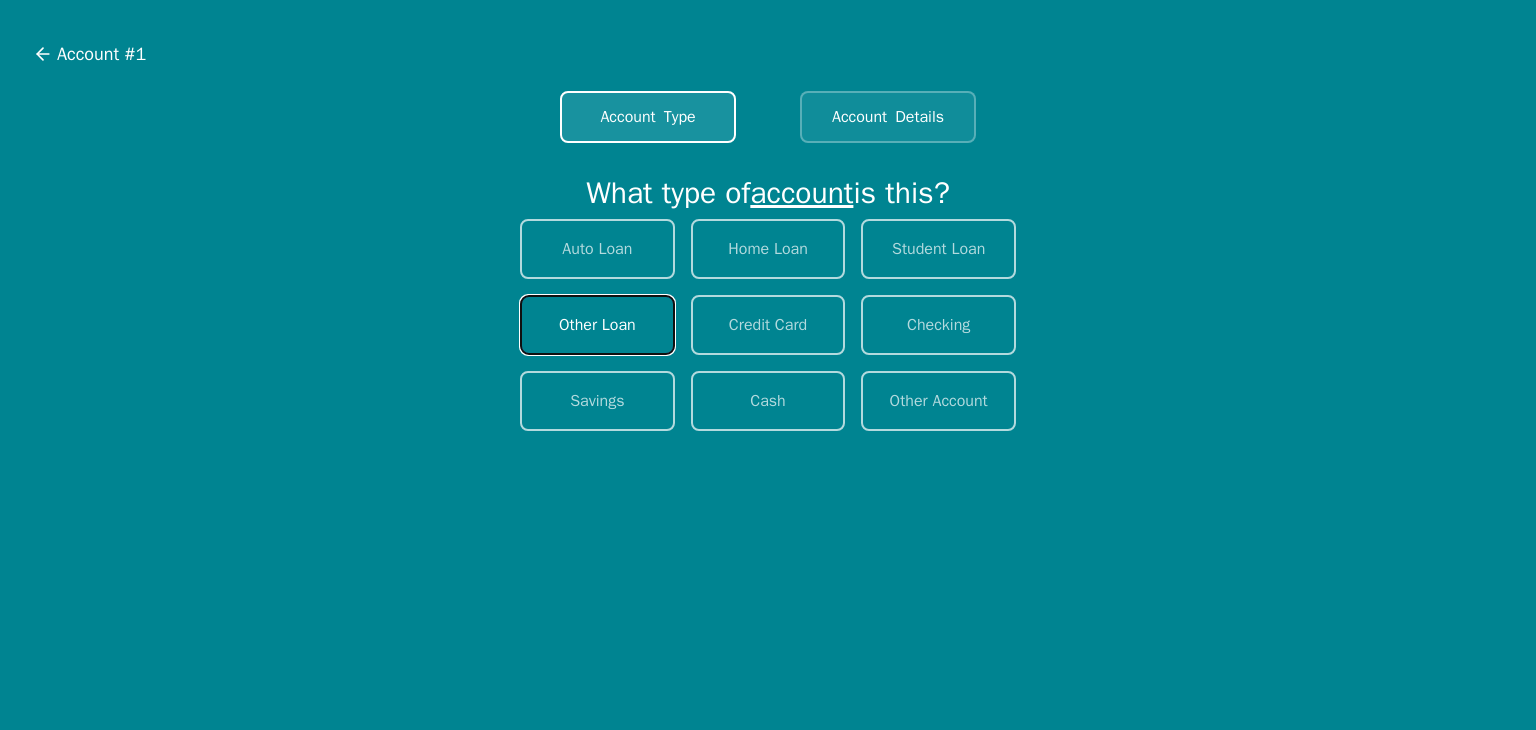 click on "Other Loan" at bounding box center (597, 325) 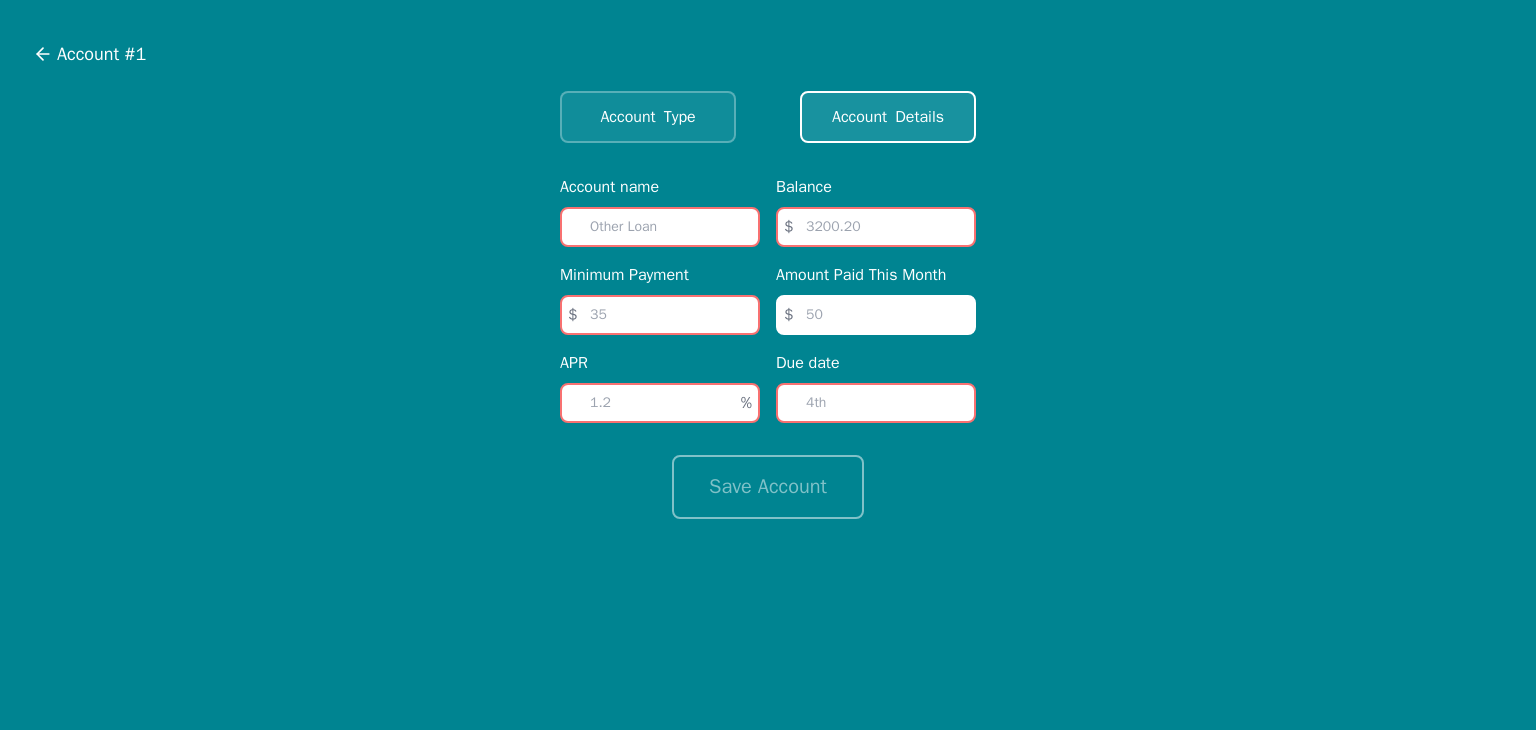 click at bounding box center (660, 227) 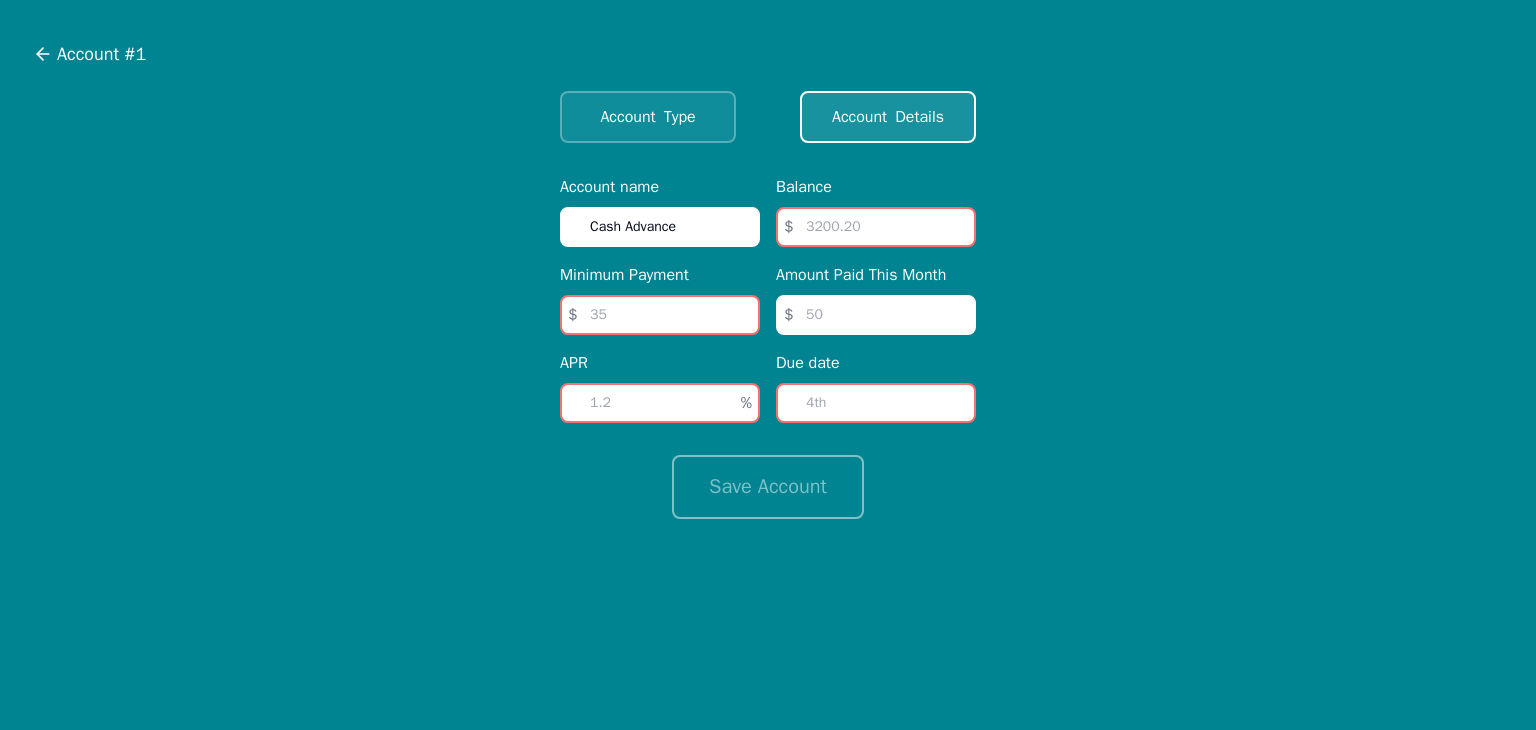 type on "Cash Advance" 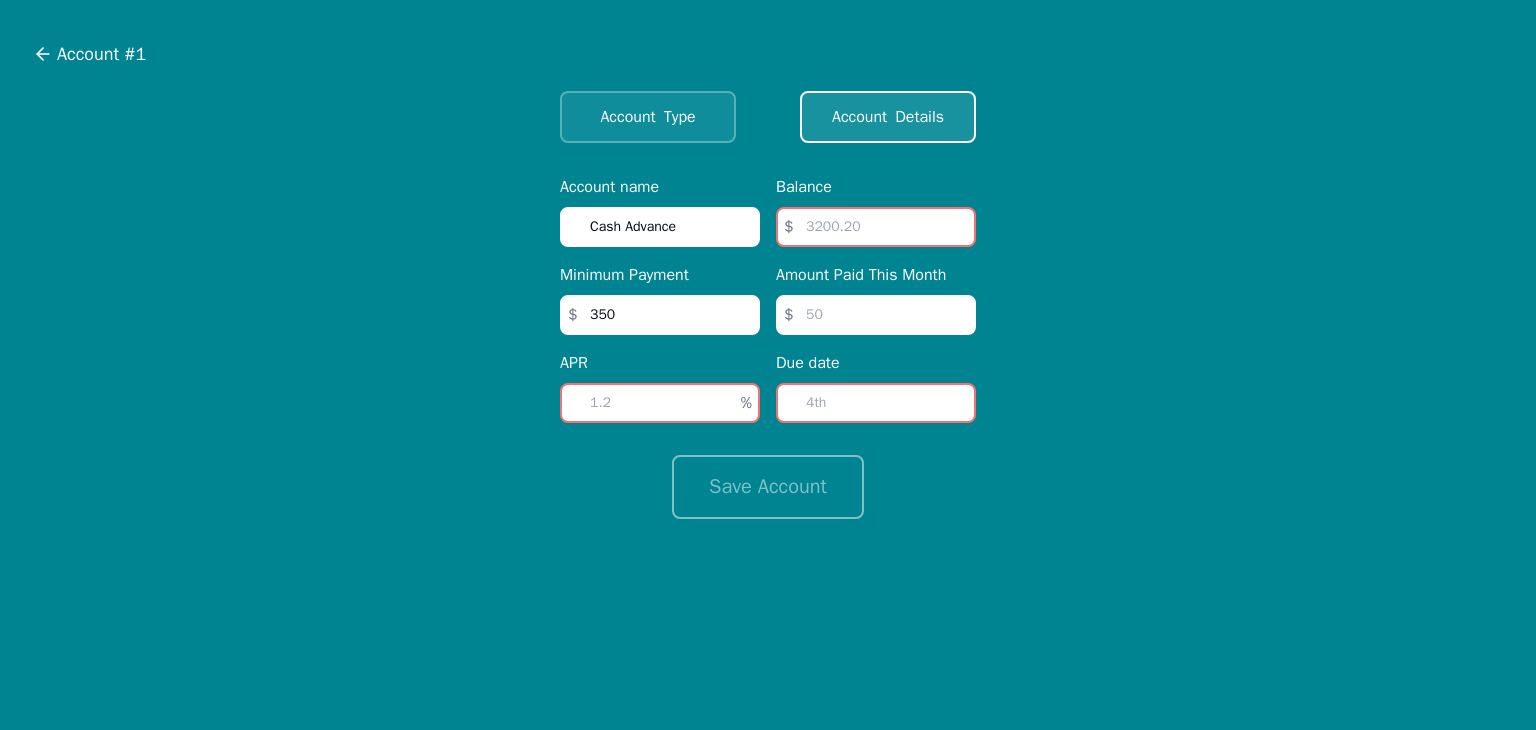 type on "350" 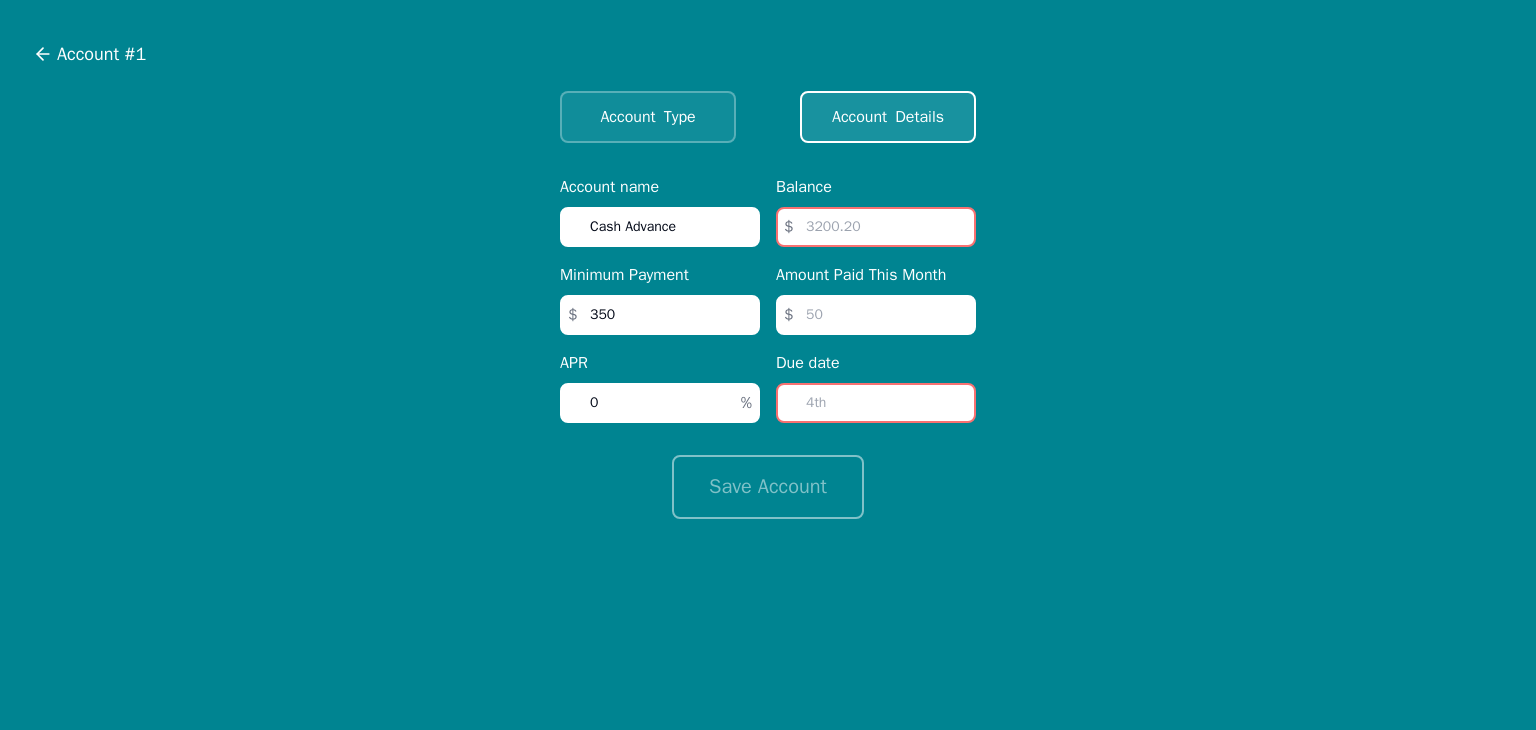 type on "0" 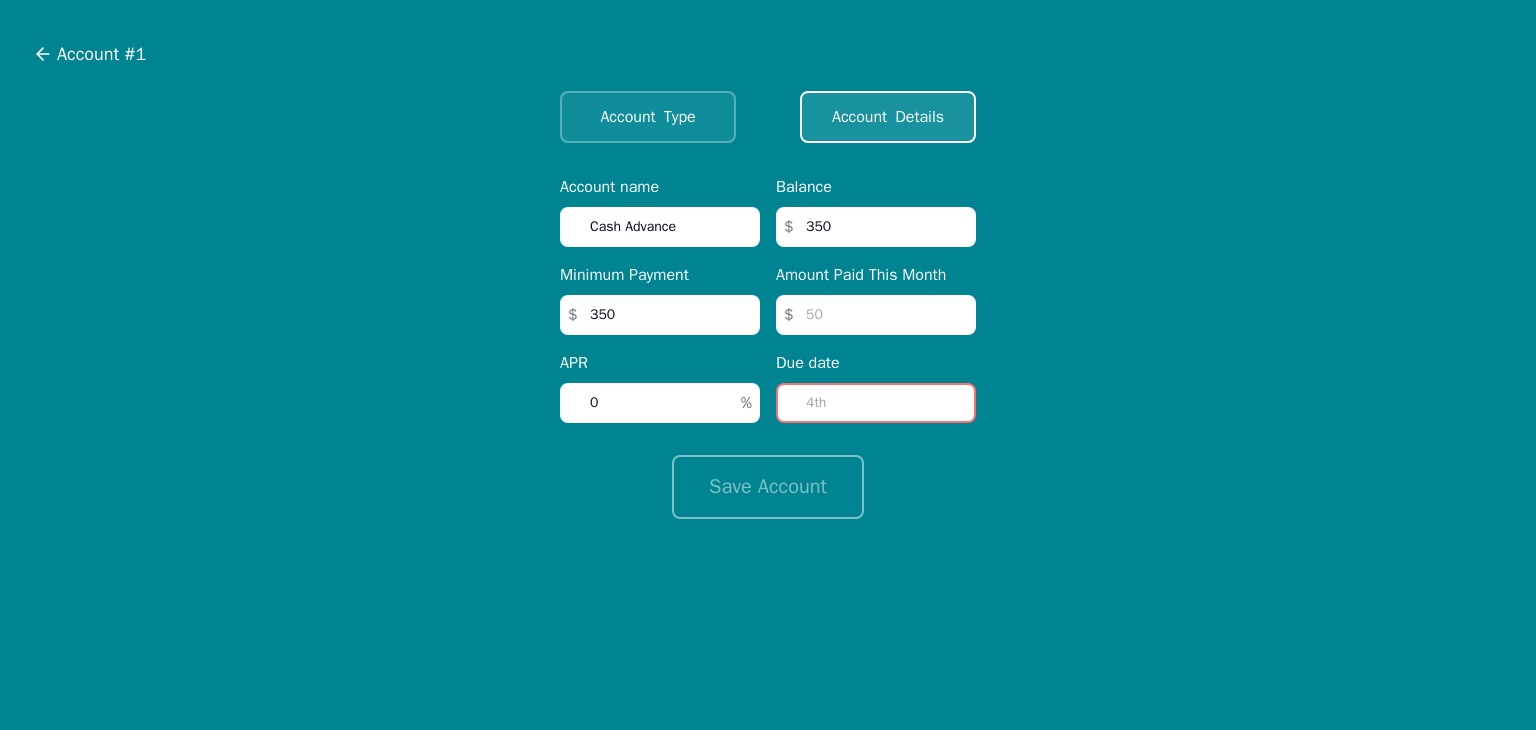type on "350" 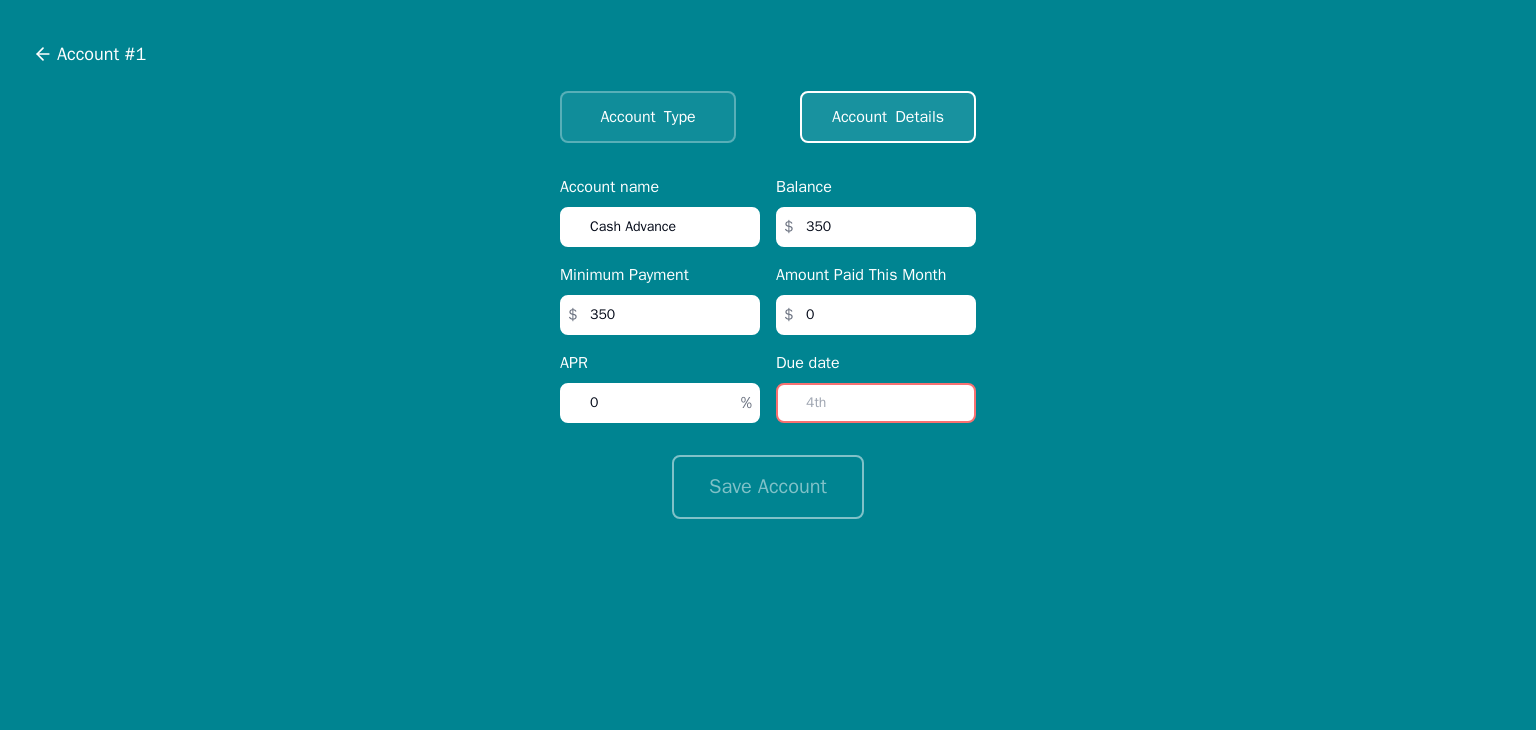 type on "0" 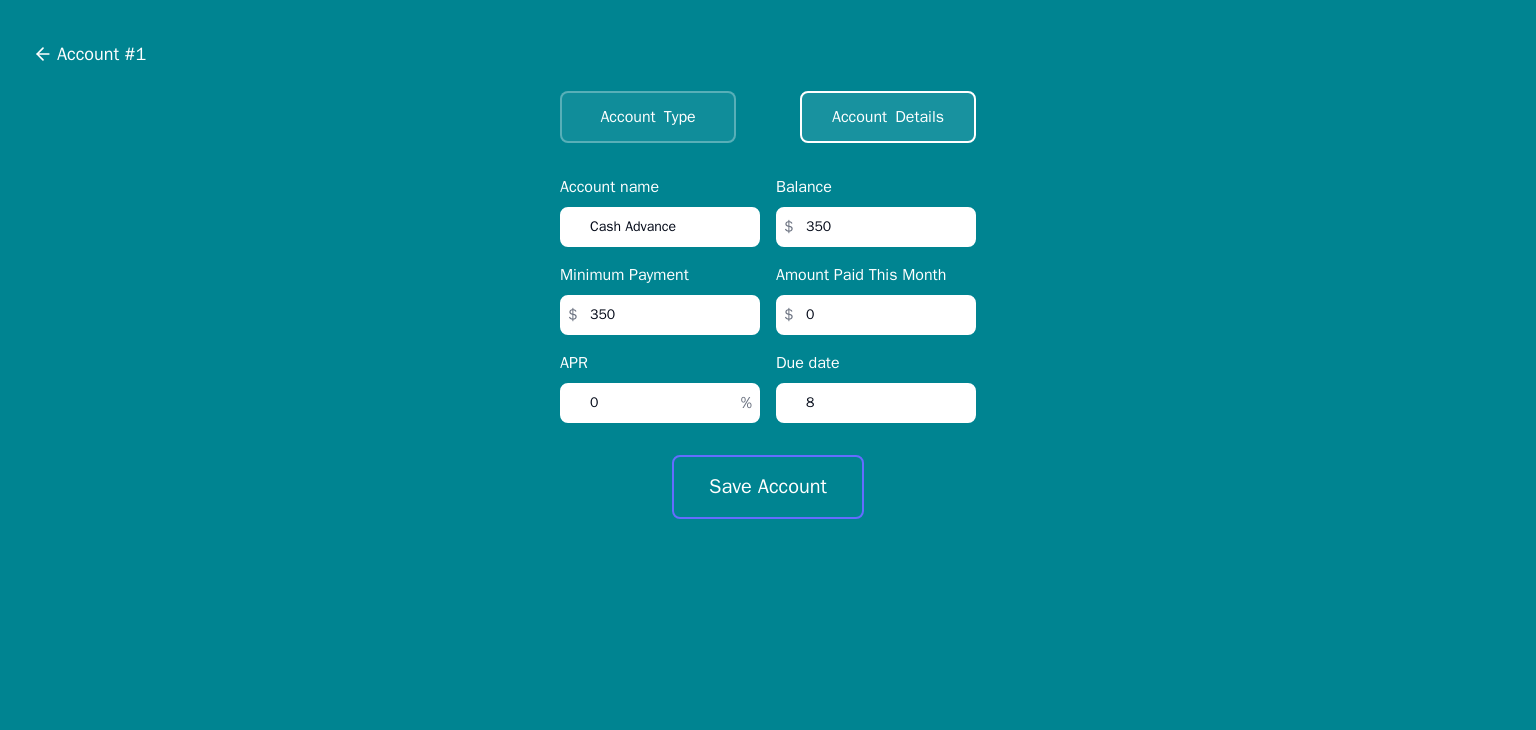 type on "8" 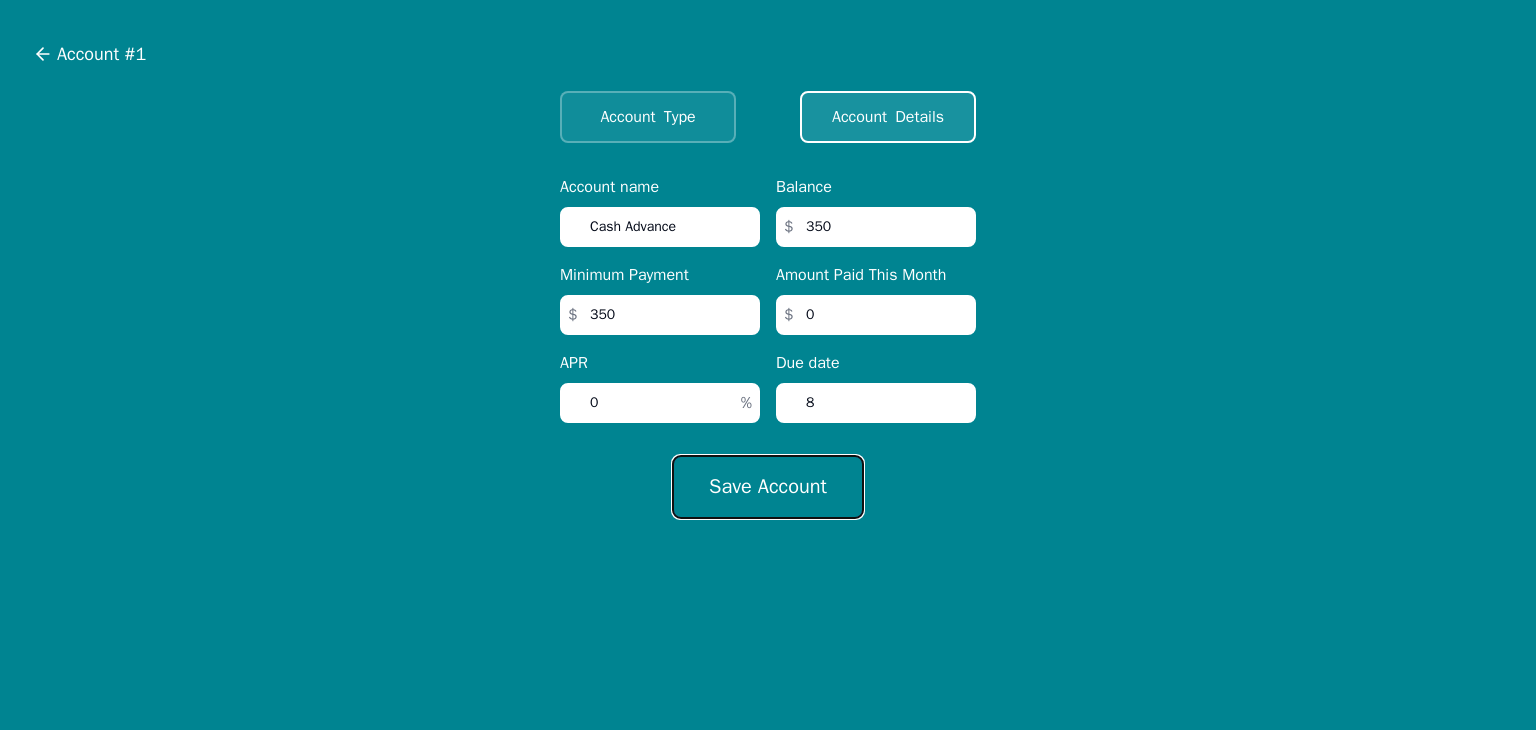 click on "Save Account" at bounding box center [768, 487] 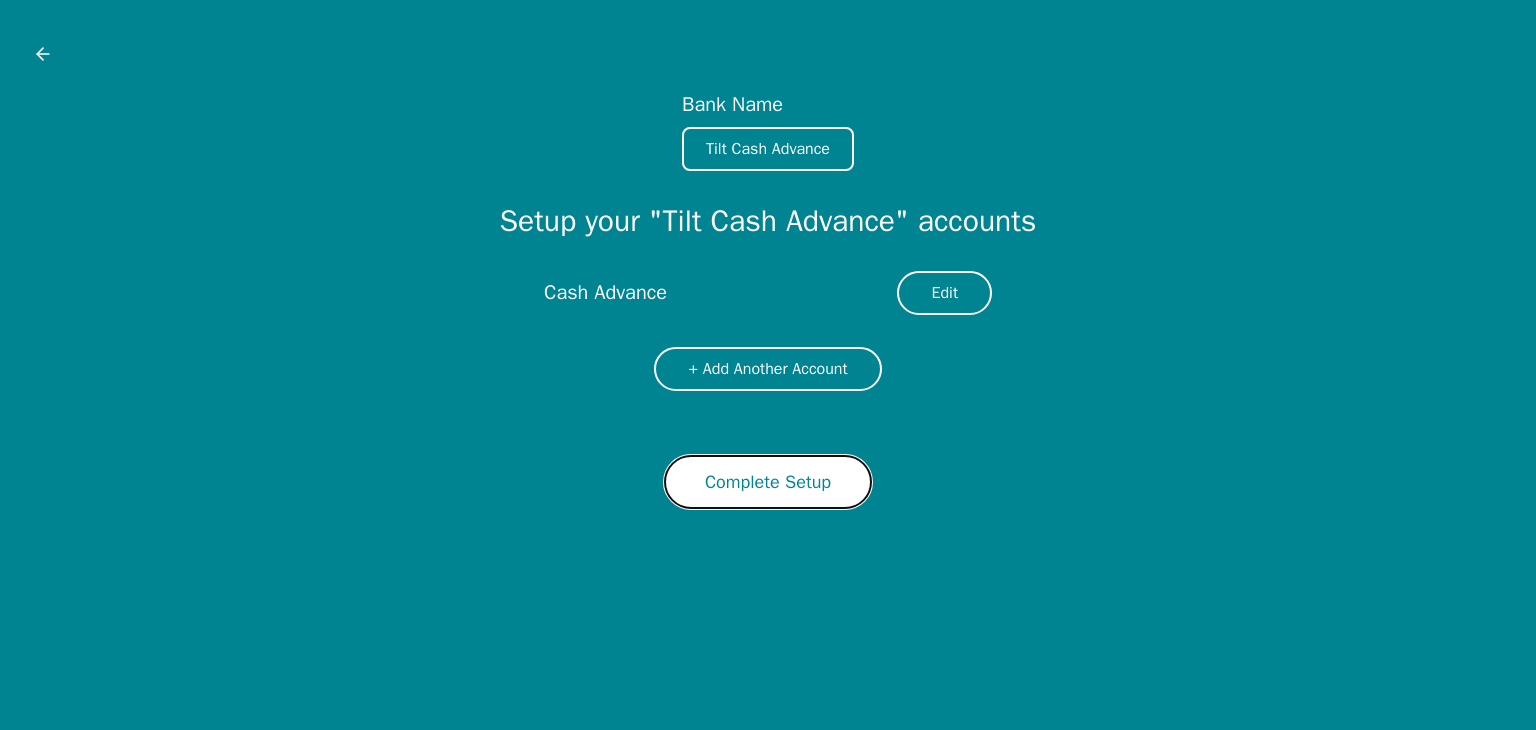 click on "Complete Setup" at bounding box center [768, 482] 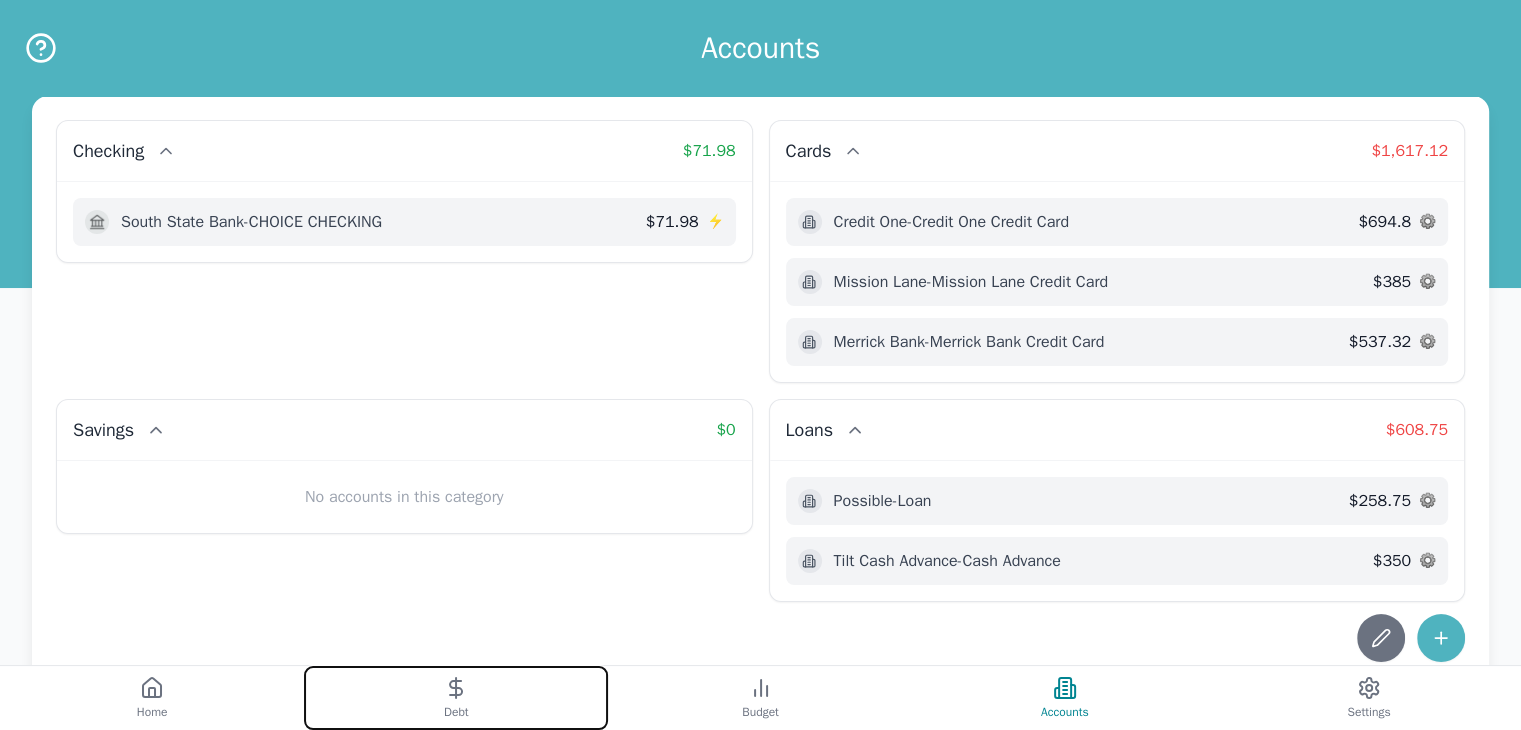 click on "Debt" at bounding box center (456, 698) 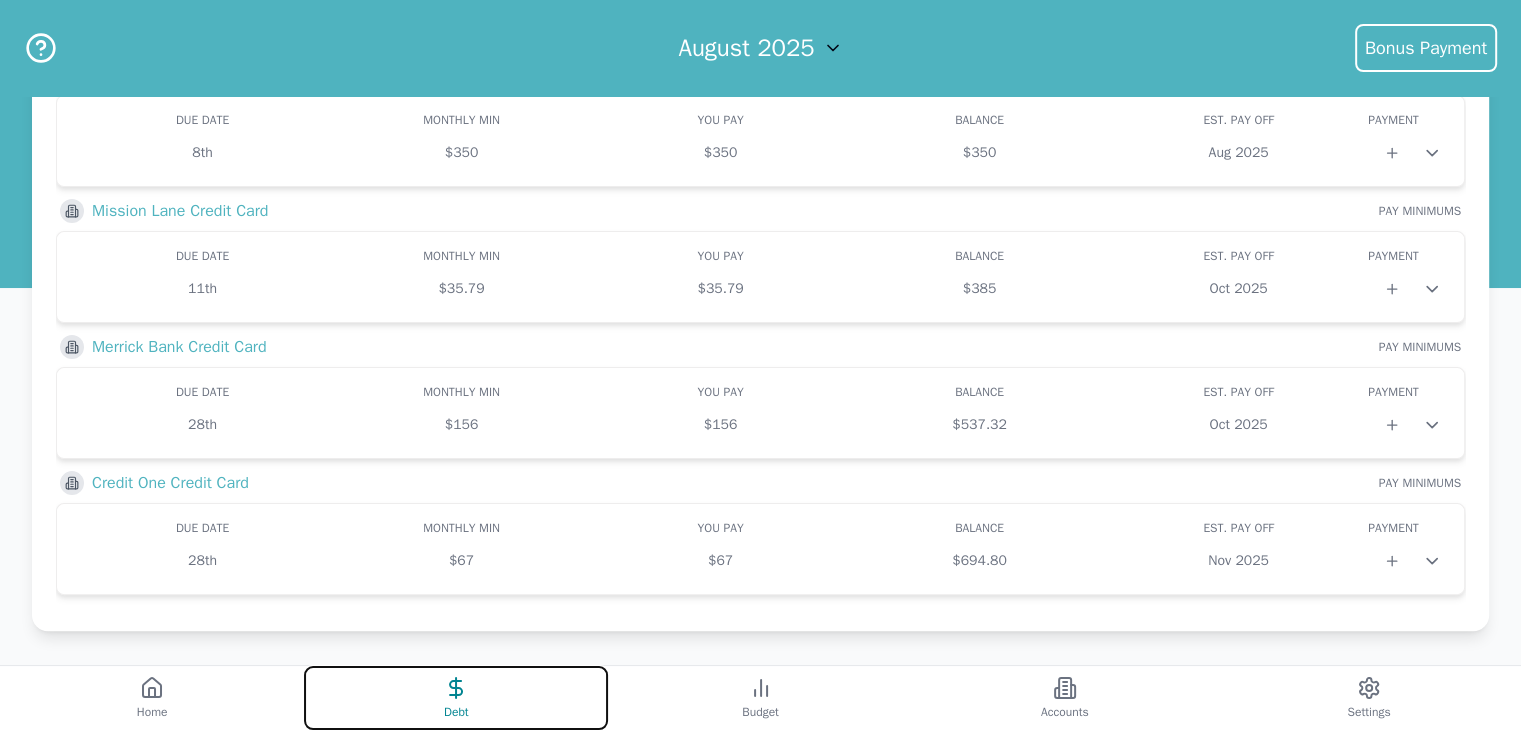 scroll, scrollTop: 0, scrollLeft: 0, axis: both 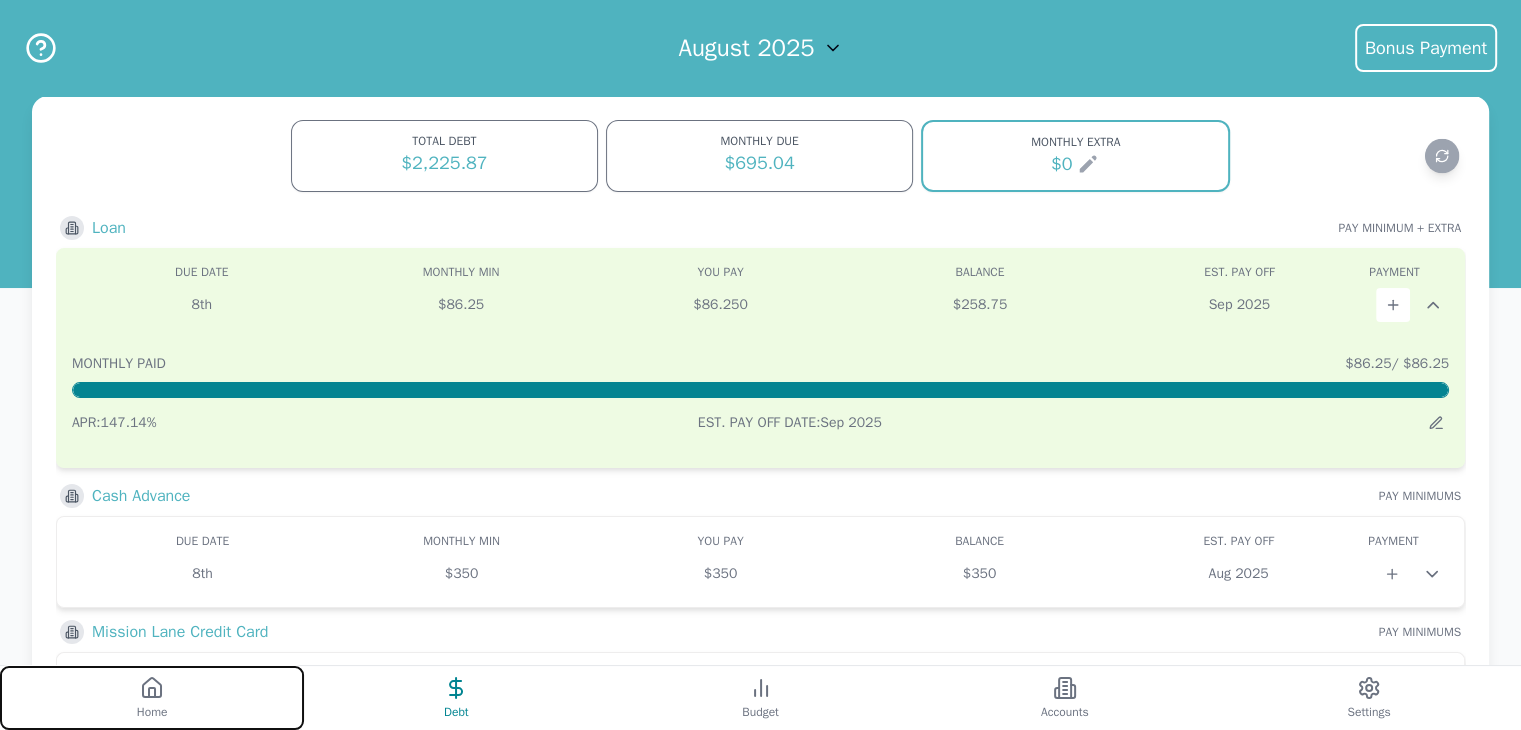 click on "Home" at bounding box center [152, 698] 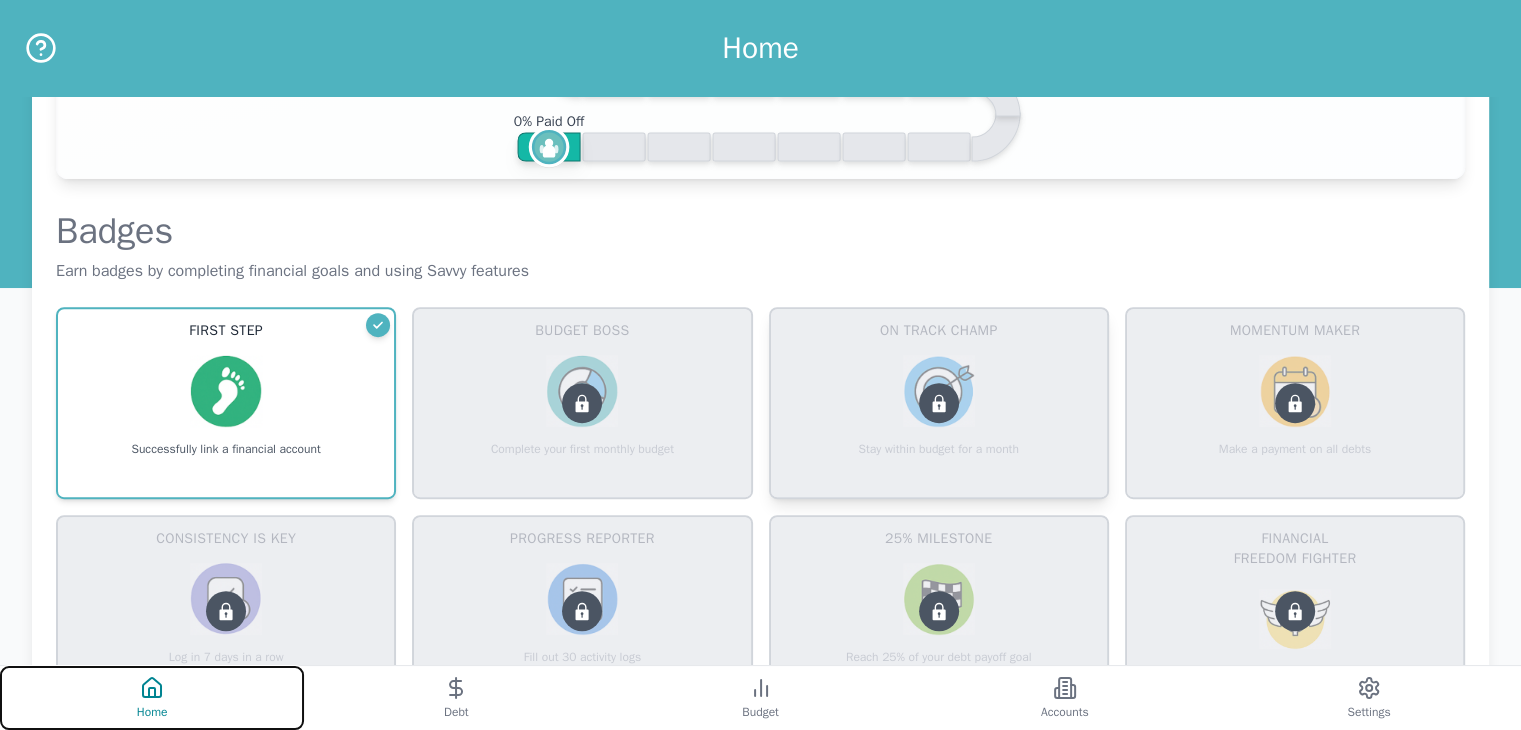 scroll, scrollTop: 700, scrollLeft: 0, axis: vertical 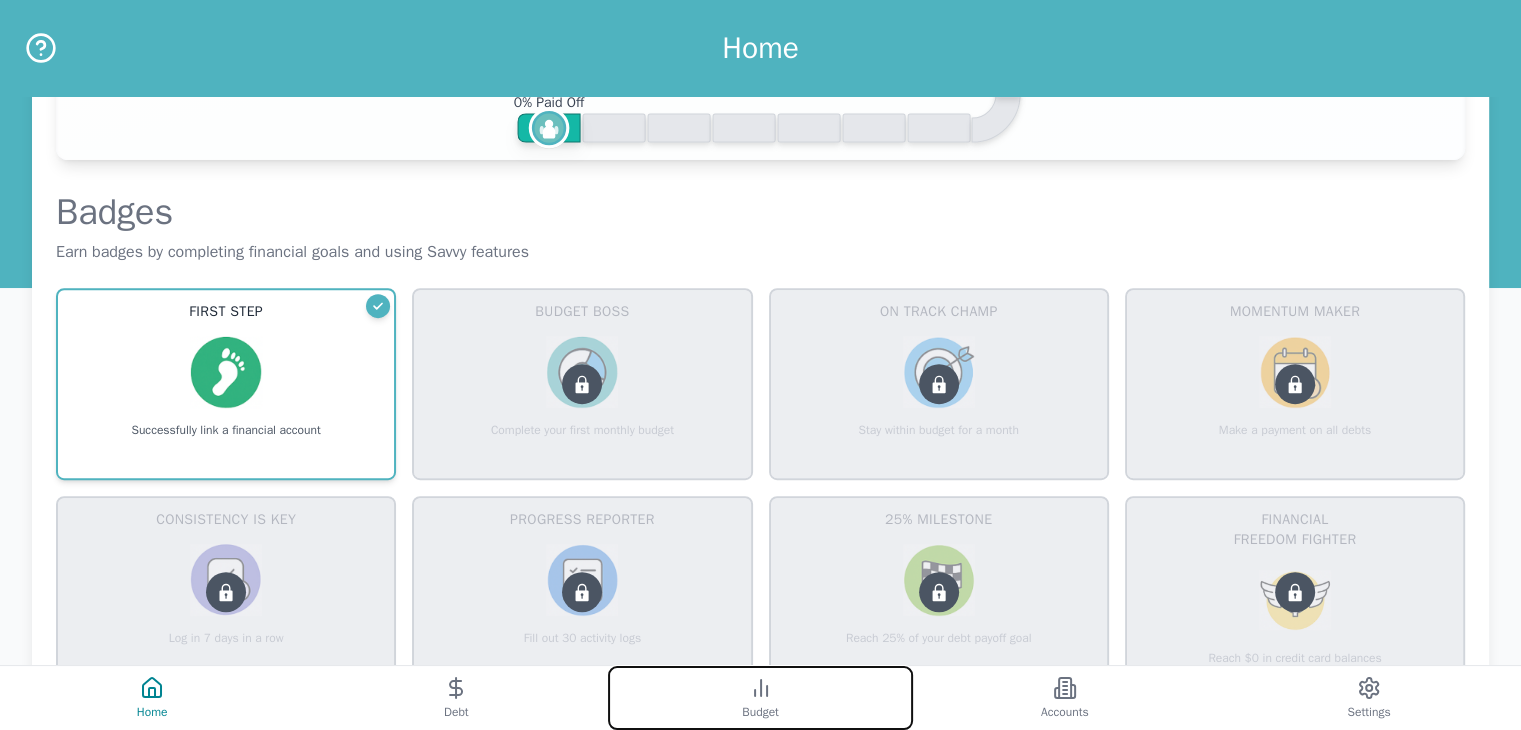 click on "Budget" at bounding box center [760, 698] 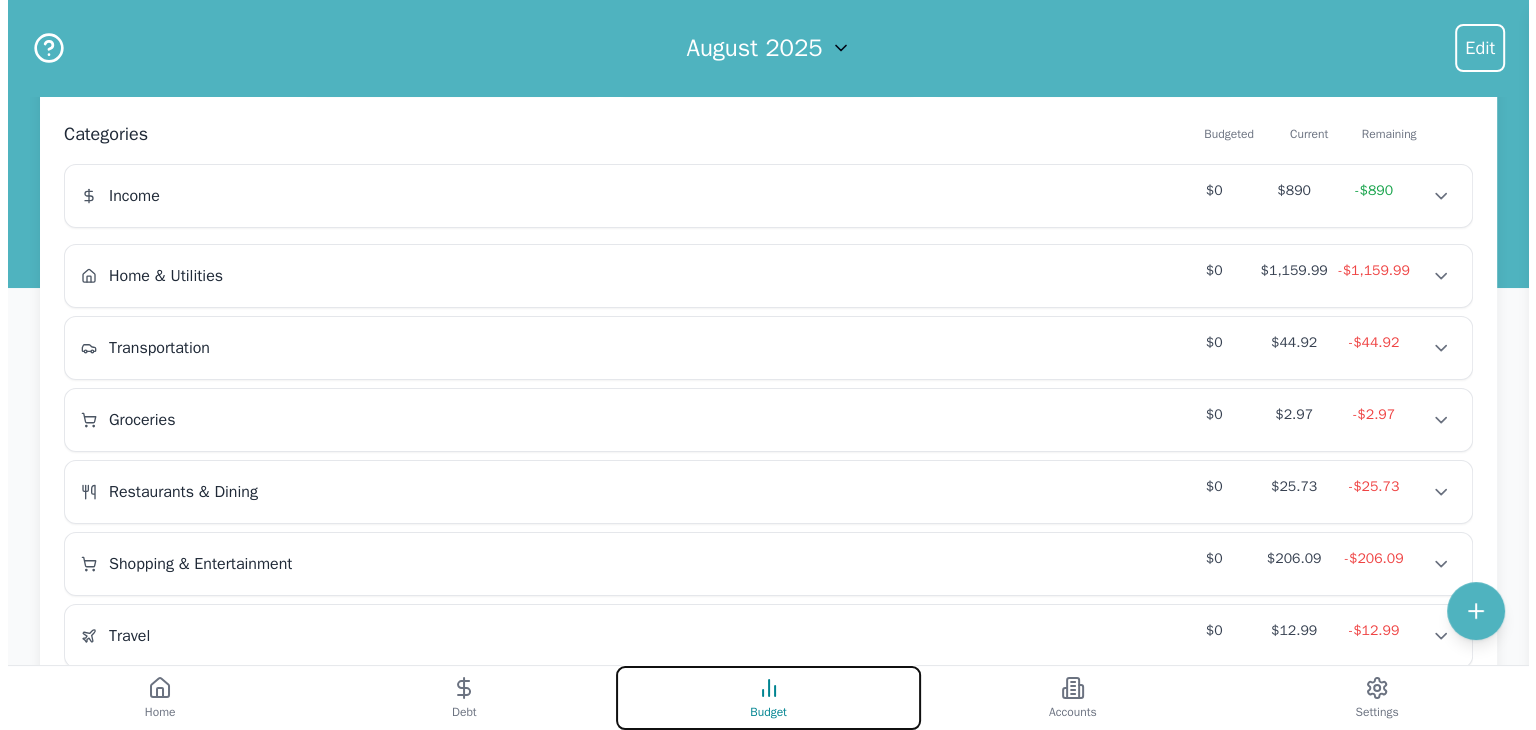 scroll, scrollTop: 0, scrollLeft: 0, axis: both 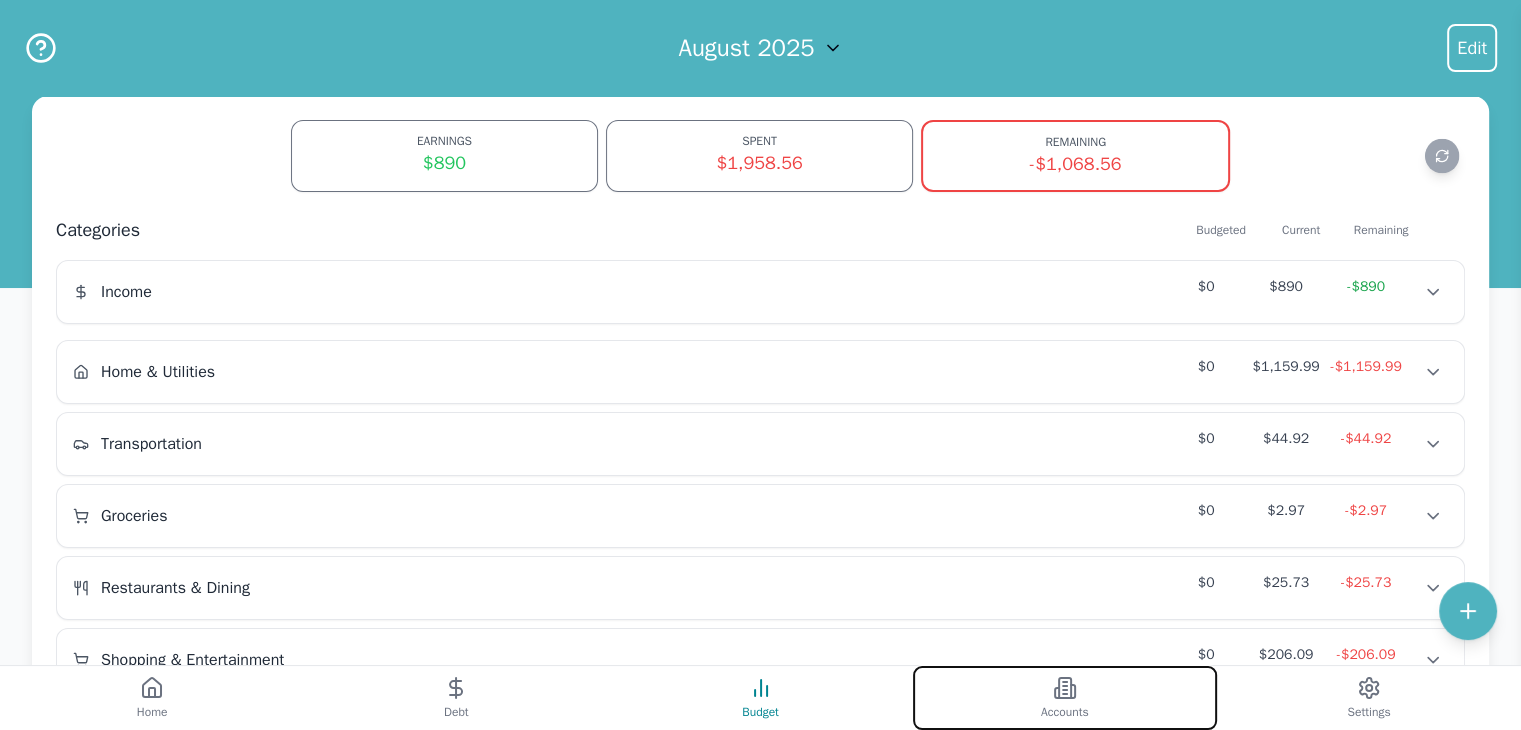 click on "Accounts" at bounding box center [1065, 712] 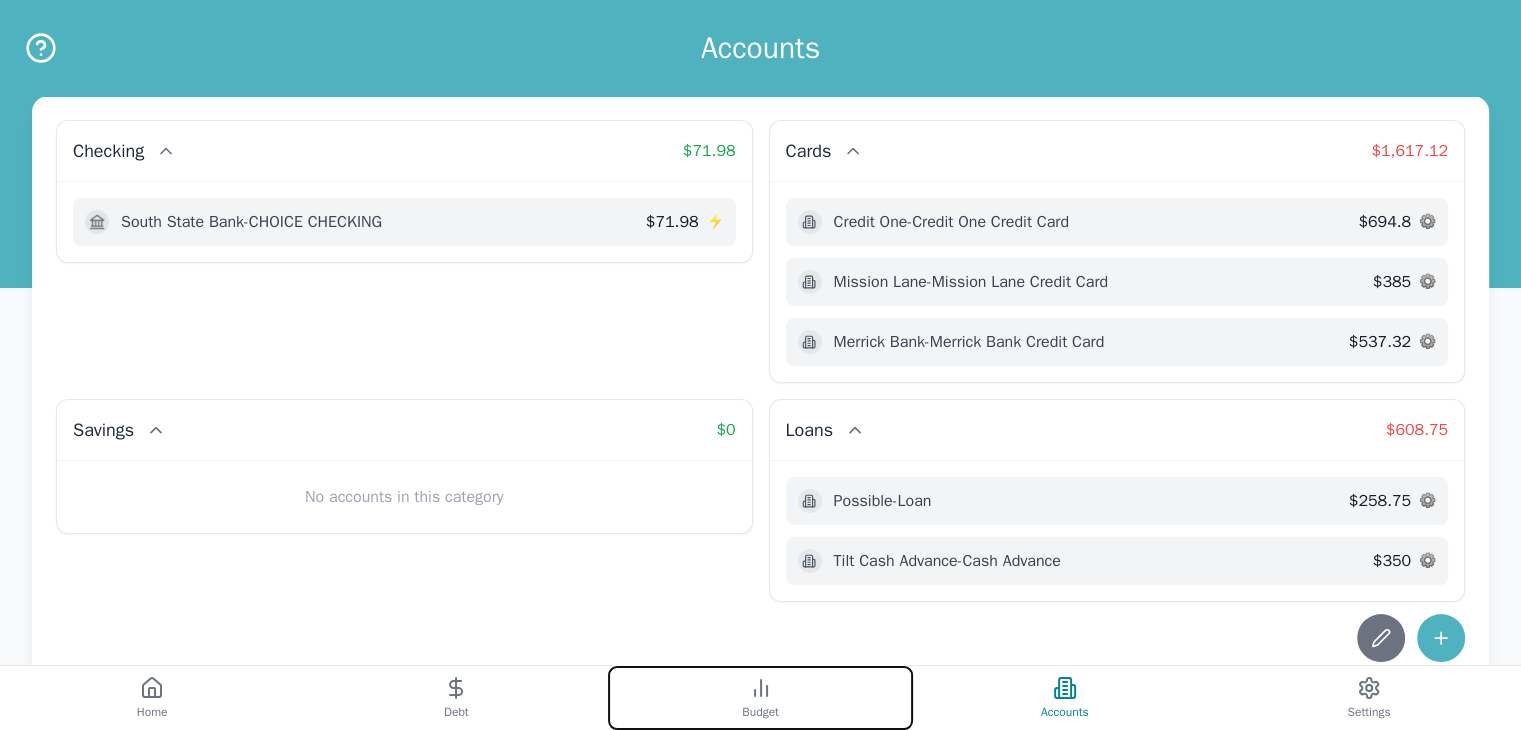 click on "Budget" at bounding box center (760, 698) 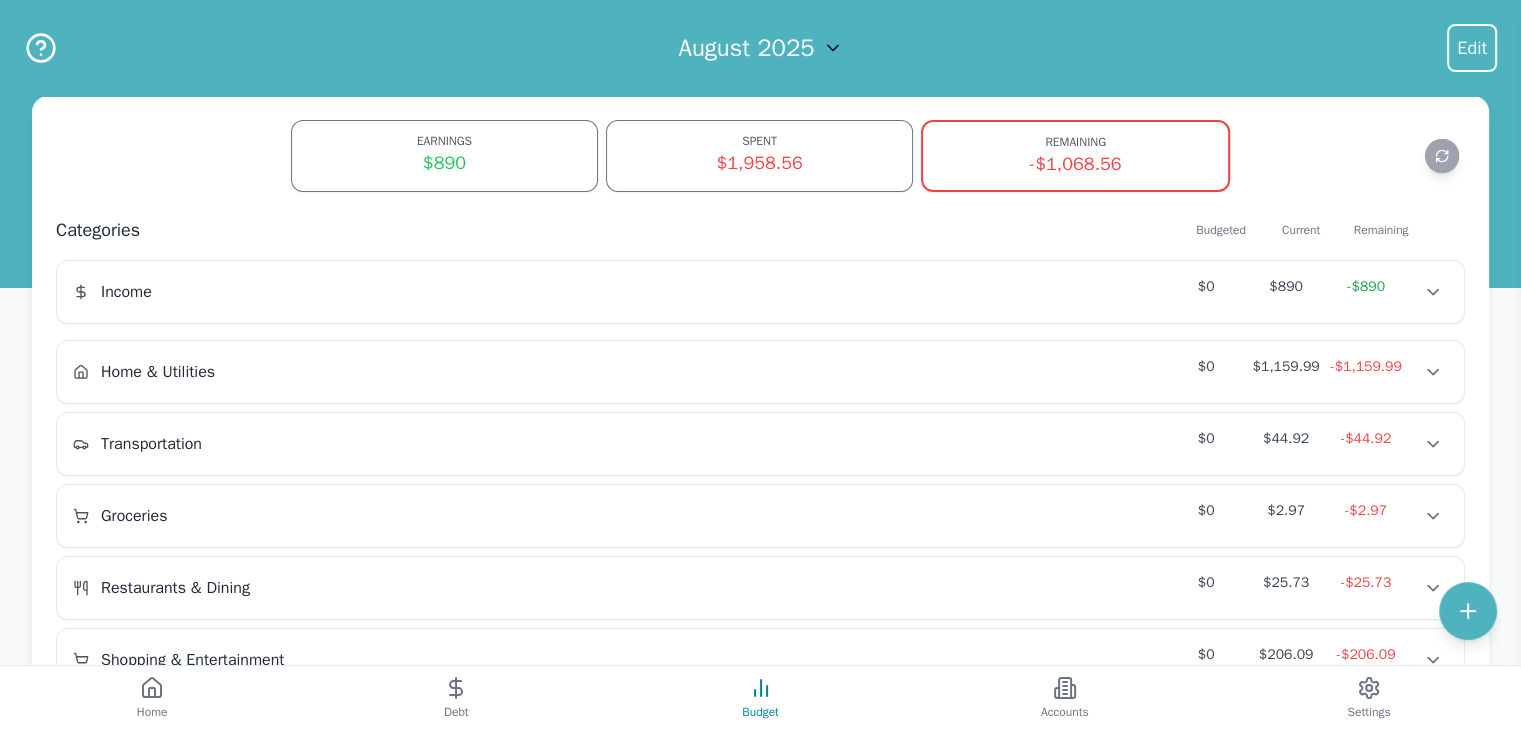 click on "$890" at bounding box center (444, 163) 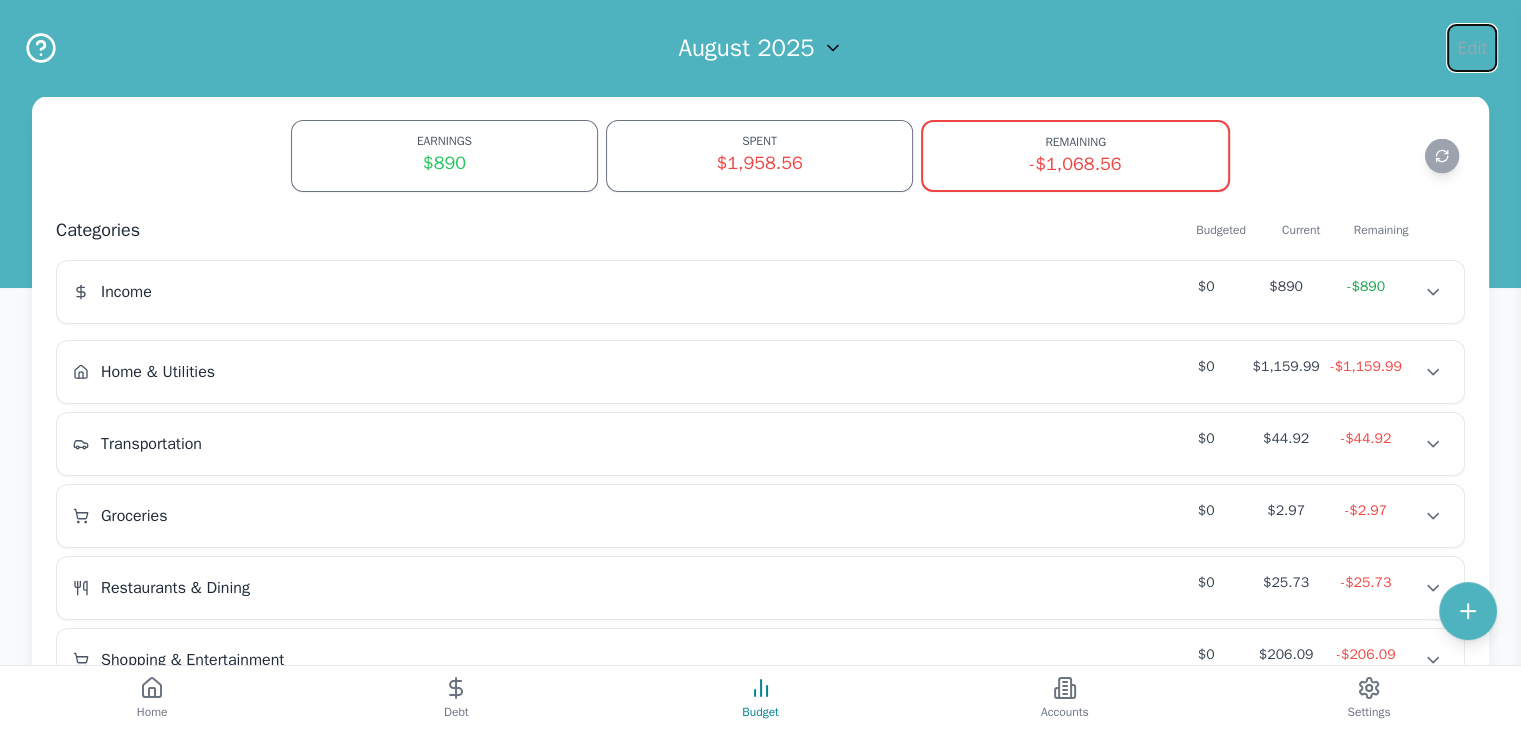 click on "Edit" at bounding box center (1472, 48) 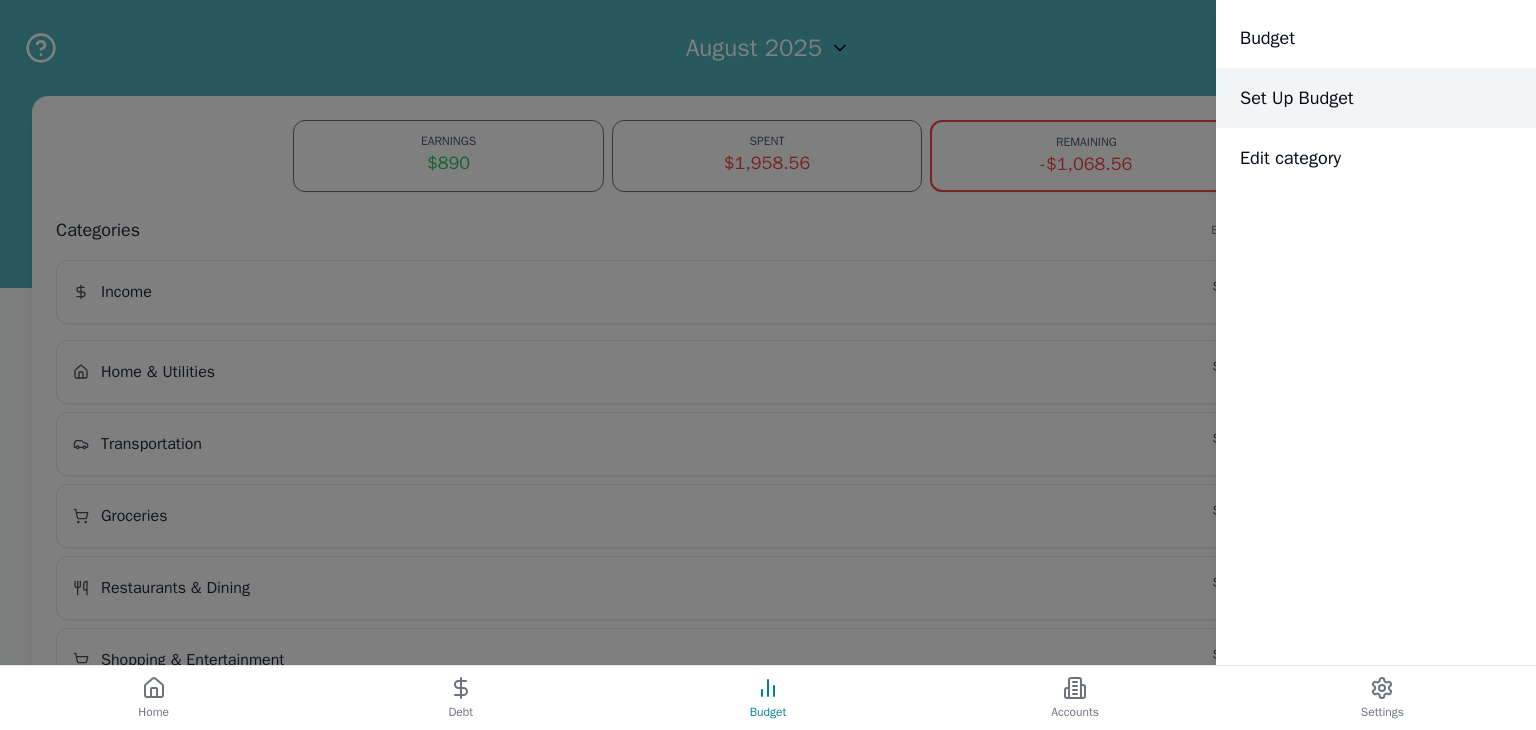 click on "Set Up Budget" at bounding box center [1376, 98] 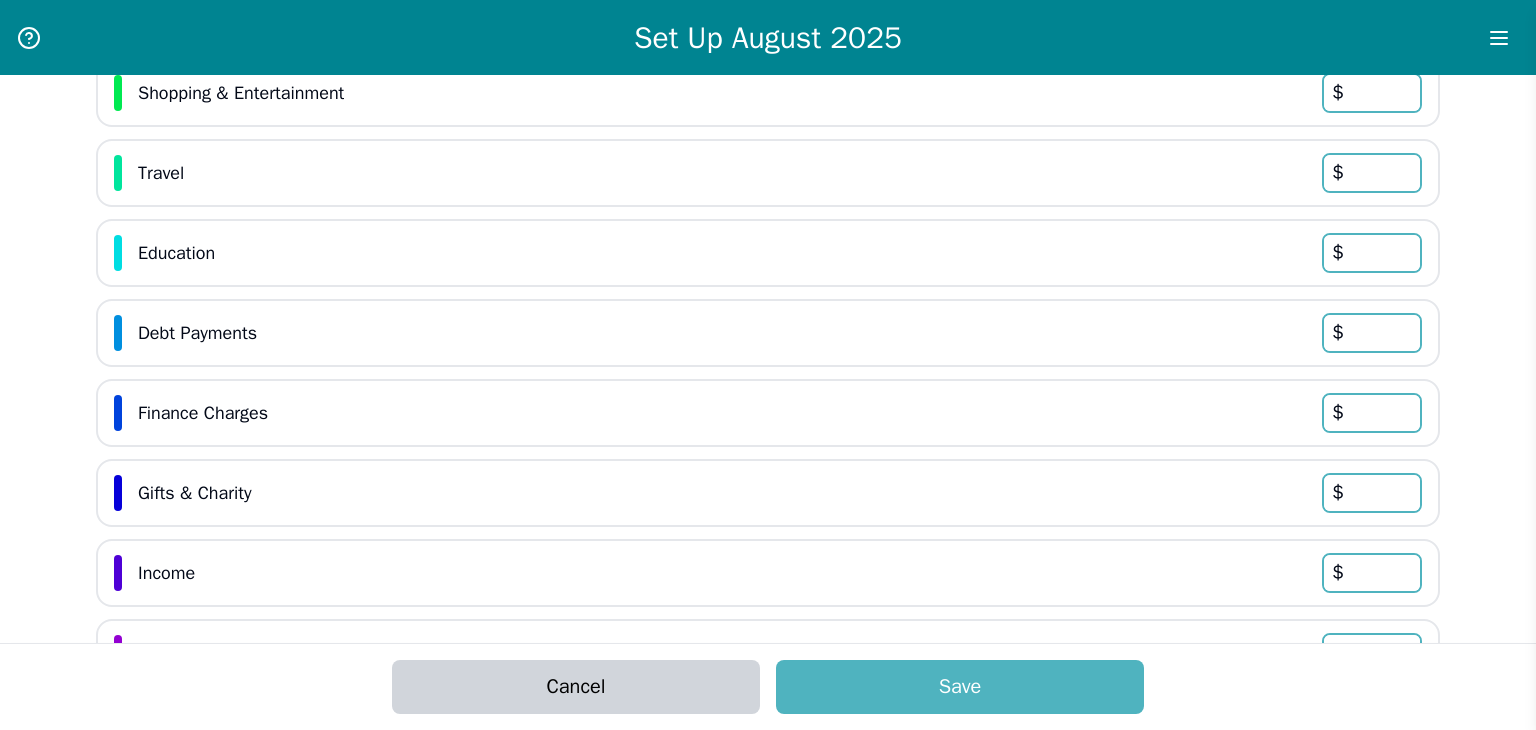 scroll, scrollTop: 645, scrollLeft: 0, axis: vertical 